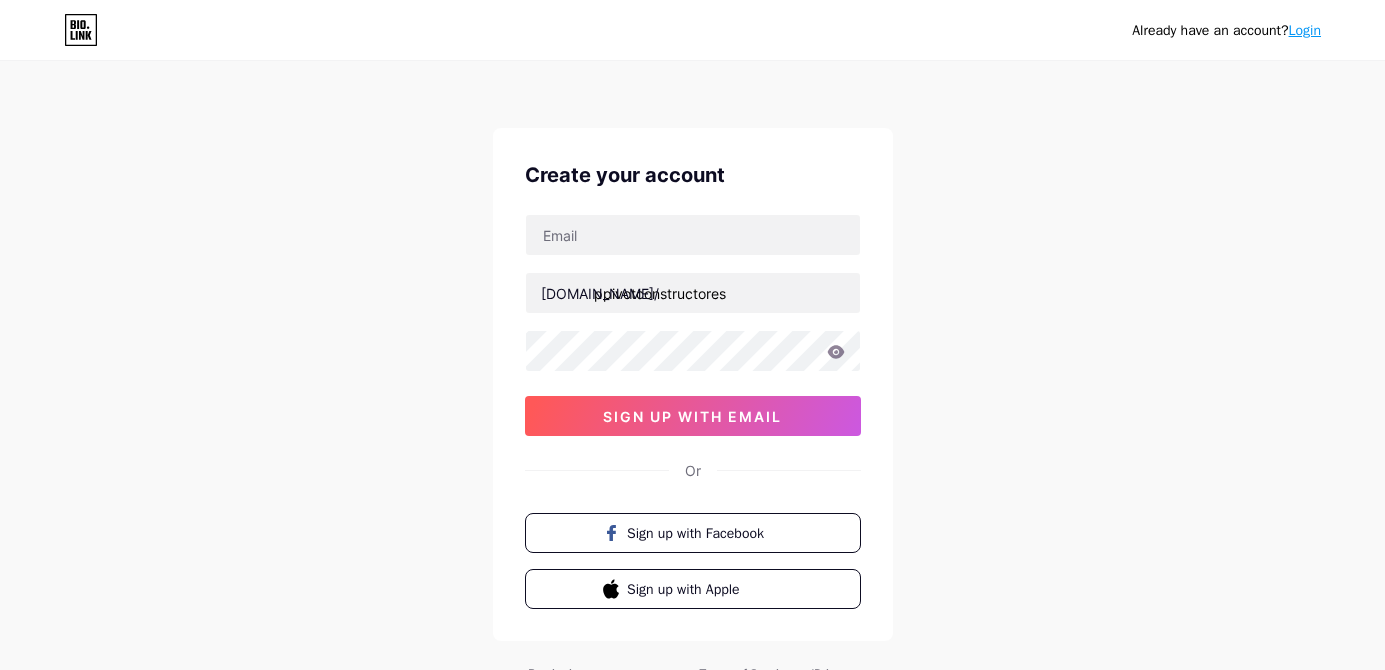 scroll, scrollTop: 0, scrollLeft: 0, axis: both 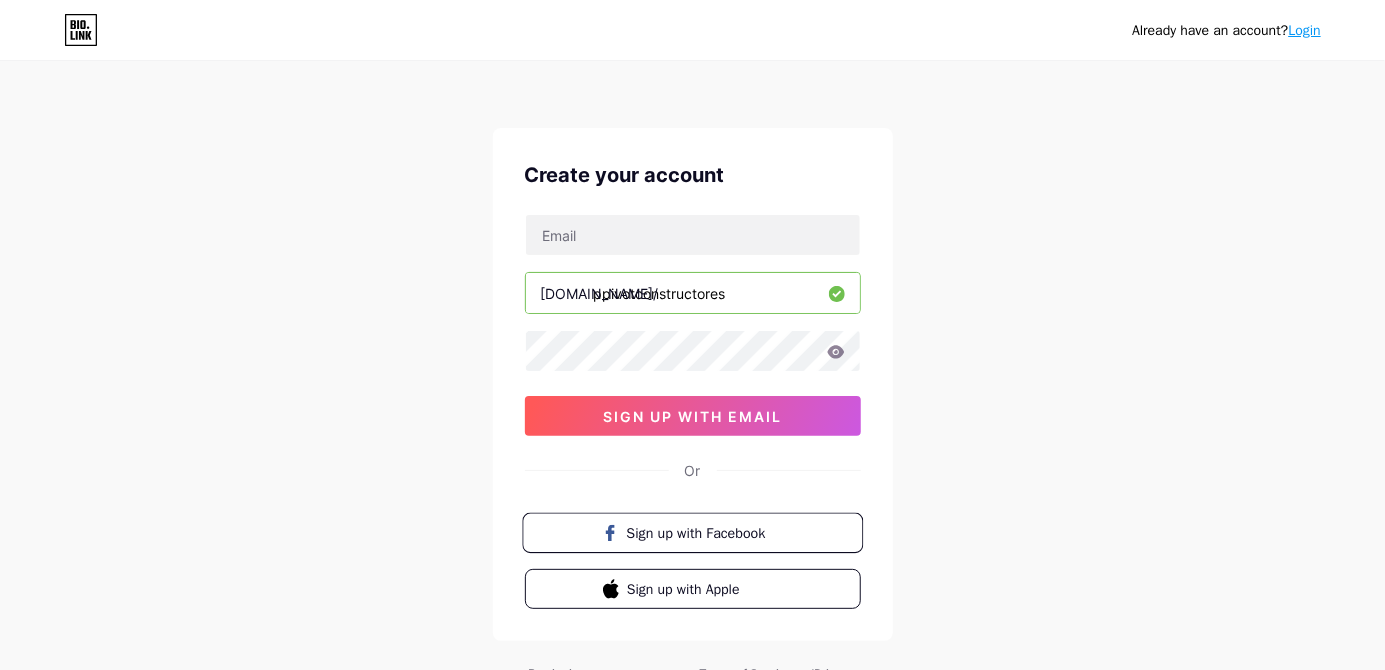 click on "Sign up with Facebook" at bounding box center [692, 533] 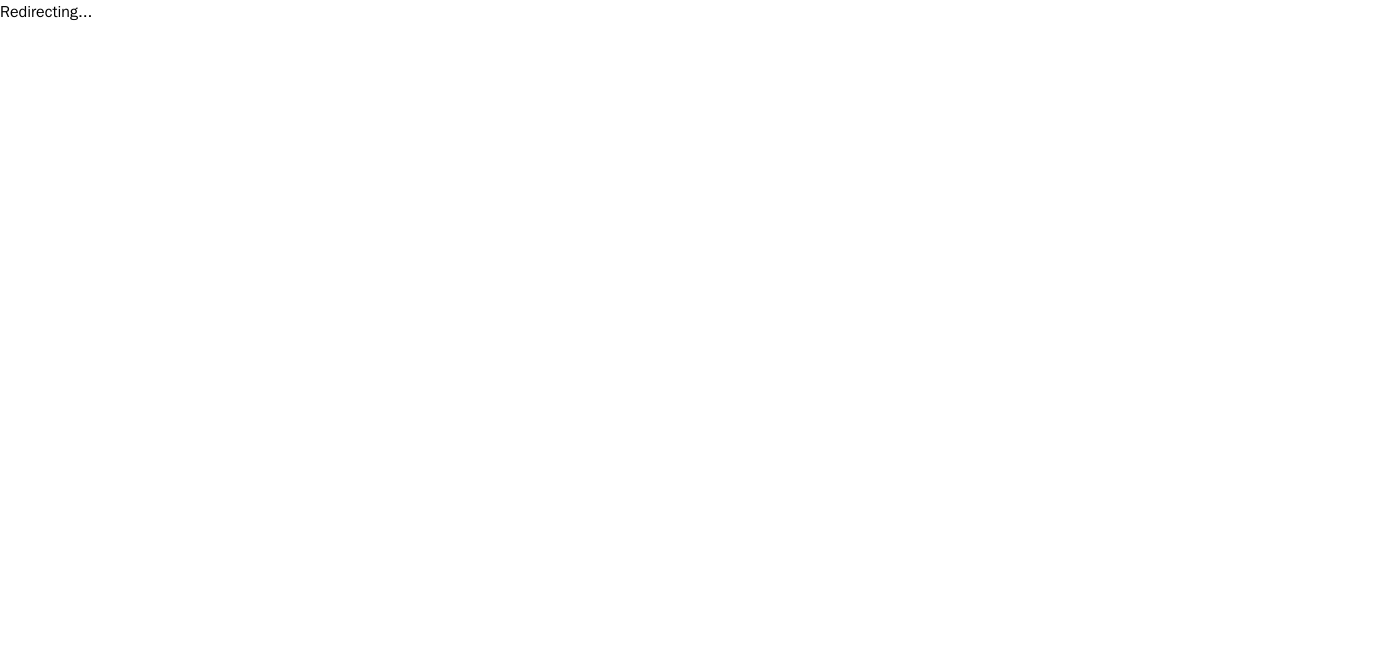 scroll, scrollTop: 0, scrollLeft: 0, axis: both 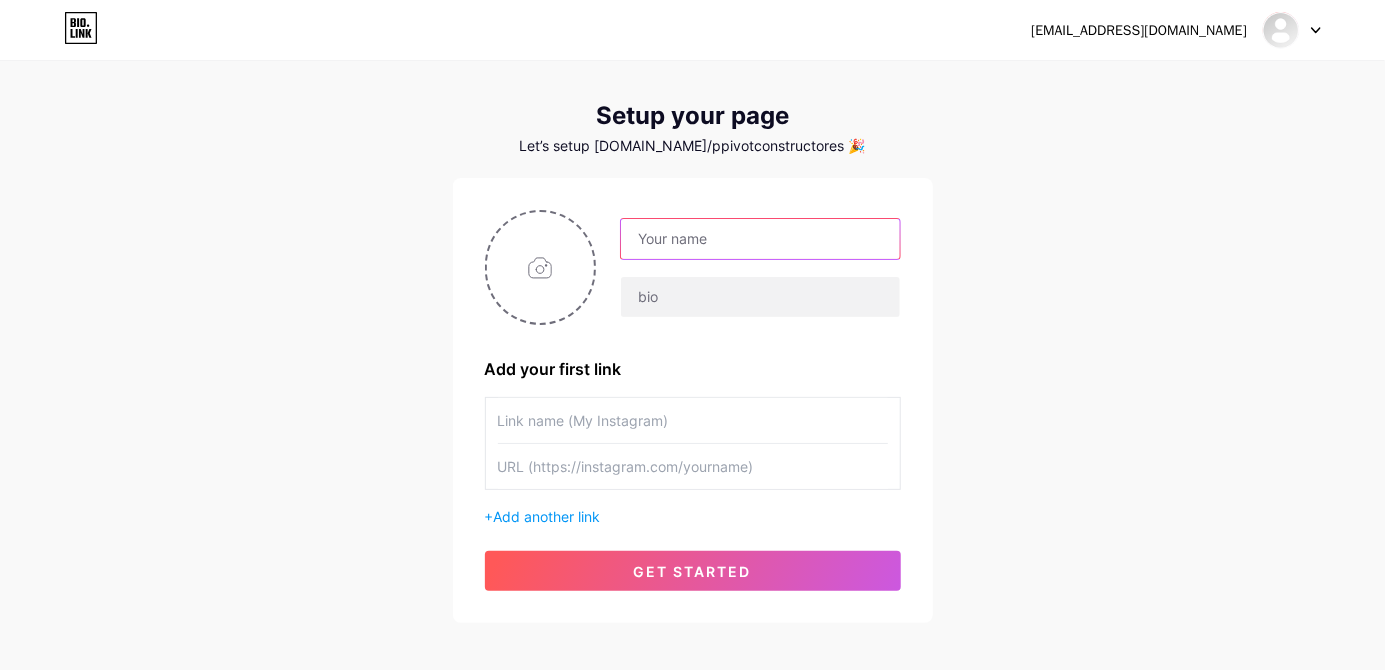 click at bounding box center [760, 239] 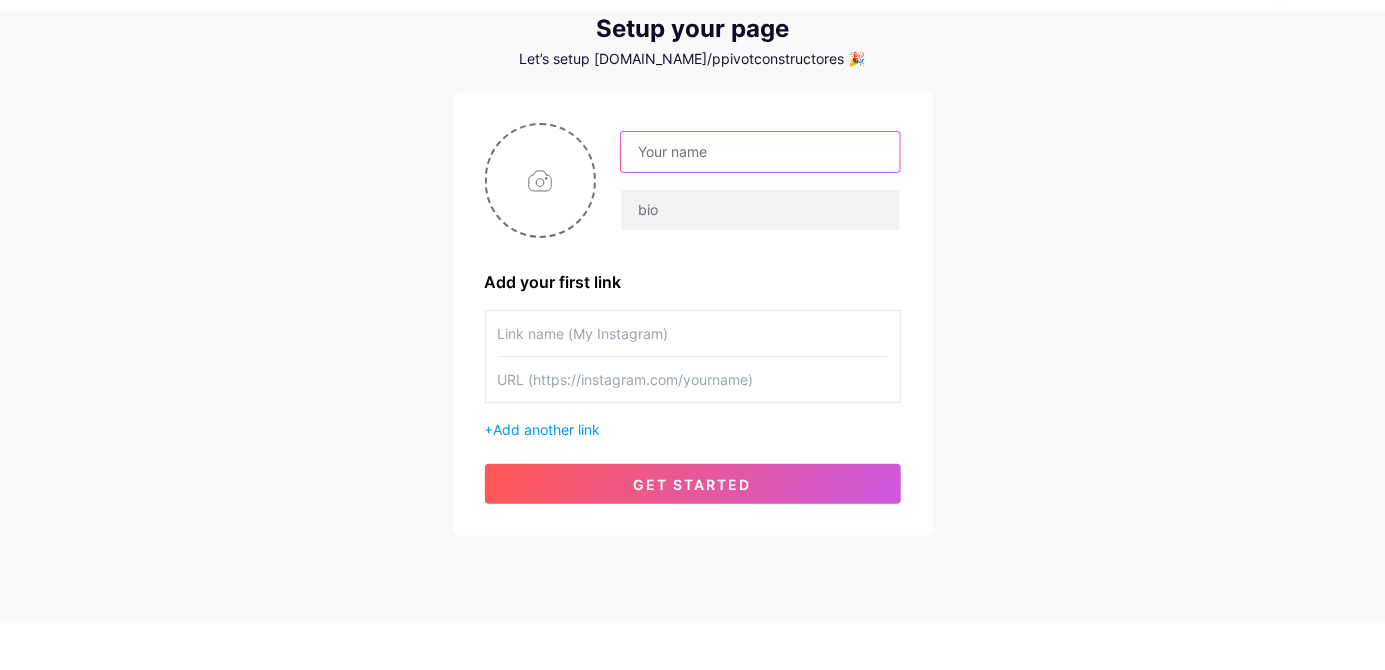 scroll, scrollTop: 74, scrollLeft: 0, axis: vertical 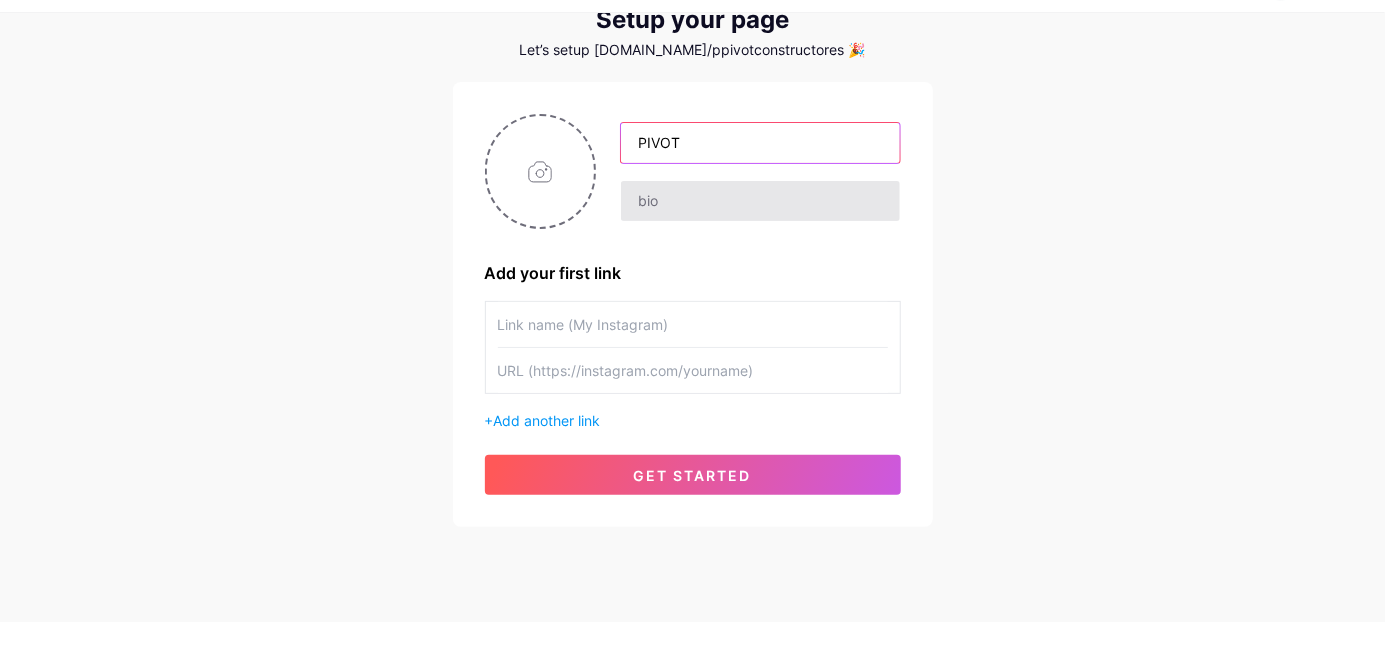 type on "PIVOT" 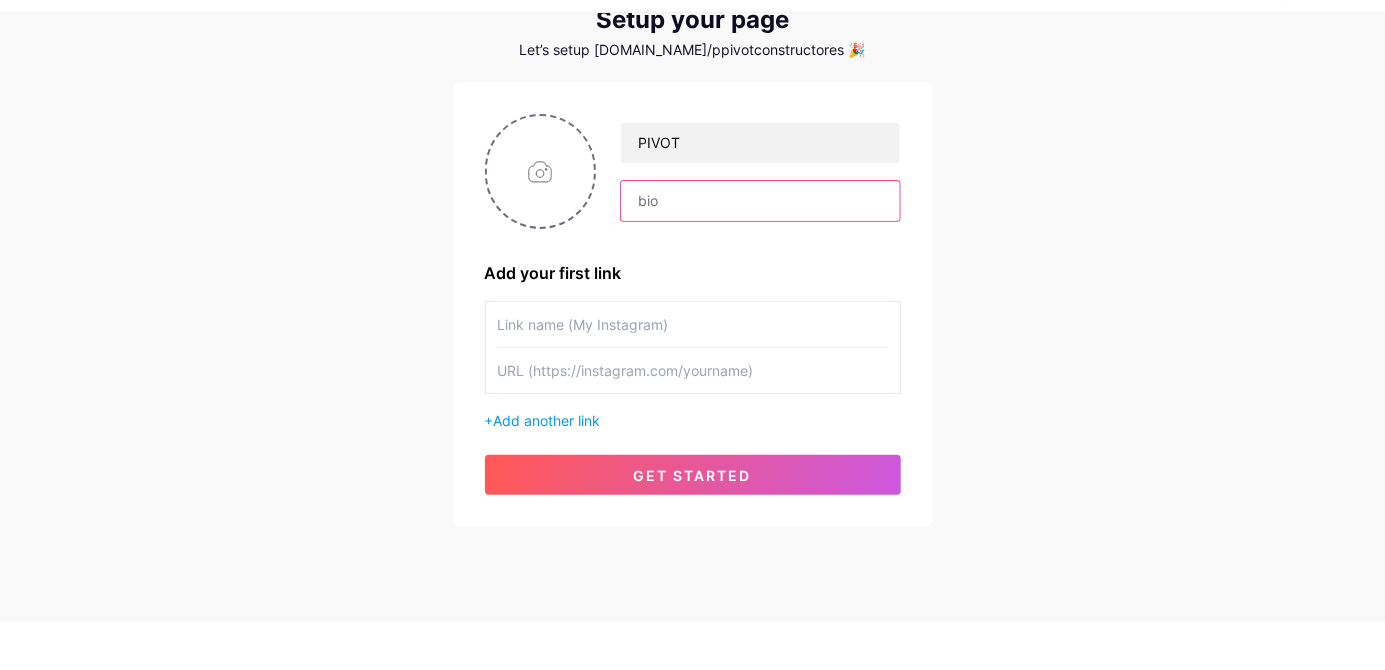 click at bounding box center (760, 249) 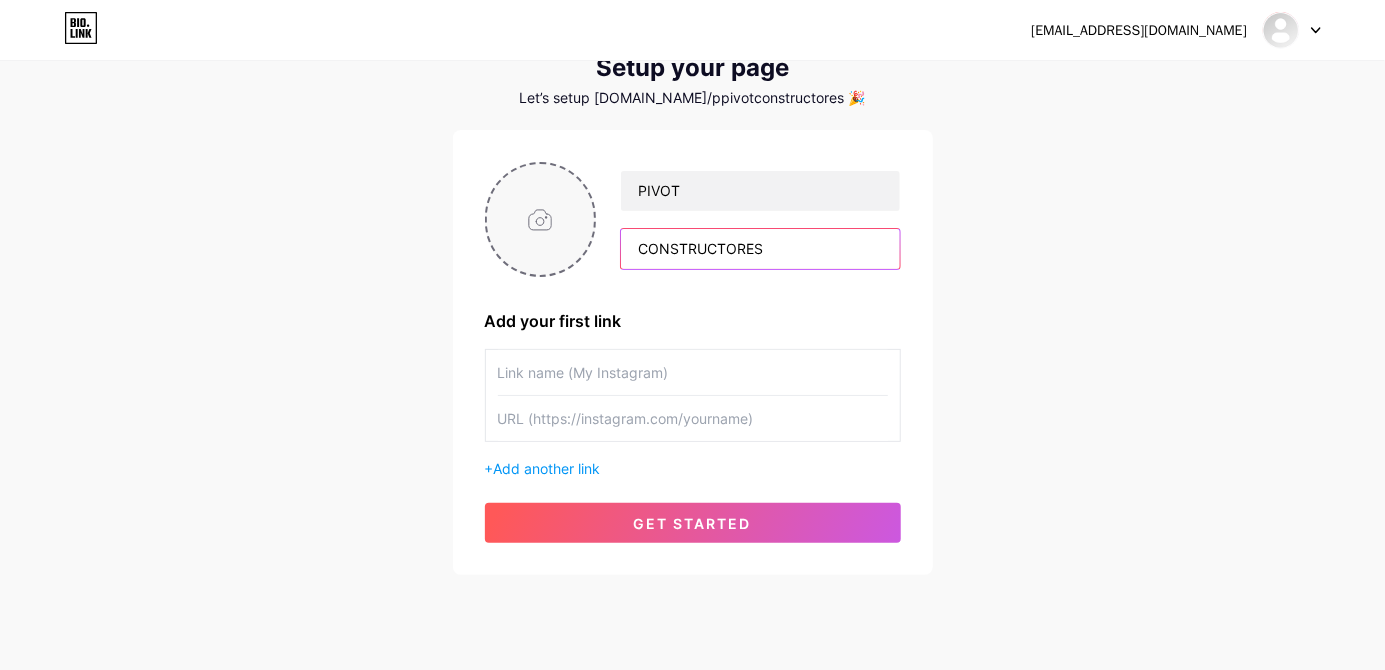 type on "CONSTRUCTORES" 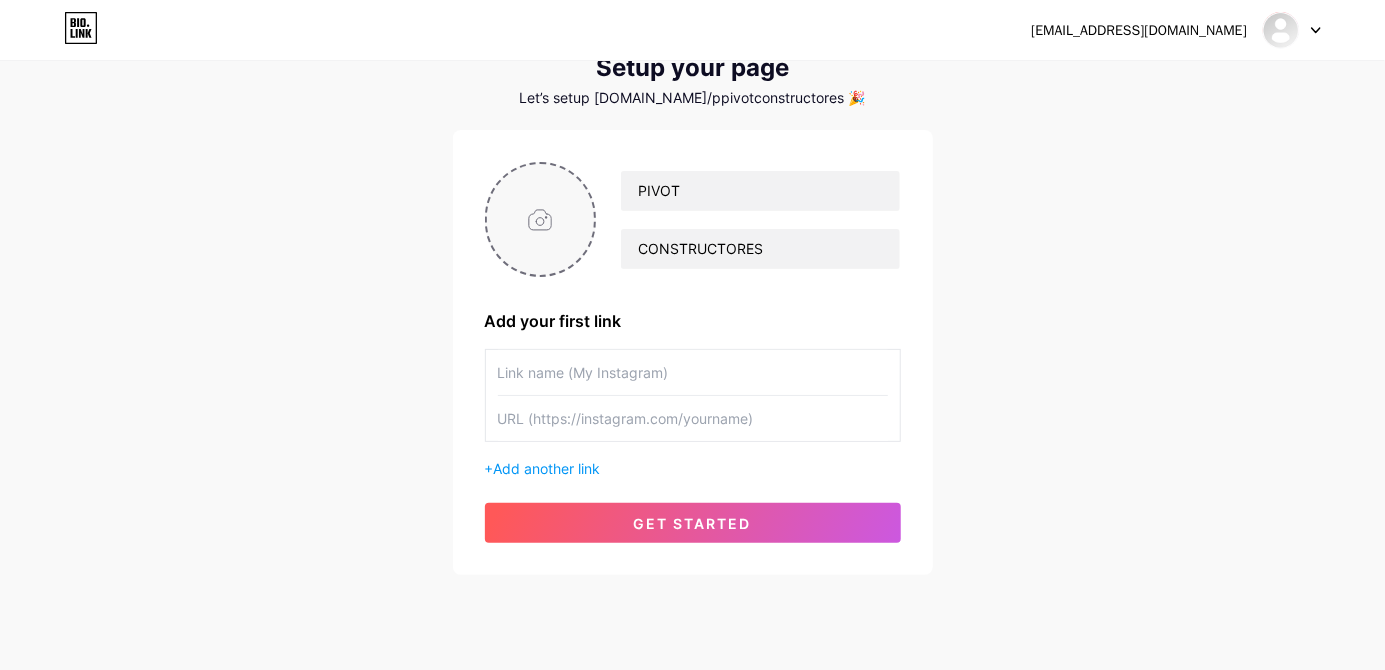 click at bounding box center [541, 219] 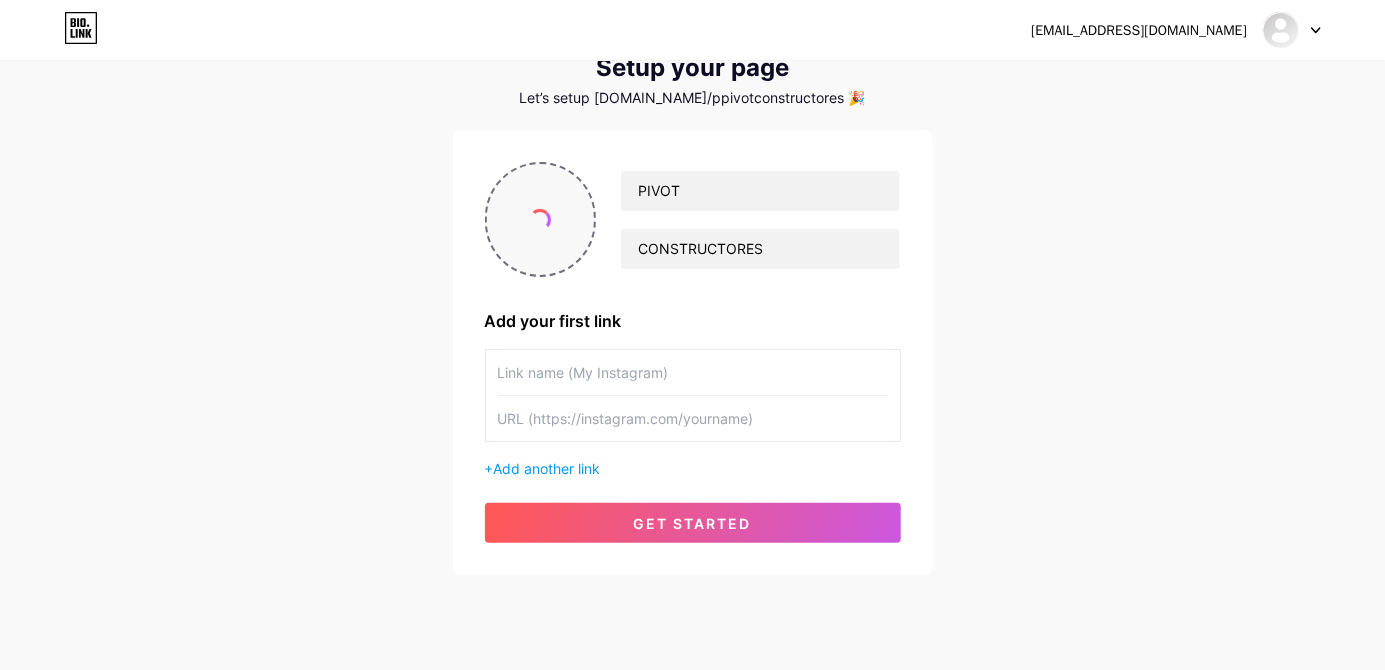 click at bounding box center (541, 219) 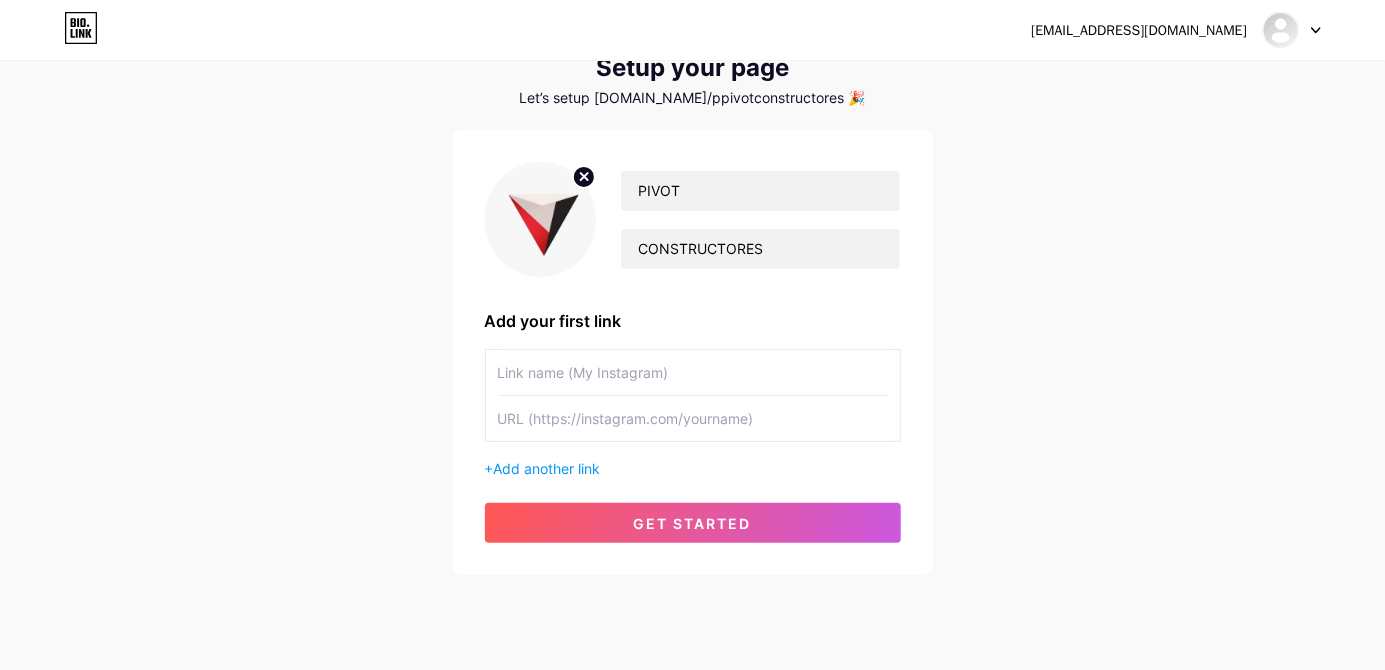 click at bounding box center [541, 219] 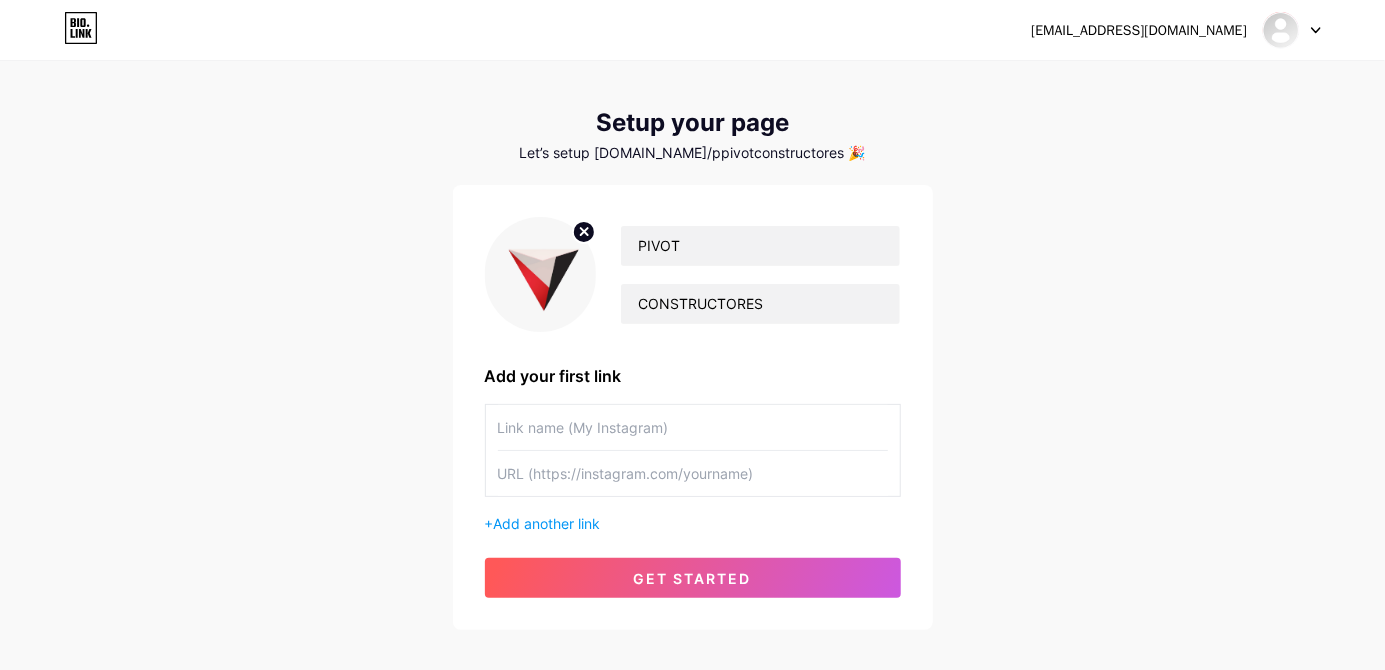 scroll, scrollTop: 20, scrollLeft: 0, axis: vertical 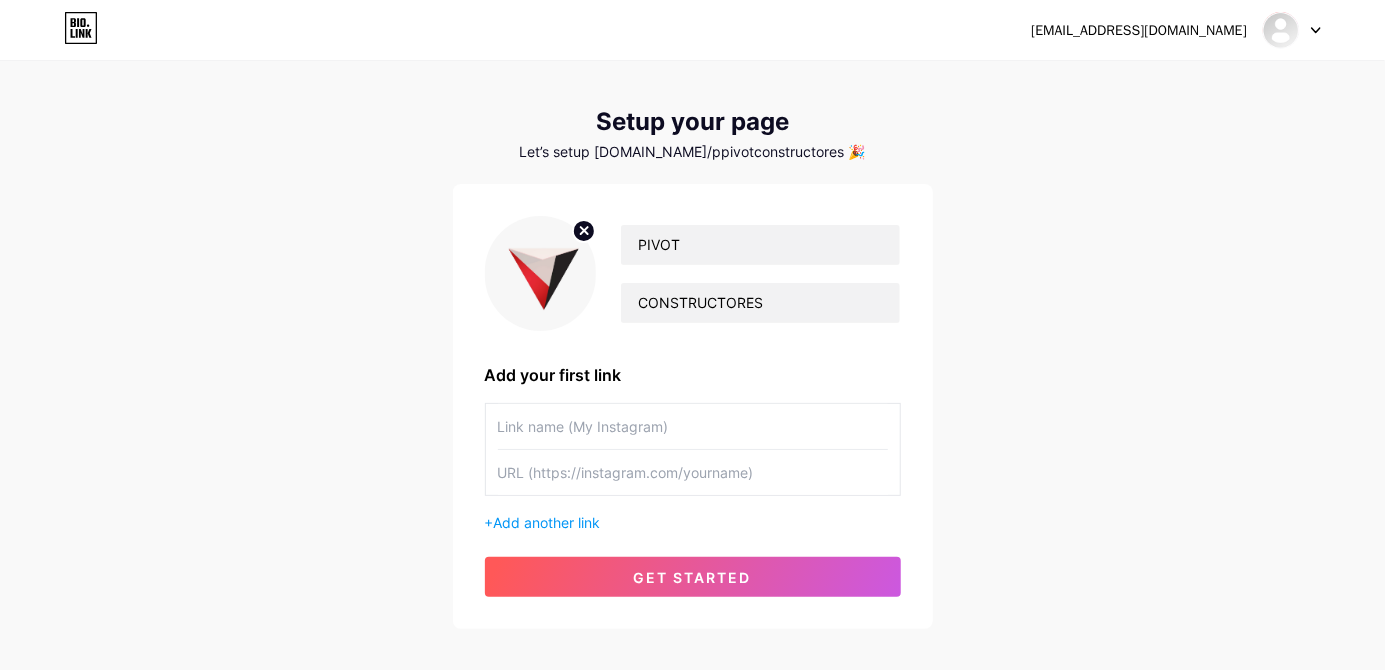 click at bounding box center [693, 426] 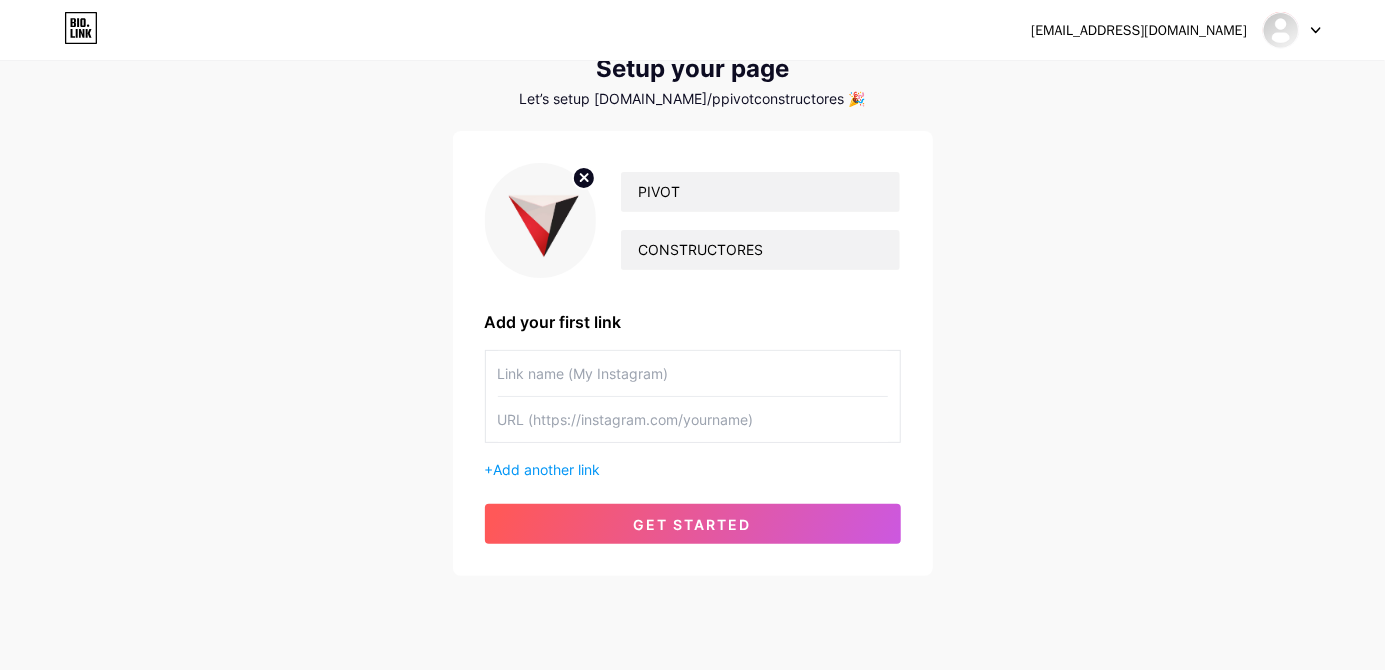 scroll, scrollTop: 113, scrollLeft: 0, axis: vertical 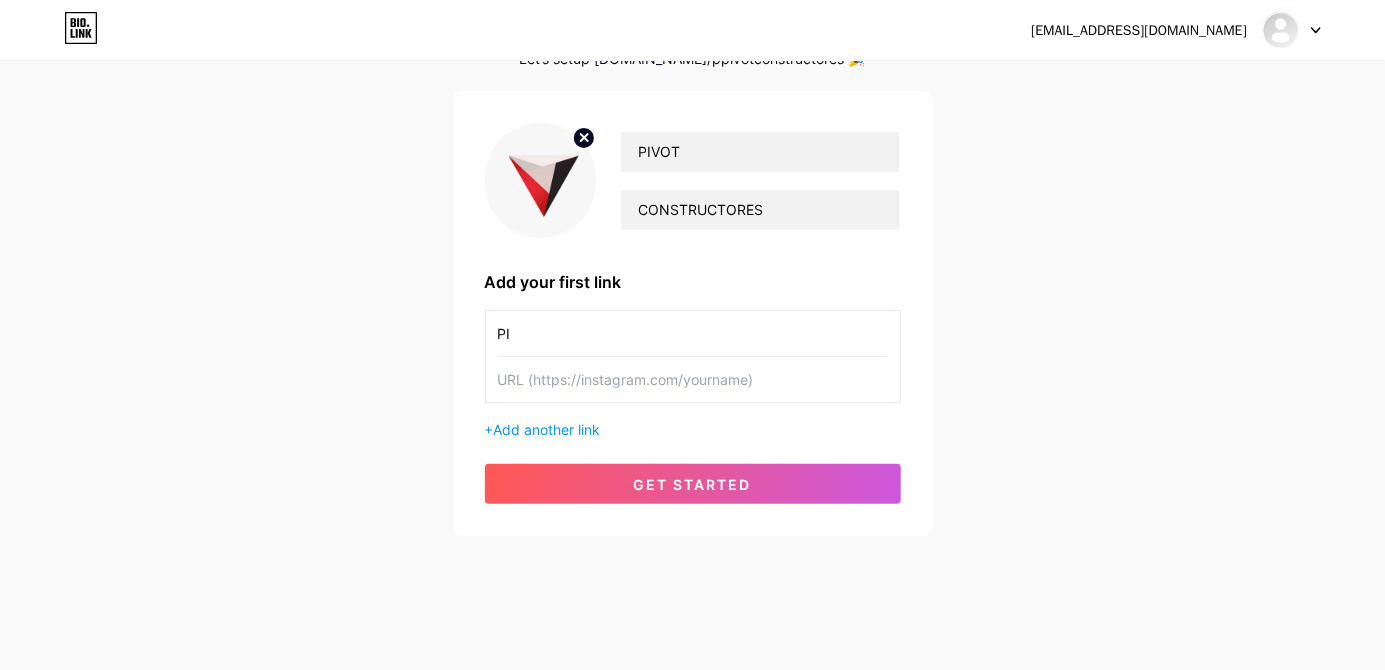type on "P" 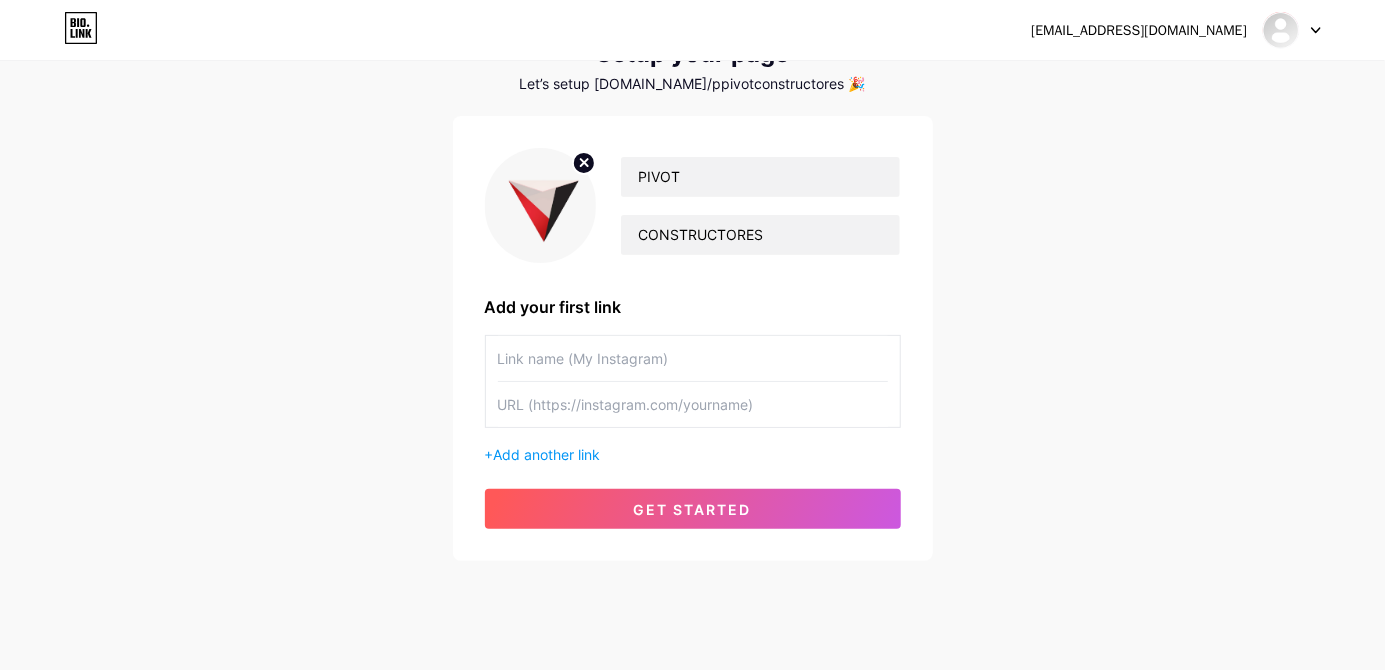 scroll, scrollTop: 94, scrollLeft: 0, axis: vertical 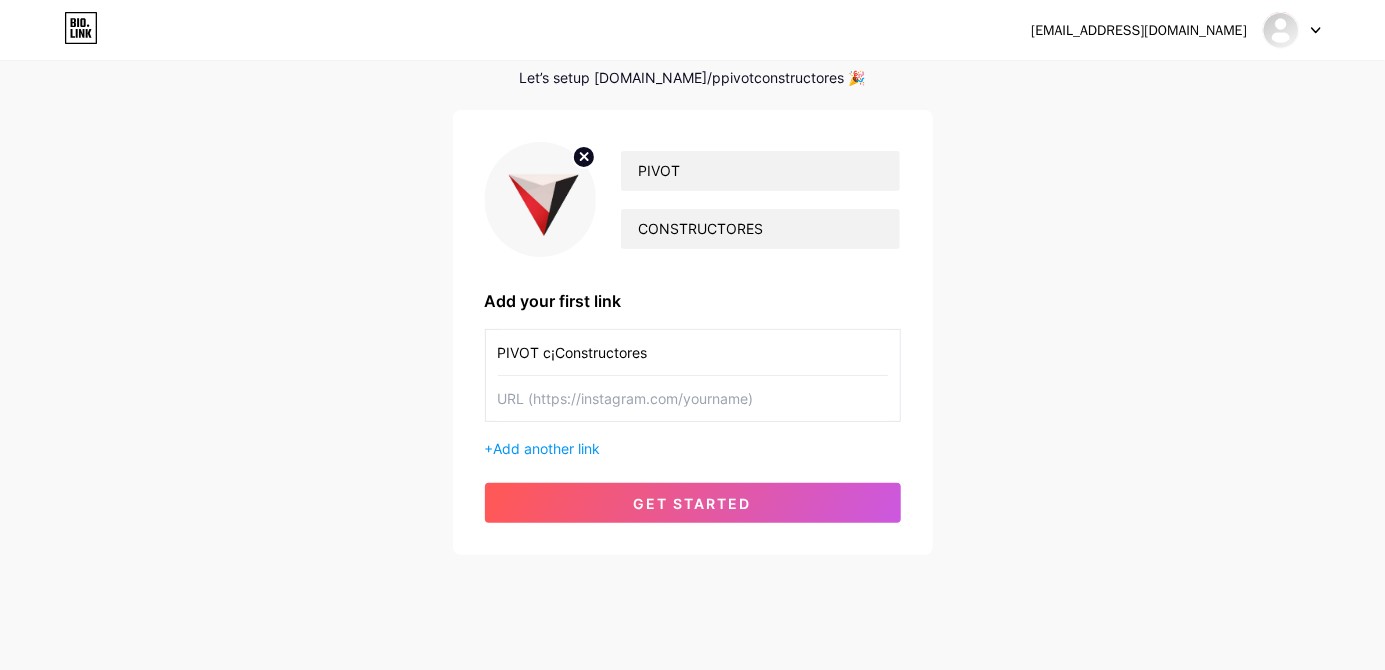 click on "PIVOT c¡Constructores" at bounding box center (693, 352) 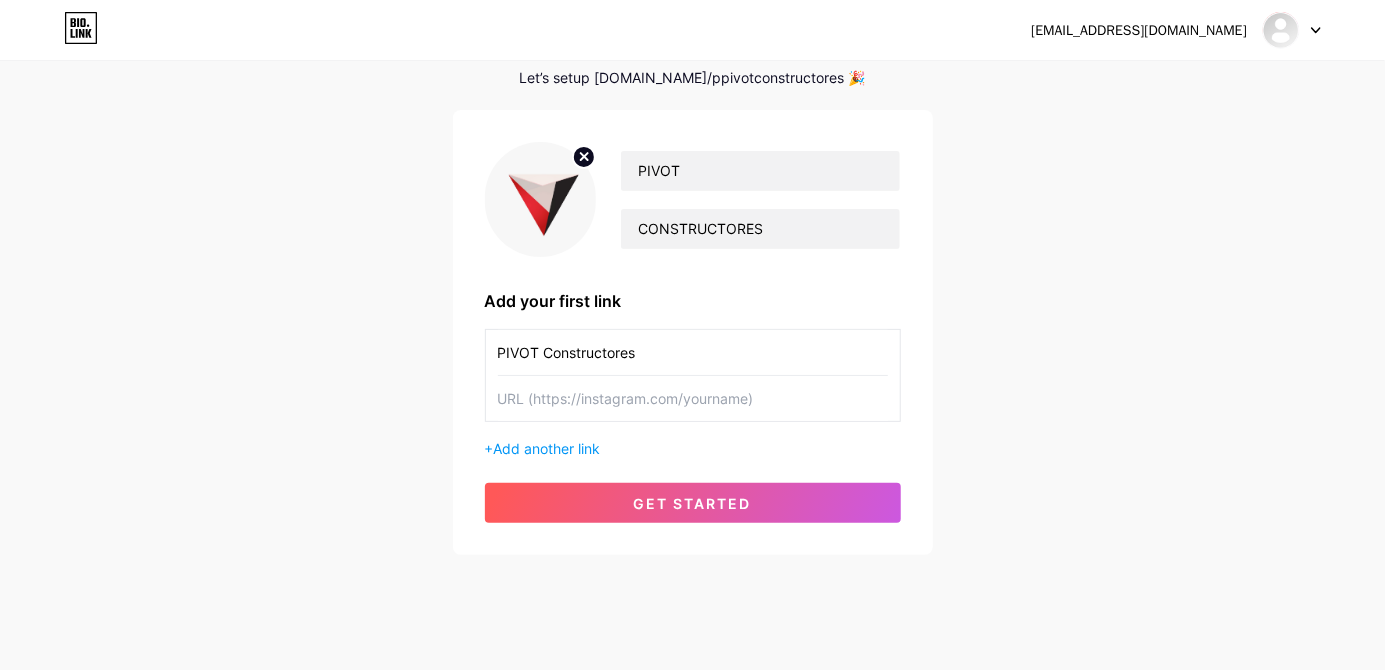 type on "PIVOT Constructores" 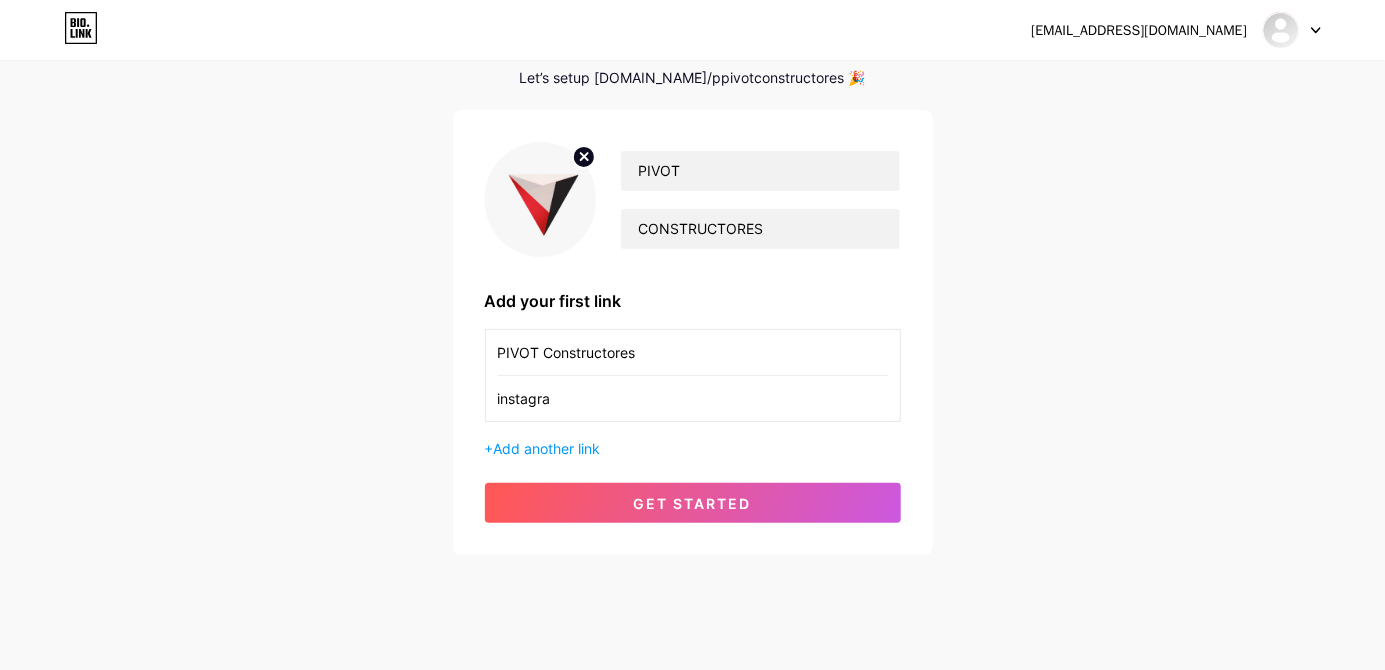 type on "instagram" 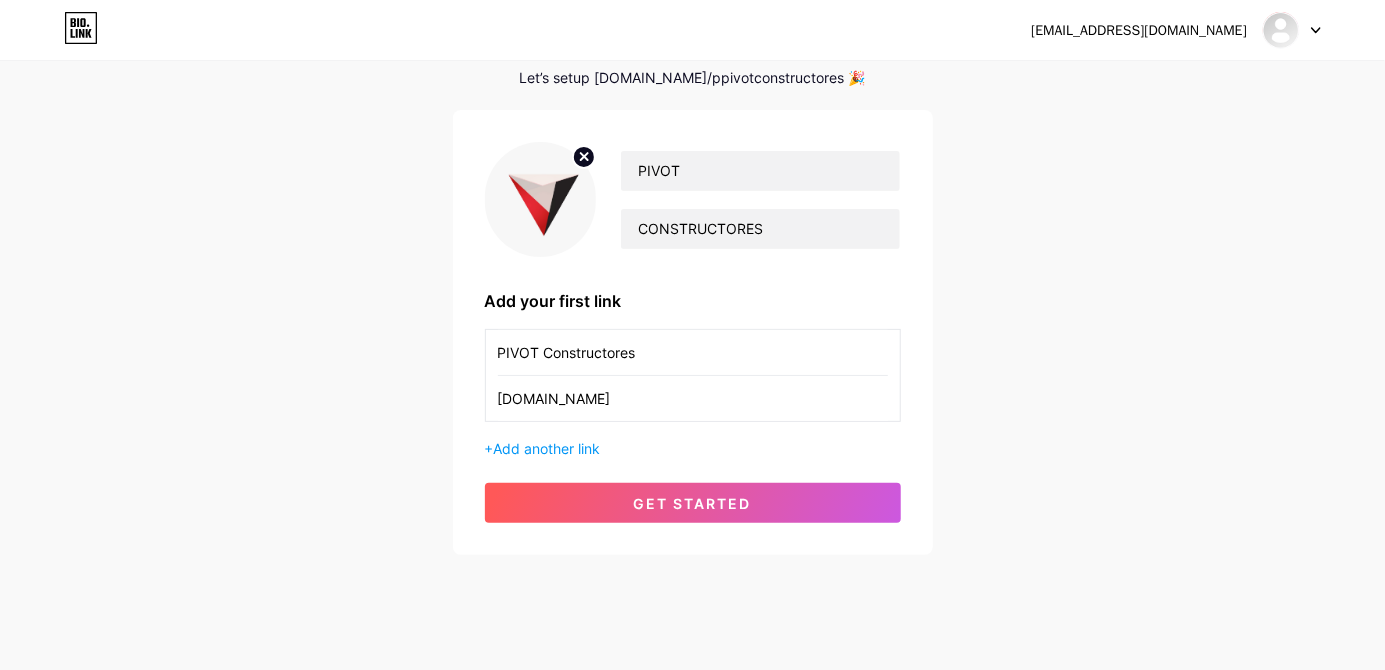 type on "Instagram.com" 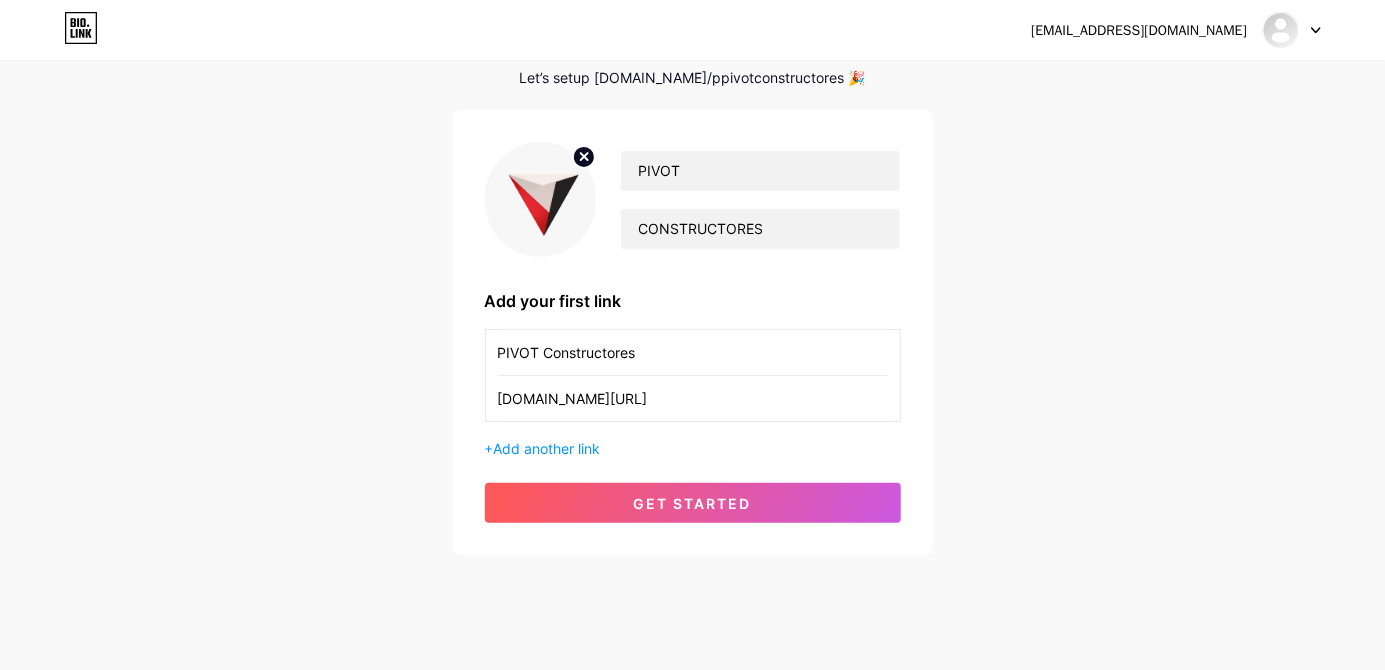 paste on "@" 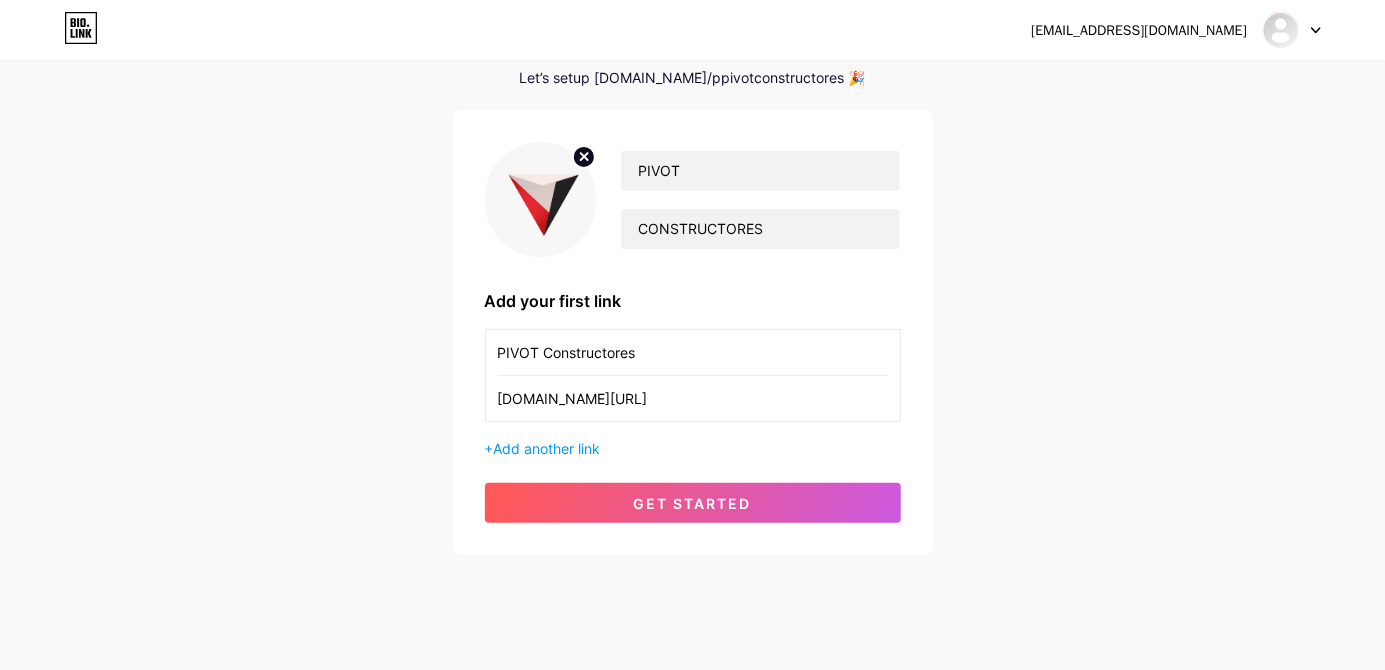 type on "instagram.com/@pivot_constructores" 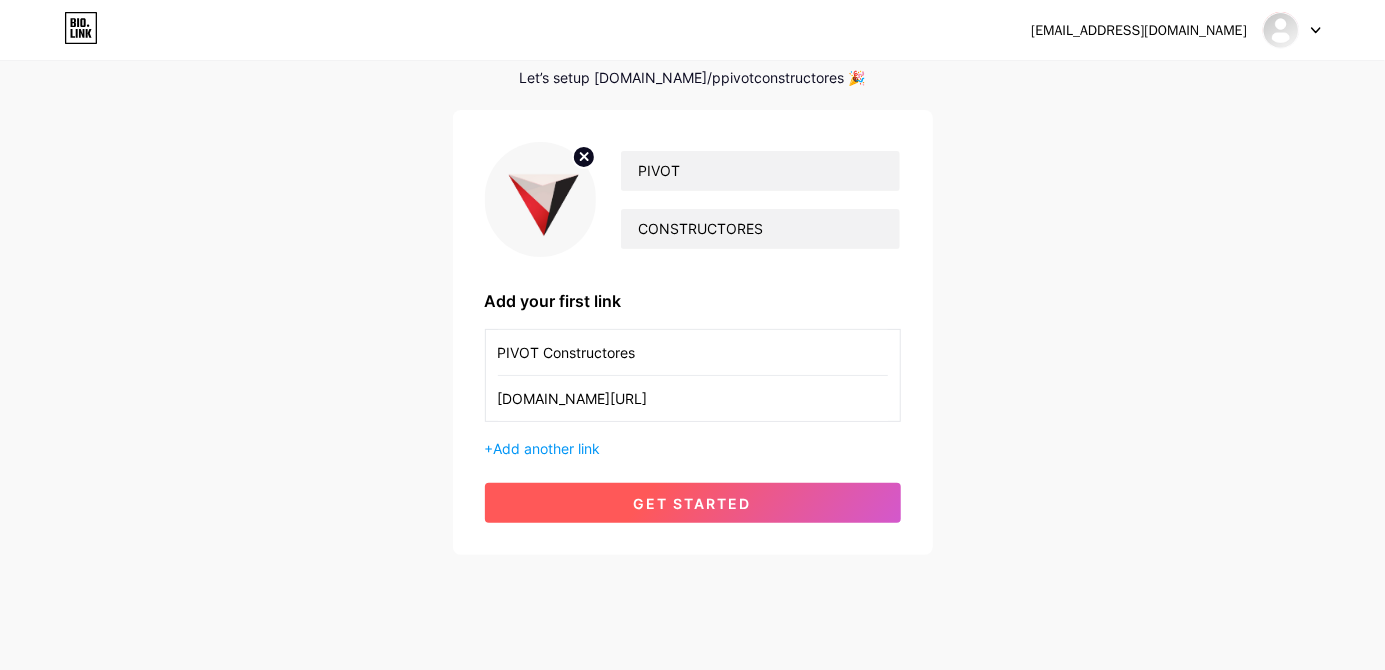 click on "get started" at bounding box center (693, 503) 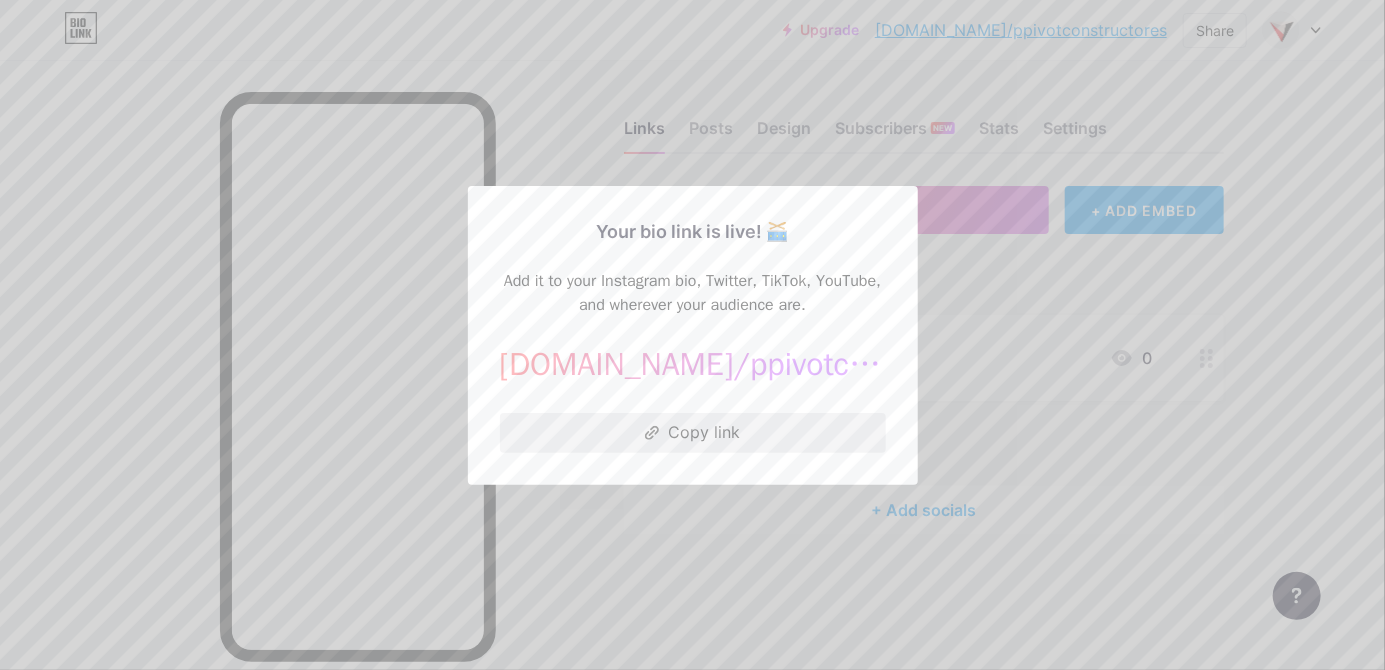 click on "Copy link" at bounding box center (693, 433) 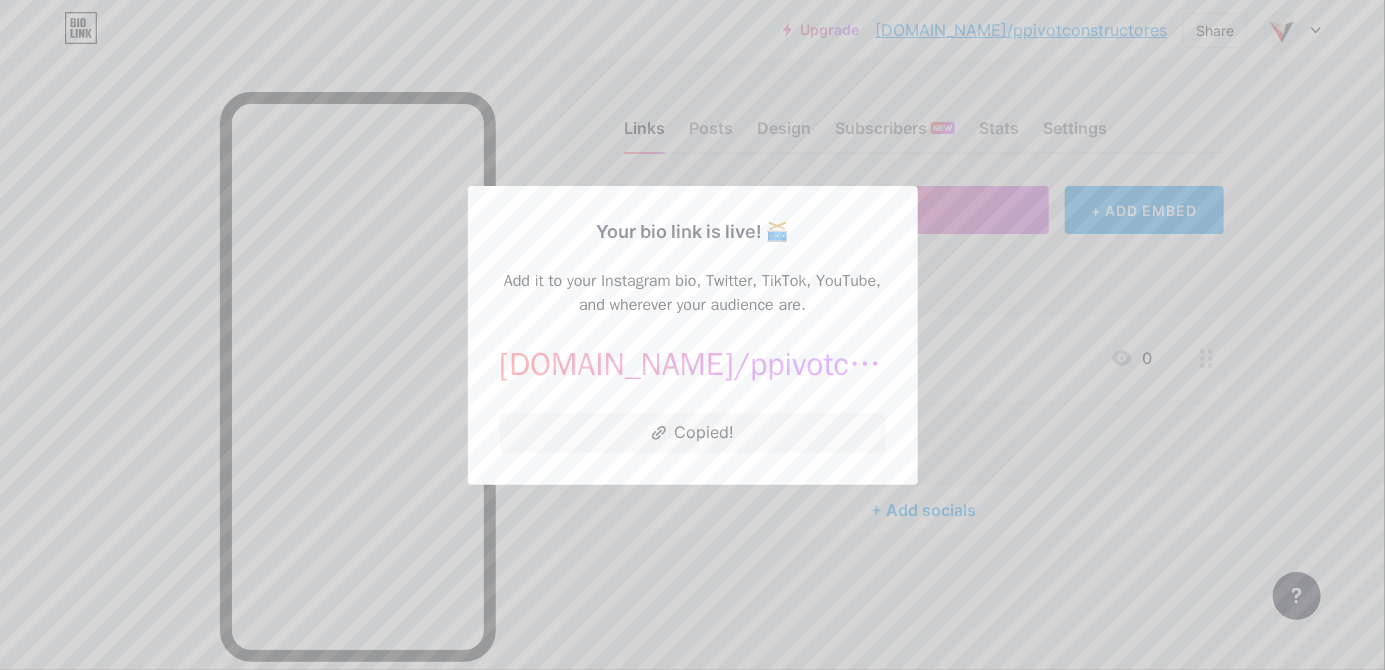 click at bounding box center (692, 335) 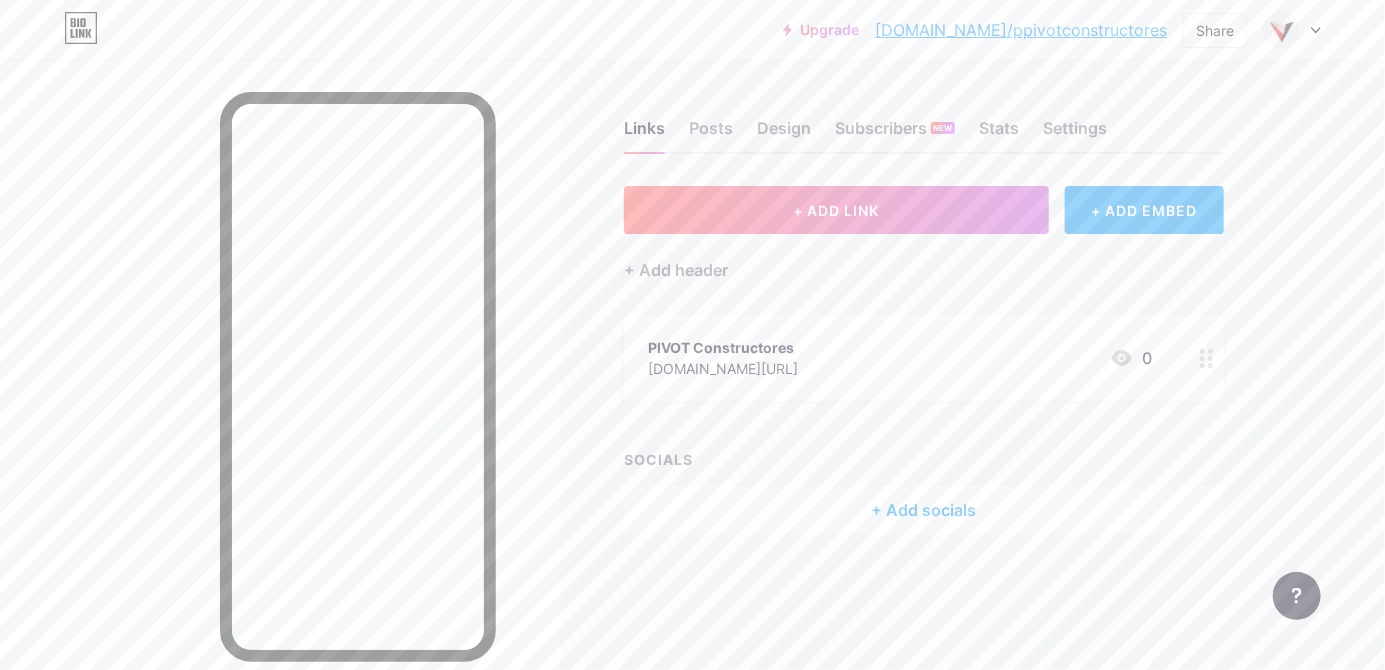 click on "+ Add socials" at bounding box center [924, 510] 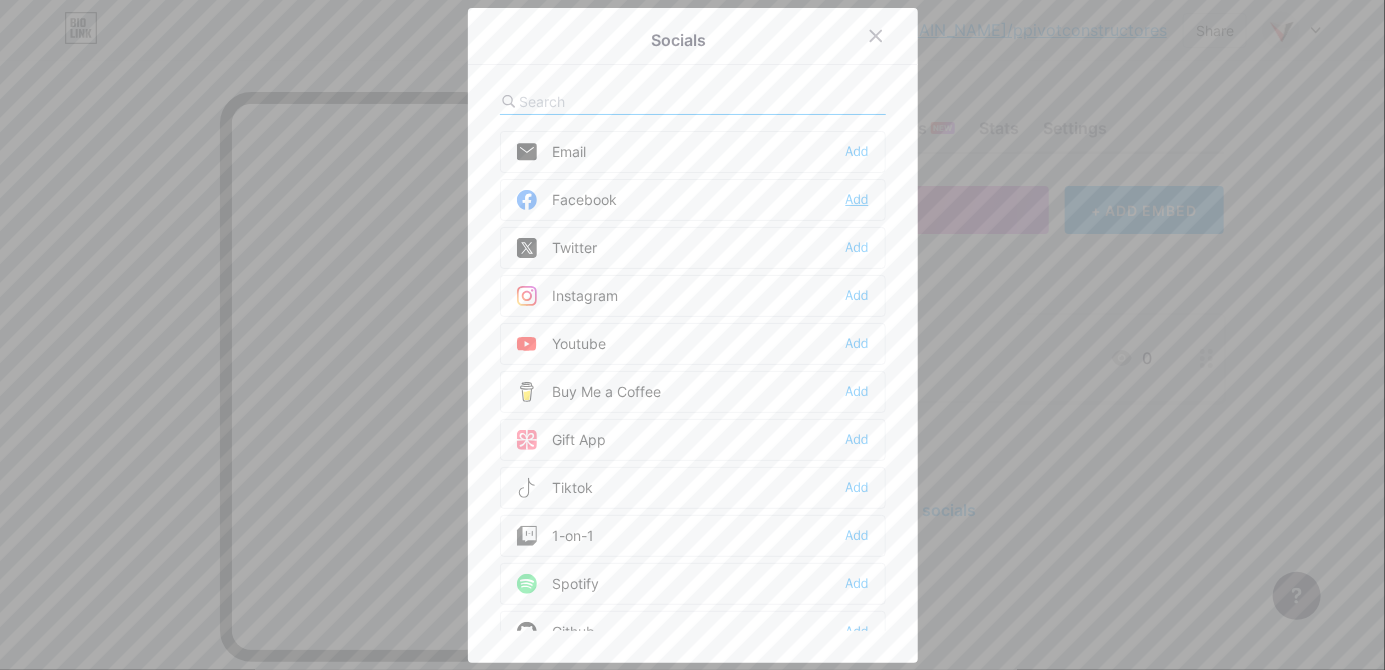 click on "Add" at bounding box center (857, 200) 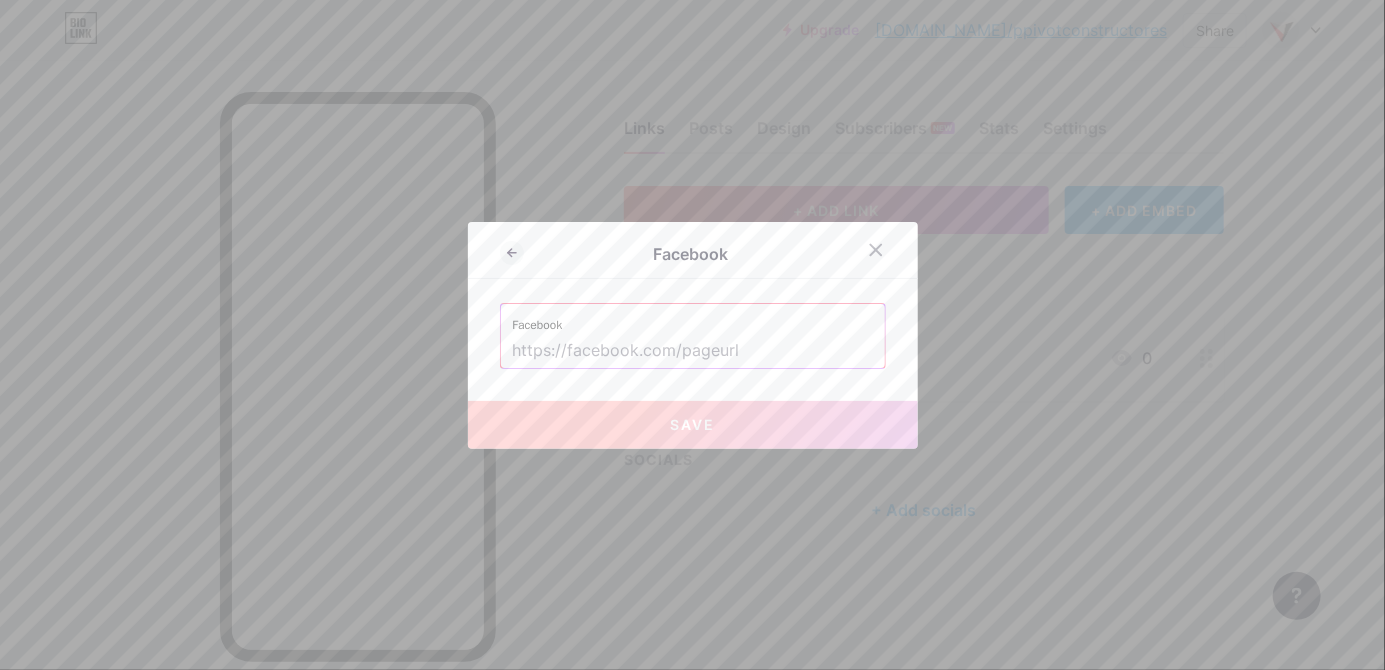 click at bounding box center [693, 351] 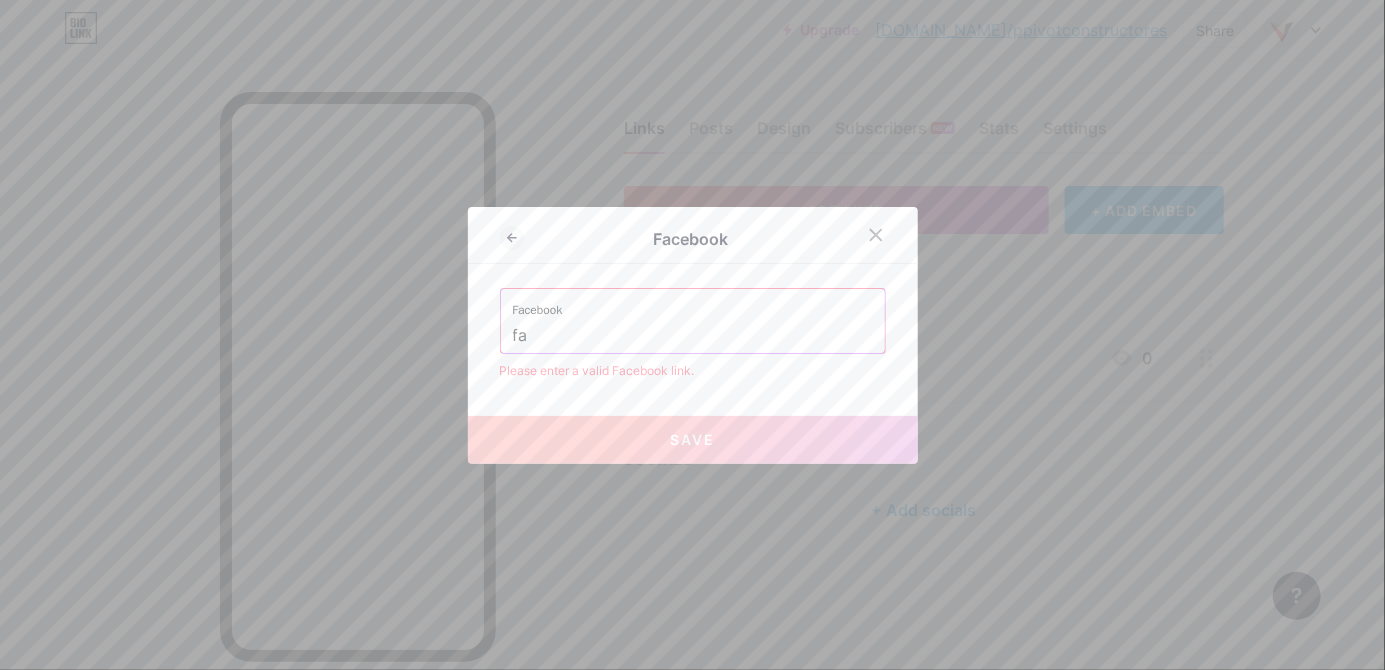 type on "fae" 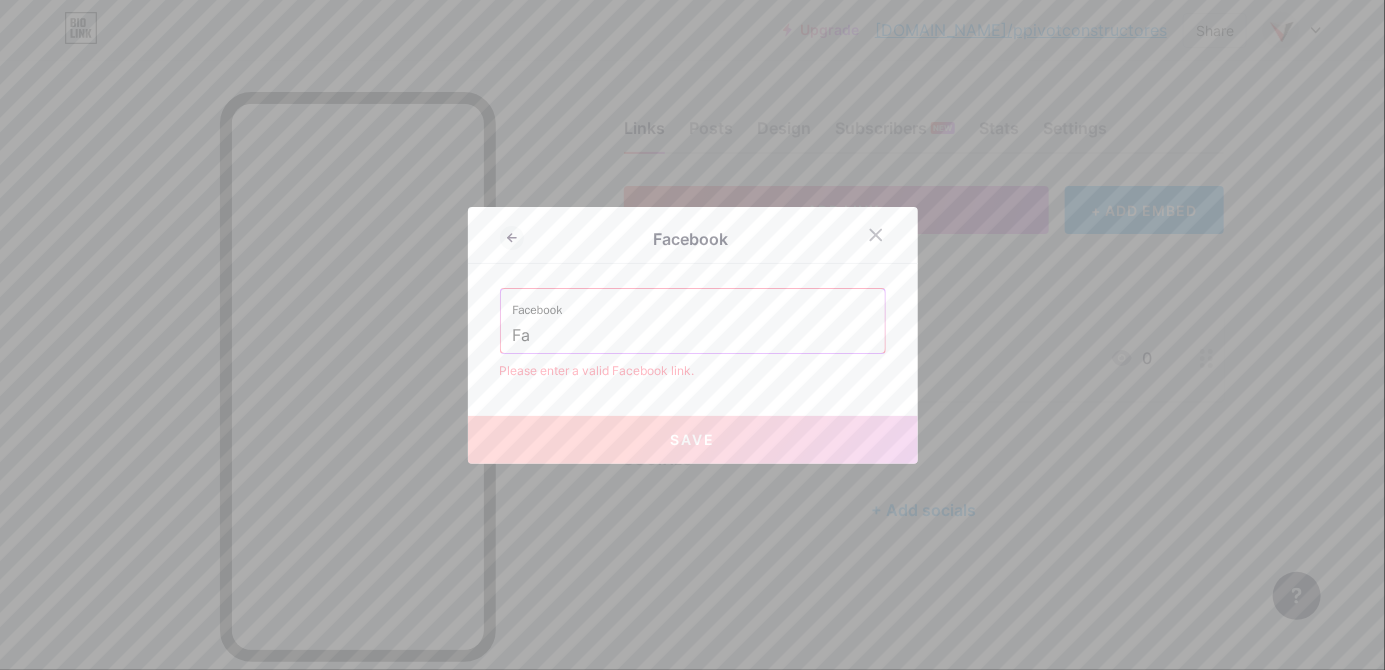 type on "F" 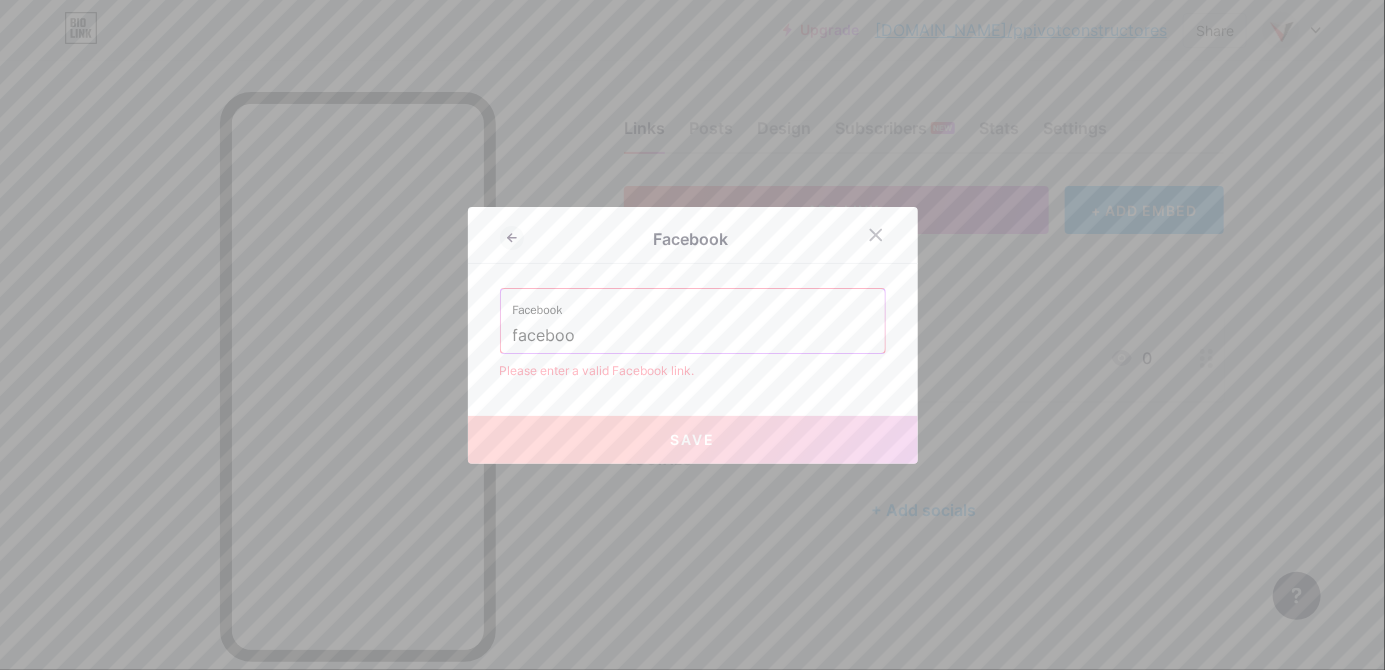 type on "facebook" 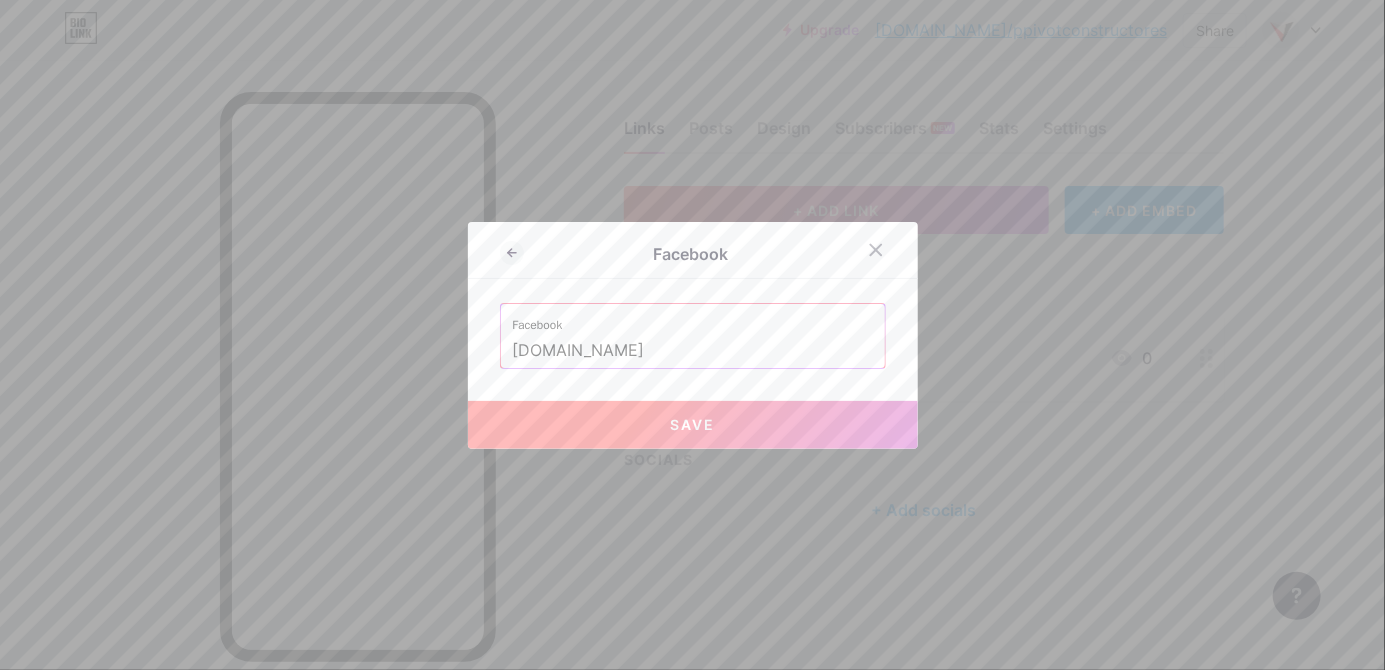 type on "Facebook.com" 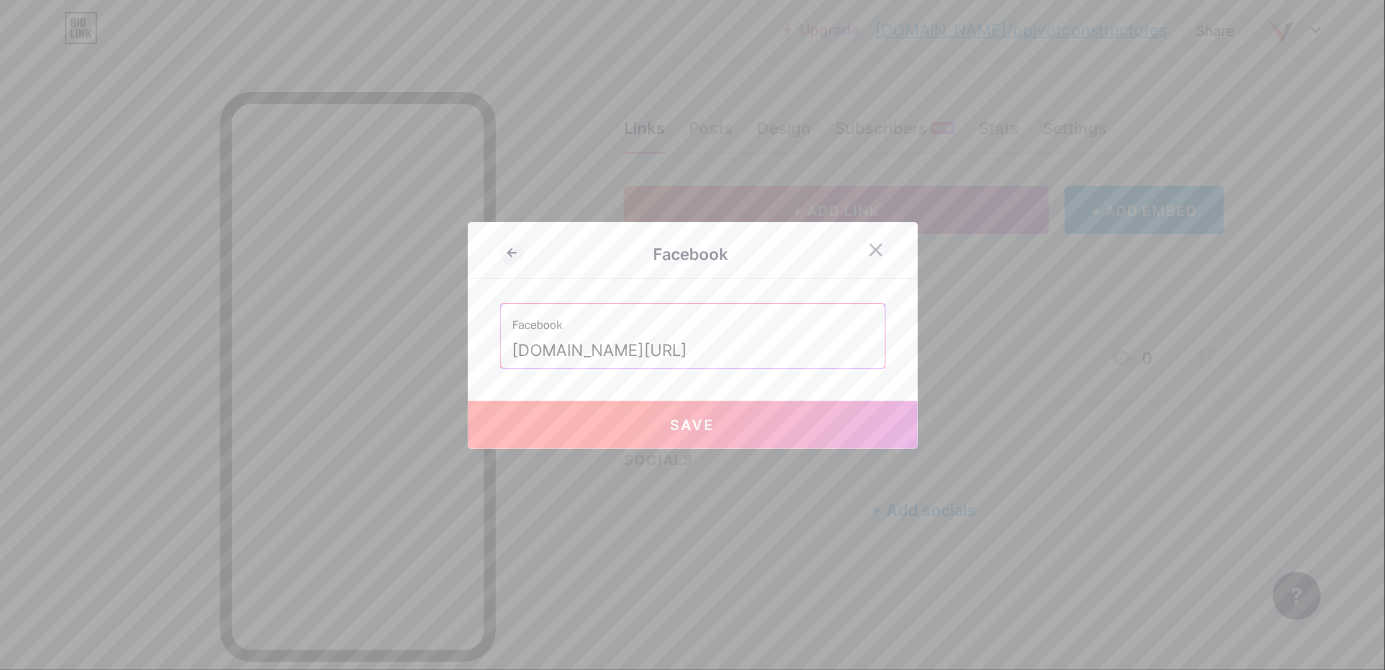 click on "Save" at bounding box center [692, 424] 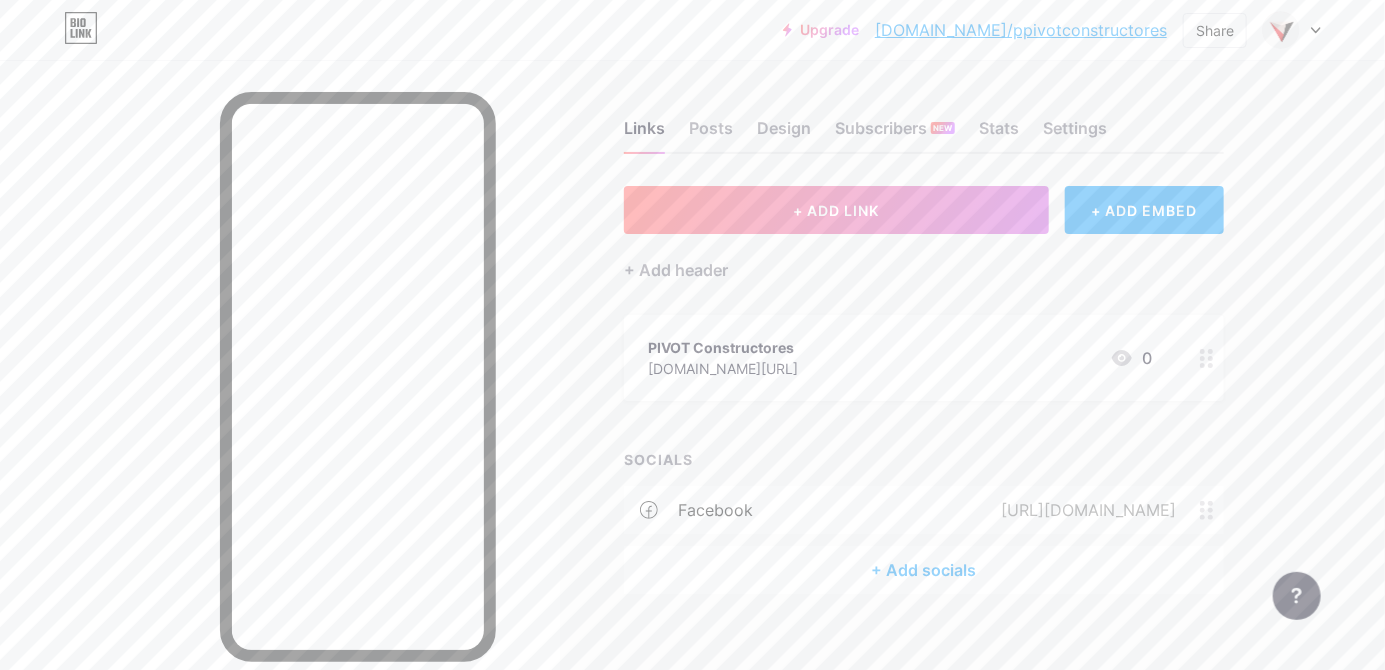 click on "+ Add socials" at bounding box center (924, 570) 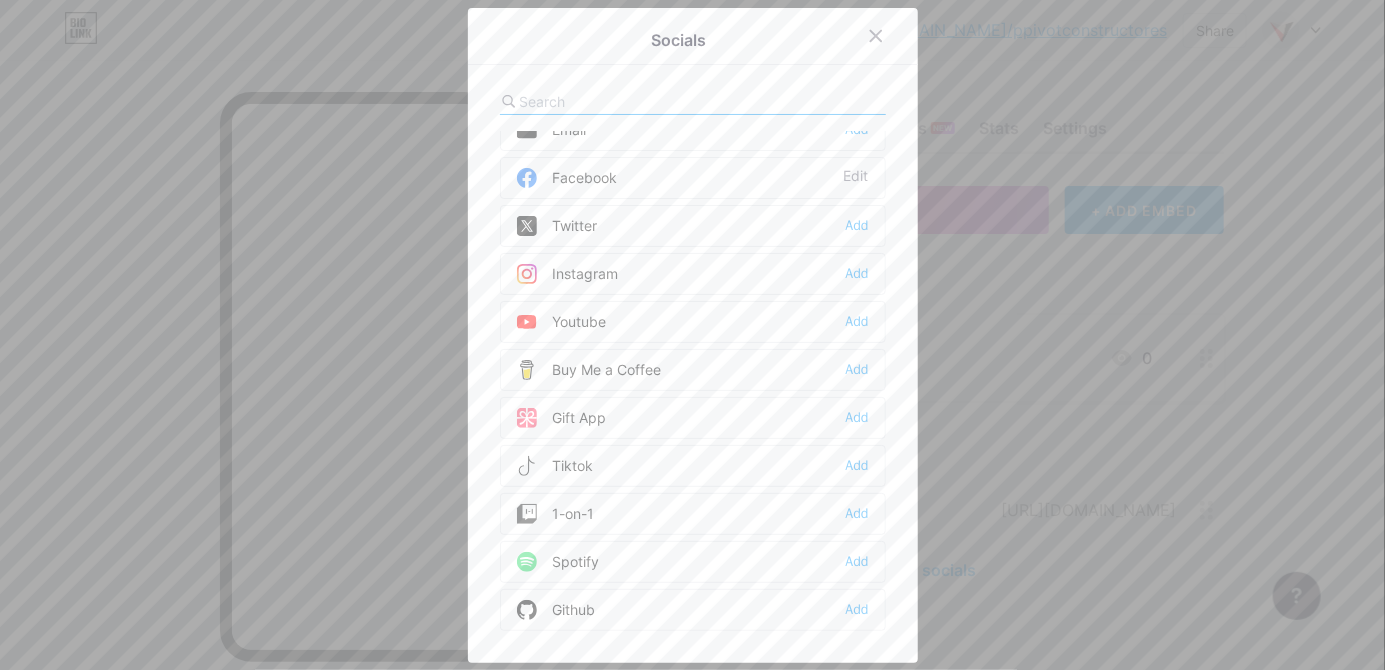 scroll, scrollTop: 0, scrollLeft: 0, axis: both 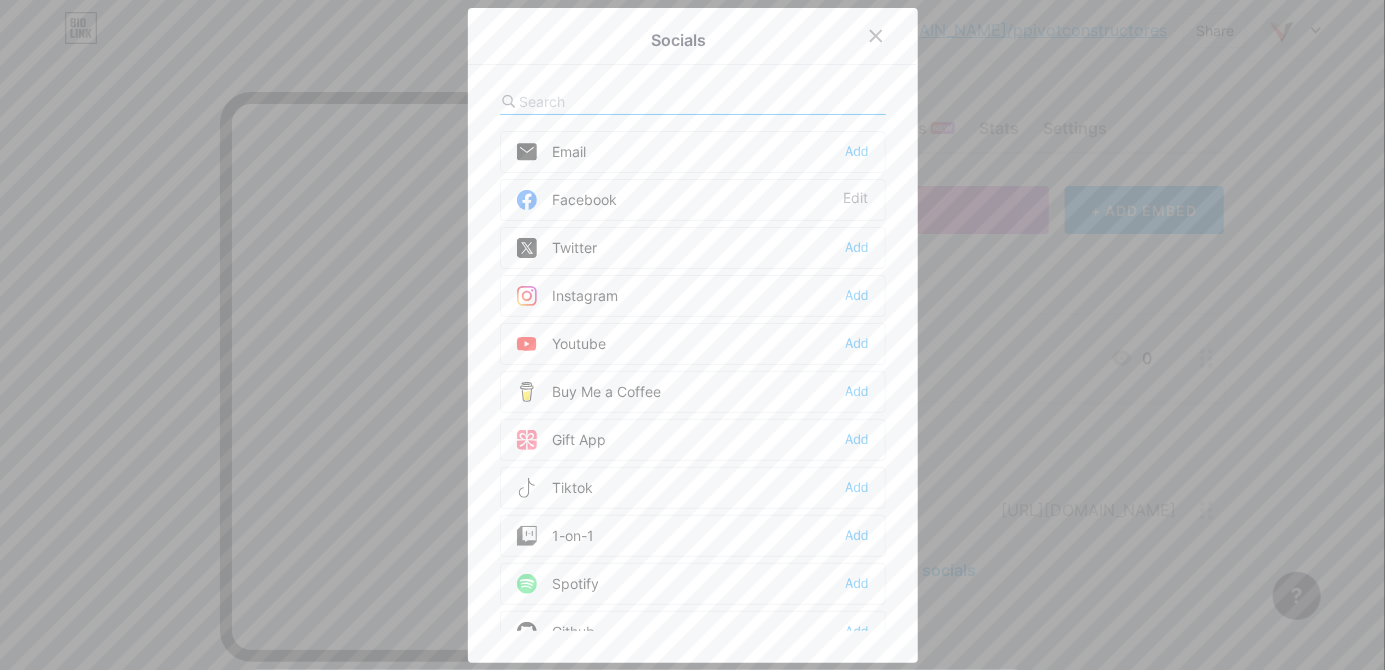 click on "Youtube
Add" at bounding box center (693, 344) 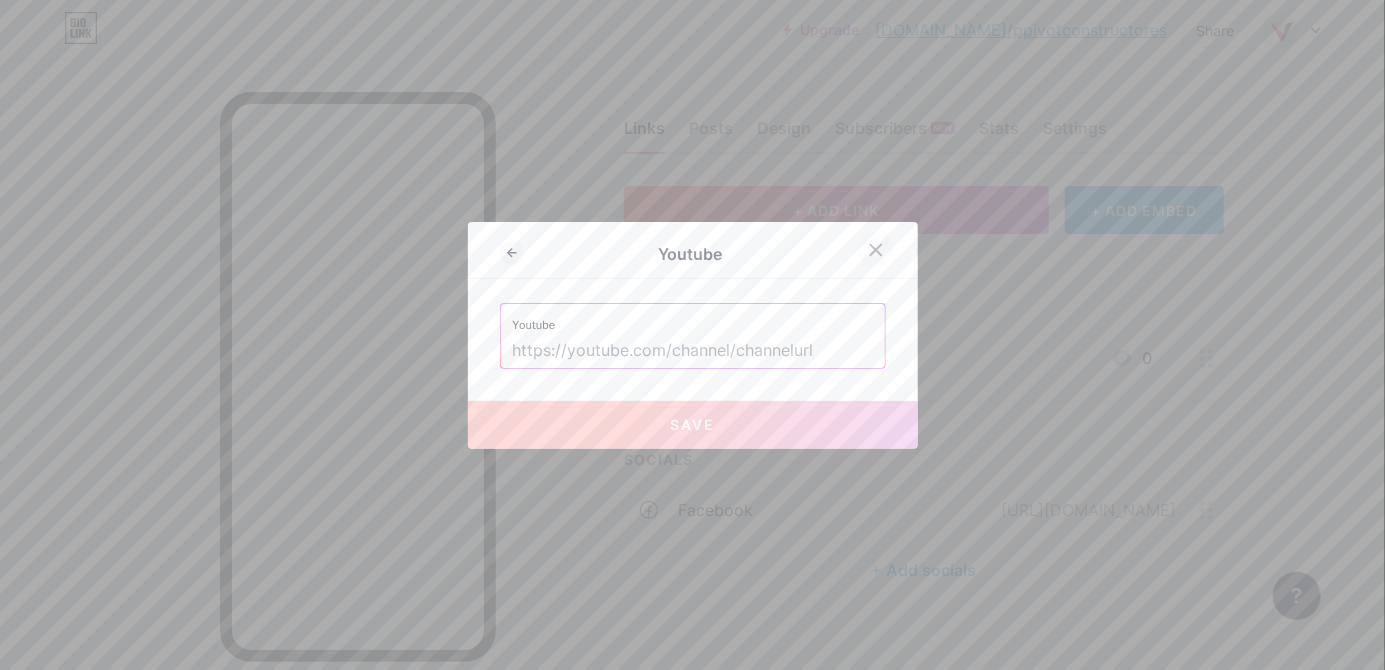 click at bounding box center (876, 250) 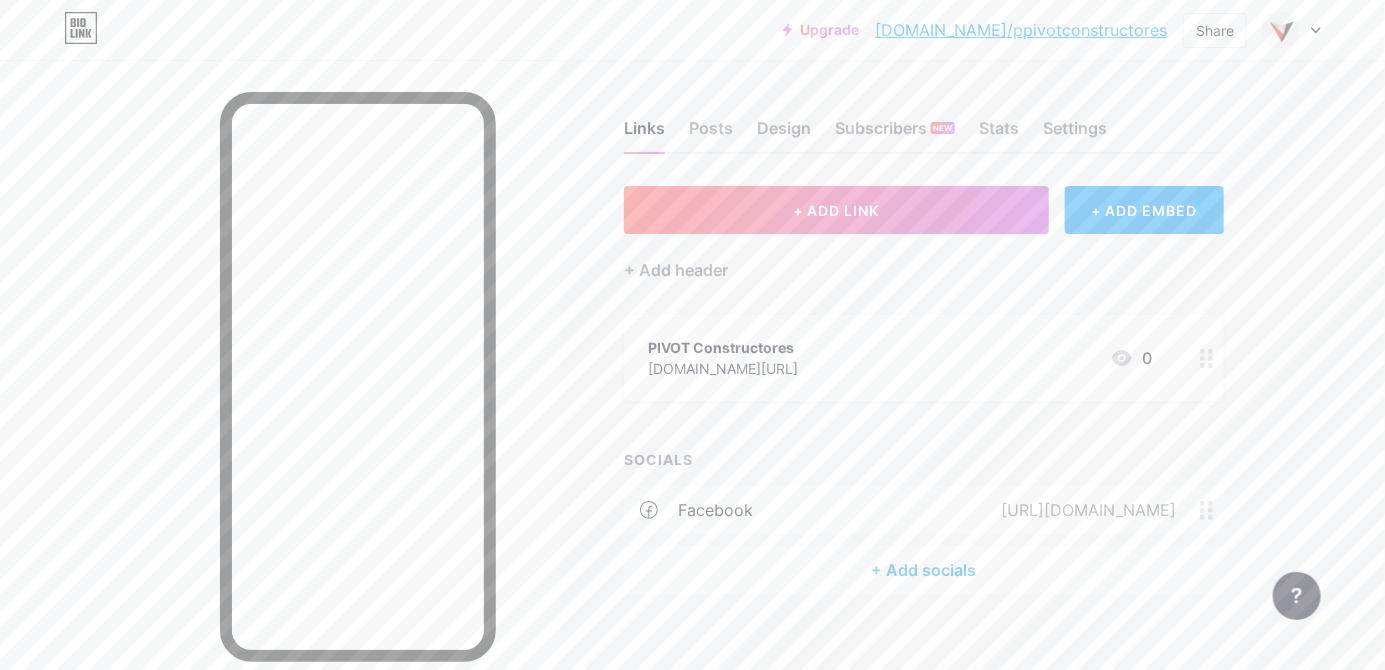 click on "+ Add socials" at bounding box center [924, 570] 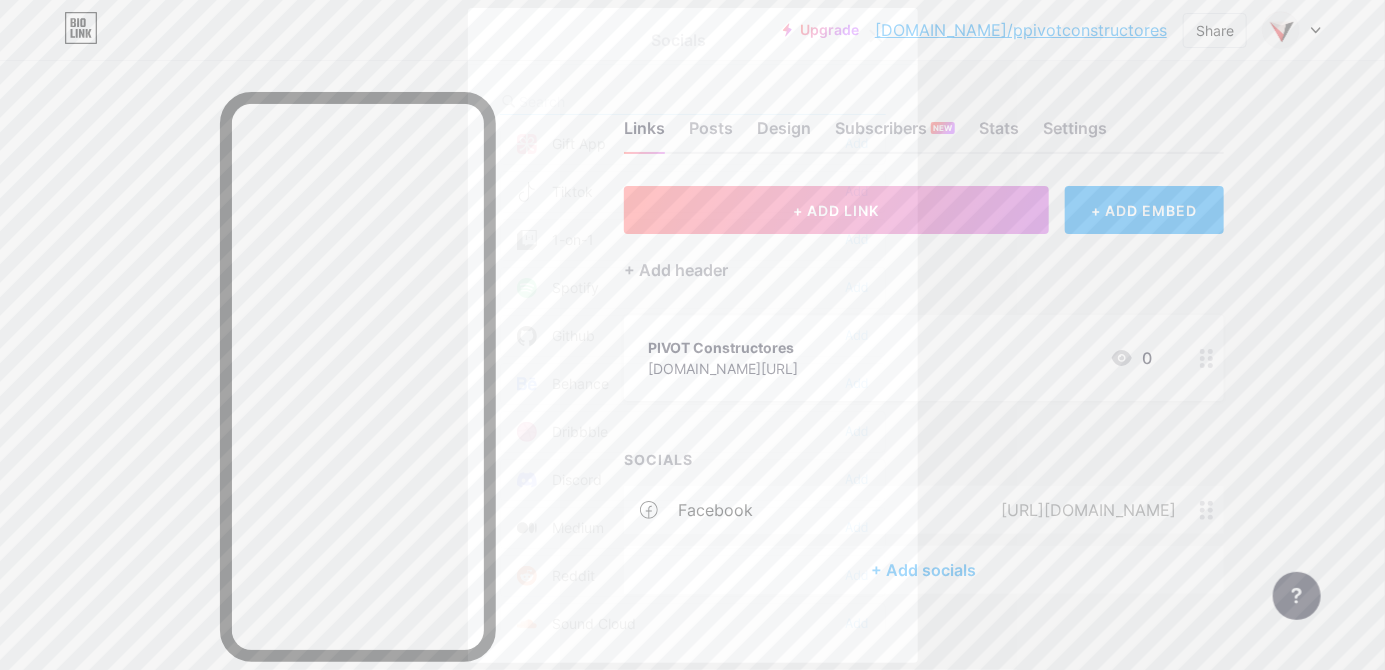 scroll, scrollTop: 0, scrollLeft: 0, axis: both 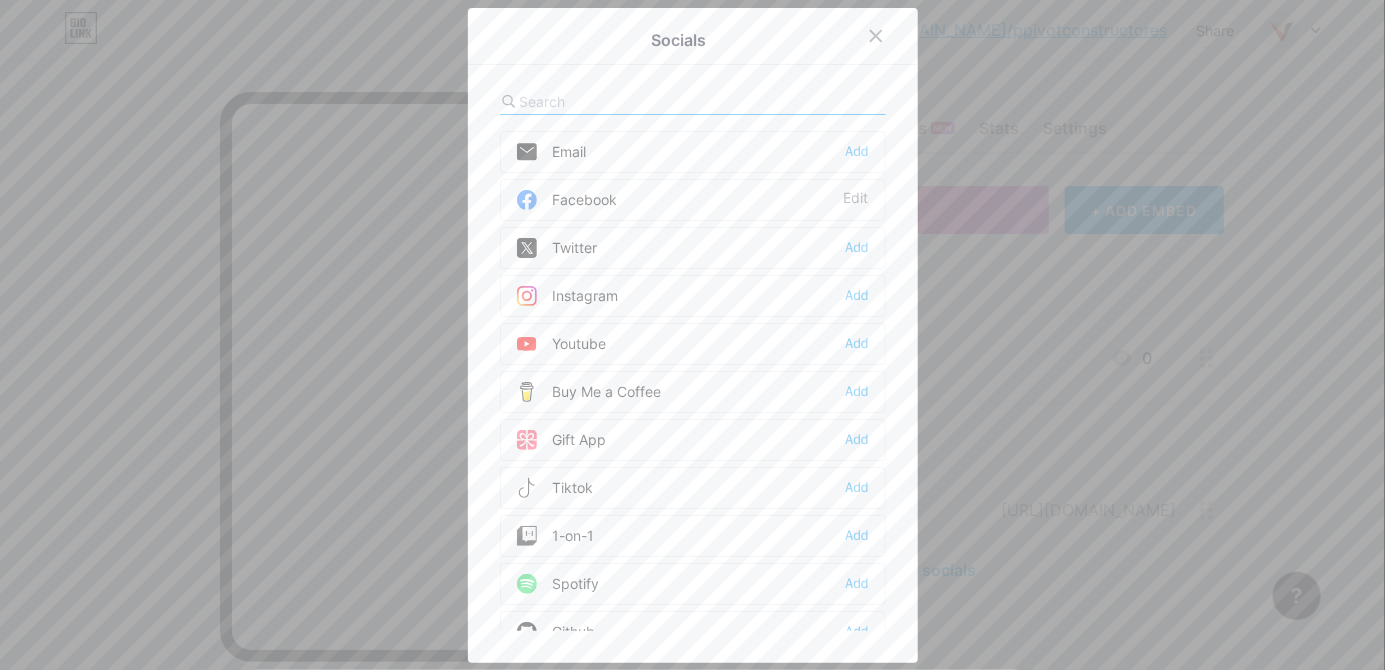 click on "Tiktok
Add" at bounding box center [693, 488] 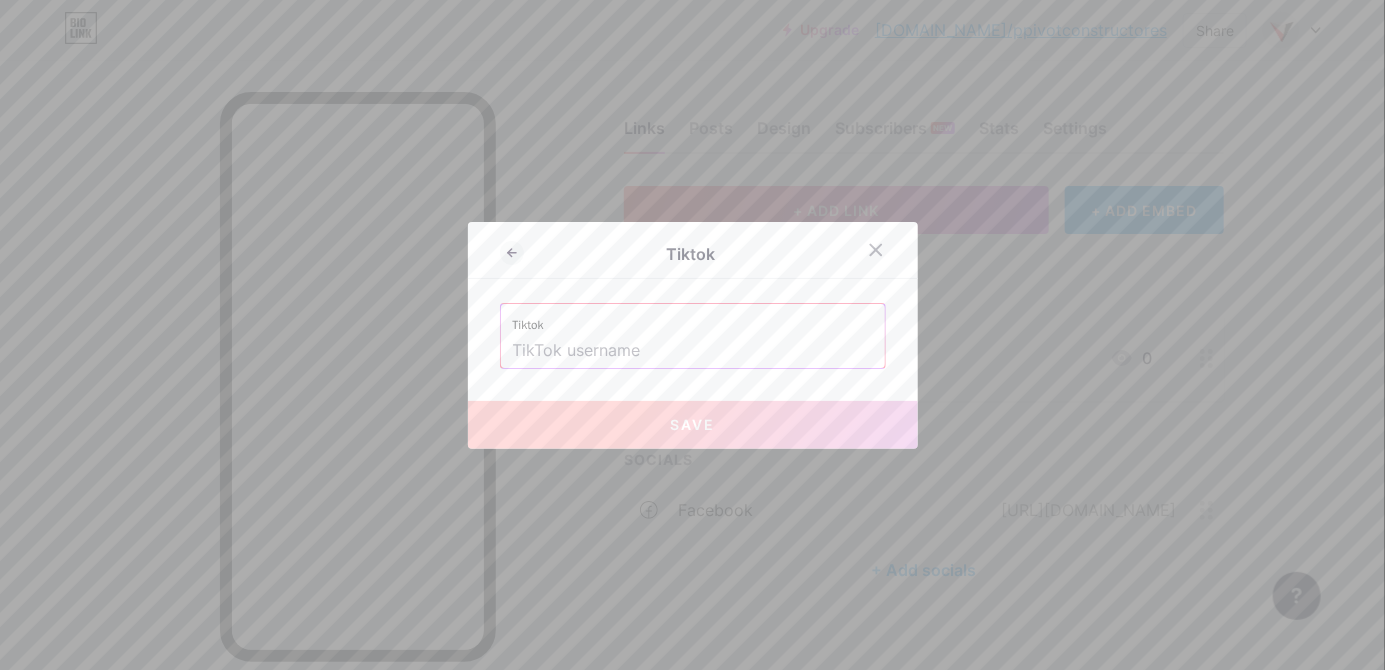 click on "Tiktok" at bounding box center [693, 319] 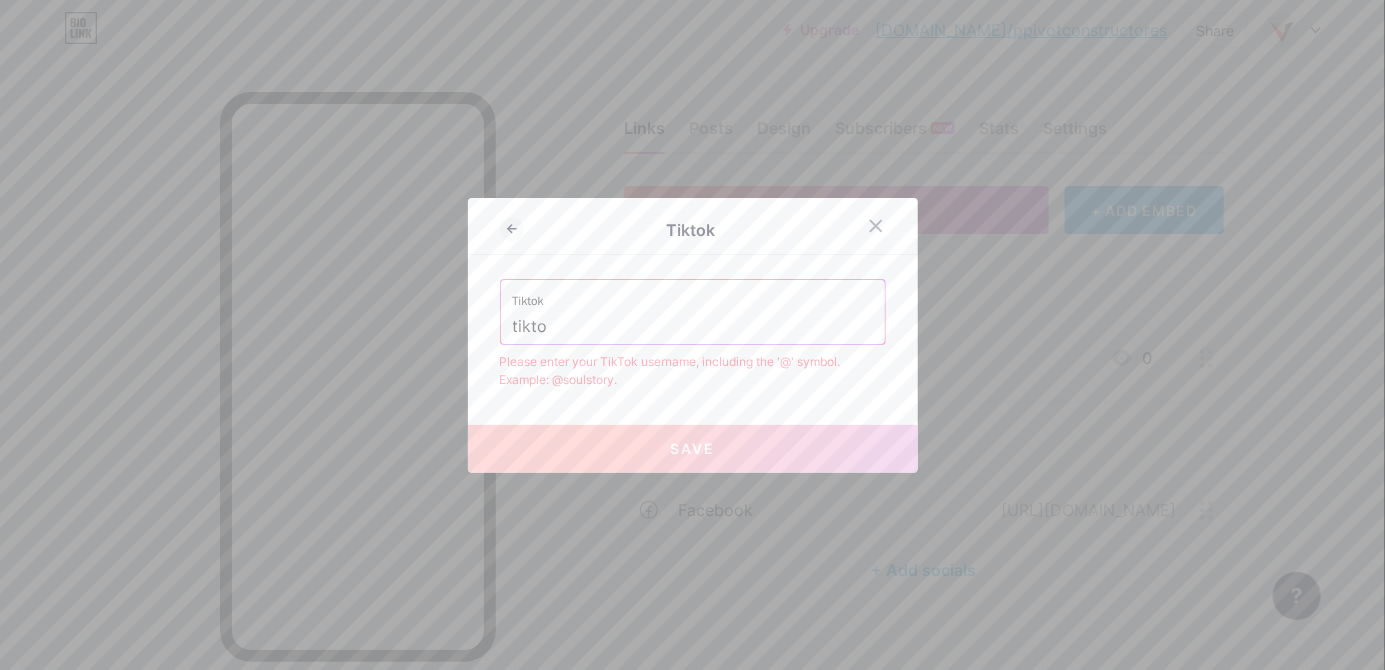 type on "tiktok" 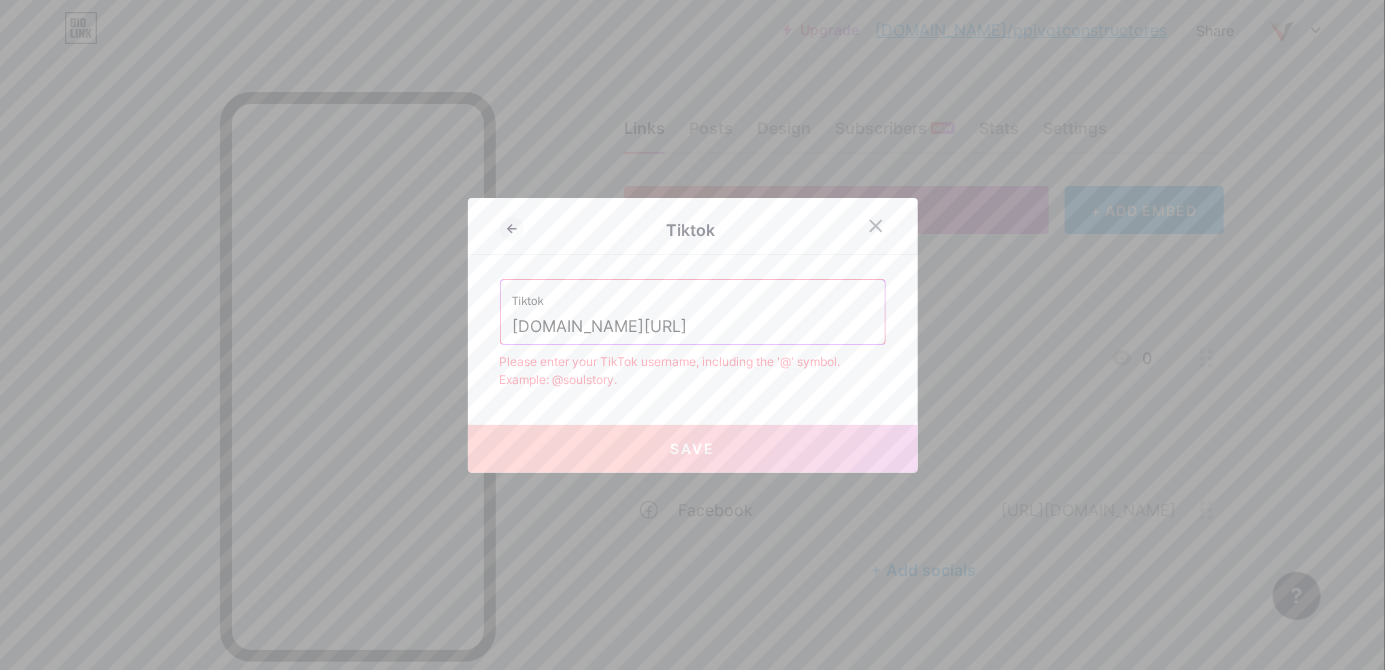 paste on "https://bio.link/ppivotconstructores" 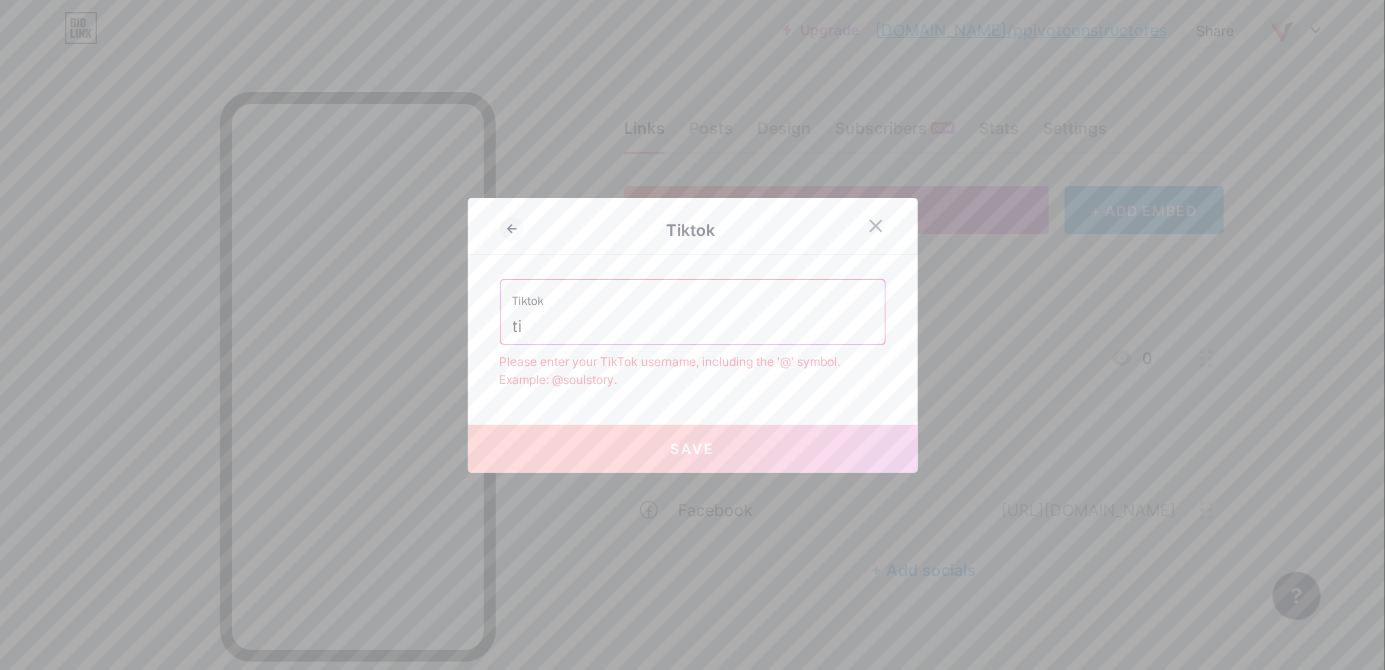 type on "t" 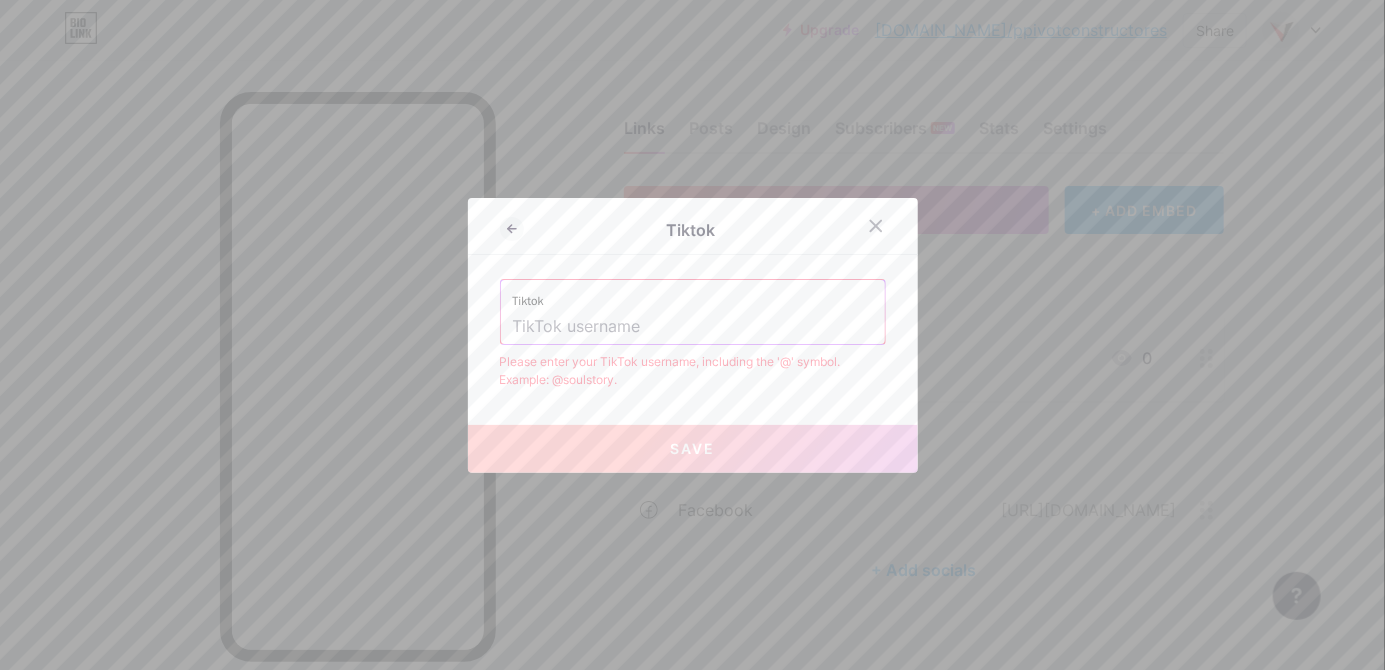 paste on "https://www.tiktok.com/@pivotconstructores" 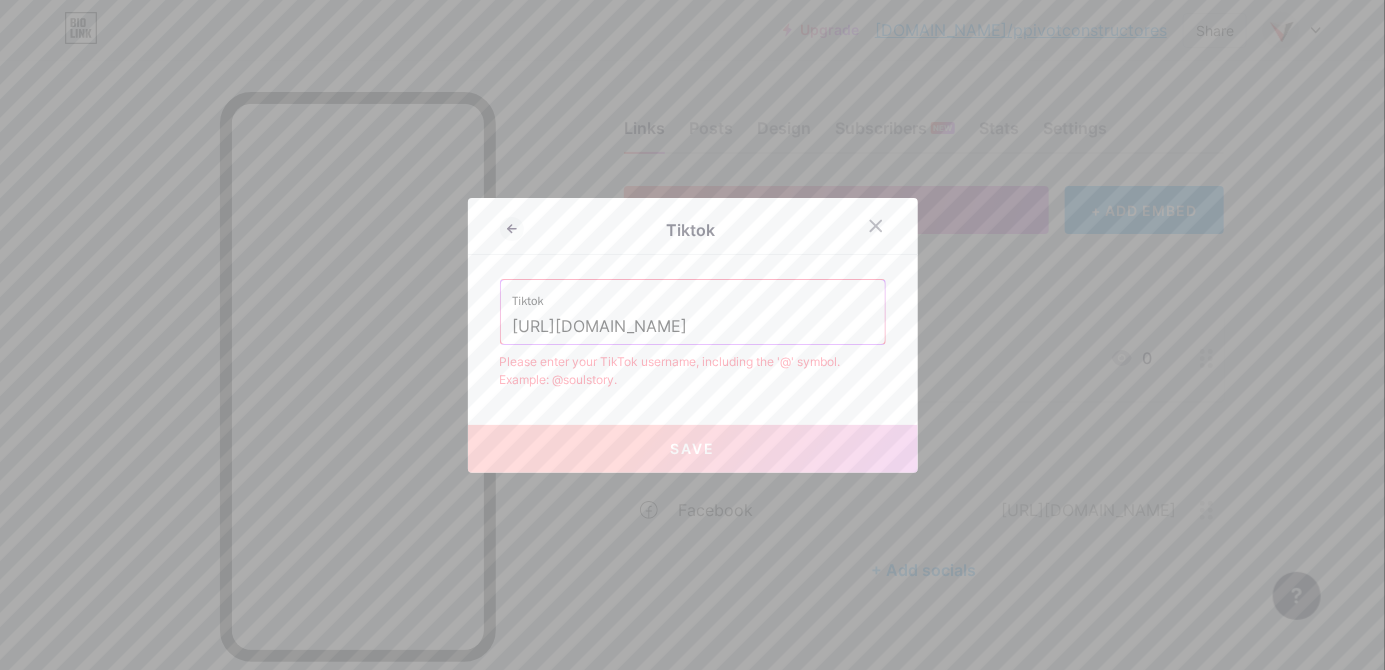 type on "https://www.tiktok.com/@pivotconstructores" 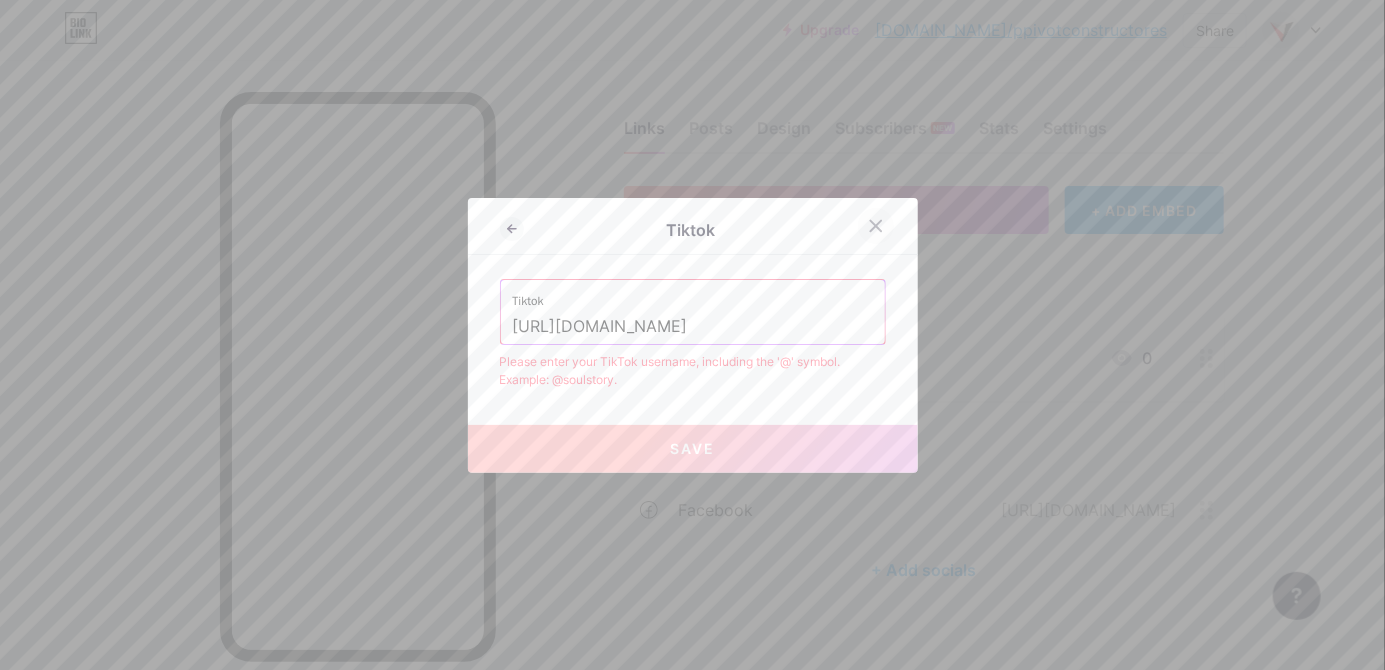 click 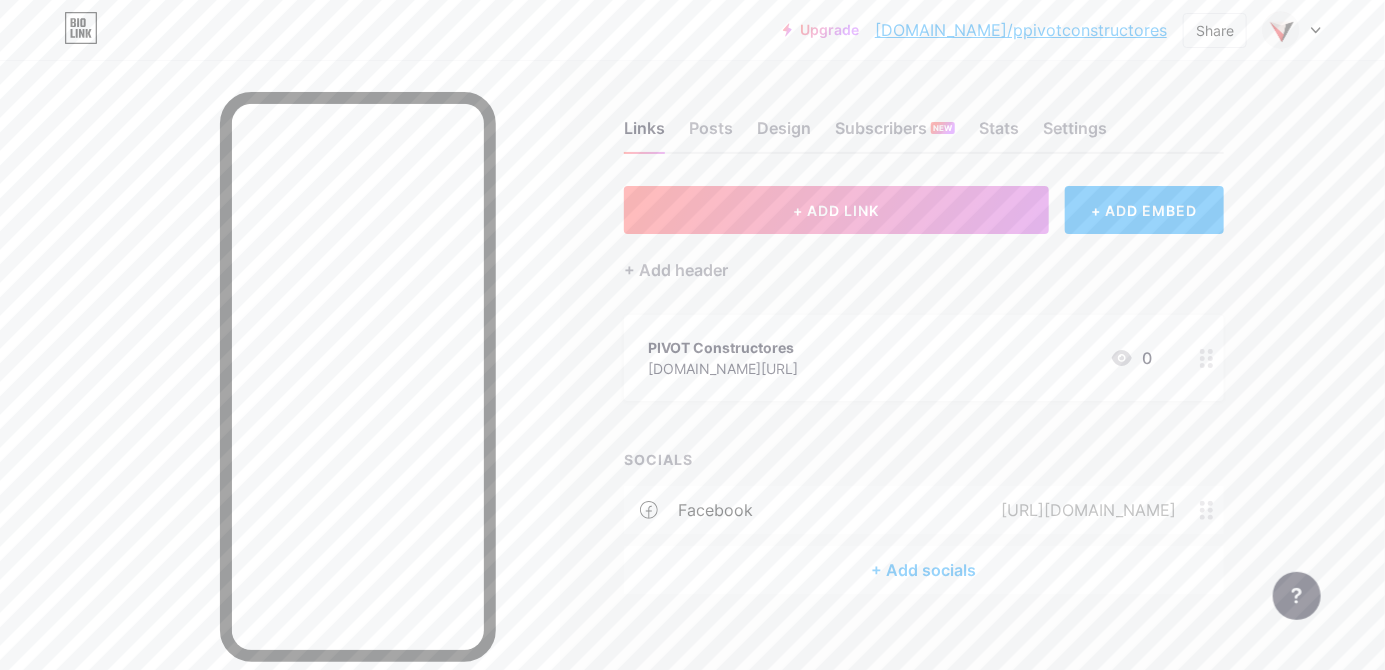 click on "+ Add socials" at bounding box center (924, 570) 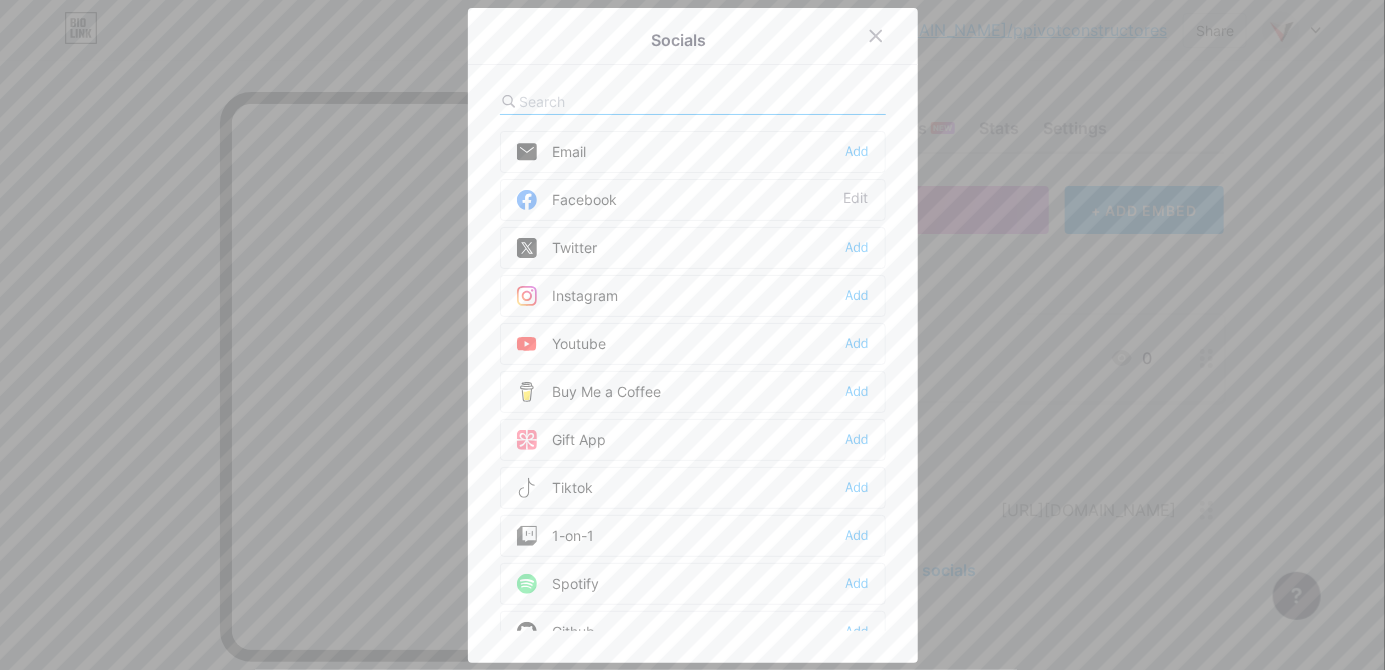 click on "Tiktok
Add" at bounding box center (693, 488) 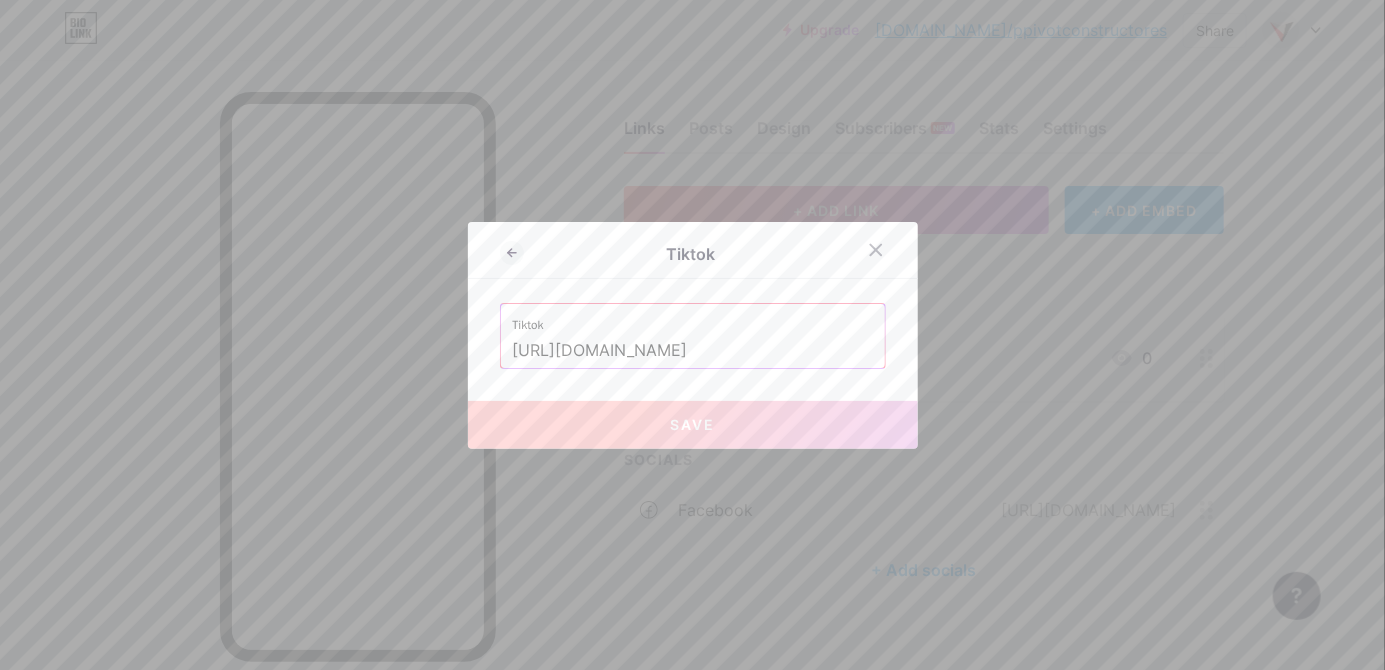 click on "Save" at bounding box center (693, 425) 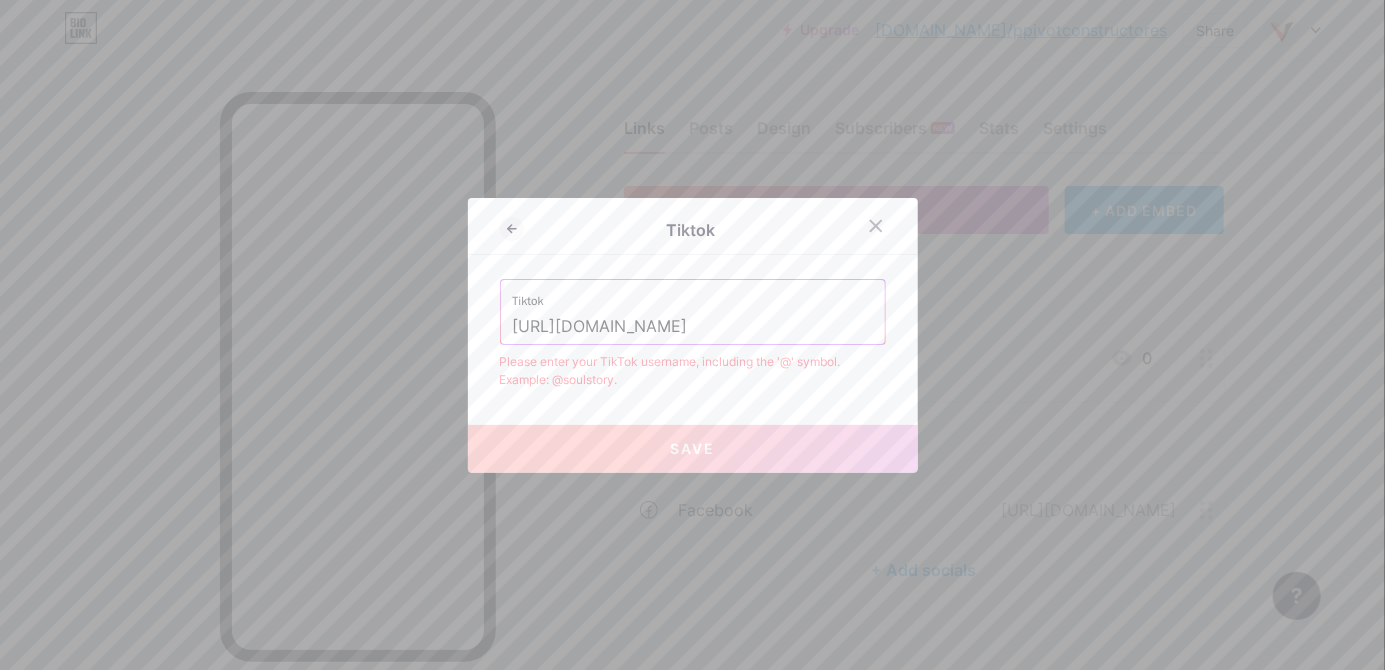type on "https://www.tiktok.com/pivotconstructores" 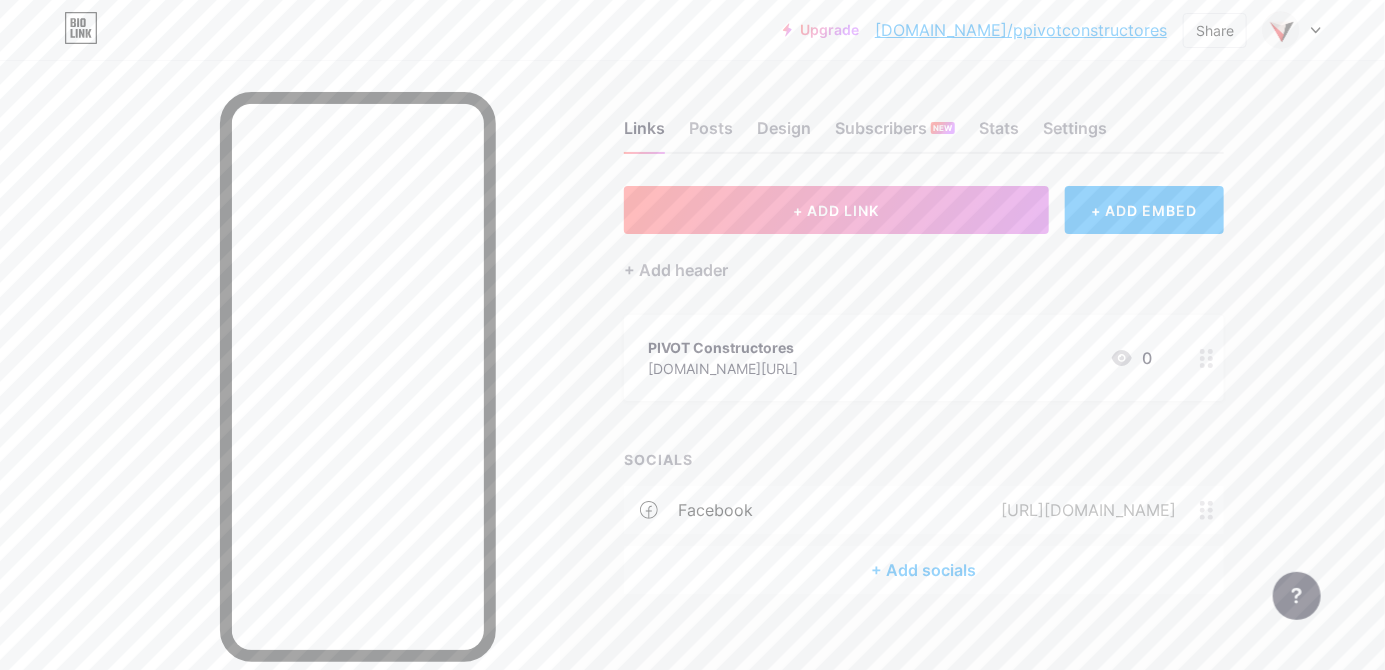 click on "+ Add socials" at bounding box center (924, 570) 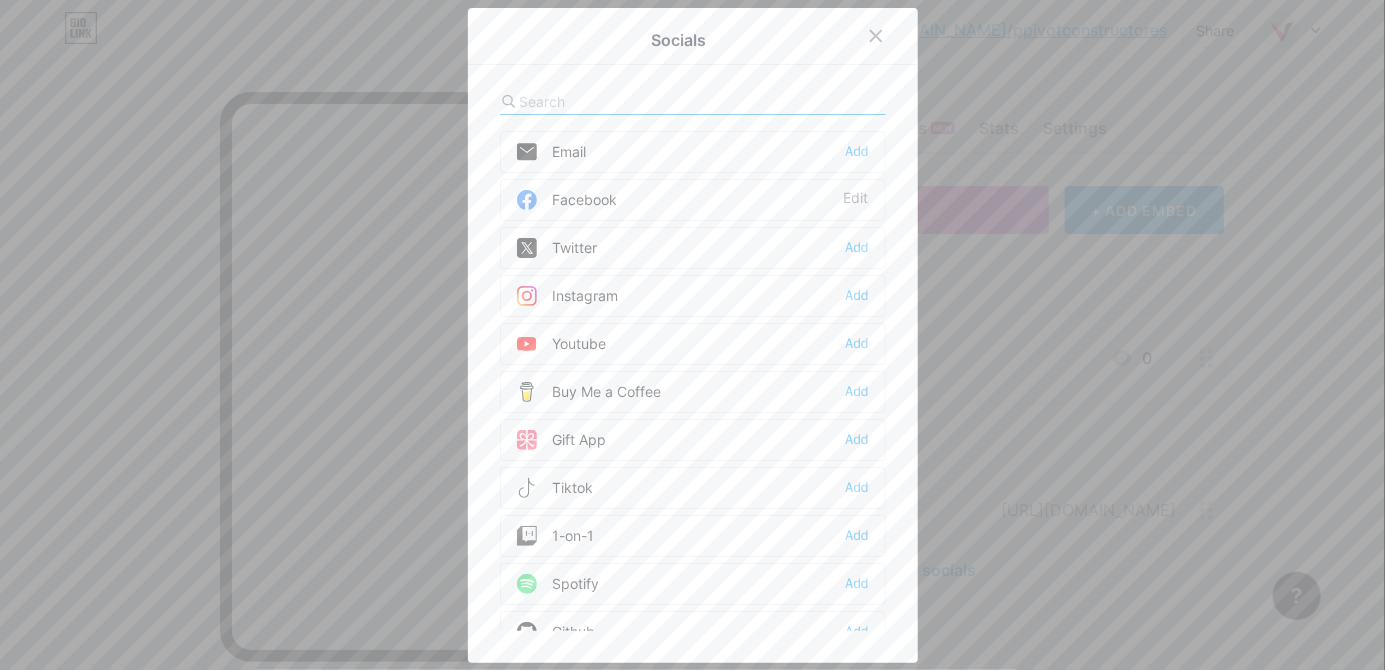 click on "Tiktok
Add" at bounding box center (693, 488) 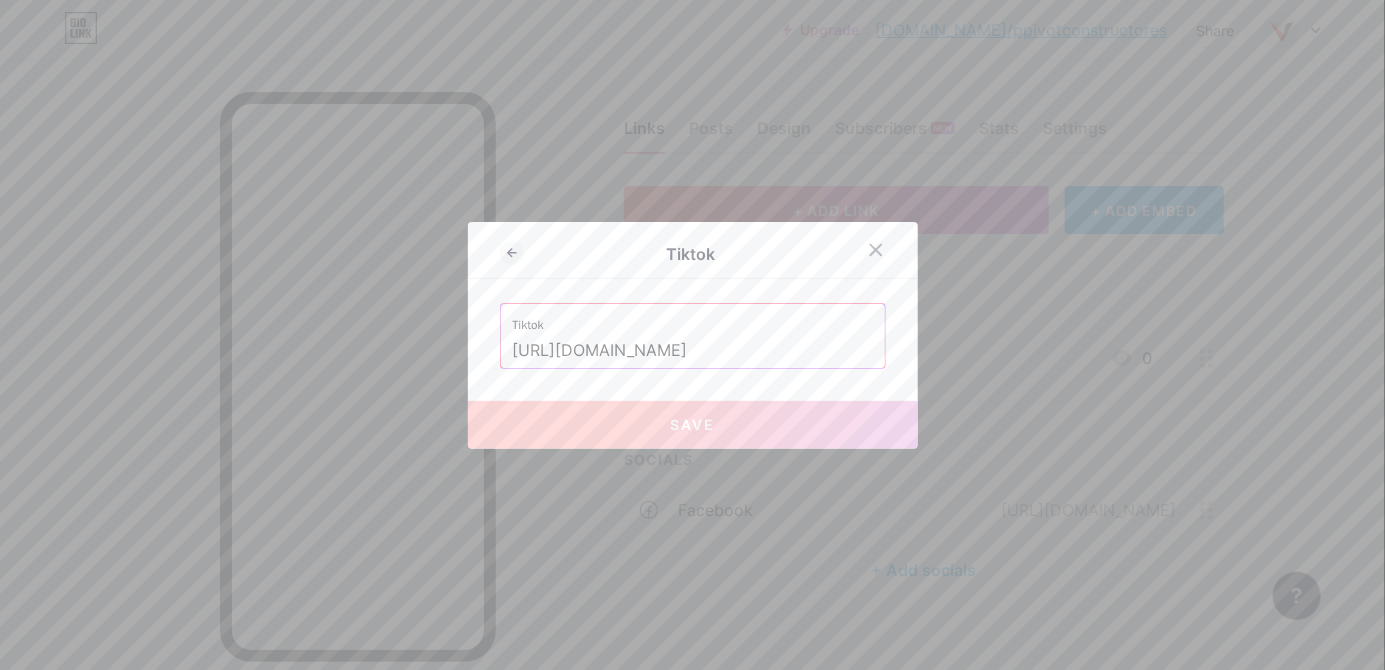 click on "https://www.tiktok.com/pivotconstructores" at bounding box center [693, 351] 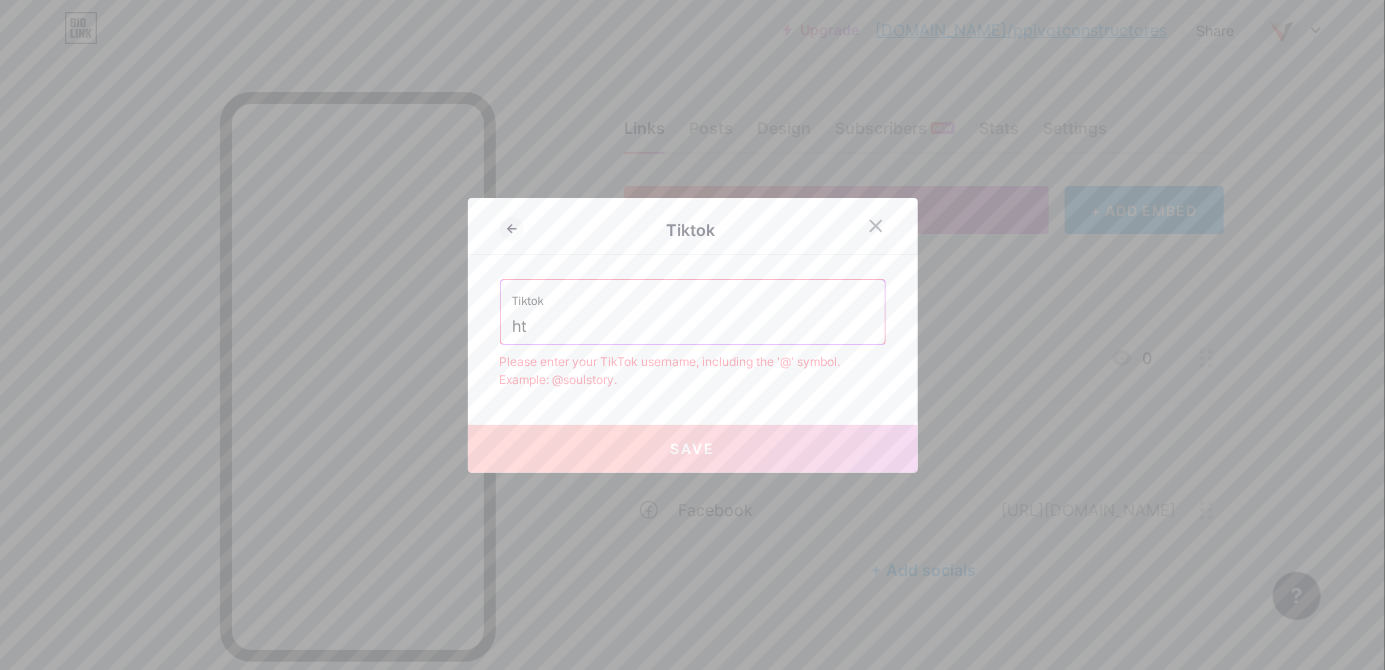 type on "h" 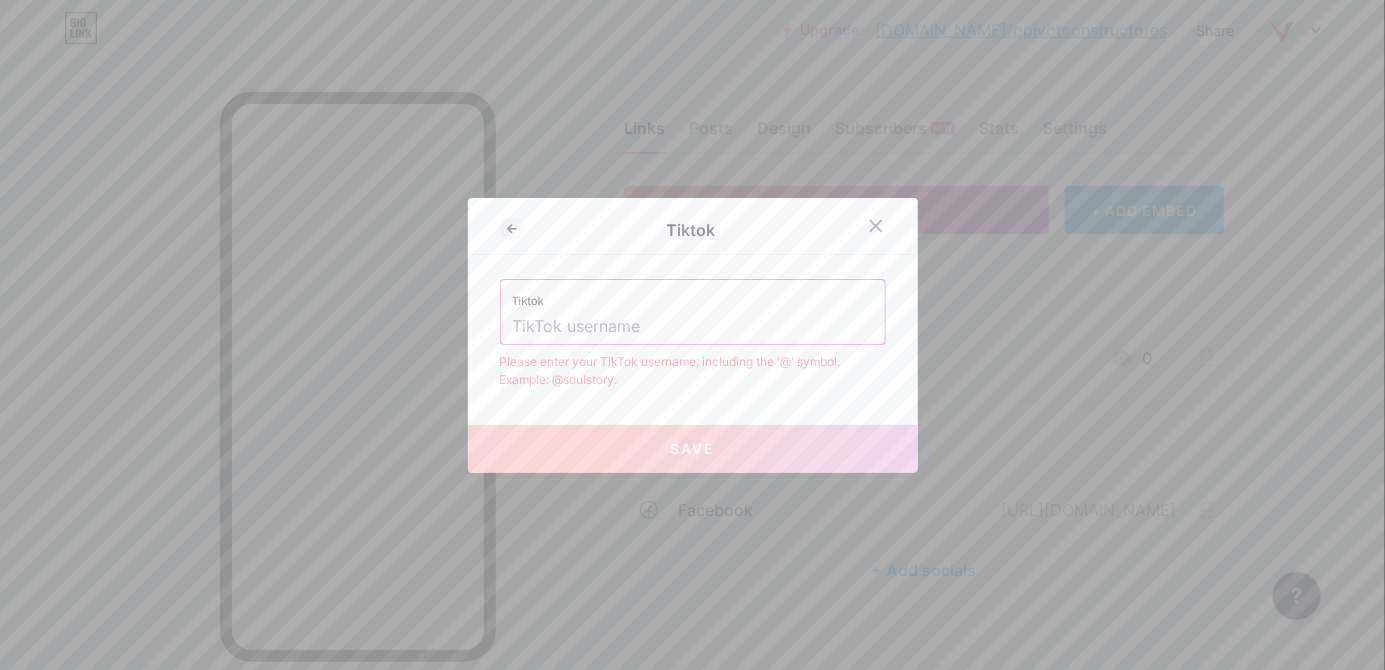 type on "https://www.tiktok.com/@pivotconstructores" 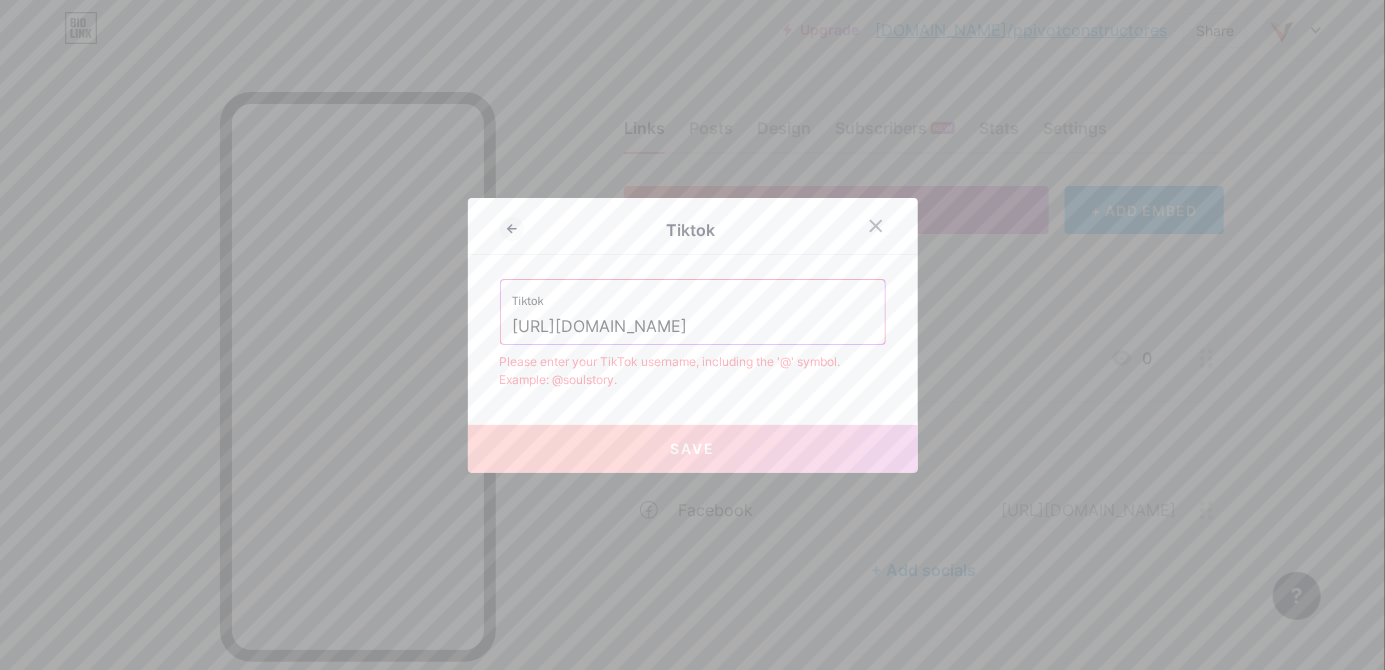 click on "Save" at bounding box center (693, 449) 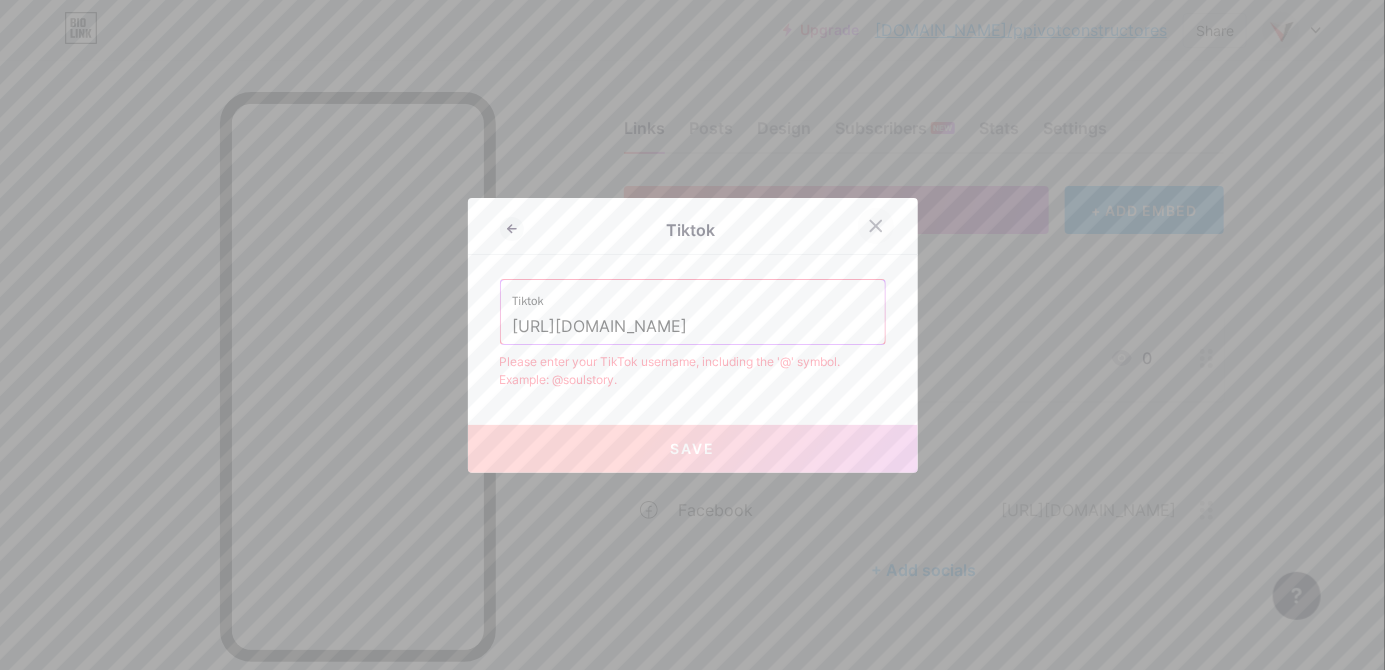 click 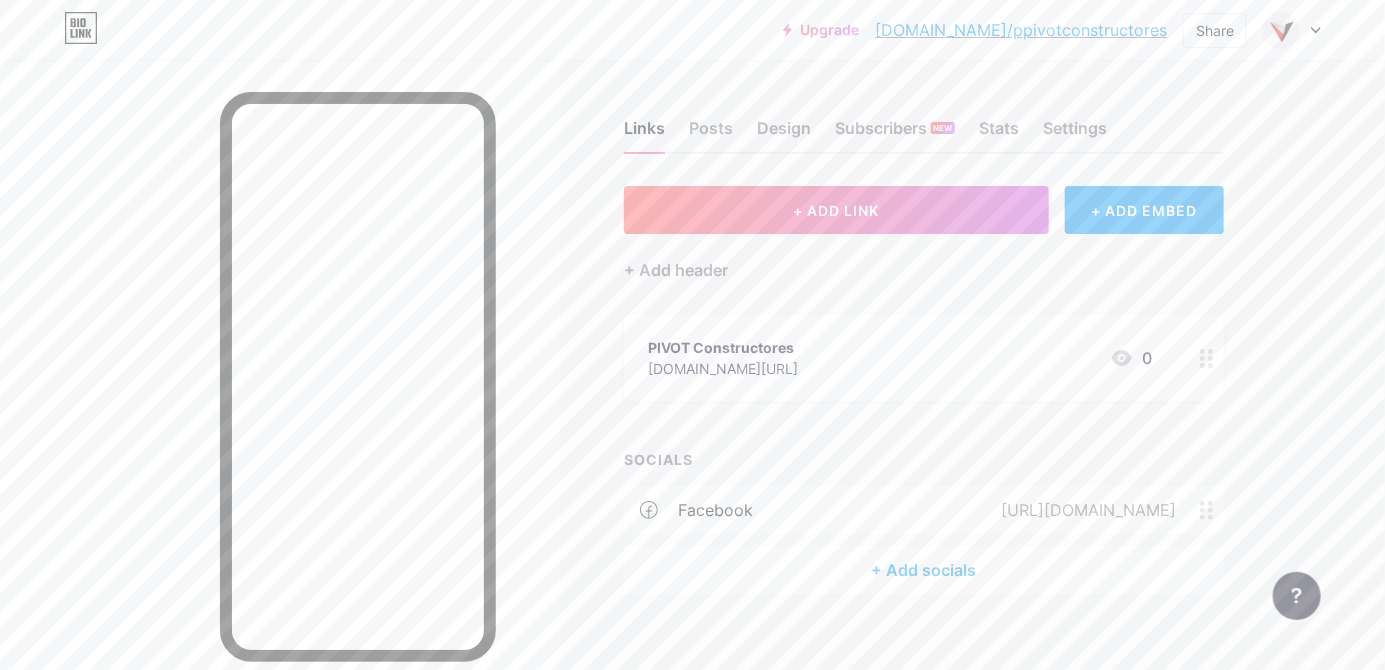 click on "+ Add socials" at bounding box center [924, 570] 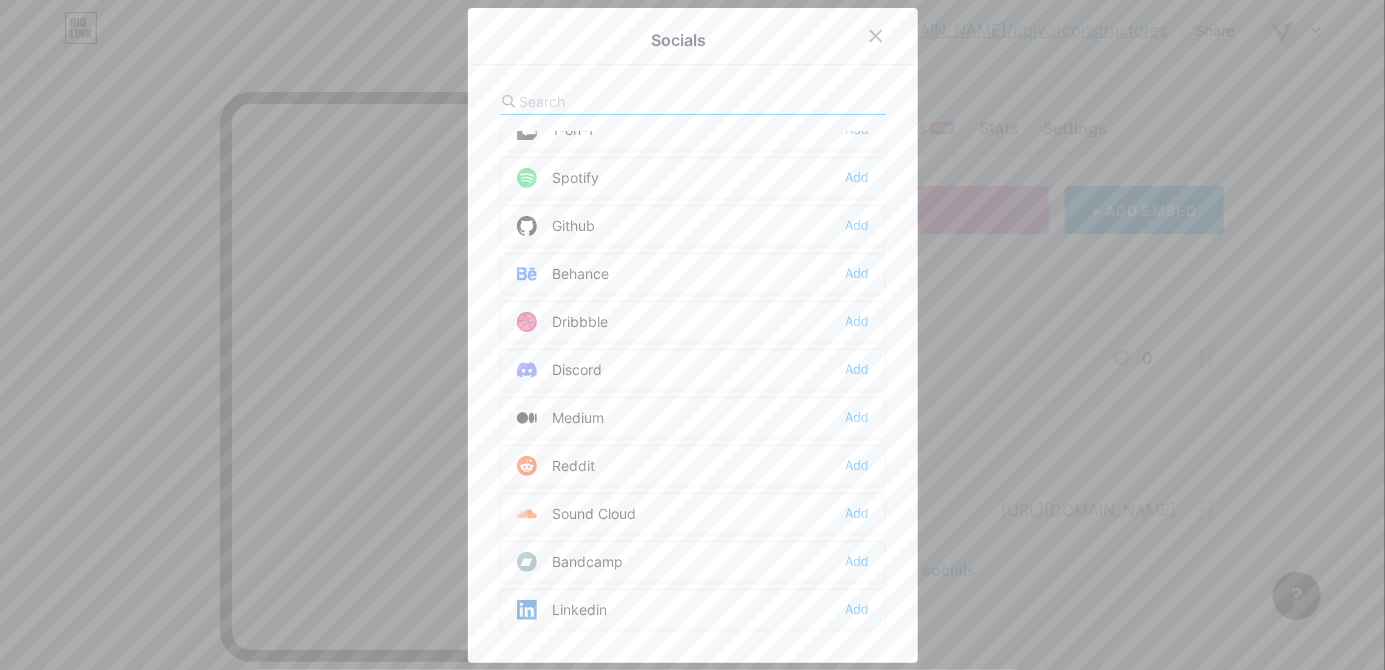 scroll, scrollTop: 0, scrollLeft: 0, axis: both 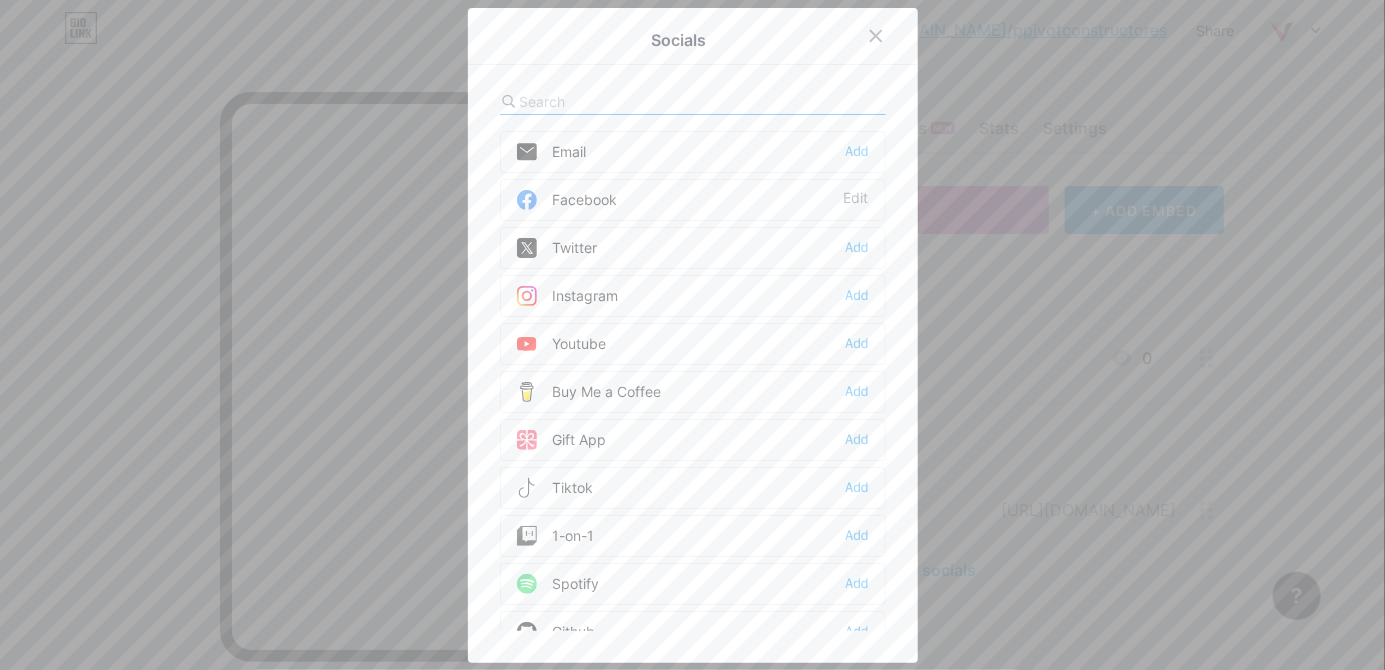 click on "Youtube
Add" at bounding box center (693, 344) 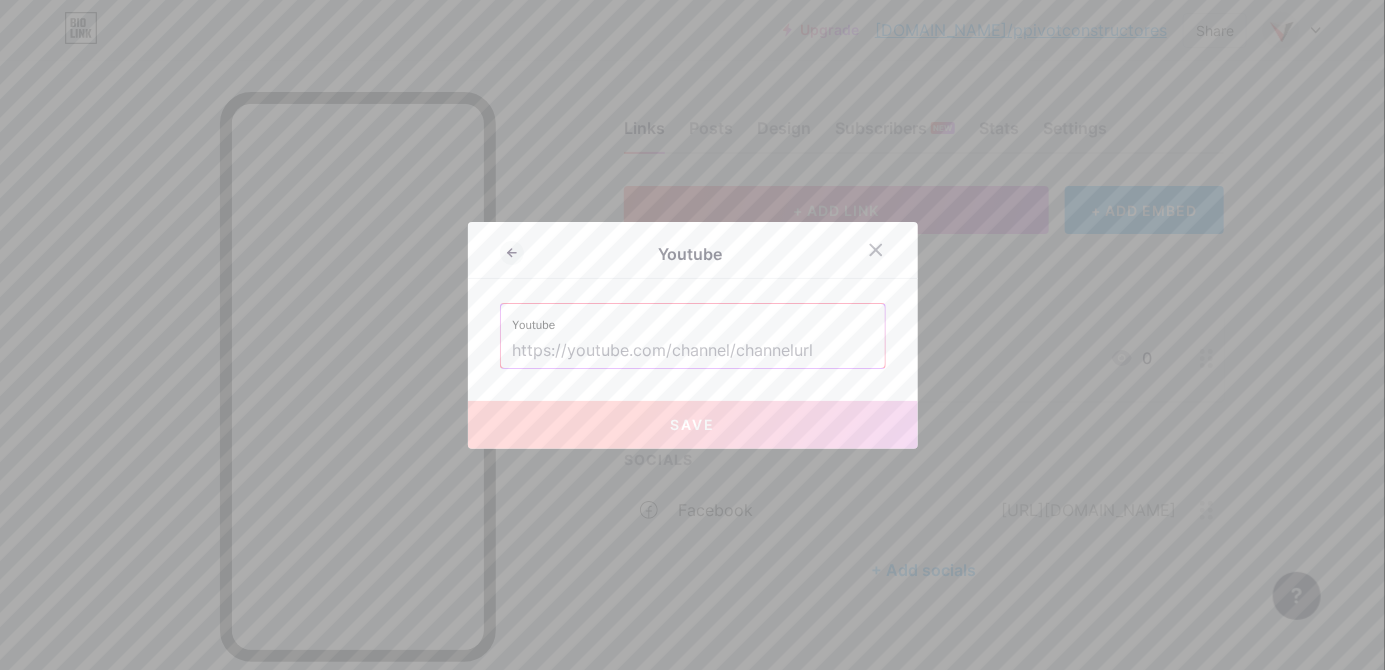 click at bounding box center [693, 351] 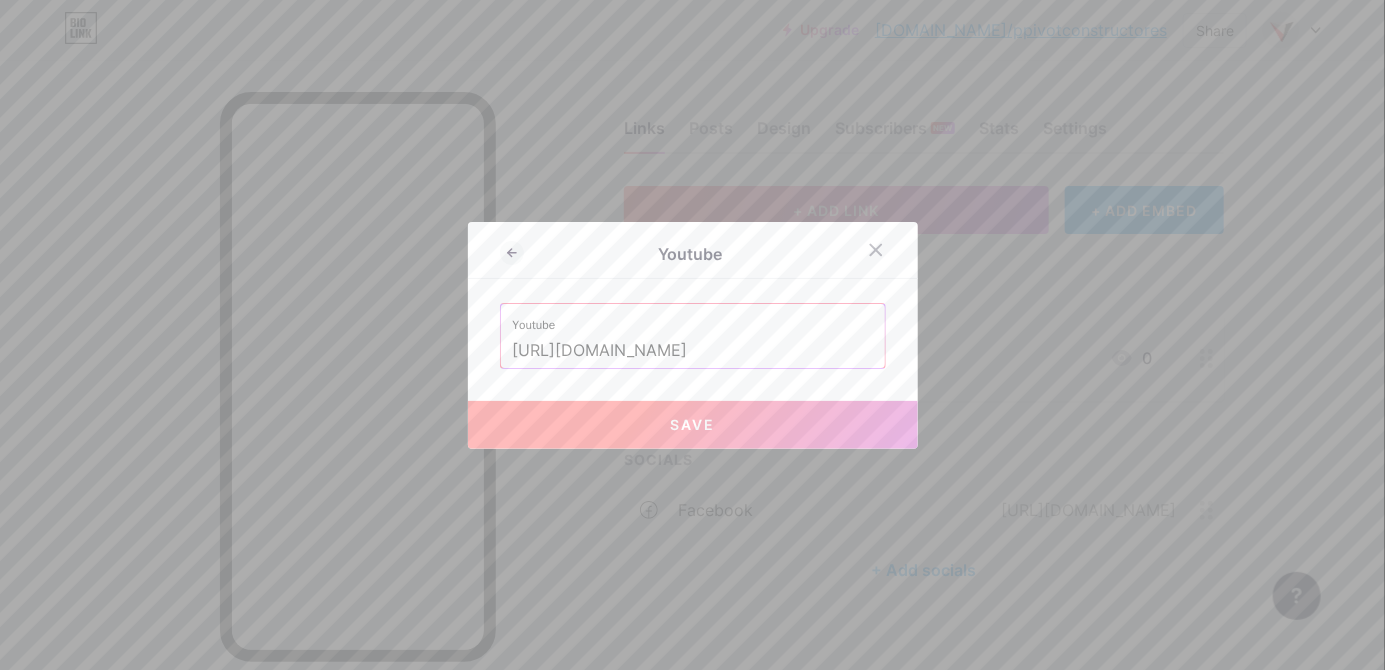 type on "https://www.youtube.com/@pivotconstructores" 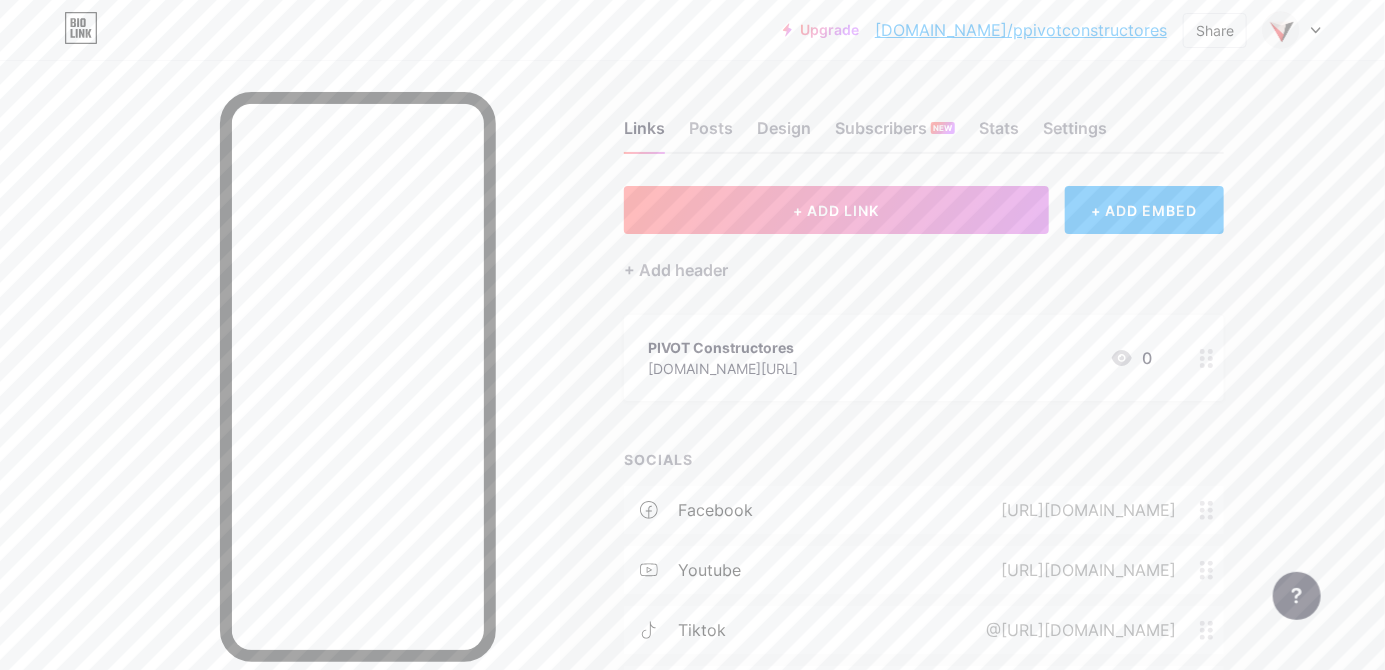 scroll, scrollTop: 46, scrollLeft: 0, axis: vertical 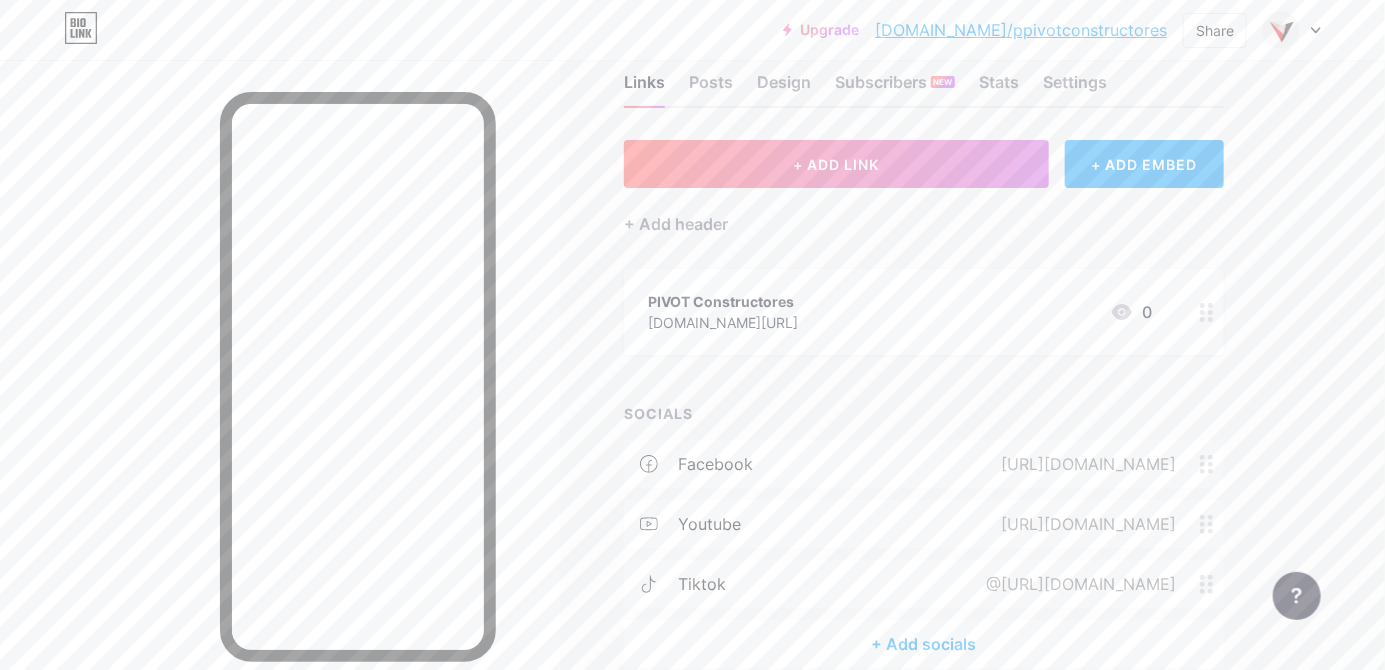 click on "@https://www.tiktok.com/pivotconstructores" at bounding box center [1077, 584] 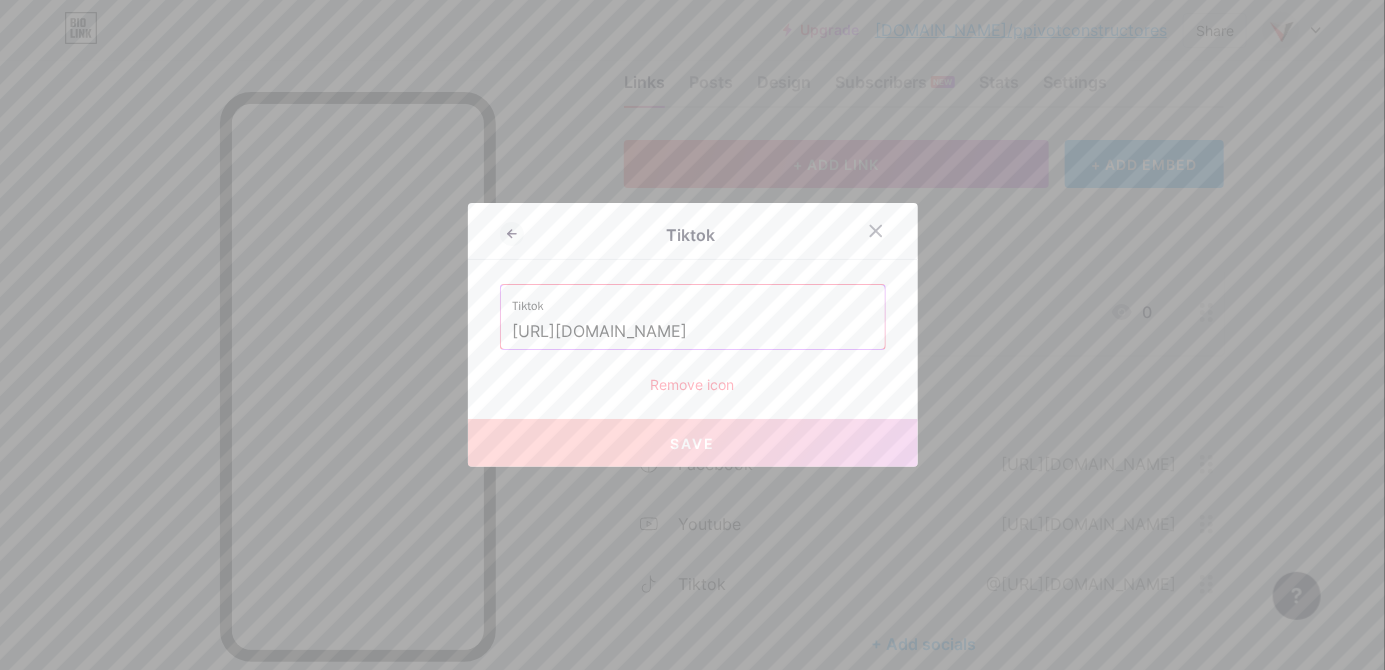click on "Save" at bounding box center (693, 443) 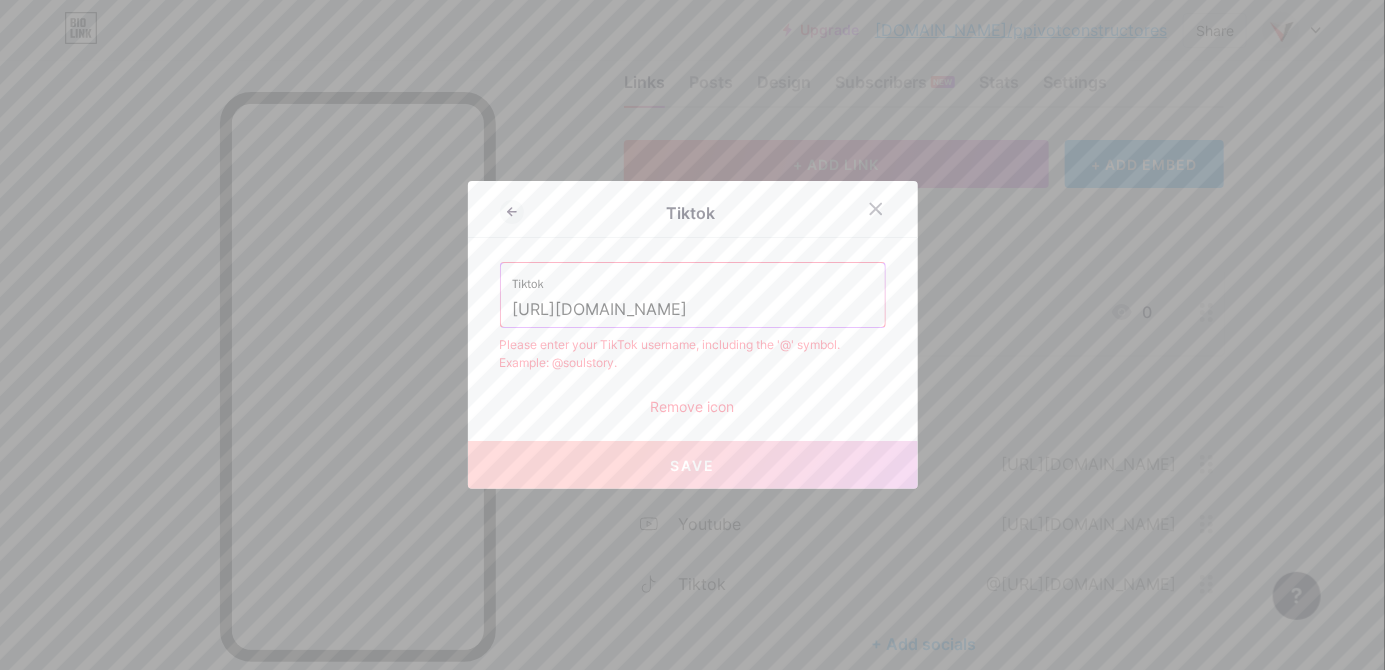 click on "https://www.tiktok.com/@pivotconstructores" at bounding box center [693, 310] 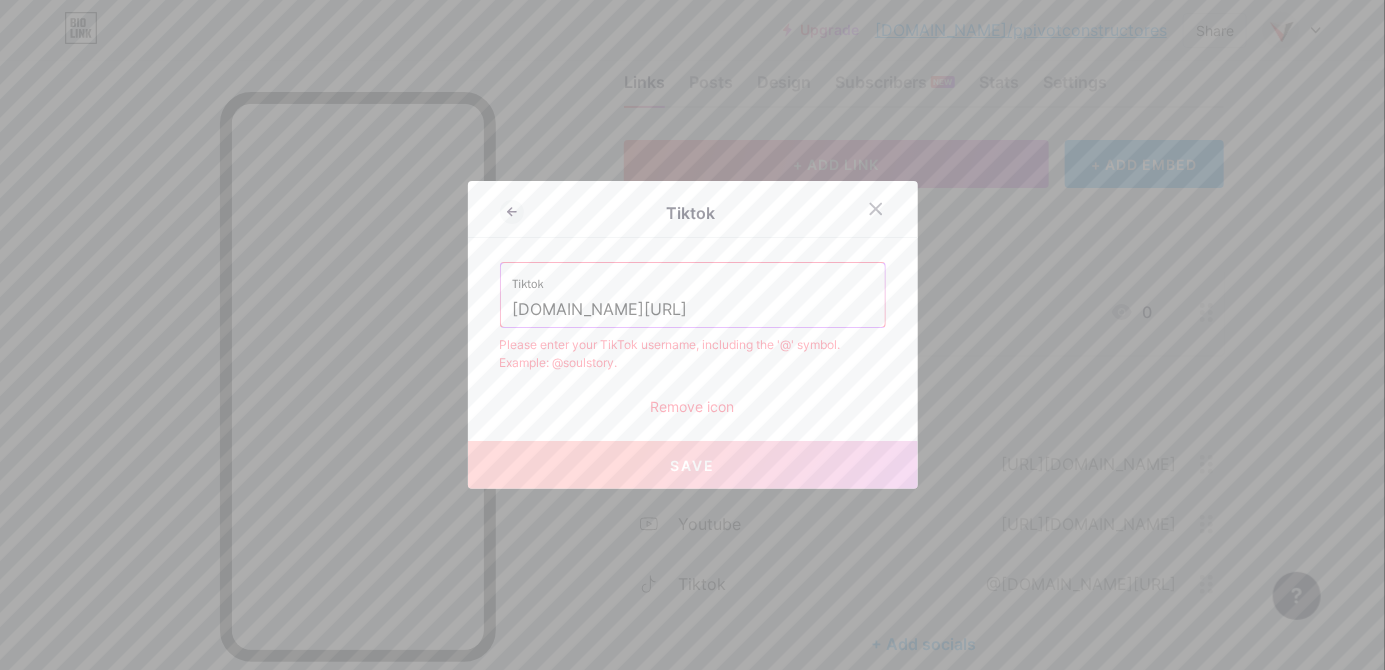 click on "Save" at bounding box center (693, 465) 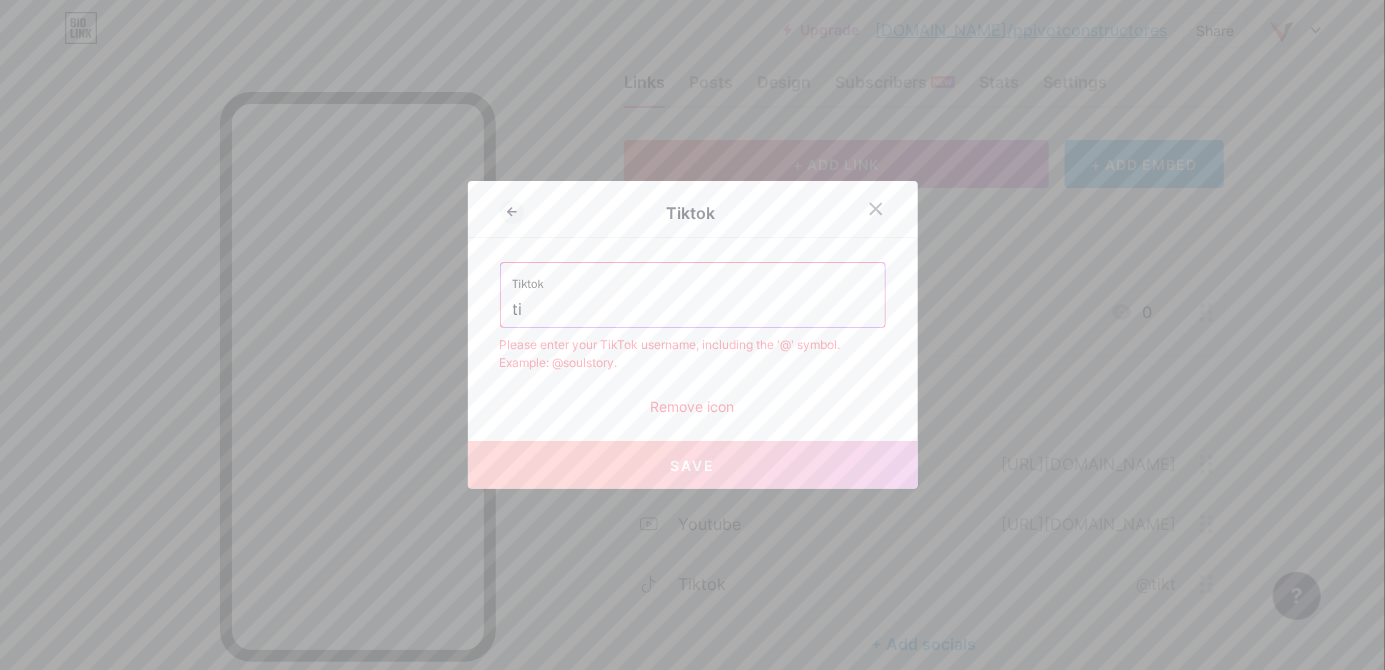 type on "t" 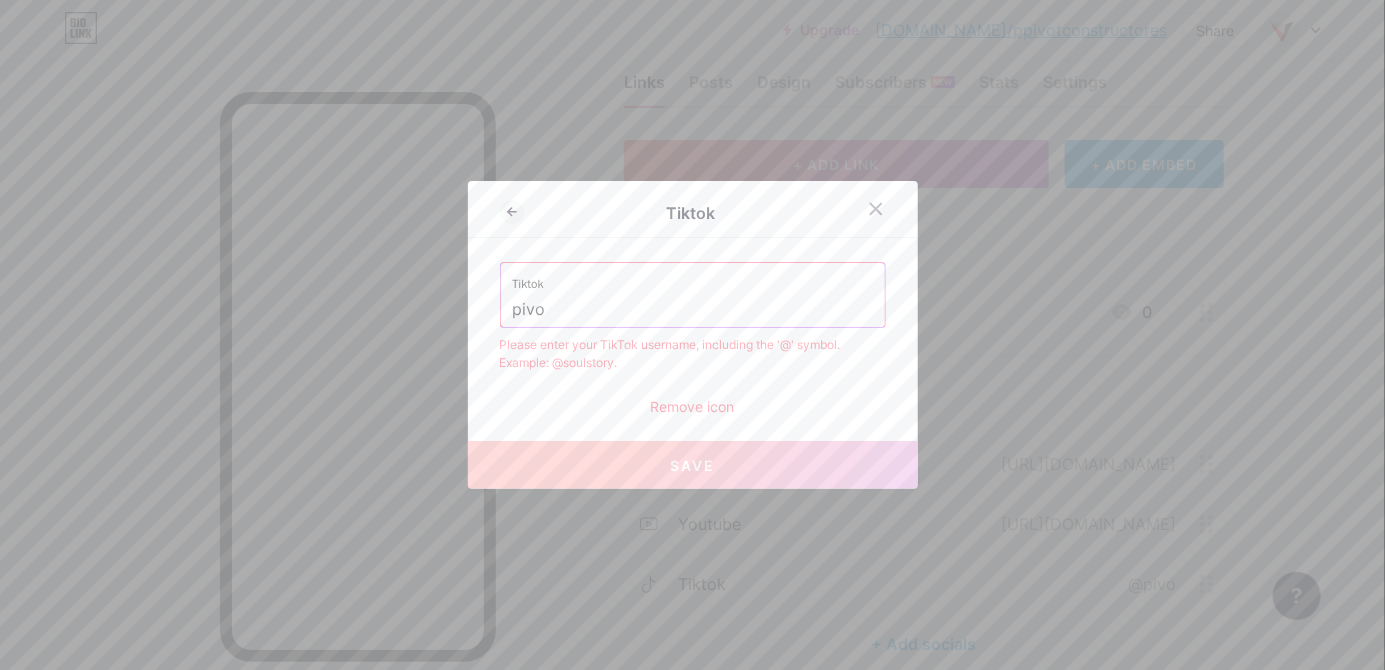 type on "pivot" 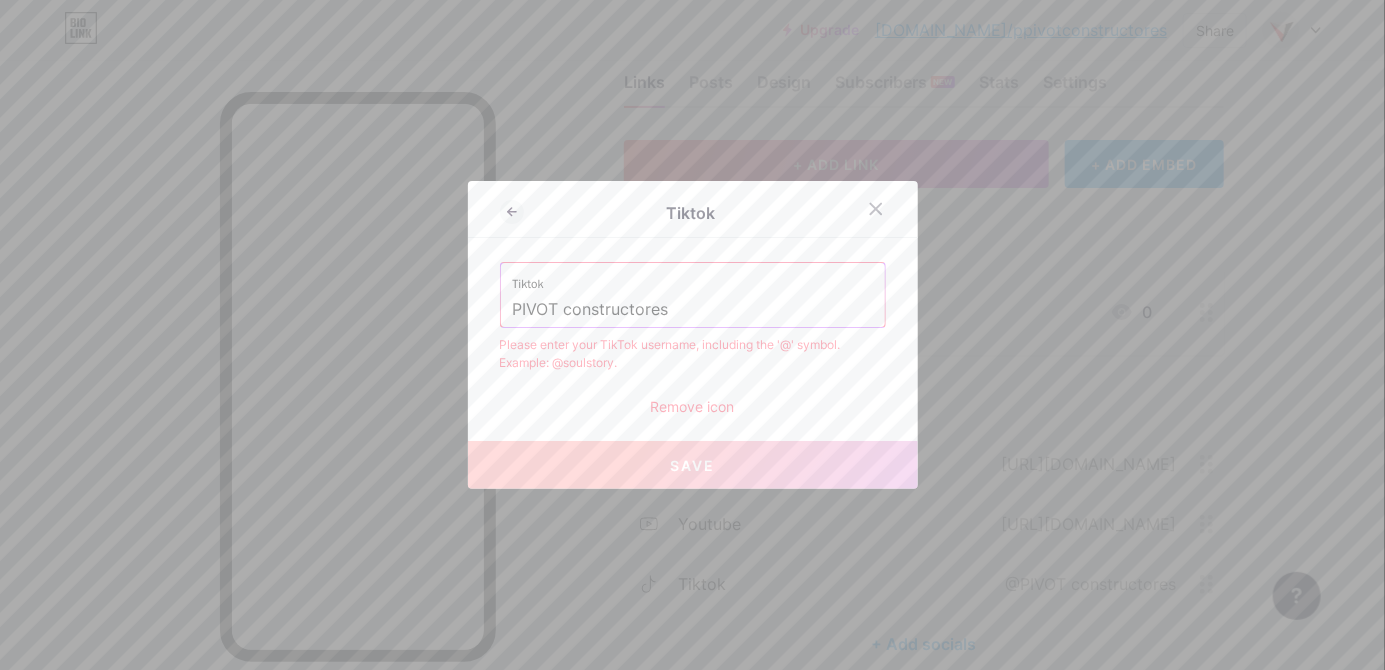 type on "PIVOT constructores" 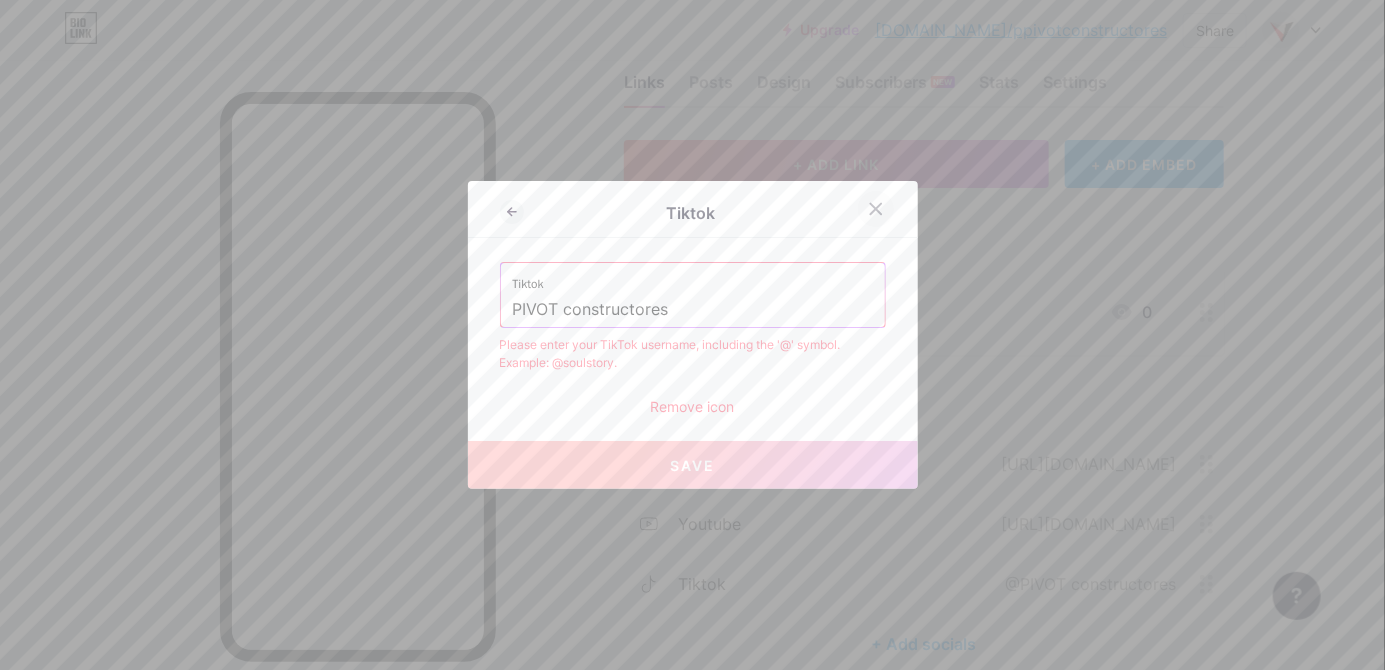 click at bounding box center [876, 209] 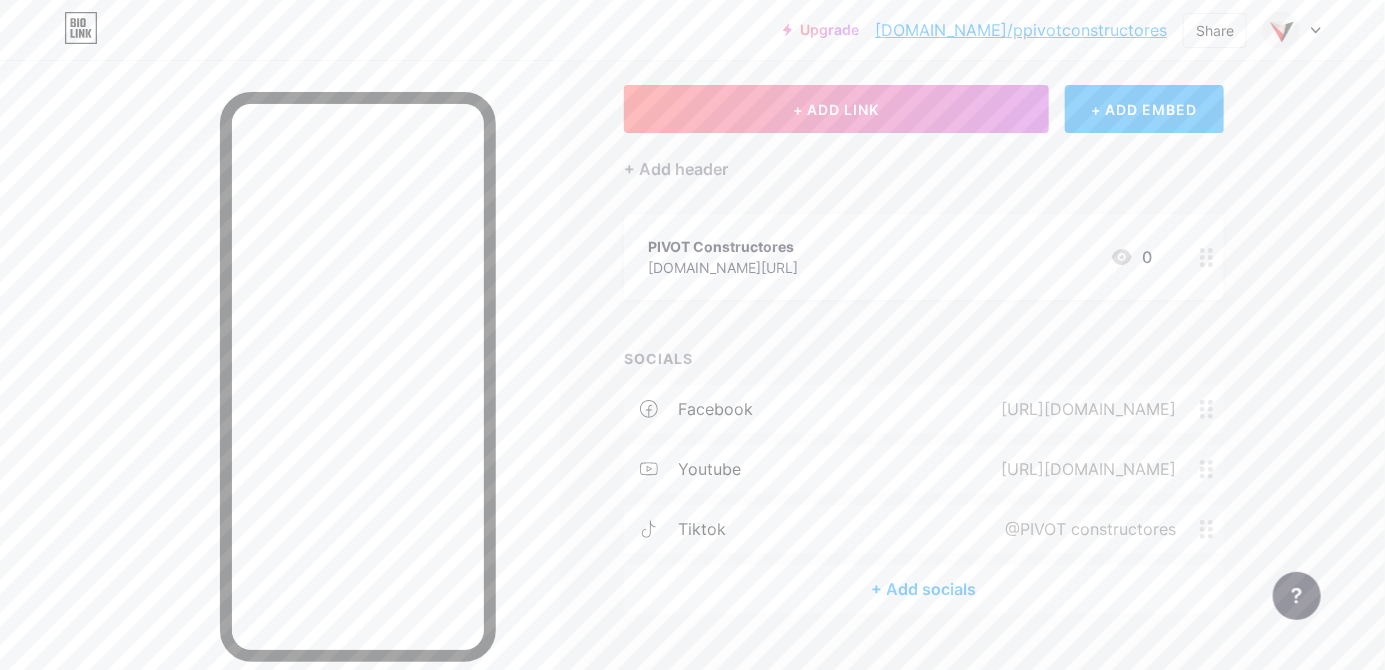 scroll, scrollTop: 142, scrollLeft: 0, axis: vertical 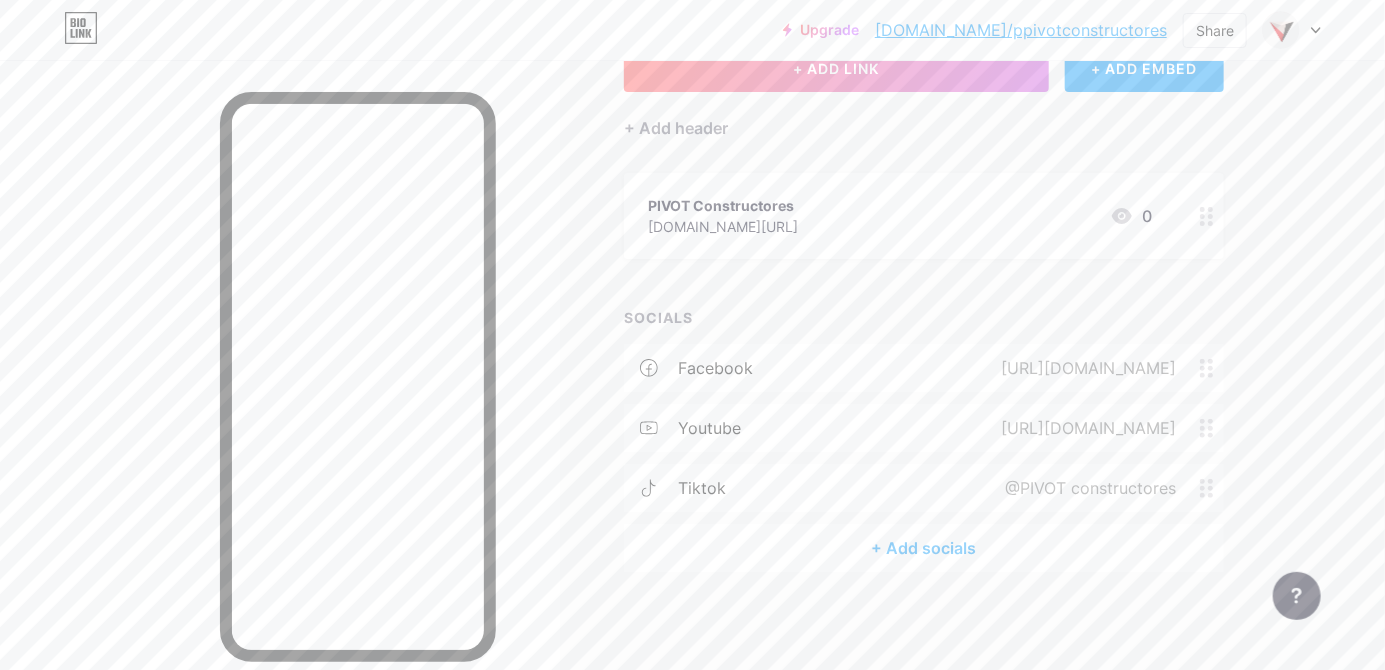 click on "@PIVOT constructores" at bounding box center [1086, 488] 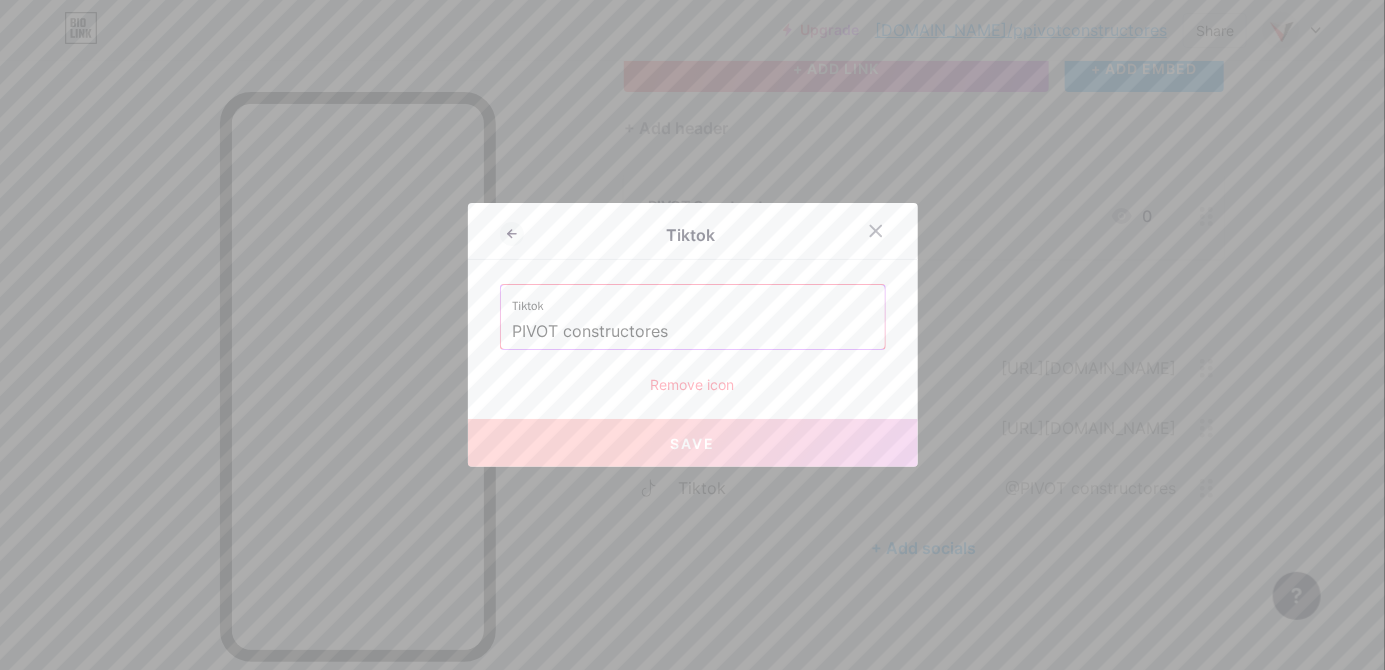 click on "PIVOT constructores" at bounding box center [693, 332] 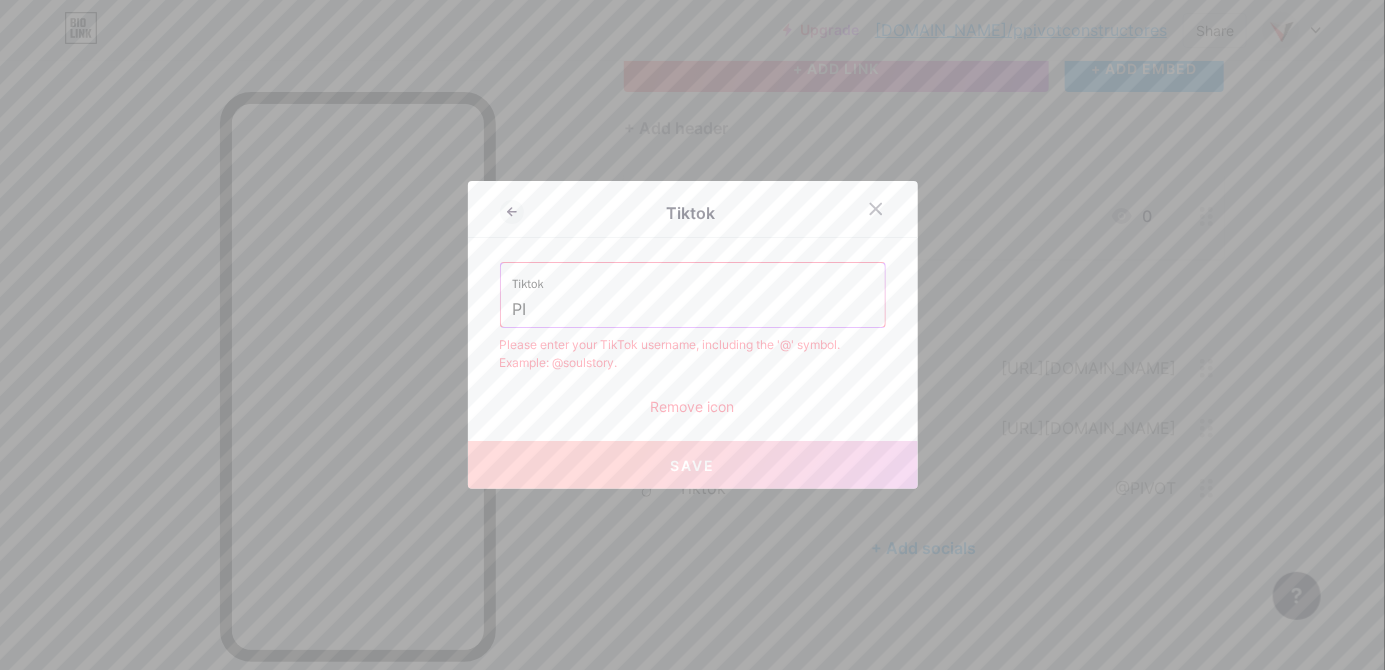 type on "P" 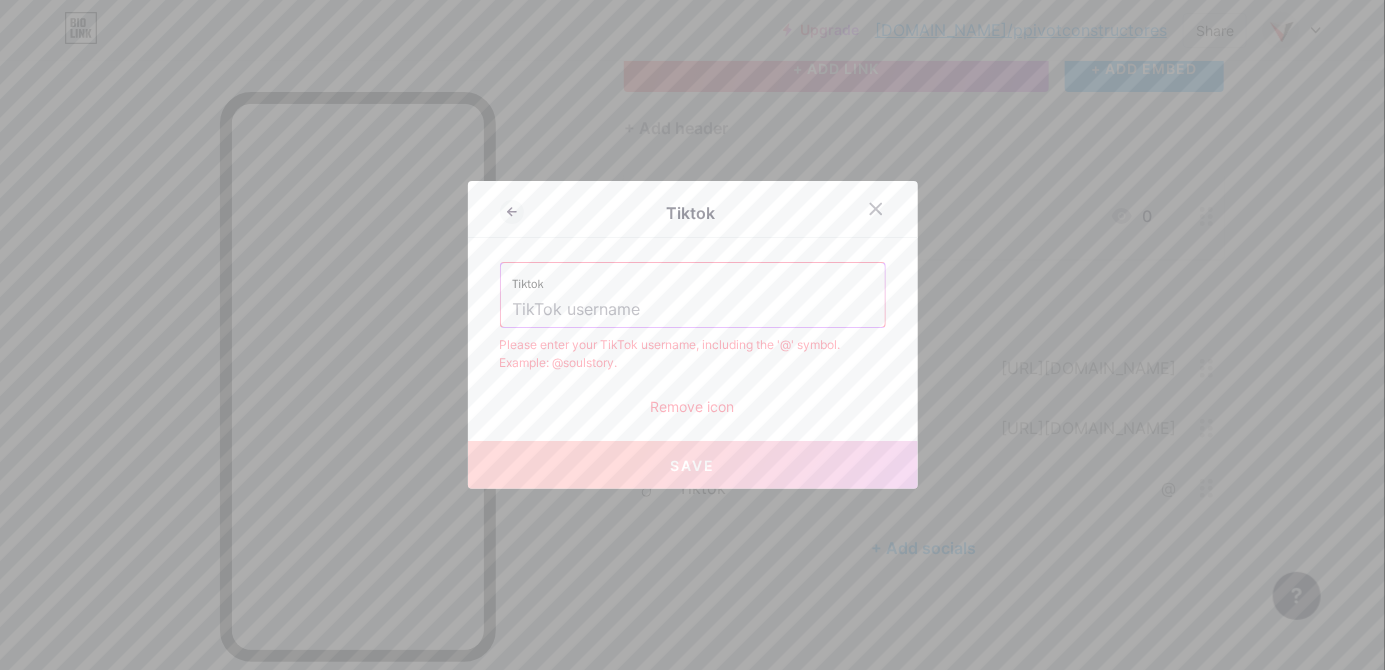 paste on "tiktok.com/@pivotconstructores" 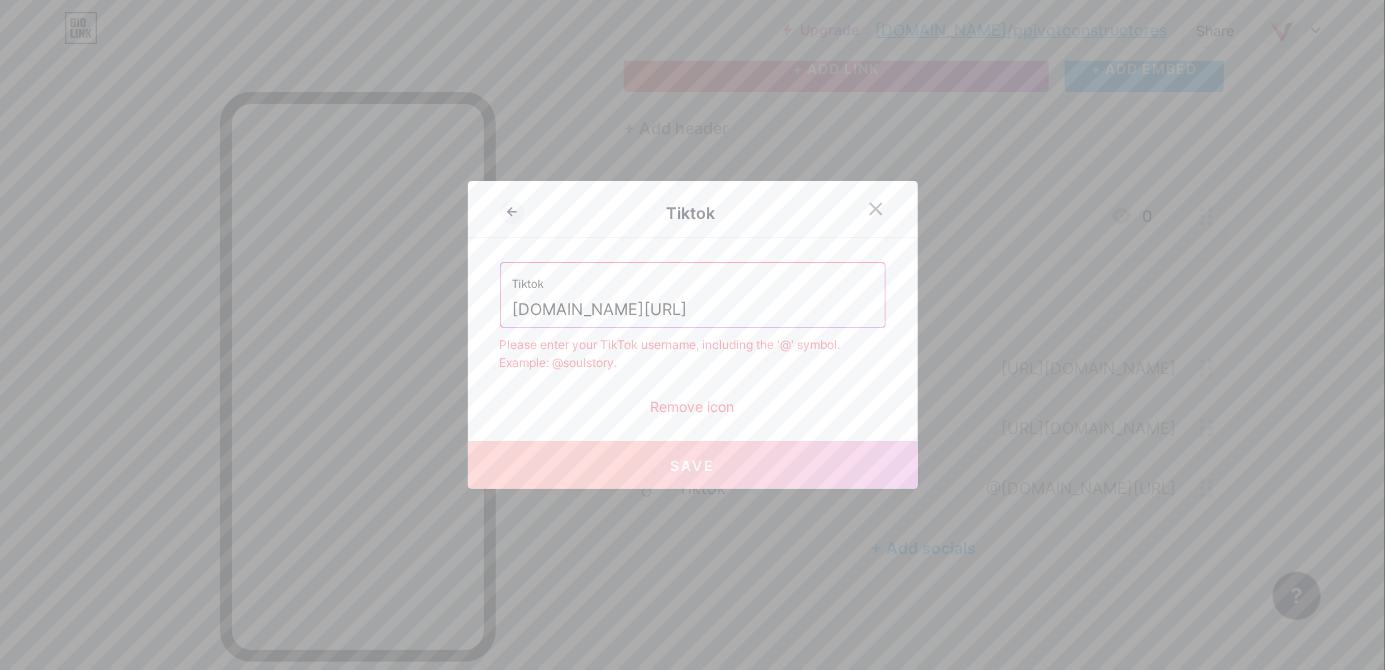 type on "tiktok.com/@pivotconstructores" 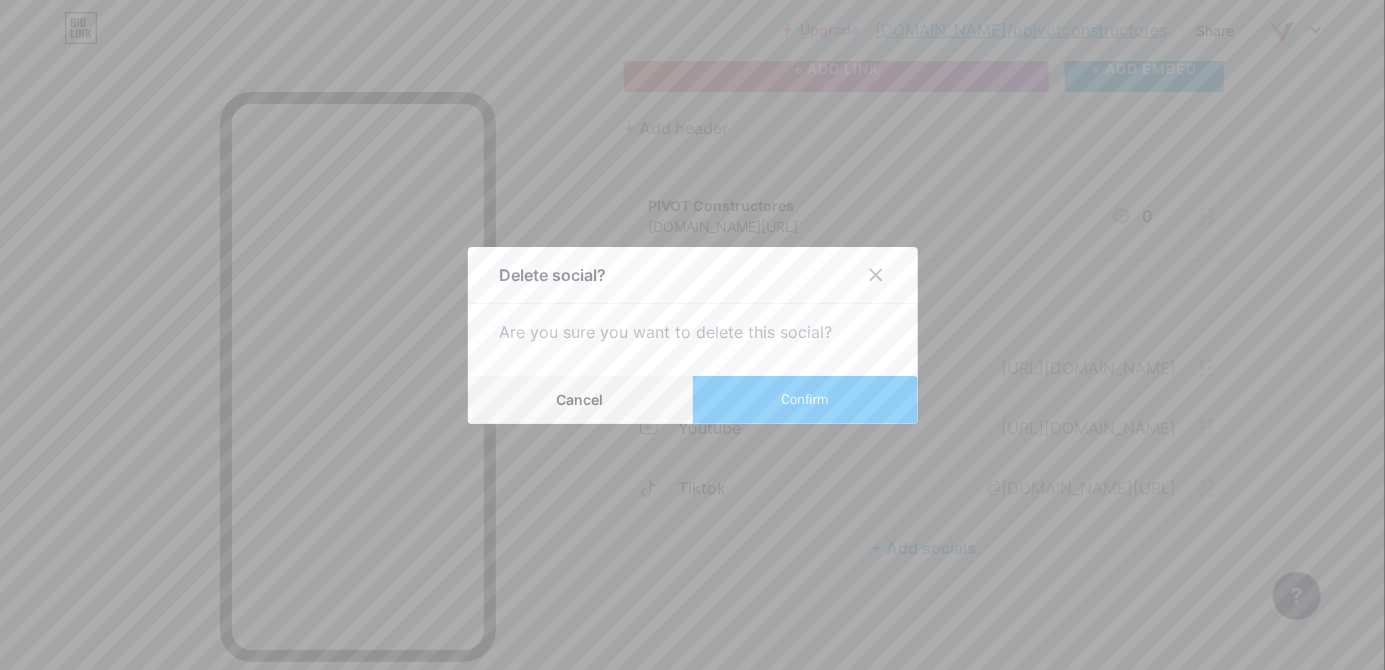 click on "Confirm" at bounding box center [804, 399] 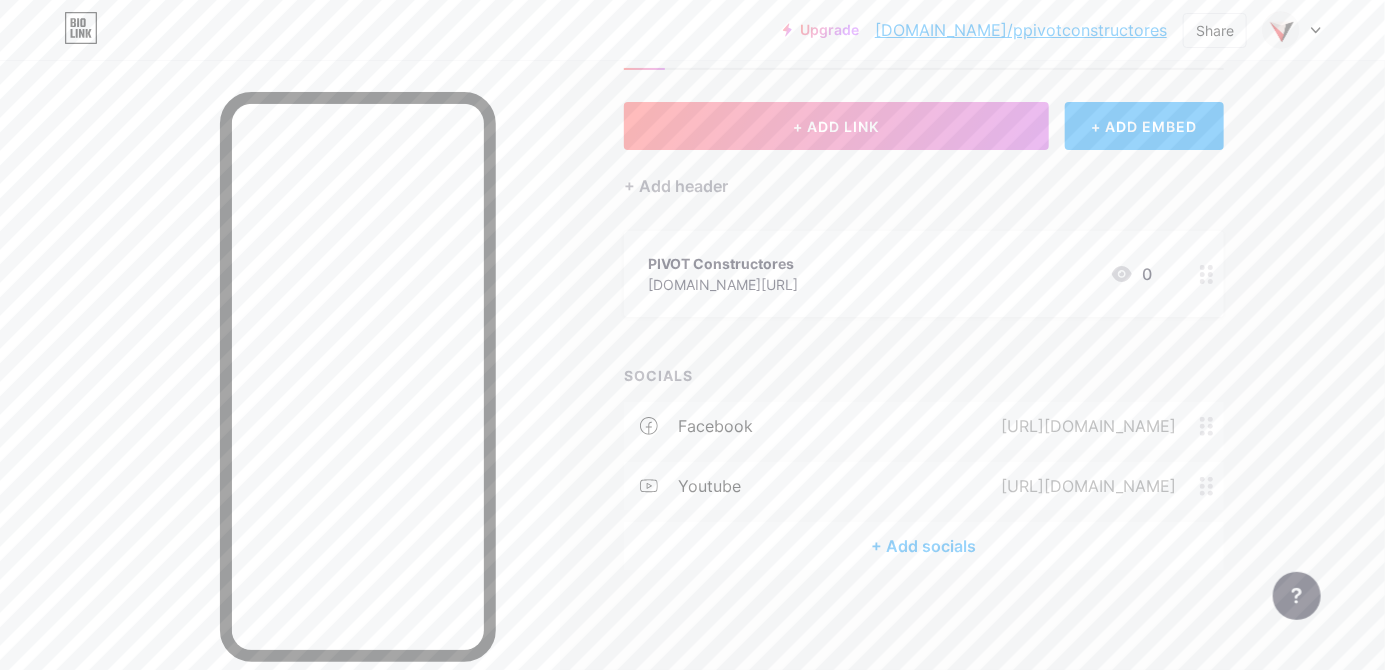 scroll, scrollTop: 96, scrollLeft: 0, axis: vertical 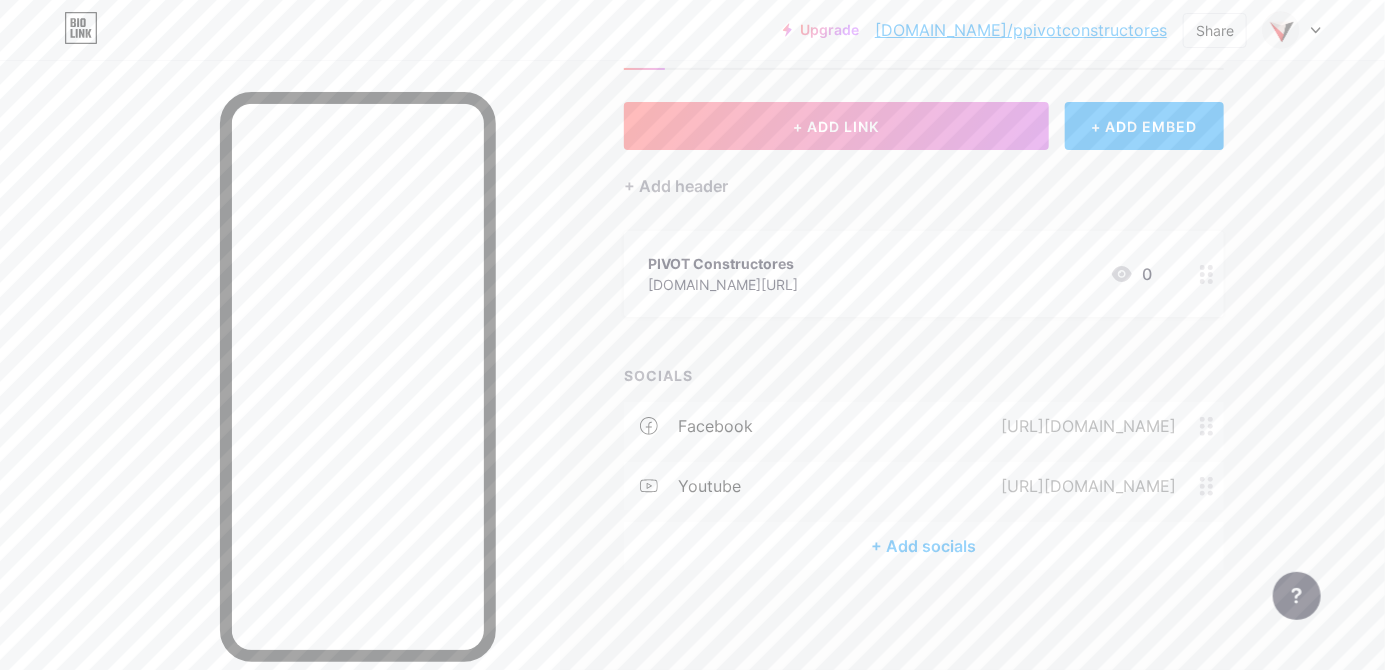 click on "+ Add socials" at bounding box center [924, 546] 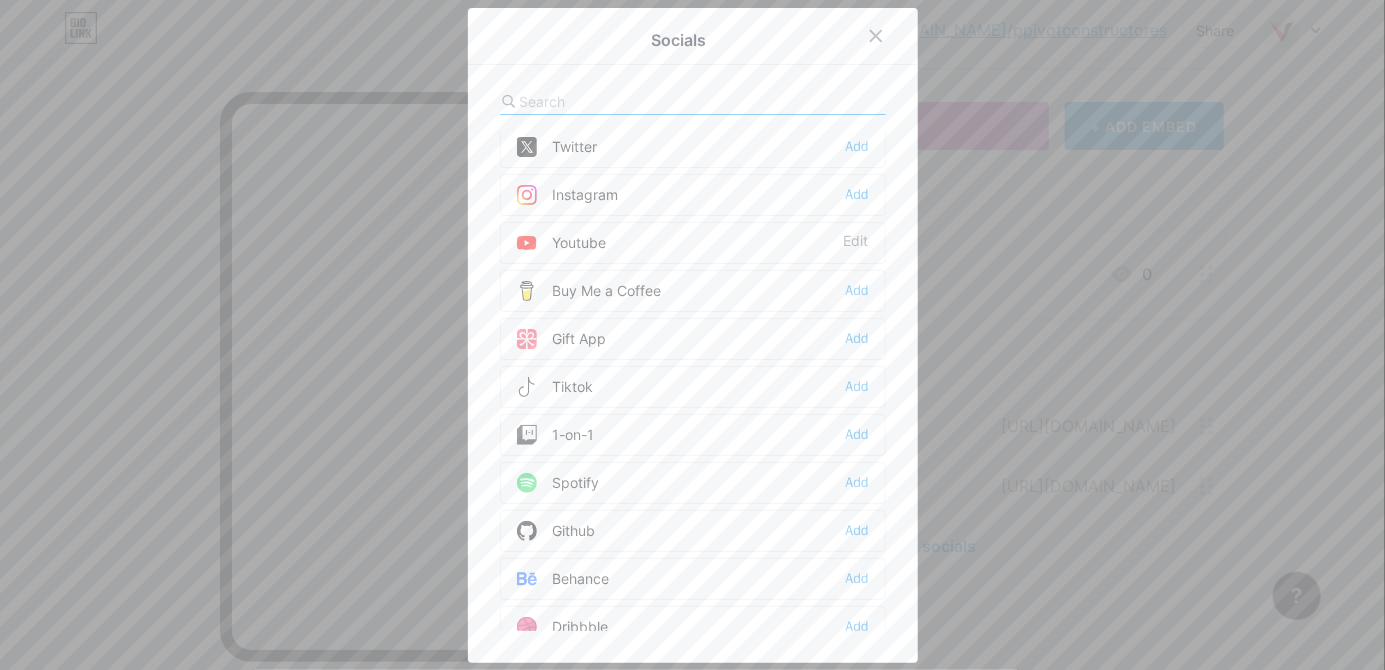 scroll, scrollTop: 110, scrollLeft: 0, axis: vertical 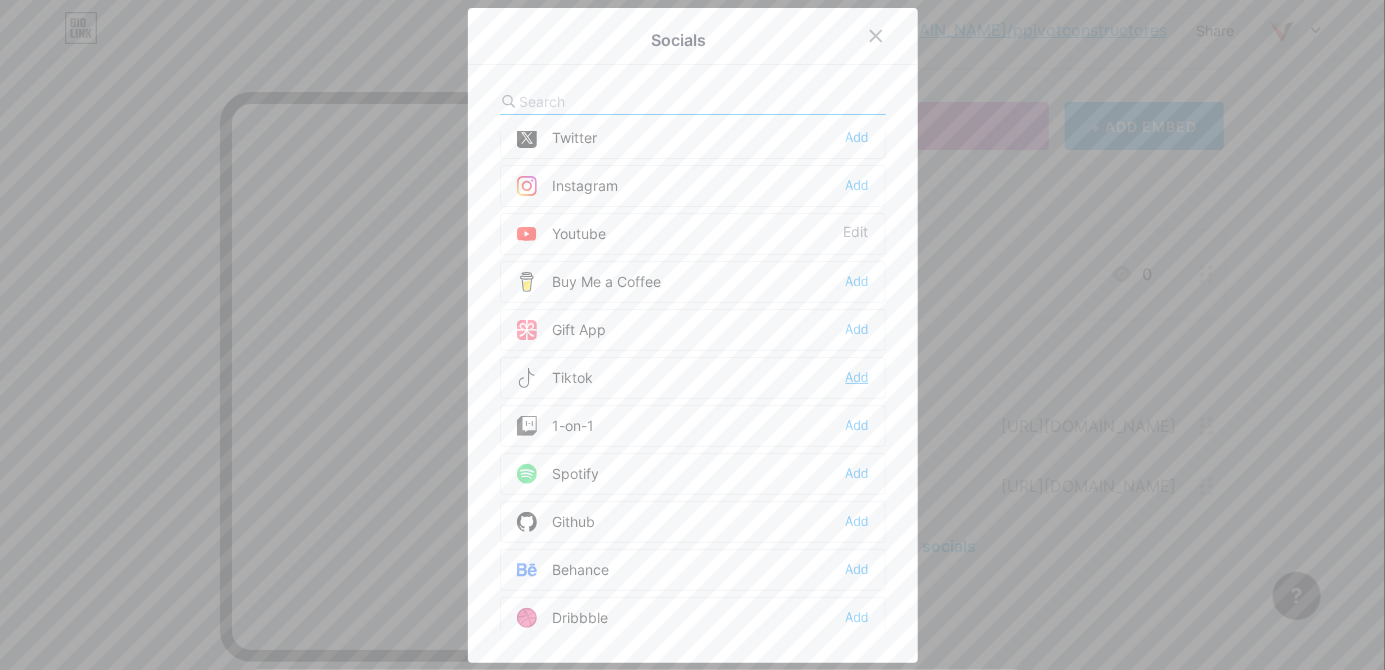 click on "Add" at bounding box center (857, 378) 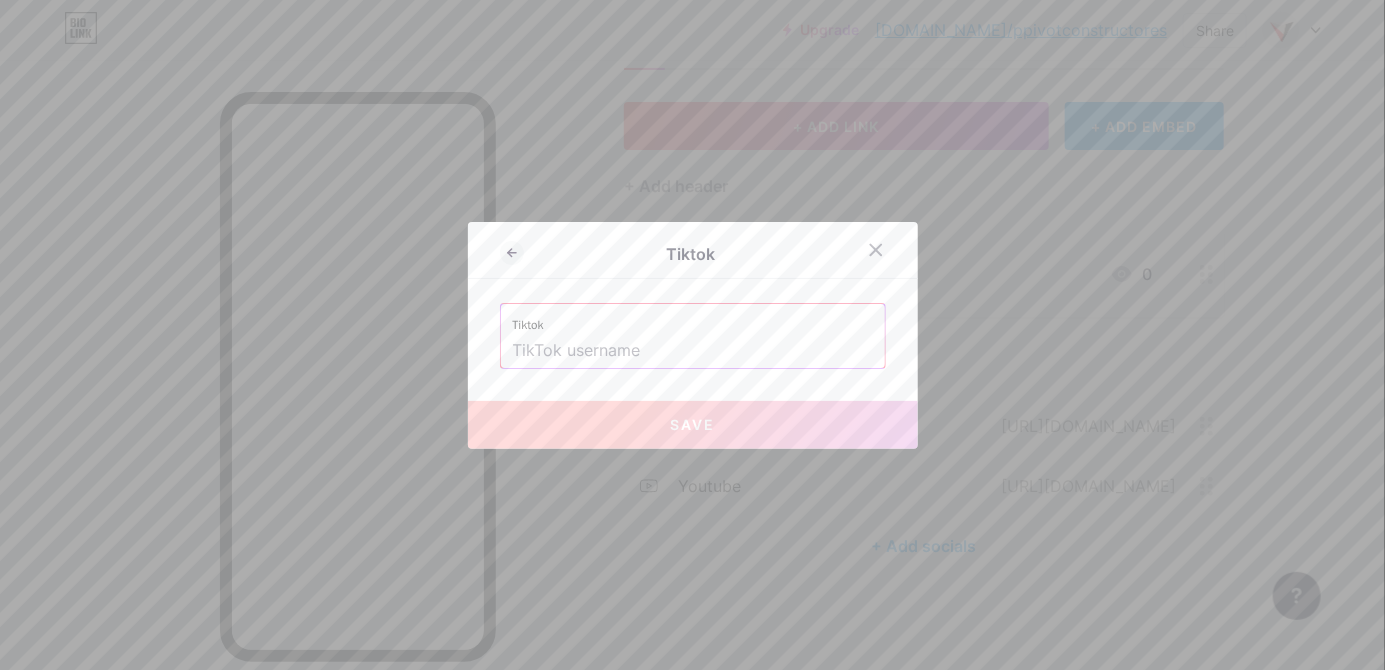 click at bounding box center (692, 335) 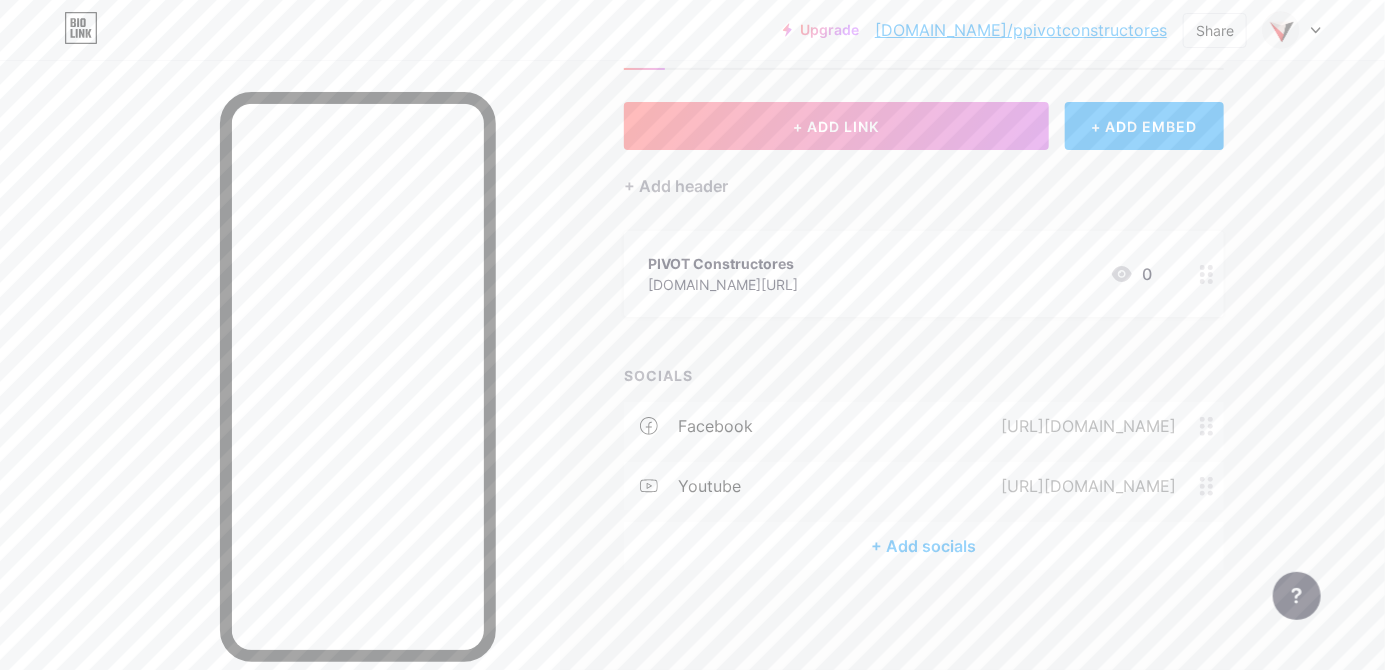 click on "+ Add socials" at bounding box center [924, 546] 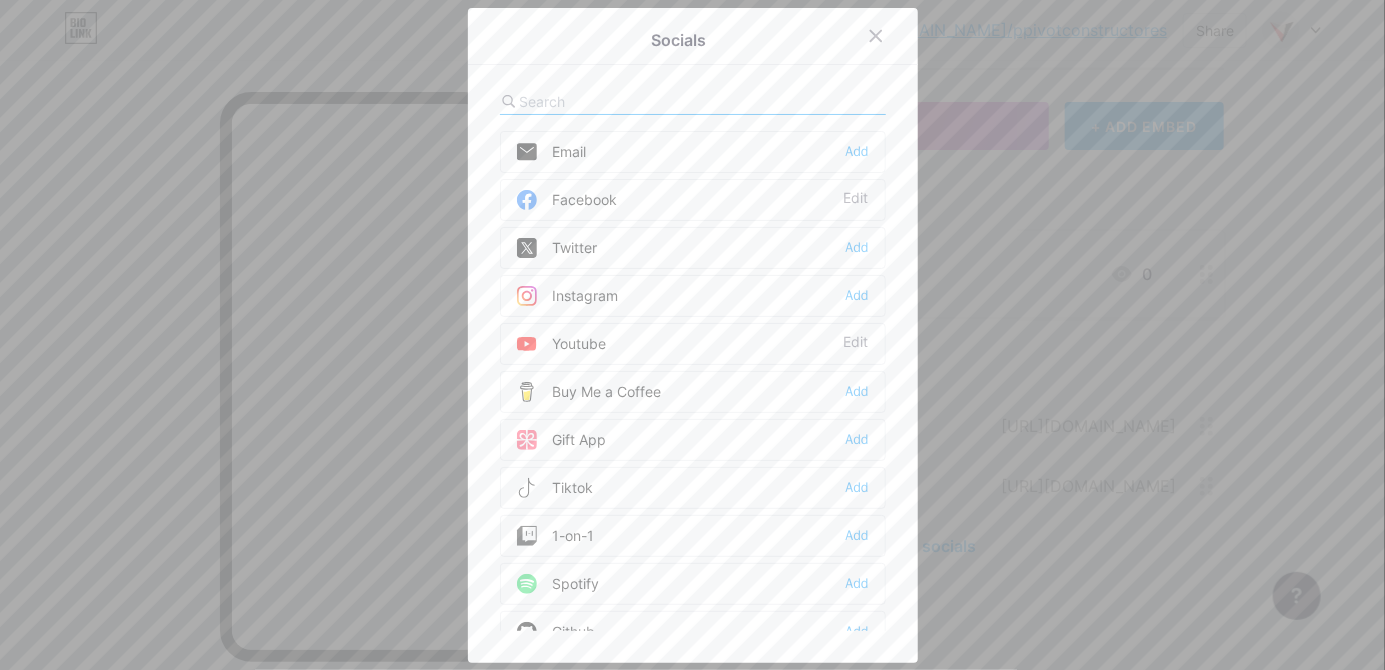 click on "Tiktok
Add" at bounding box center (693, 488) 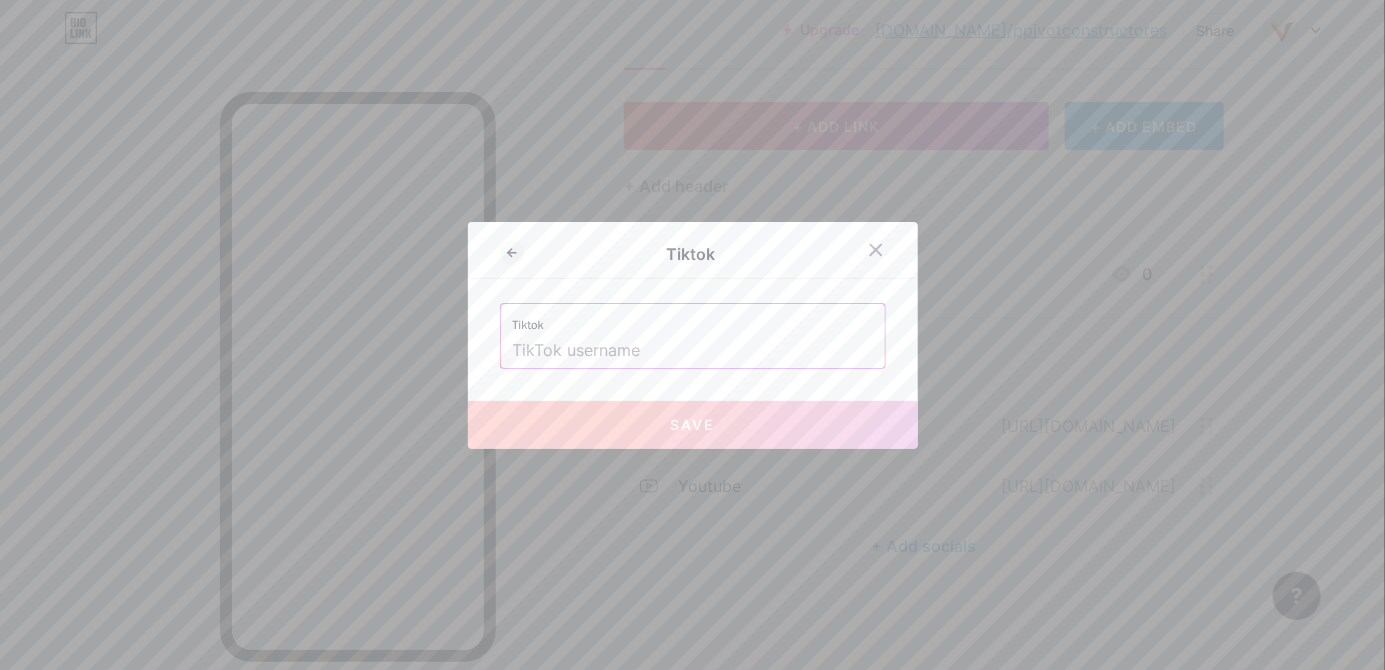 paste on "tiktok.com/@pivotconstructores" 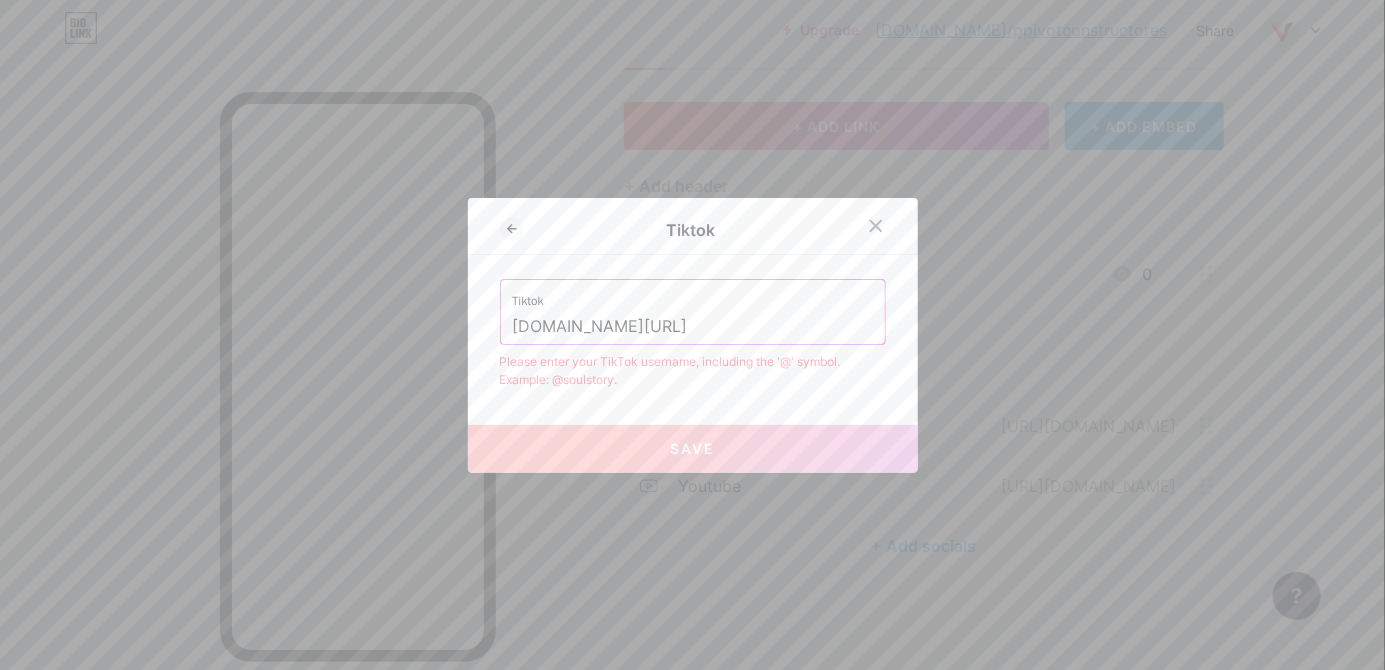 click on "tiktok.com/@pivotconstructores" at bounding box center (693, 327) 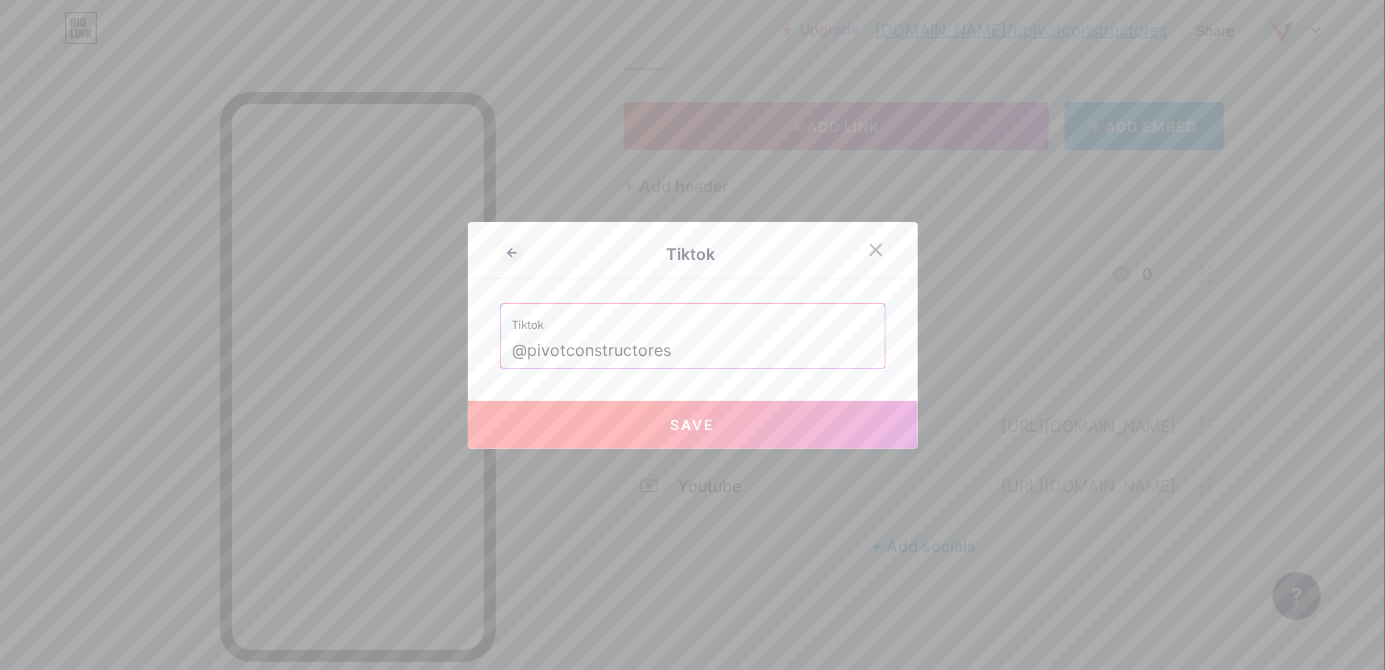 click on "Save" at bounding box center [693, 425] 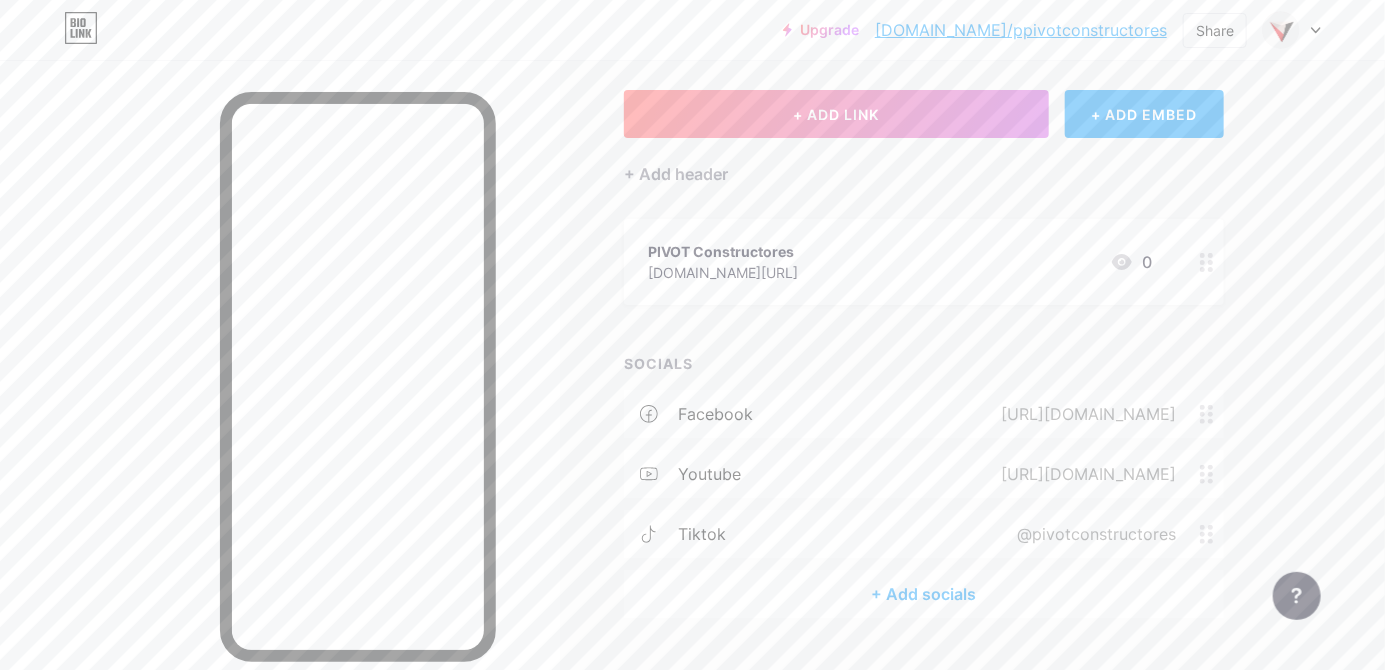 click on "+ Add socials" at bounding box center (924, 594) 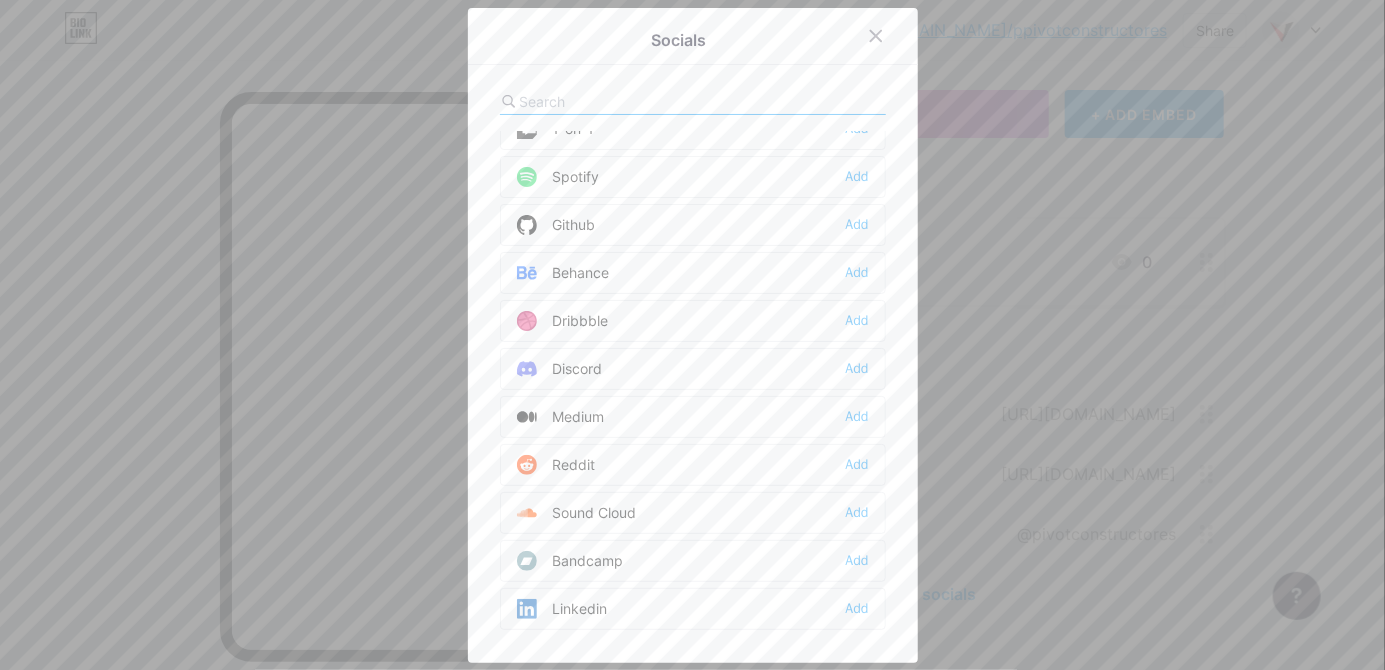 scroll, scrollTop: 0, scrollLeft: 0, axis: both 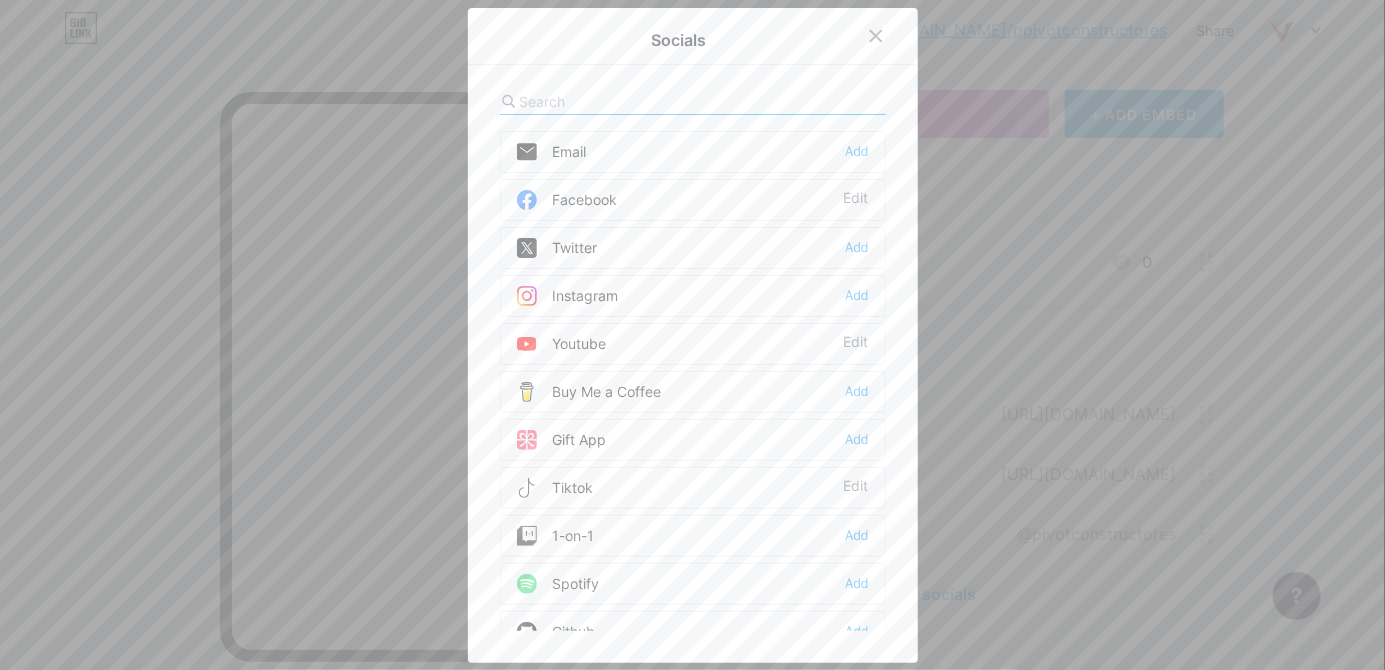 click on "Add" at bounding box center [857, 296] 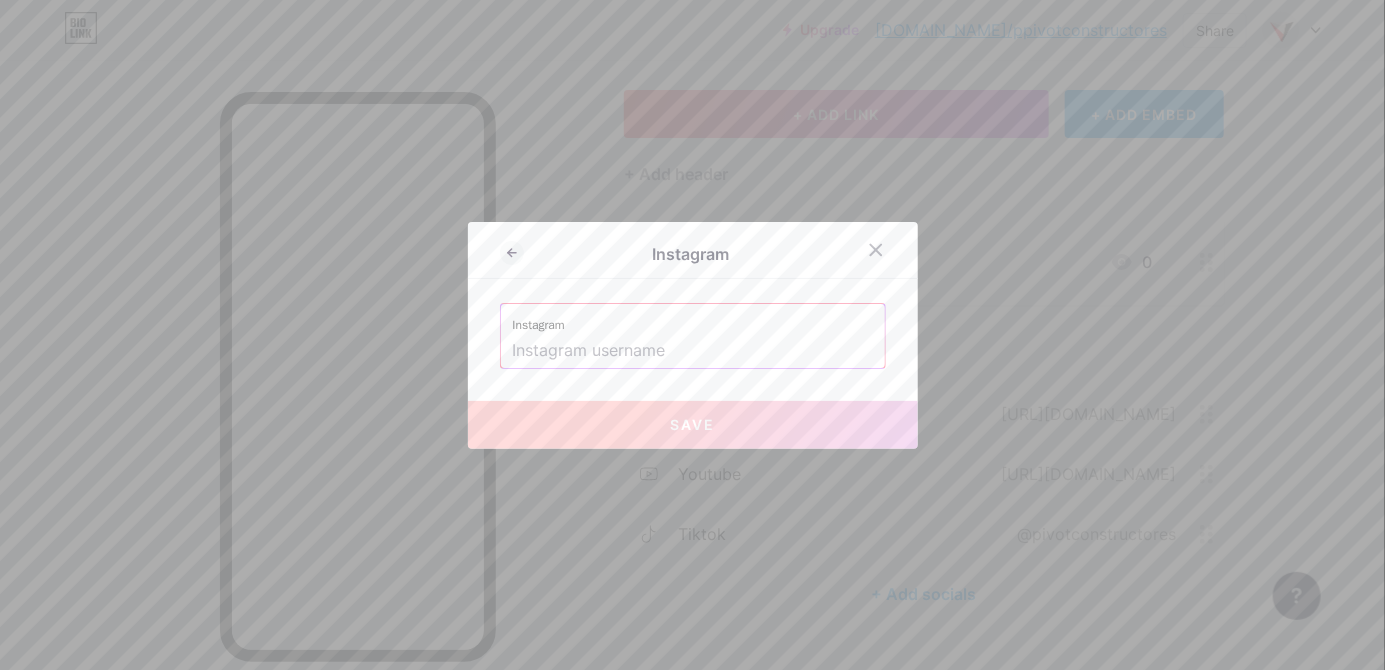 click at bounding box center (693, 351) 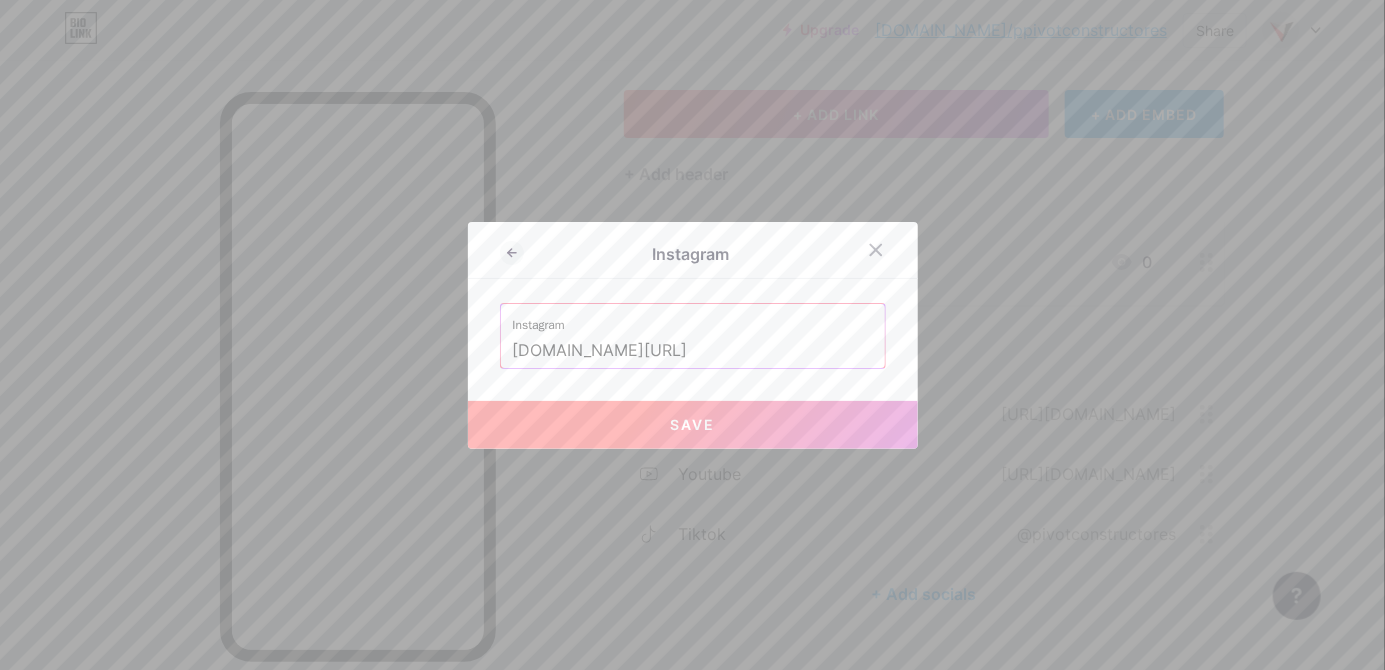 click on "tiktok.com/@pivotconstructores" at bounding box center [693, 351] 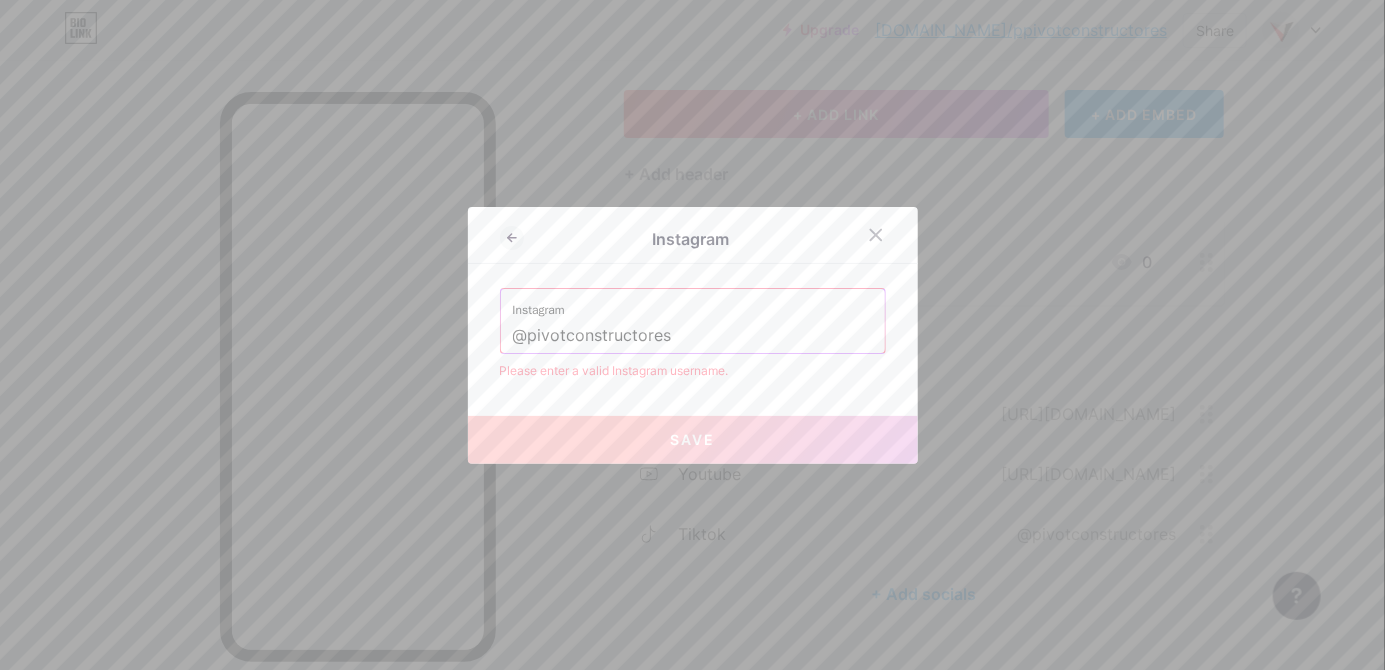 click on "@pivotconstructores" at bounding box center (693, 336) 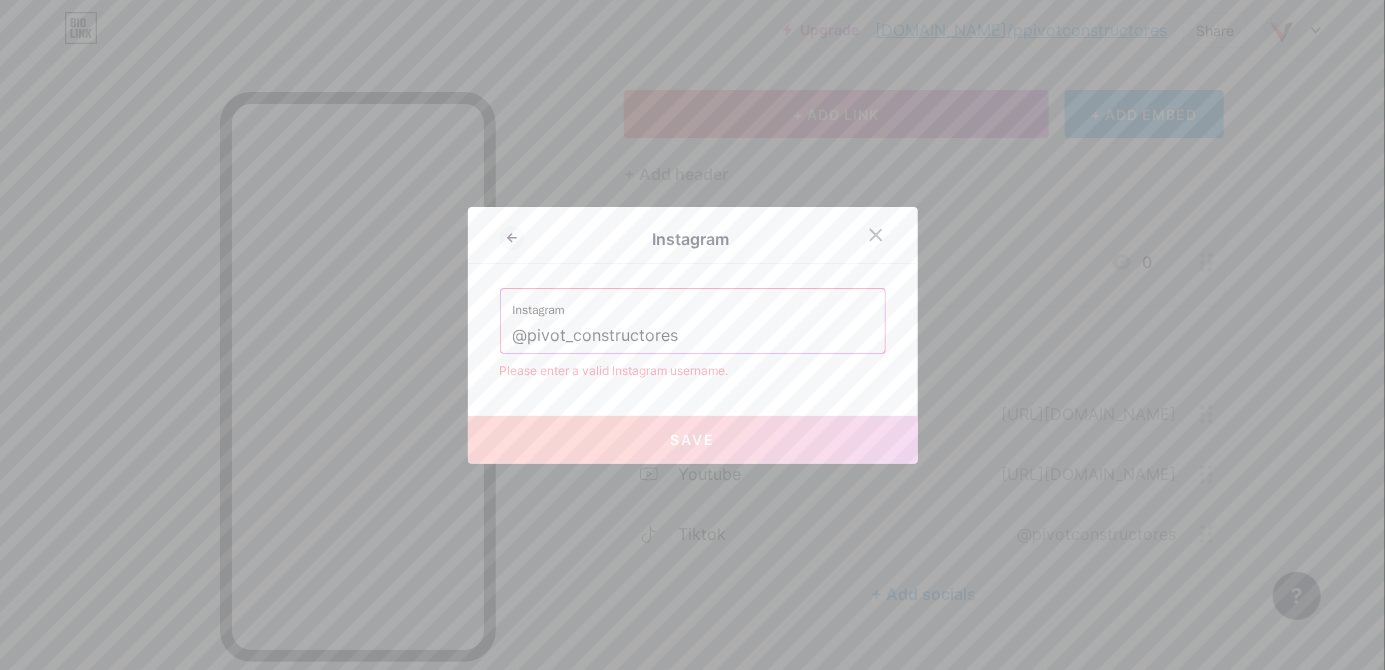 click on "Save" at bounding box center [692, 439] 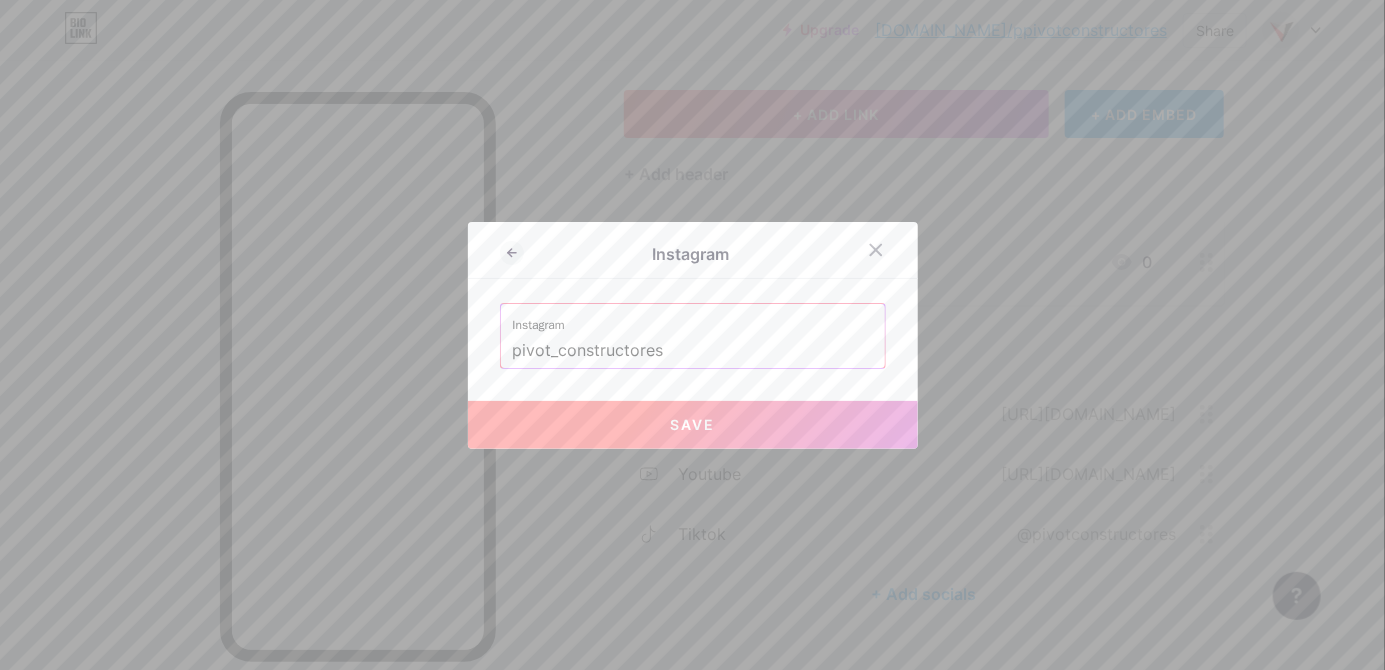 click on "Save" at bounding box center [693, 425] 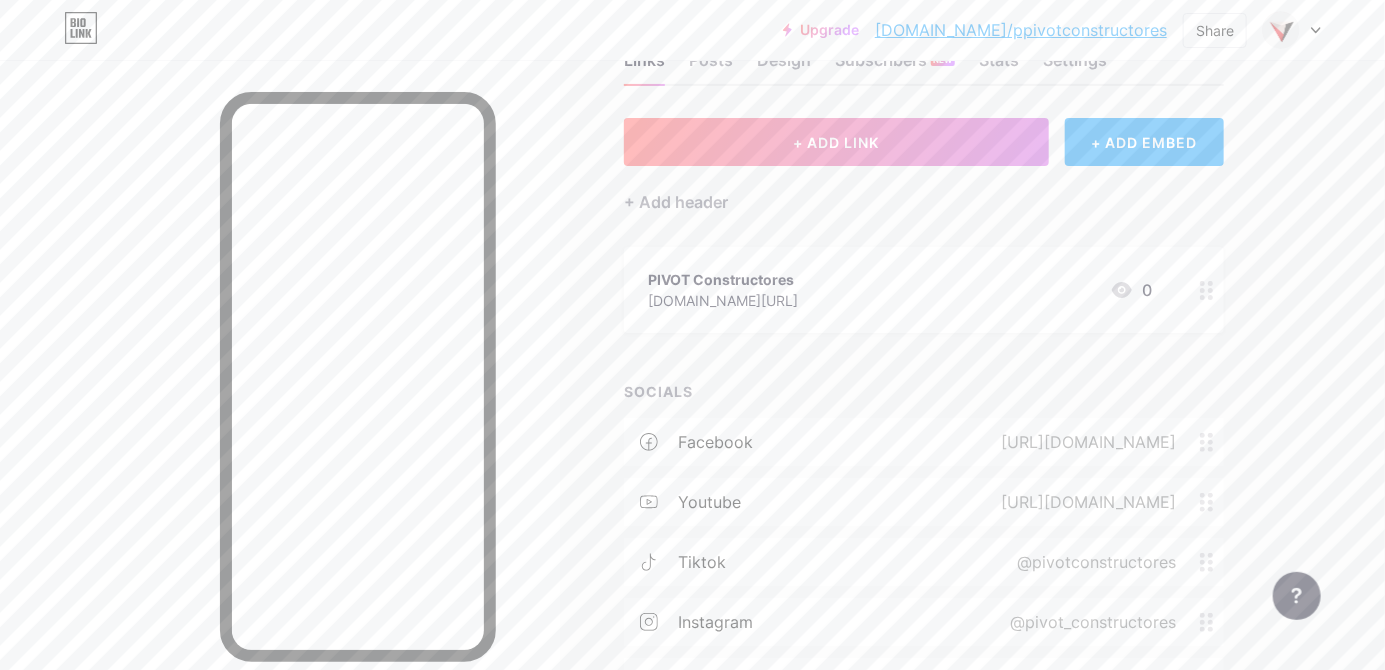 scroll, scrollTop: 0, scrollLeft: 0, axis: both 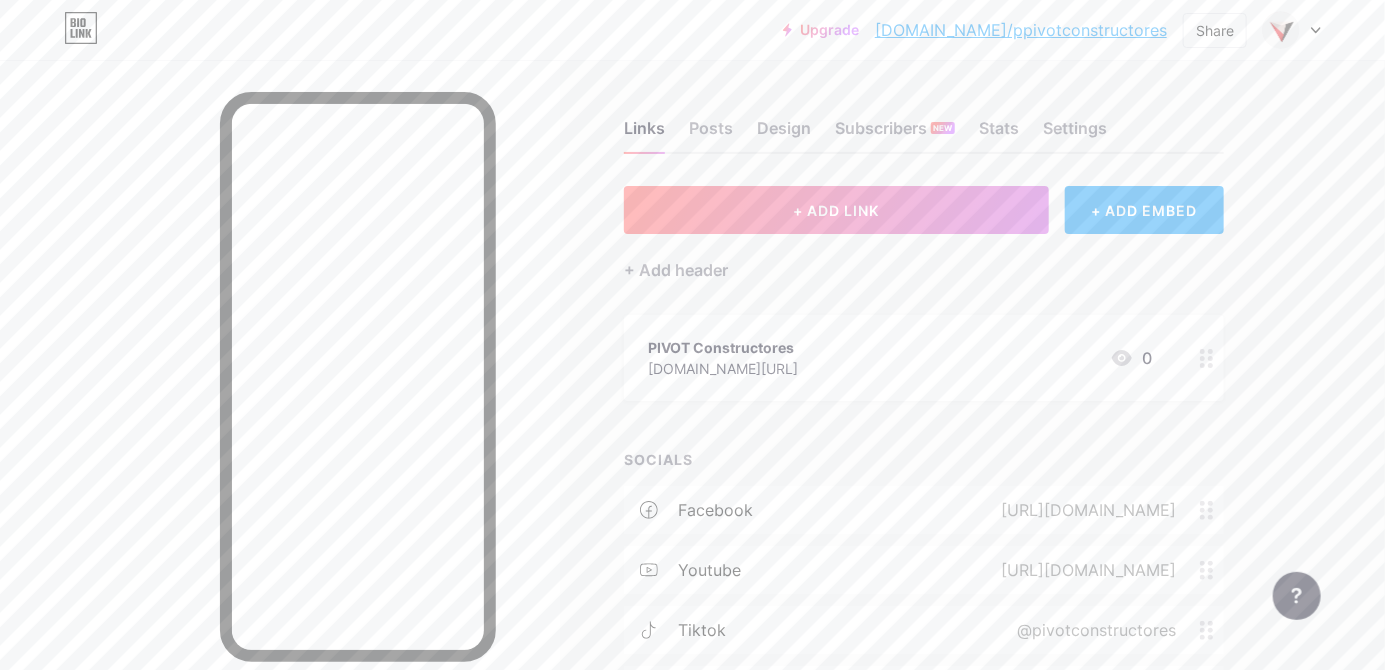 click 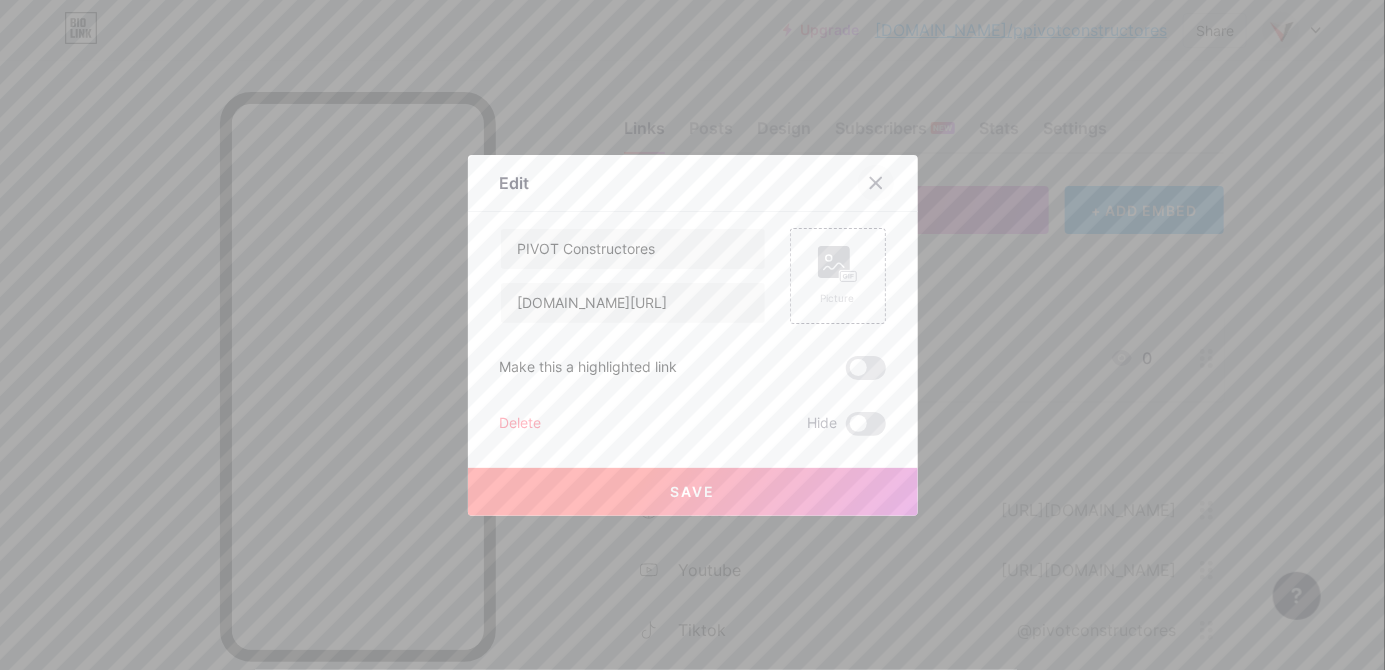 click at bounding box center (876, 183) 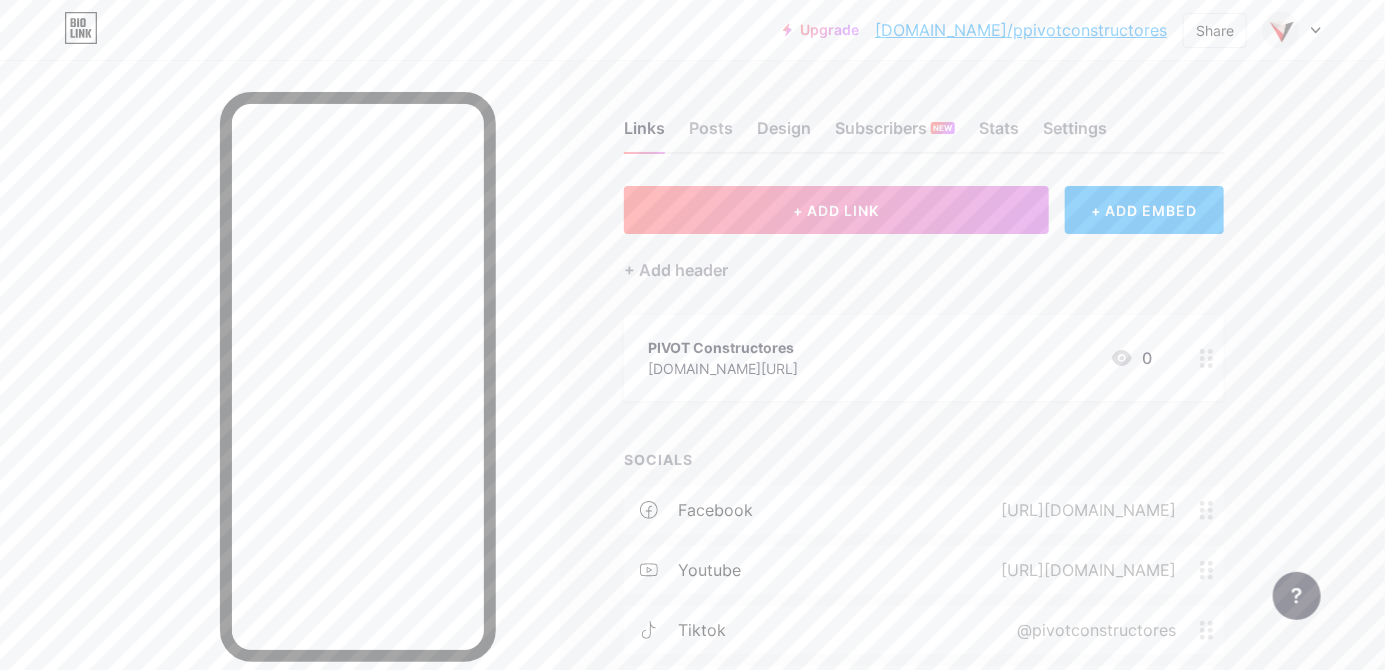 click 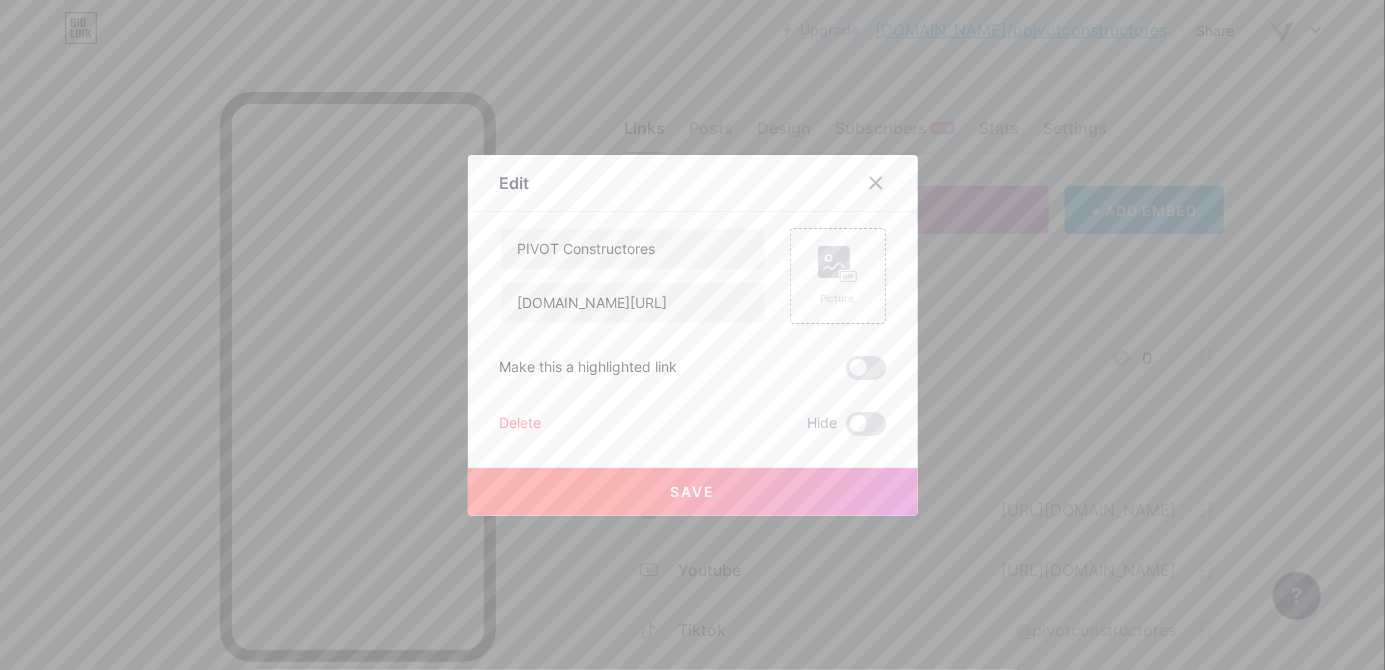 click at bounding box center [888, 183] 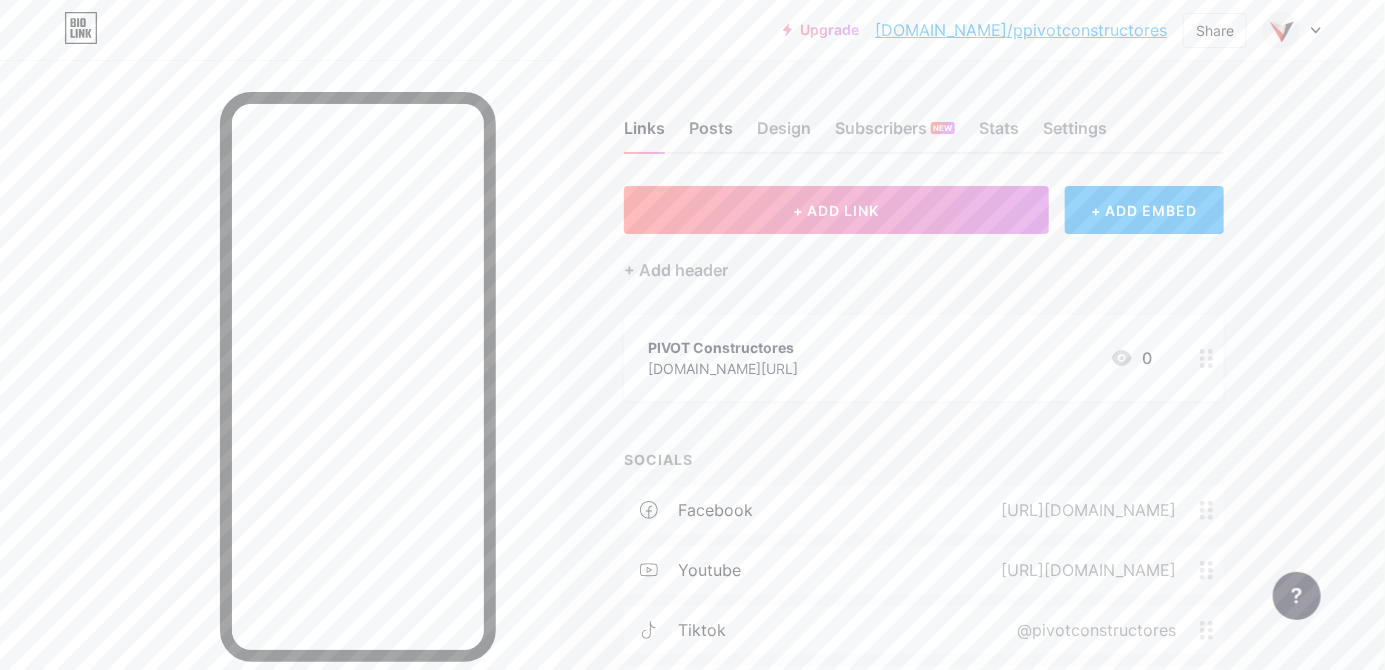 click on "Posts" at bounding box center (711, 134) 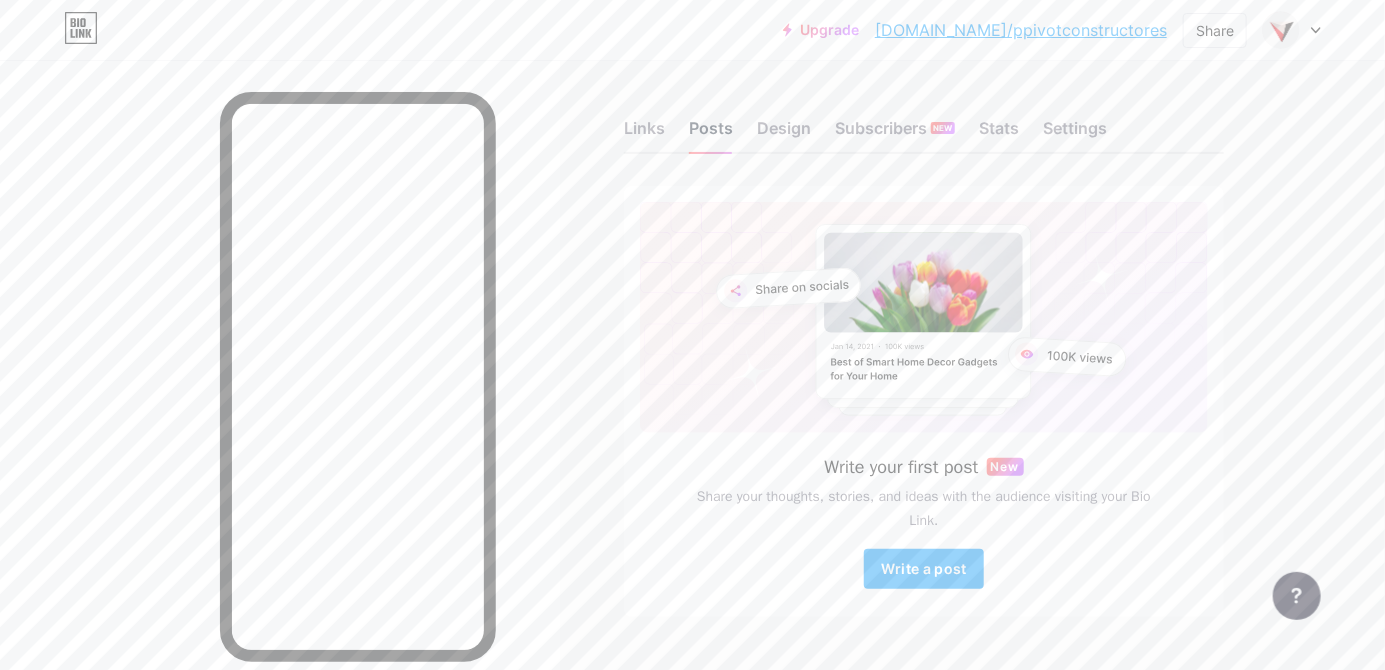 click at bounding box center (1292, 30) 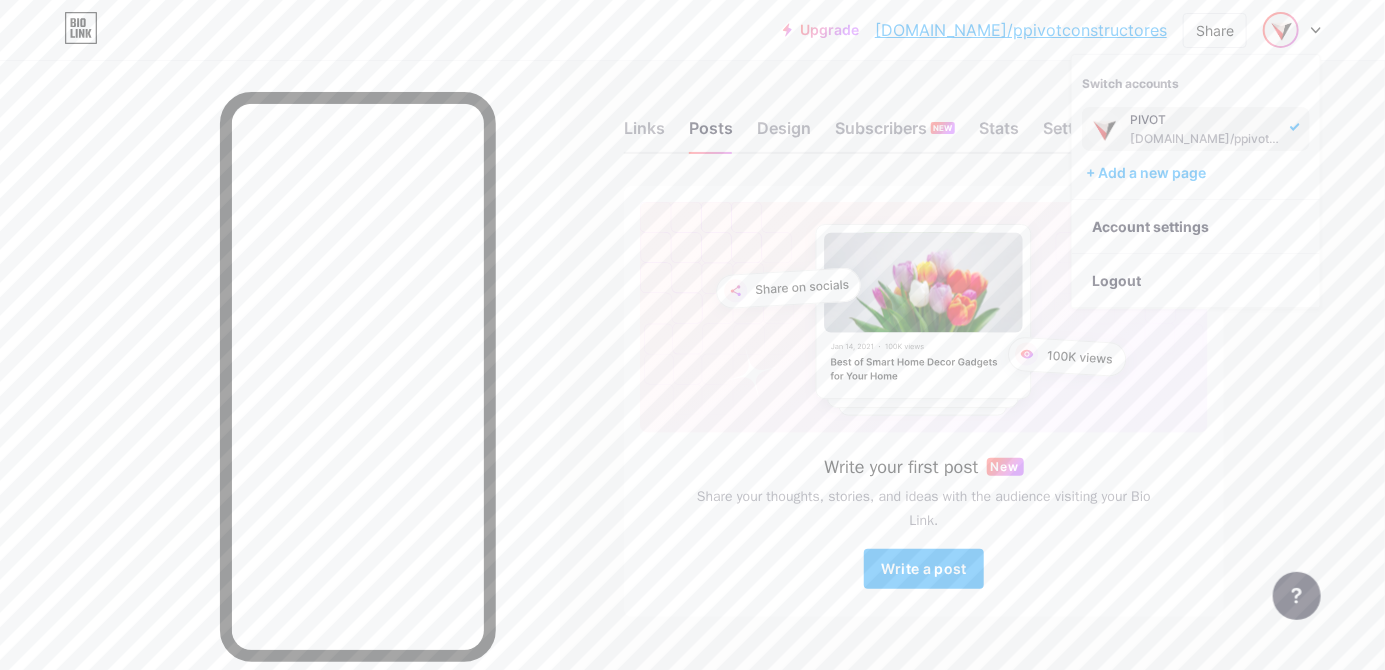 click on "Upgrade   bio.link/ppivot...   bio.link/ppivotconstructores   Share               Switch accounts     PIVOT   bio.link/ppivotconstructores       + Add a new page        Account settings   Logout   Link Copied
Links
Posts
Design
Subscribers
NEW
Stats
Settings                                                                                                                                                                 Write your first post   New
Share your thoughts, stories, and ideas with the audience visiting your Bio Link.
Write a post                   Feature requests             Help center         Contact support" at bounding box center (692, 358) 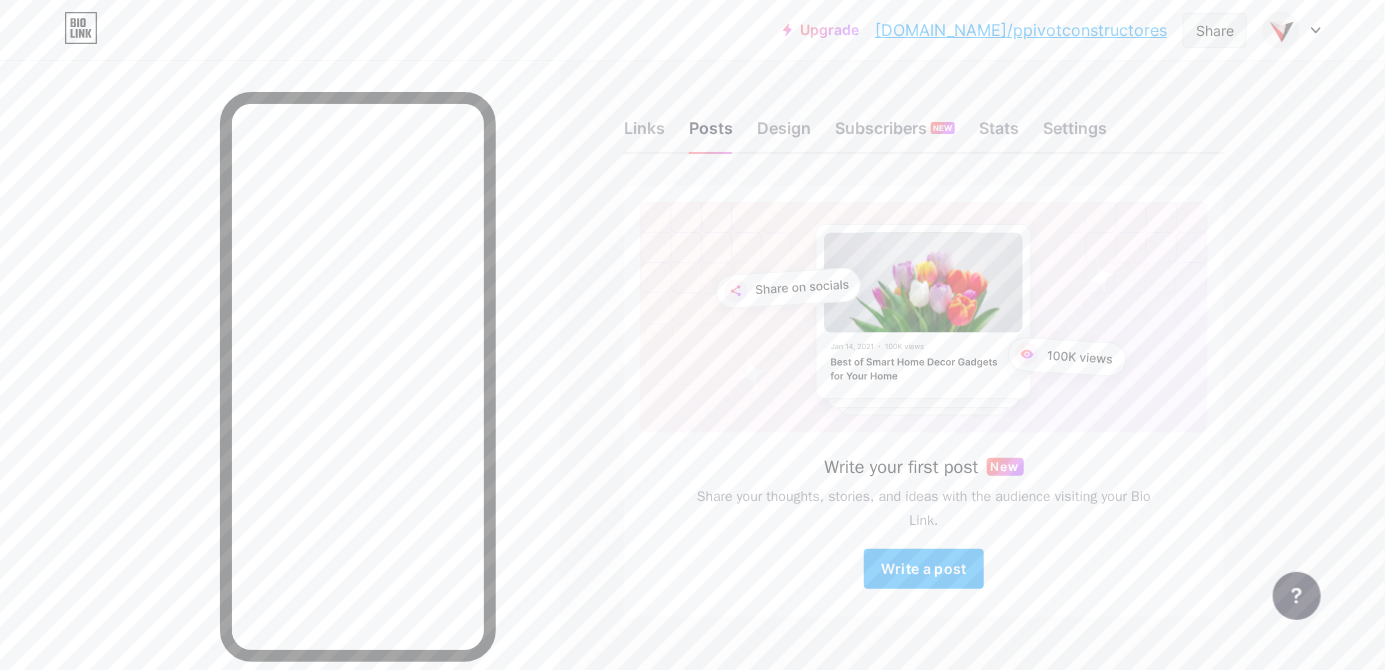 click on "Share" at bounding box center [1215, 30] 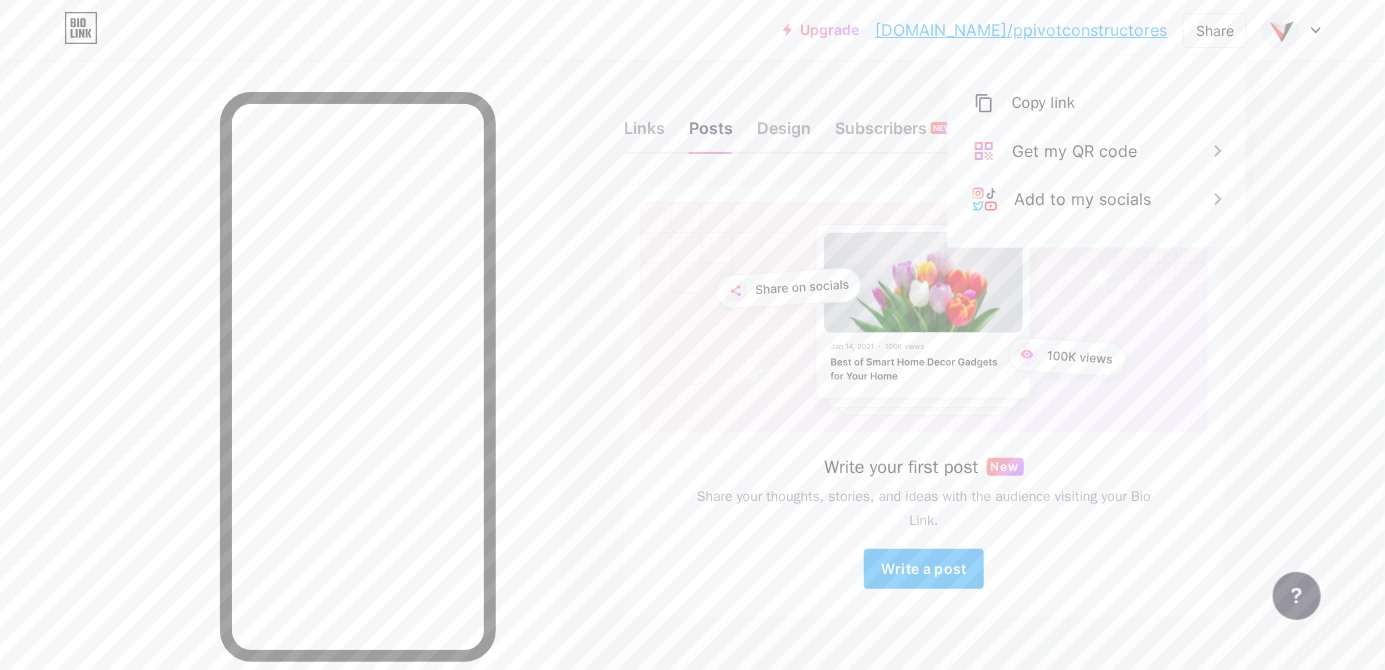 click on "Upgrade   bio.link/ppivot...   bio.link/ppivotconstructores   Share
Copy link   https://bio.link/ppivotconstructores
Get my QR code
Add to my socials                   Switch accounts     PIVOT   bio.link/ppivotconstructores       + Add a new page        Account settings   Logout   Link Copied
Links
Posts
Design
Subscribers
NEW
Stats
Settings                                                                                                                                                                 Write your first post   New
Share your thoughts, stories, and ideas with the audience visiting your Bio Link.
Write a post                   Feature requests             Help center         Contact support" at bounding box center [692, 358] 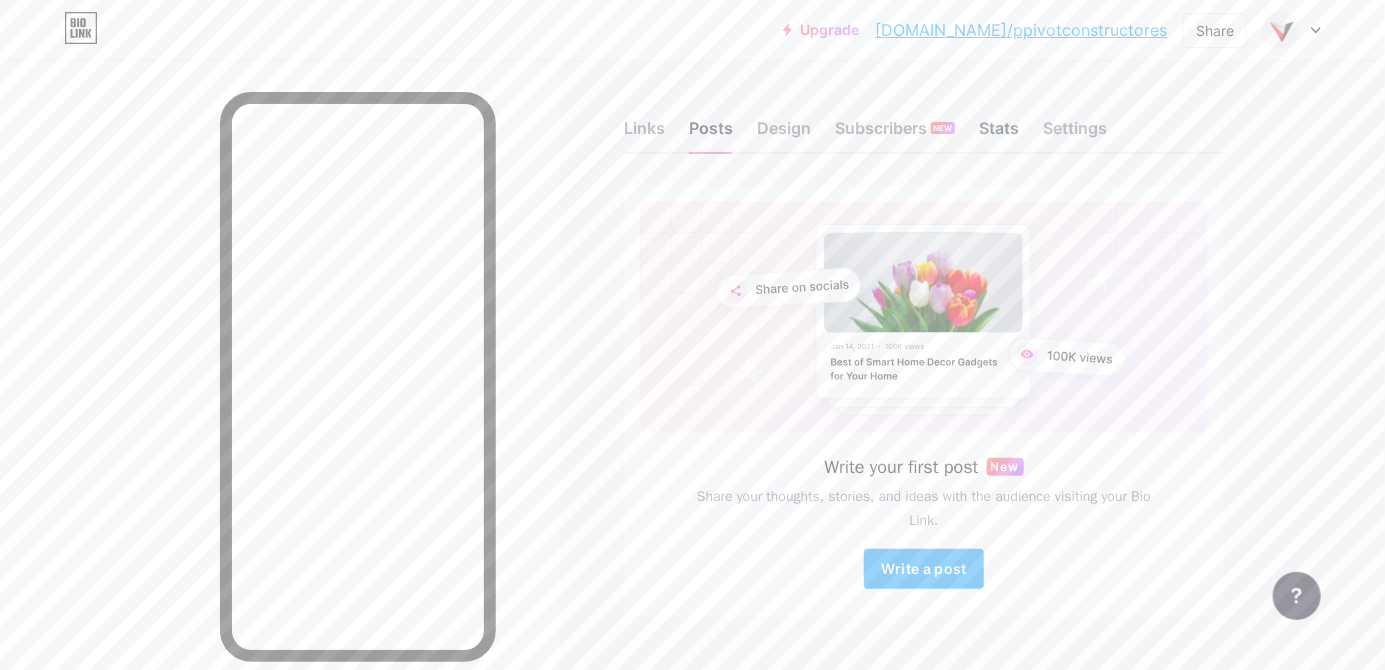 click on "Stats" at bounding box center (999, 134) 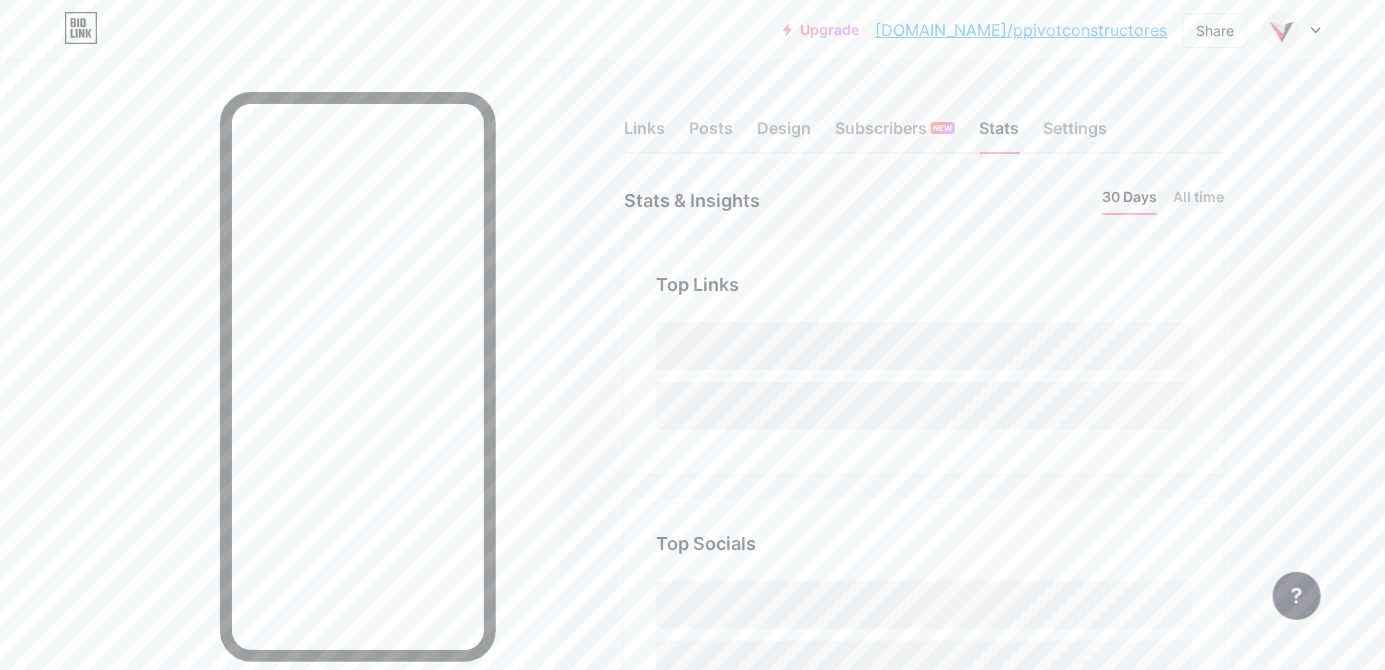 scroll, scrollTop: 999329, scrollLeft: 998614, axis: both 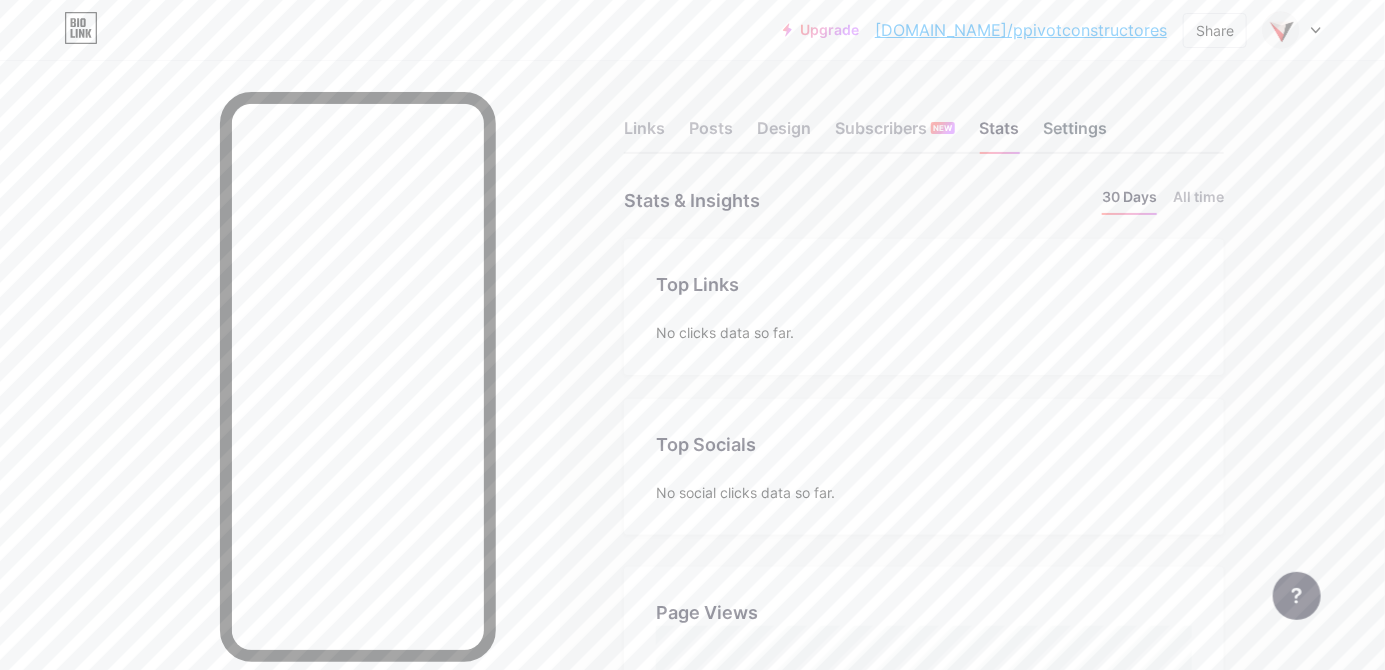 click on "Settings" at bounding box center [1075, 134] 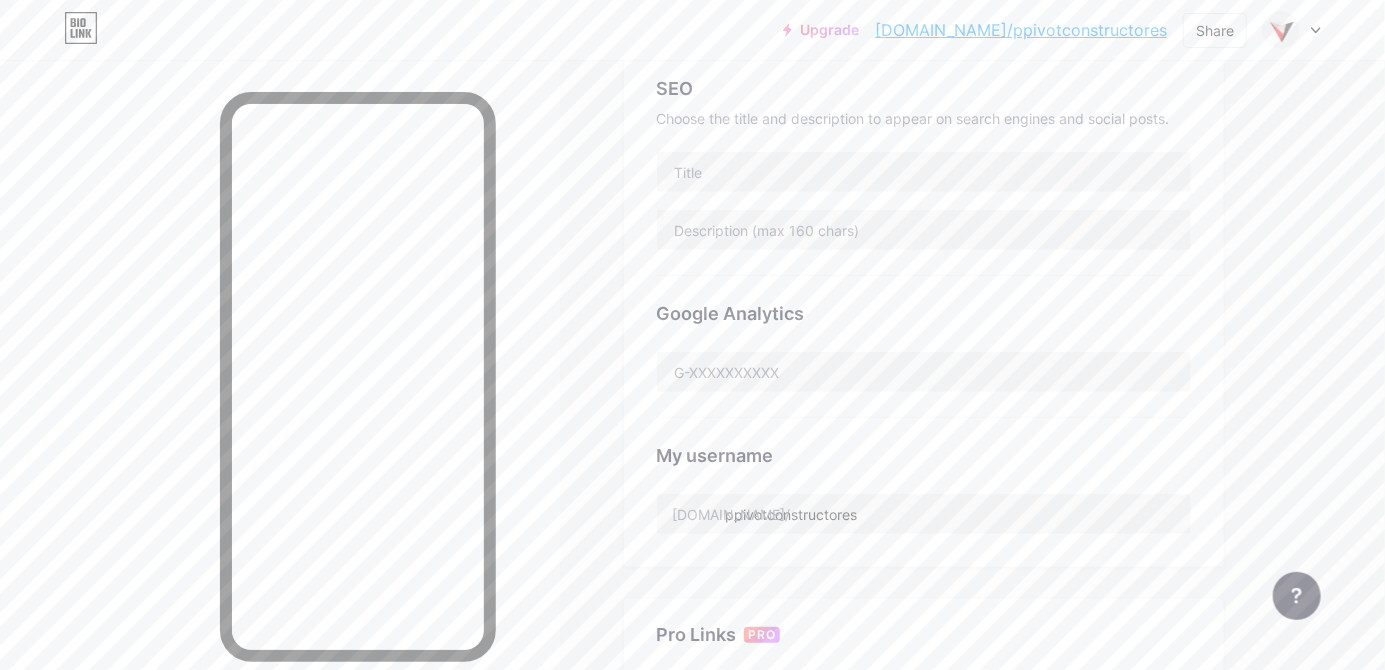 scroll, scrollTop: 0, scrollLeft: 0, axis: both 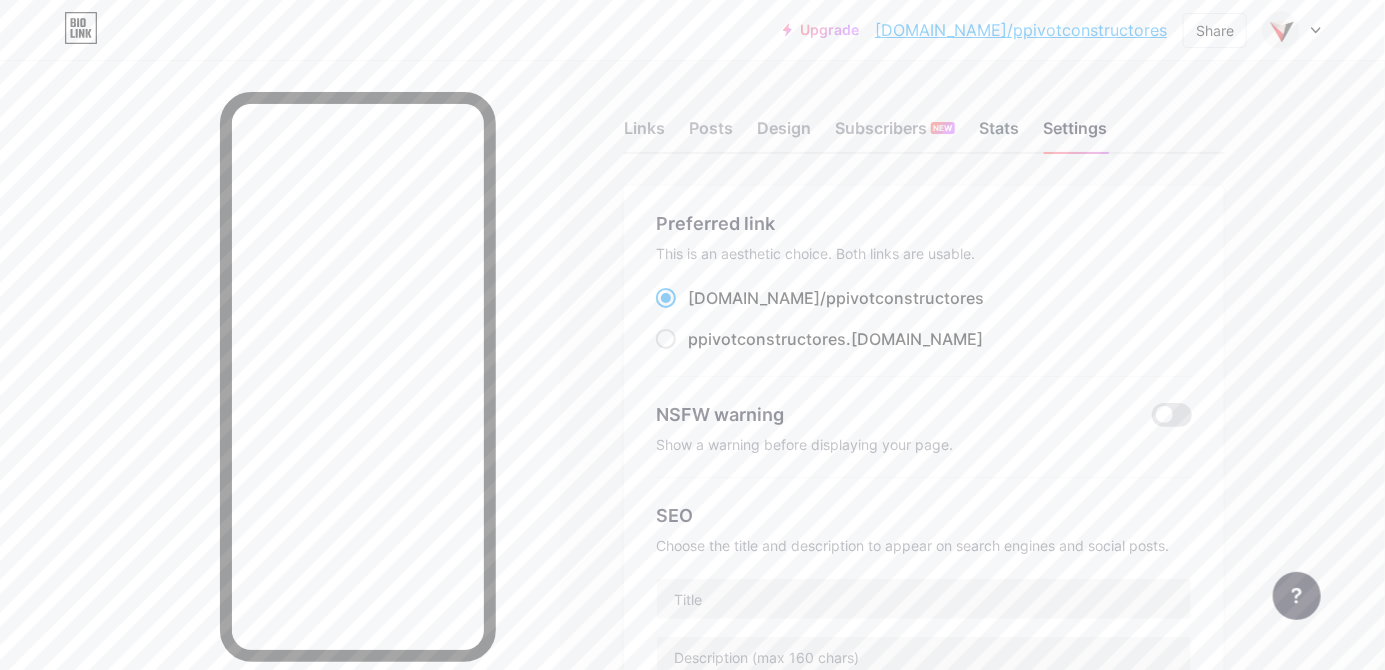click on "Stats" at bounding box center [999, 134] 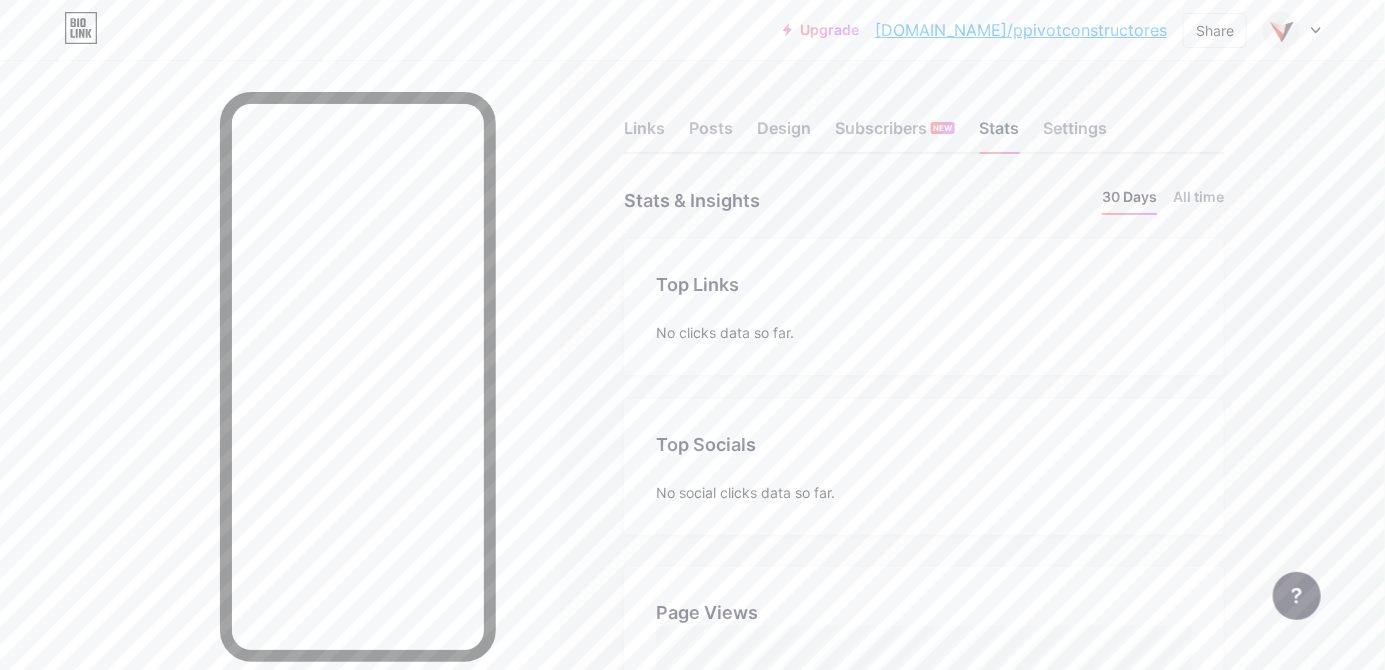 scroll, scrollTop: 999329, scrollLeft: 998614, axis: both 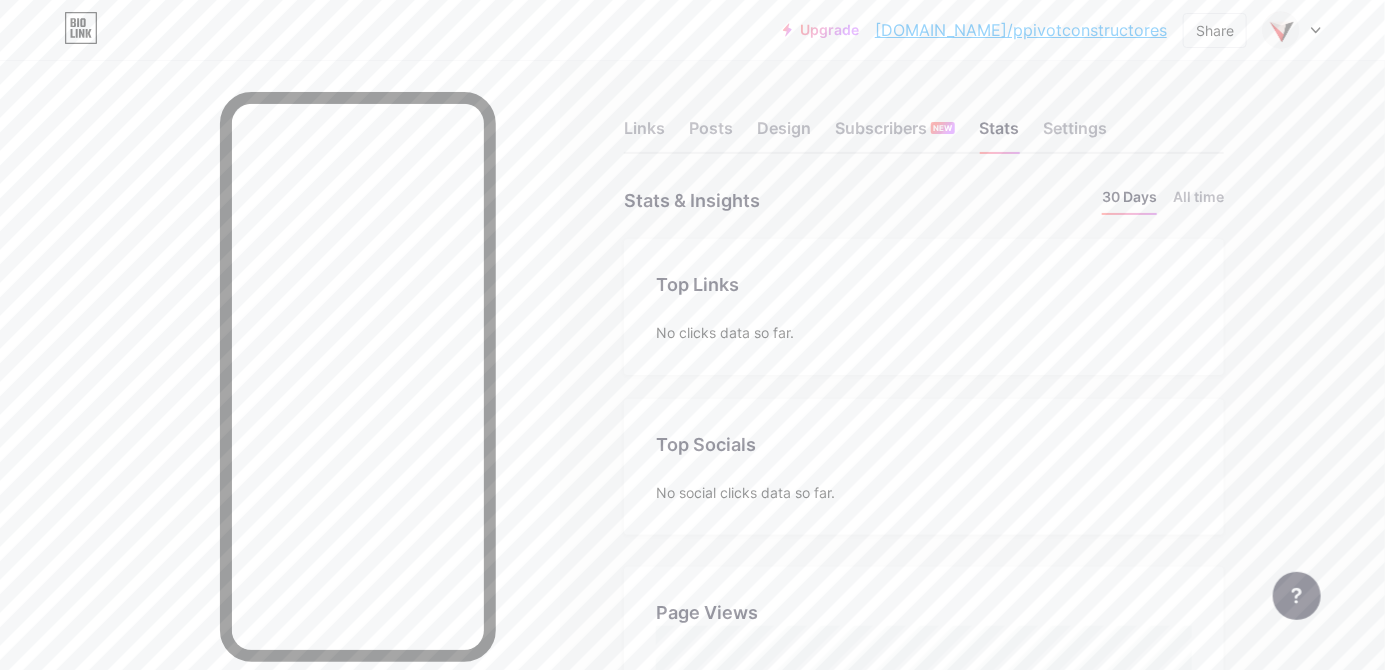click on "Top Links" at bounding box center [924, 284] 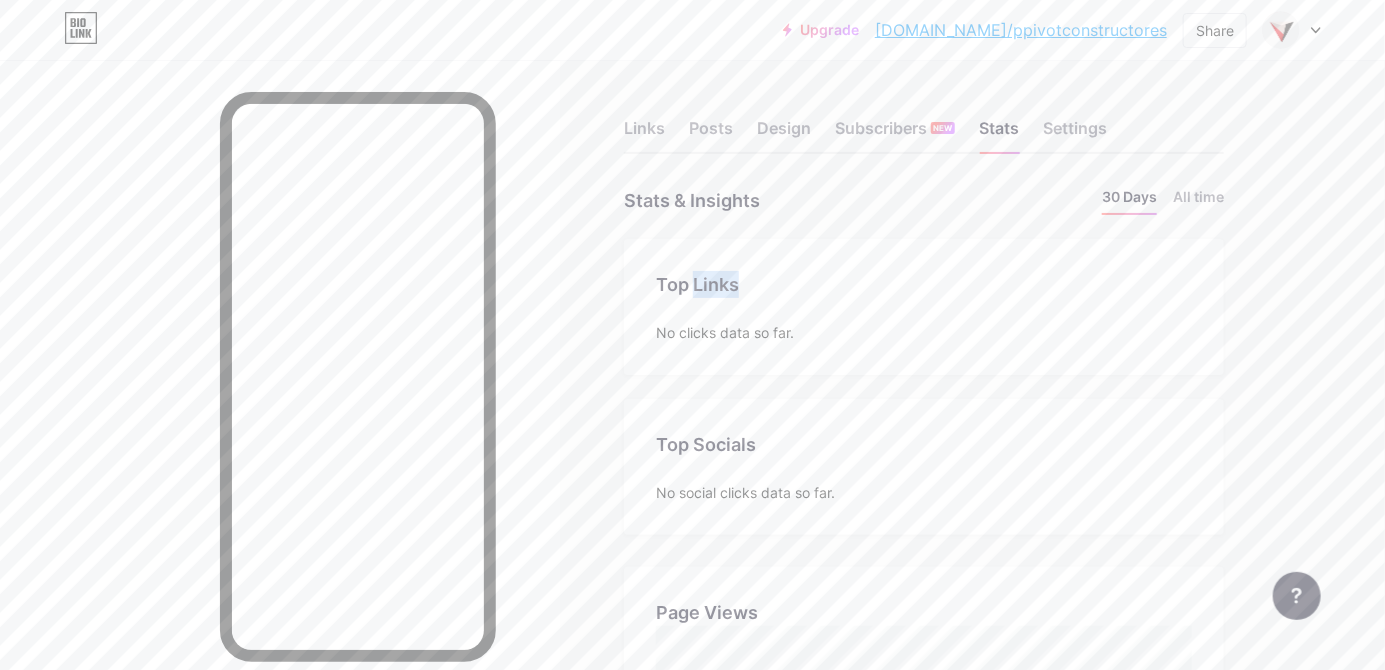 click on "No clicks data so far." at bounding box center [924, 332] 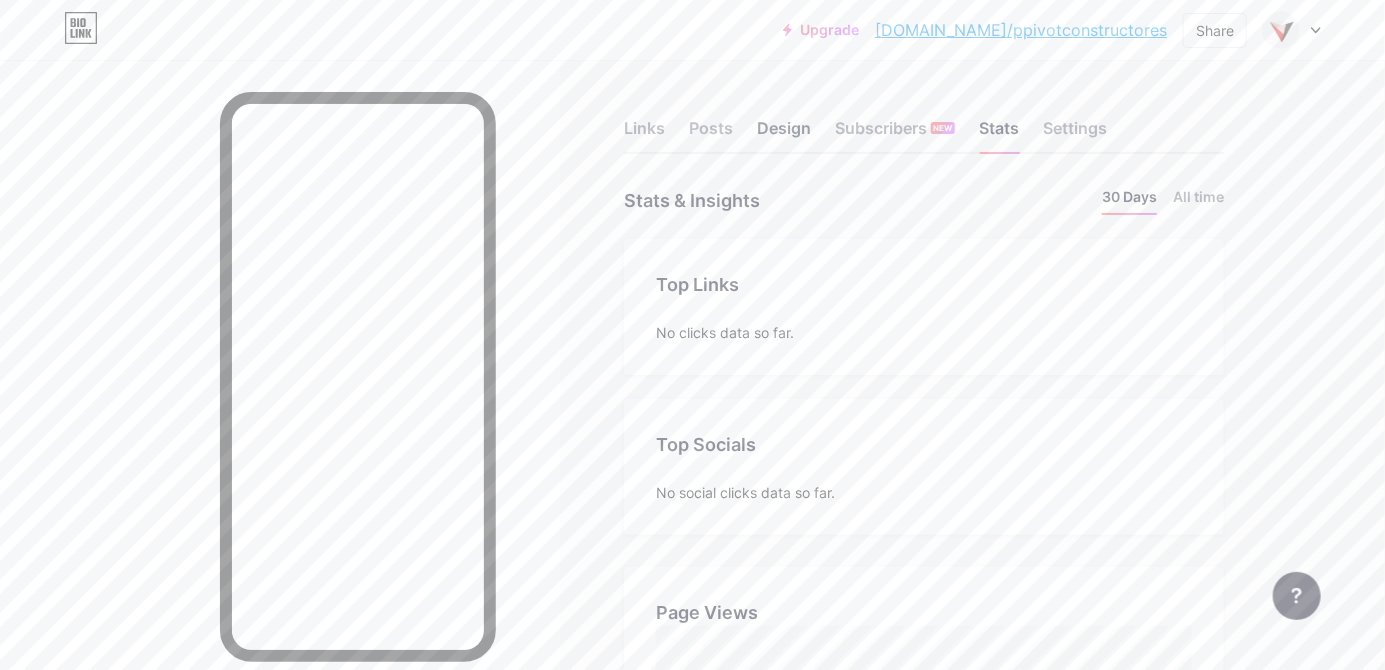 click on "Design" at bounding box center [784, 134] 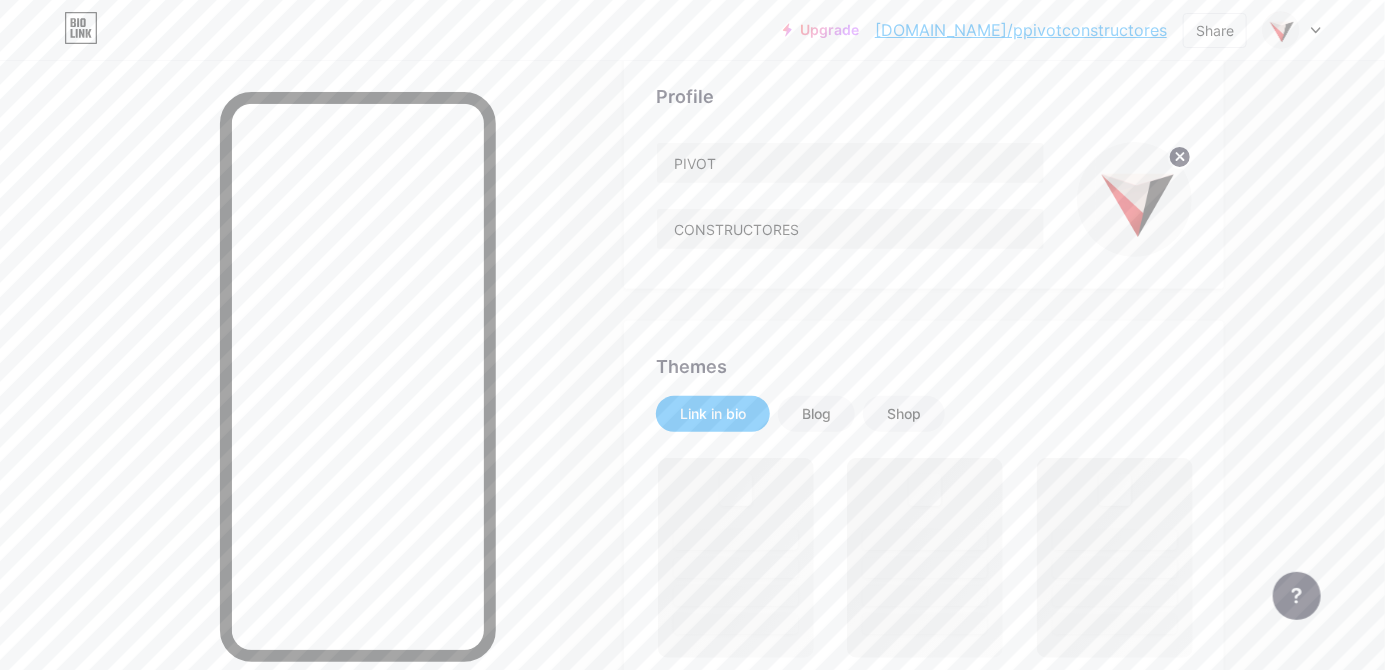 scroll, scrollTop: 176, scrollLeft: 0, axis: vertical 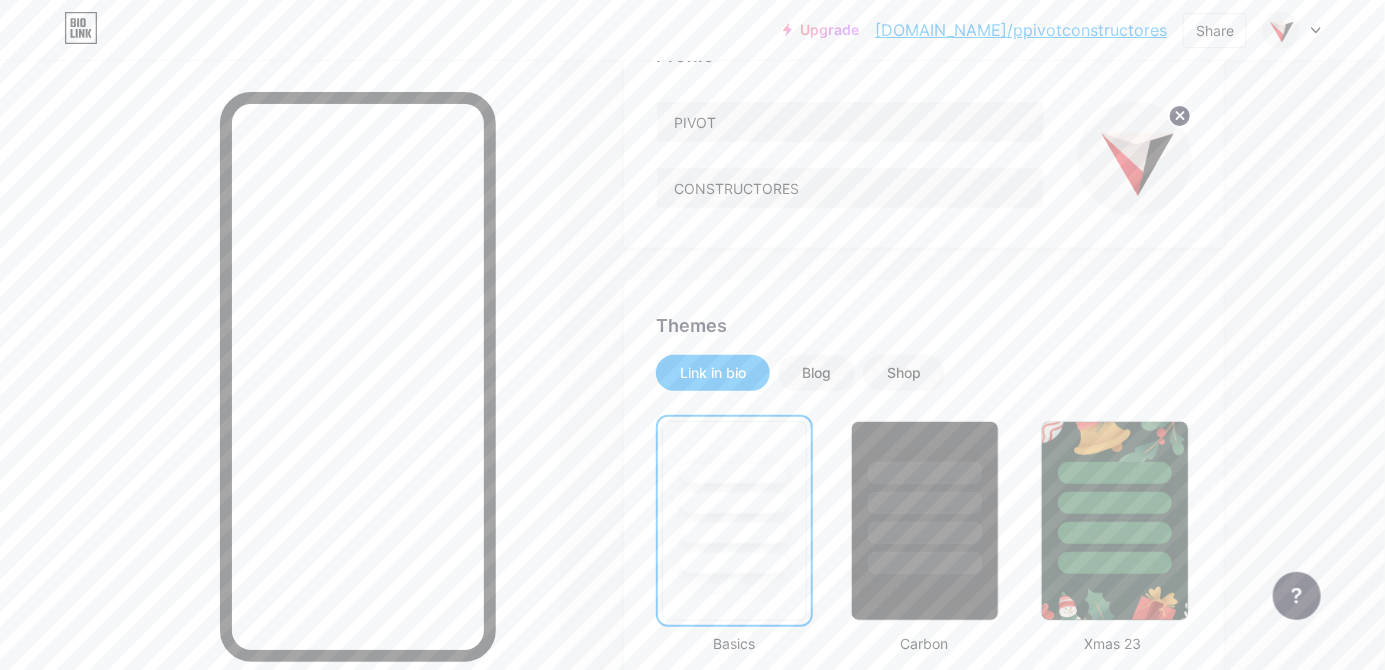 click at bounding box center (925, 473) 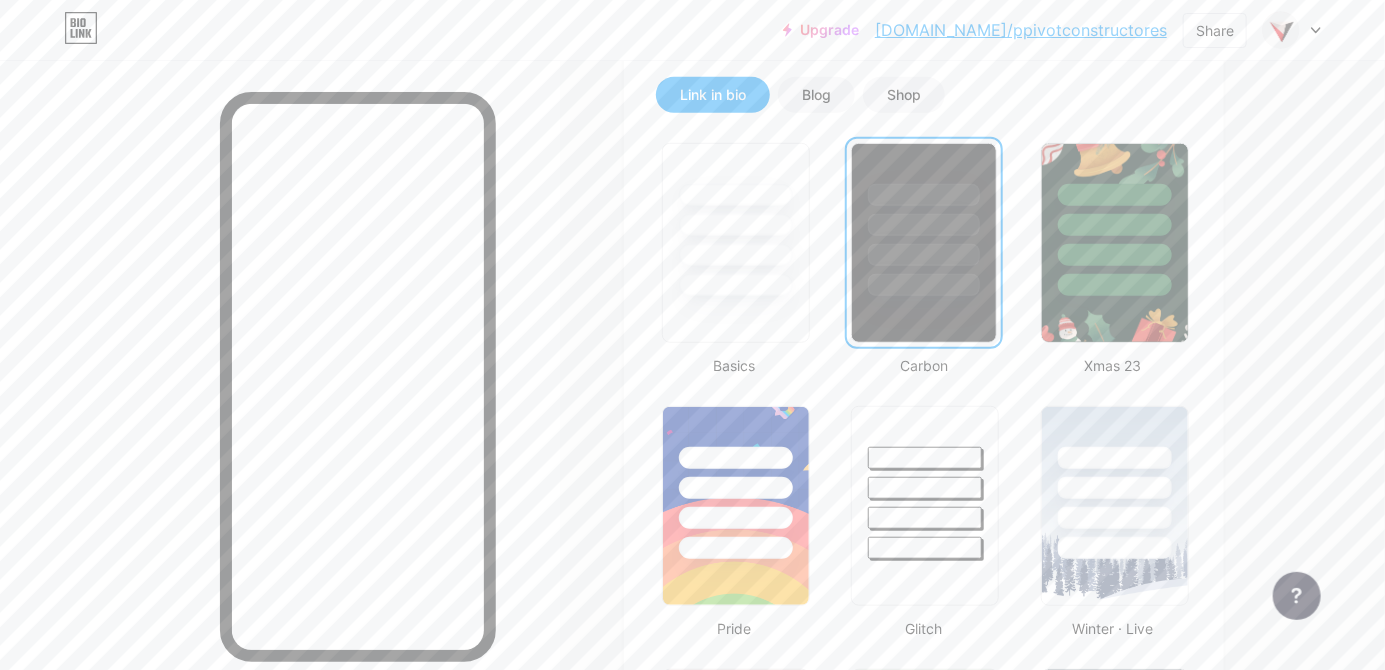 scroll, scrollTop: 454, scrollLeft: 0, axis: vertical 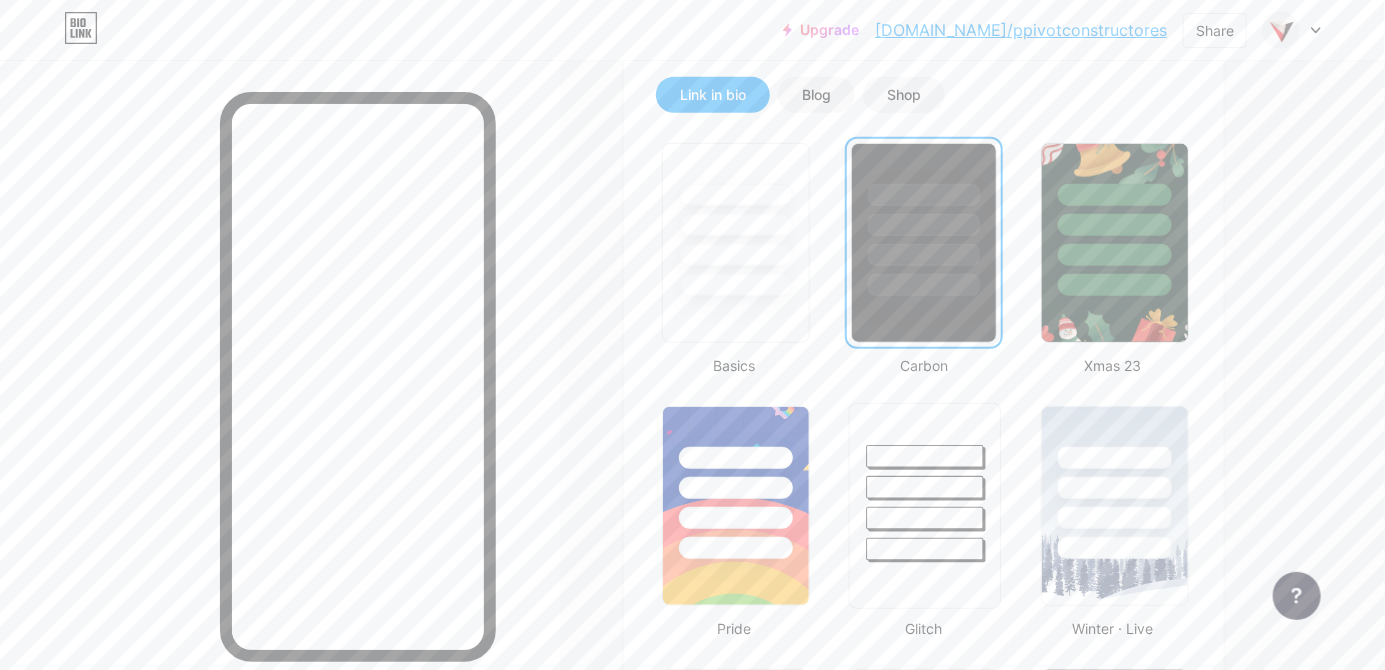 click at bounding box center [925, 518] 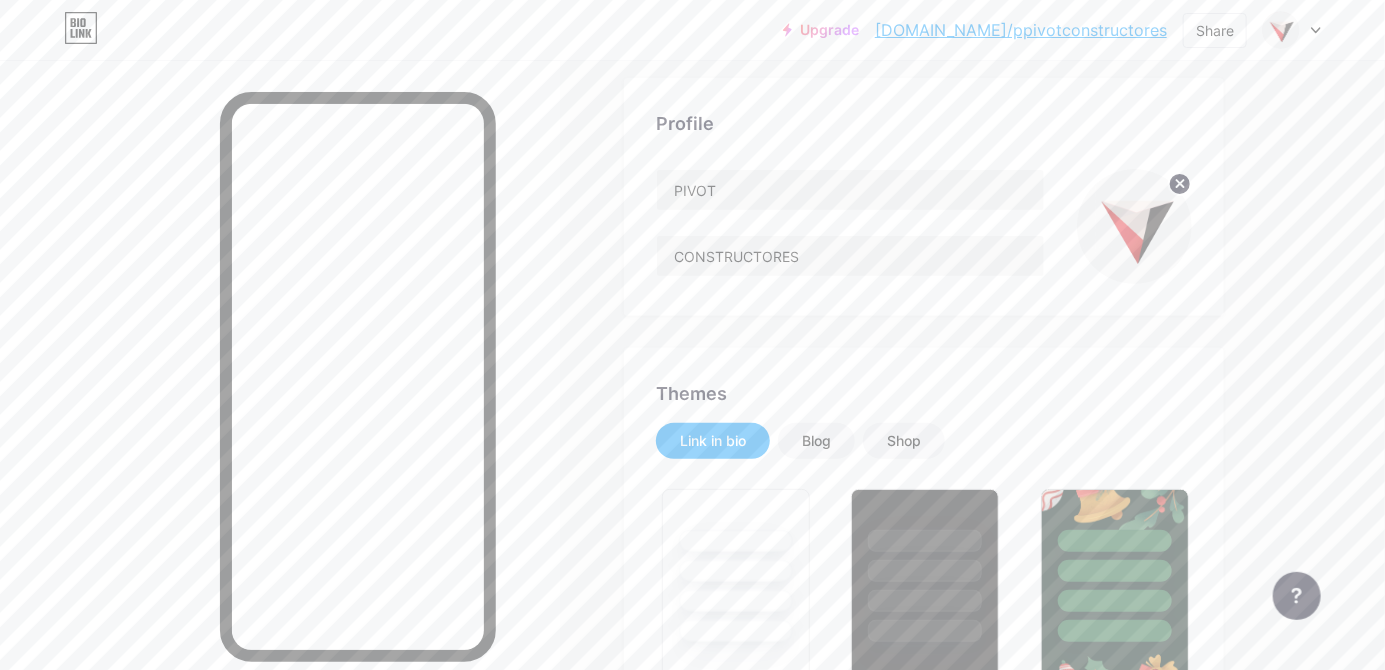 scroll, scrollTop: 0, scrollLeft: 0, axis: both 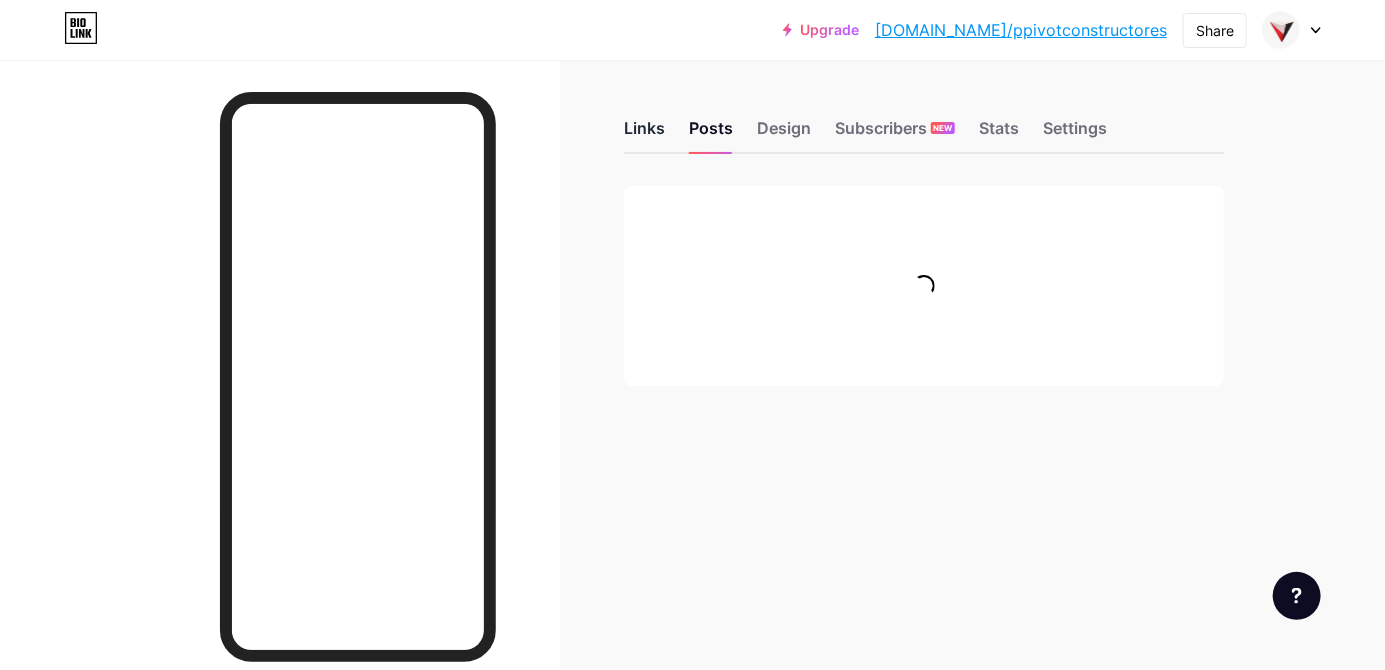 click on "Links" at bounding box center (644, 134) 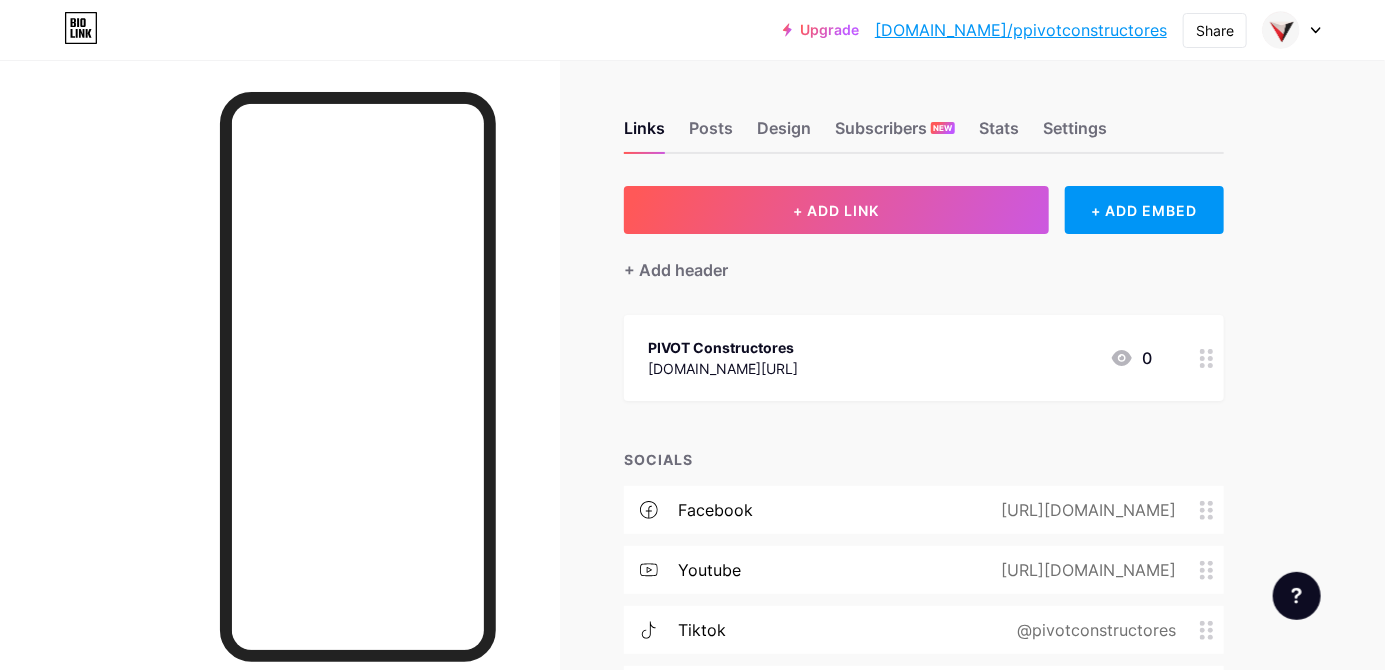click on "PIVOT Constructores
[DOMAIN_NAME][URL]
0" at bounding box center (900, 358) 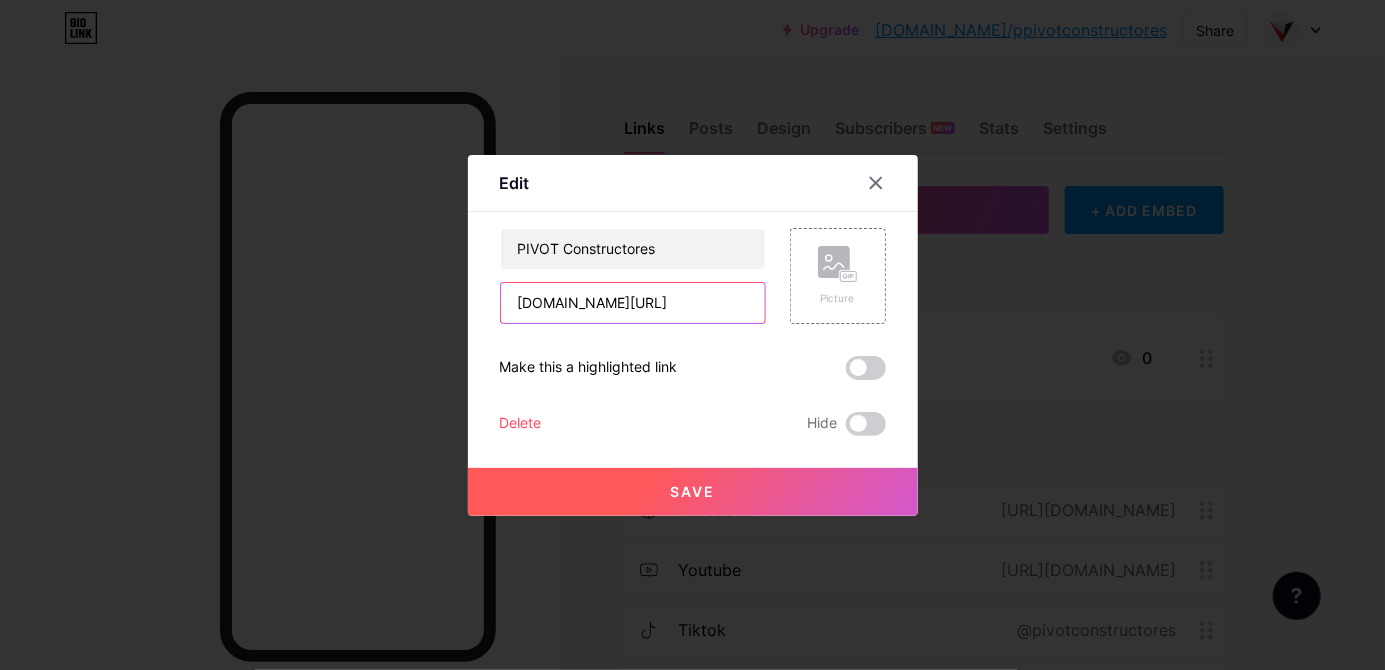 click on "instagram.com/@pivot_constructores" at bounding box center [633, 303] 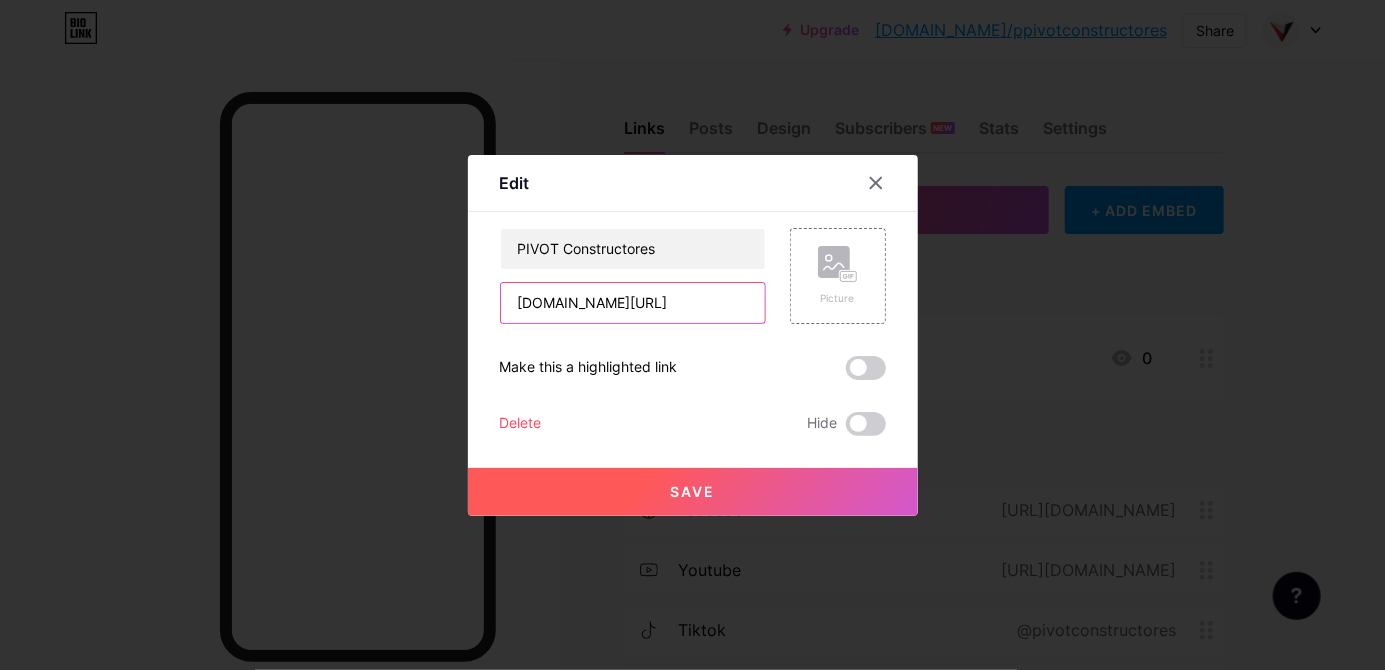scroll, scrollTop: 0, scrollLeft: 0, axis: both 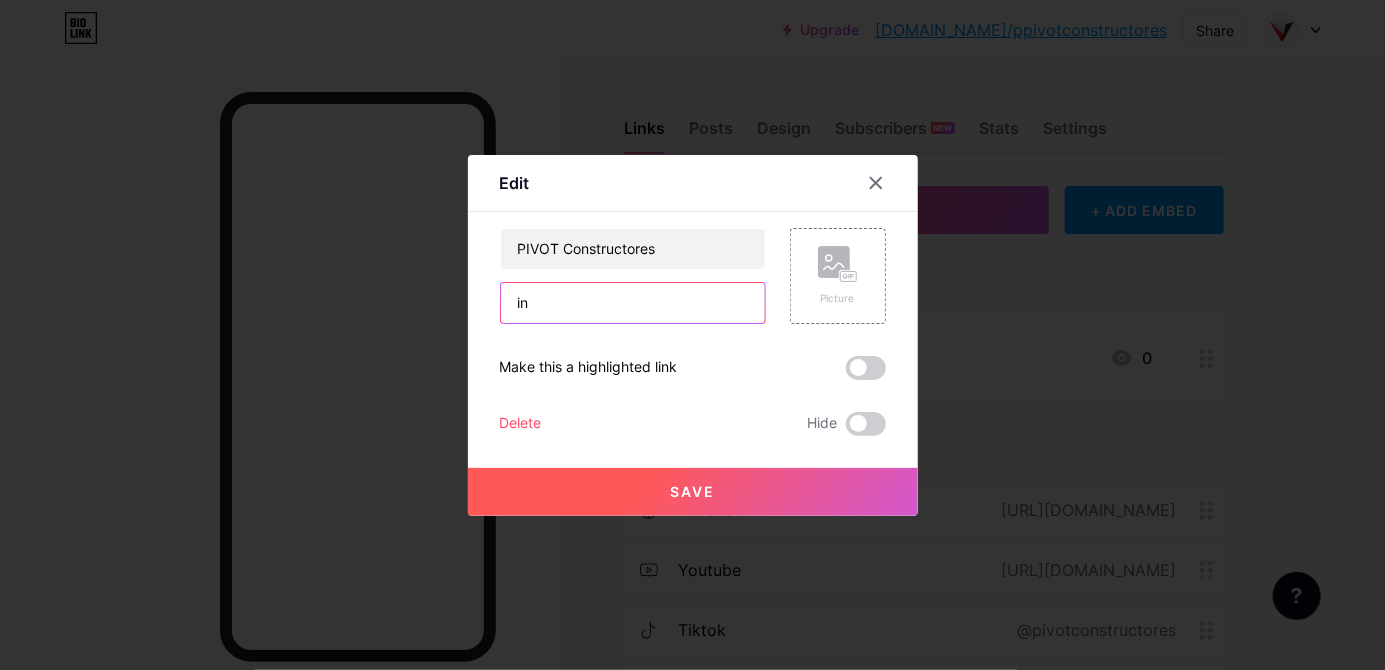 type on "i" 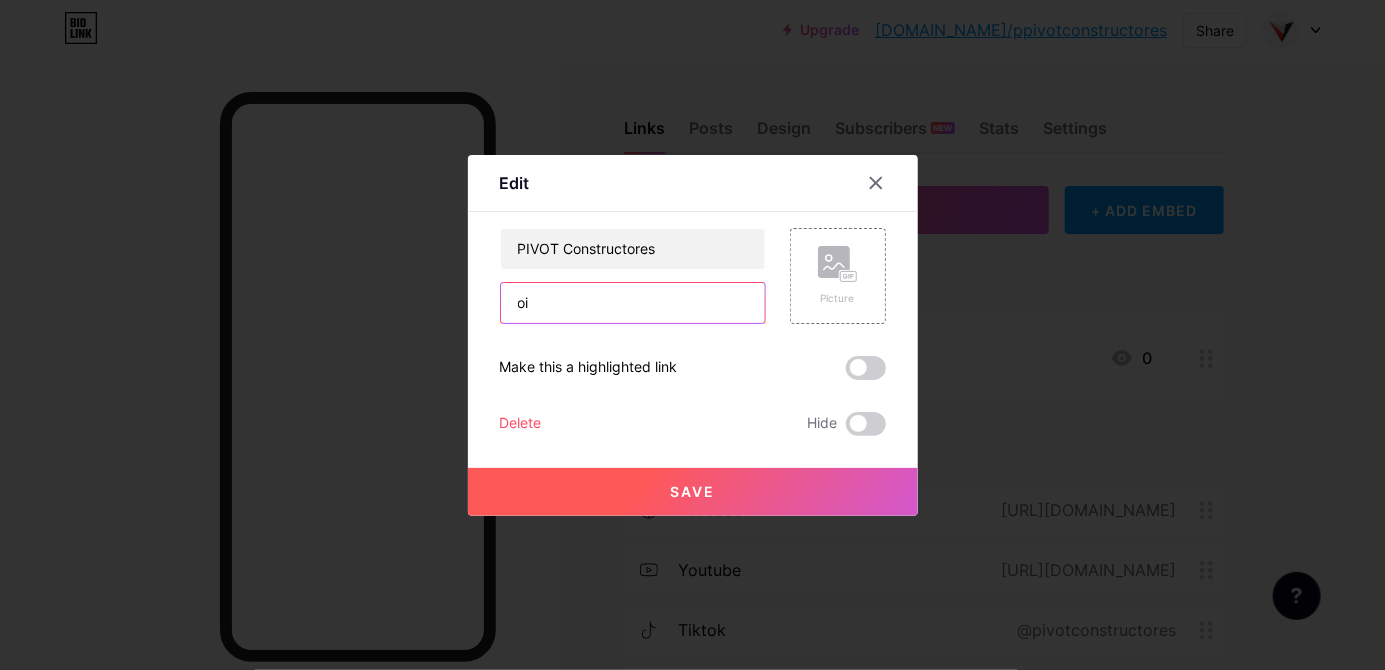 type on "o" 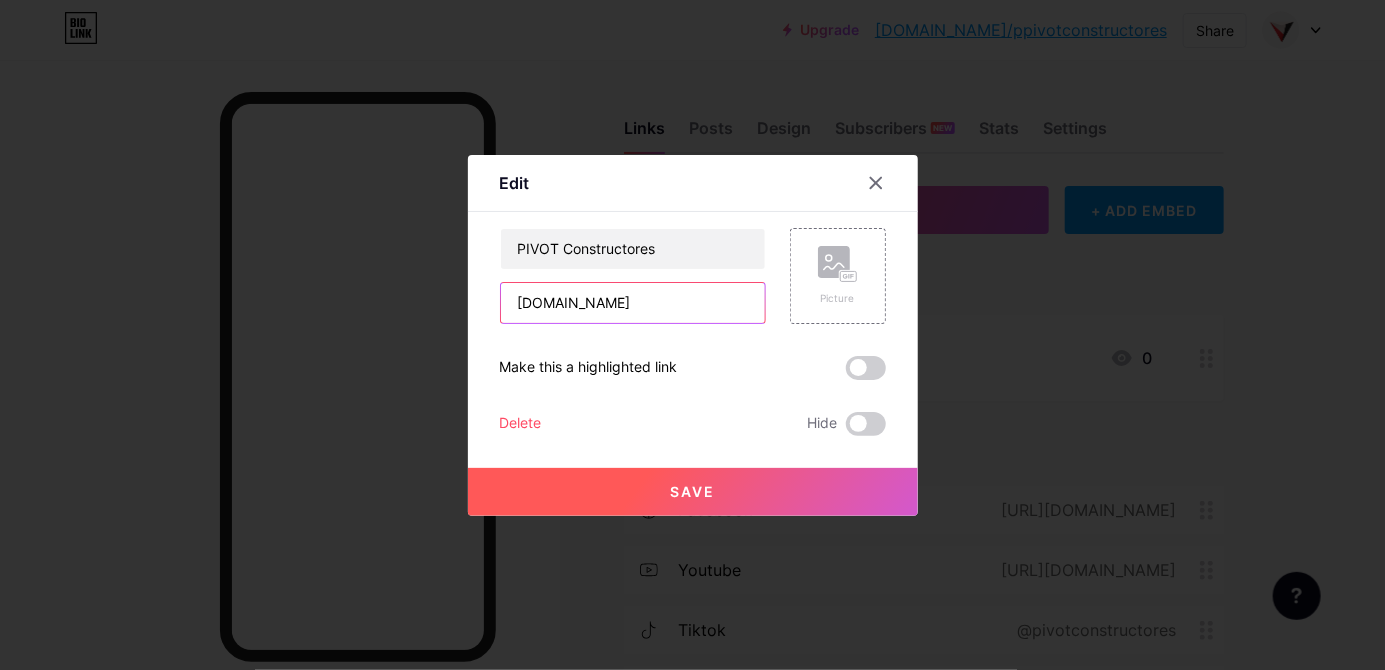 click on "Pivotconstructores.com" at bounding box center (633, 303) 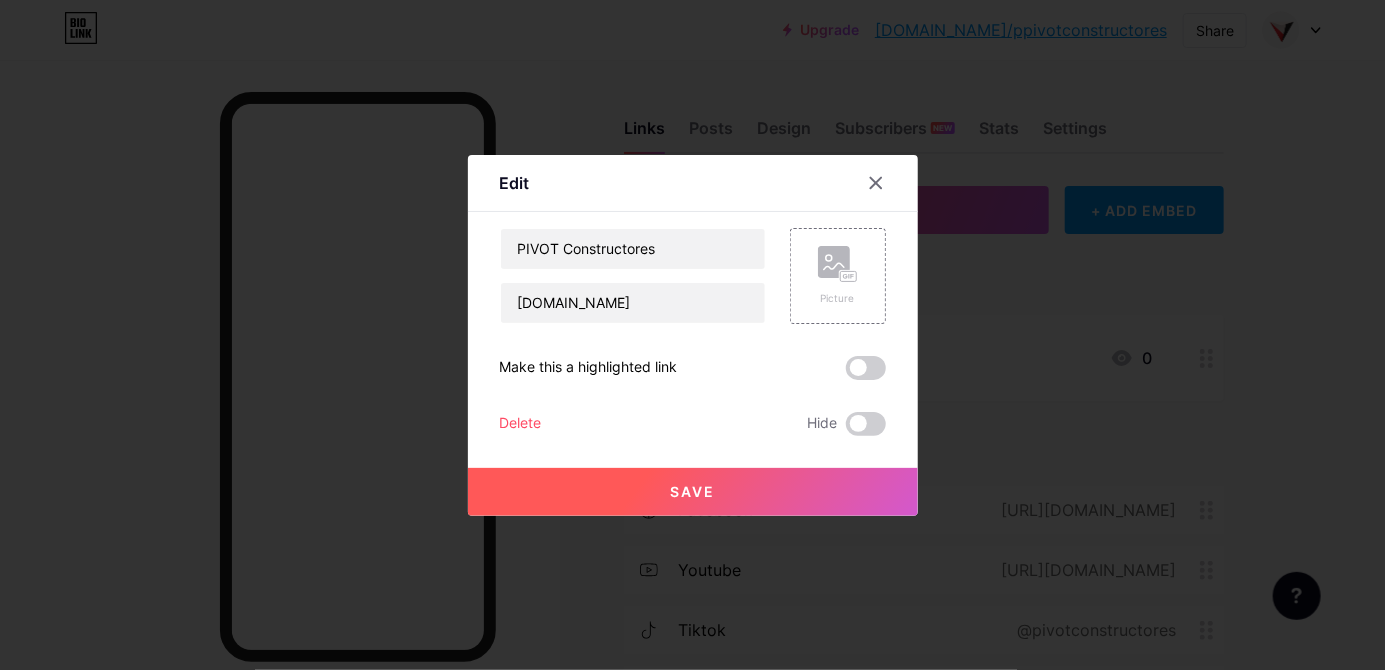 click on "Save" at bounding box center [693, 492] 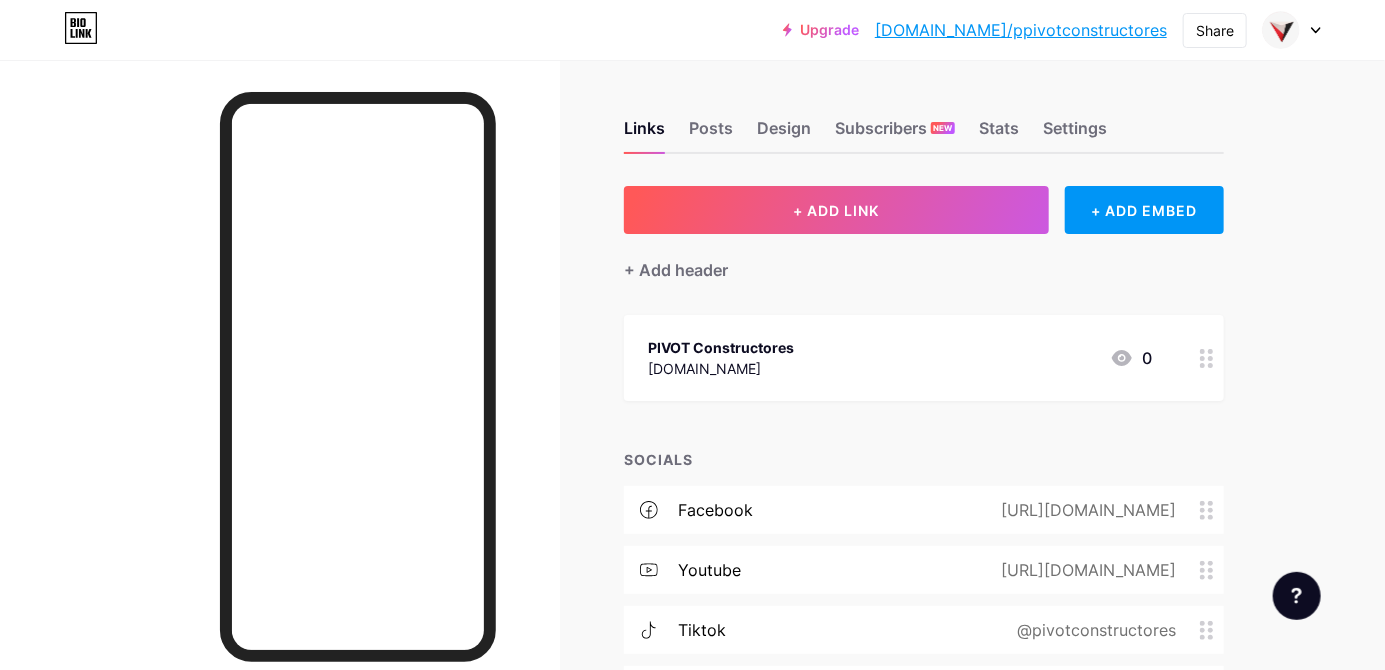 click on "PIVOT Constructores
pivotconstructores.com
0" at bounding box center (900, 358) 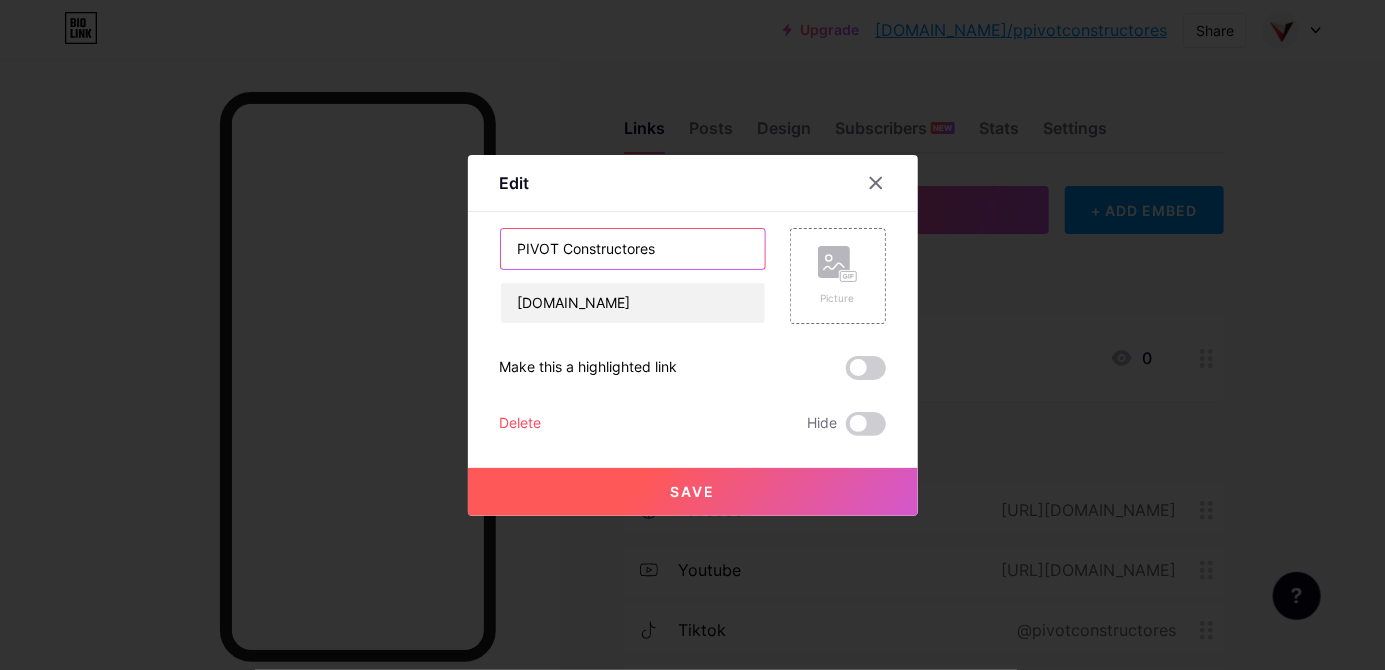 click on "PIVOT Constructores" at bounding box center [633, 249] 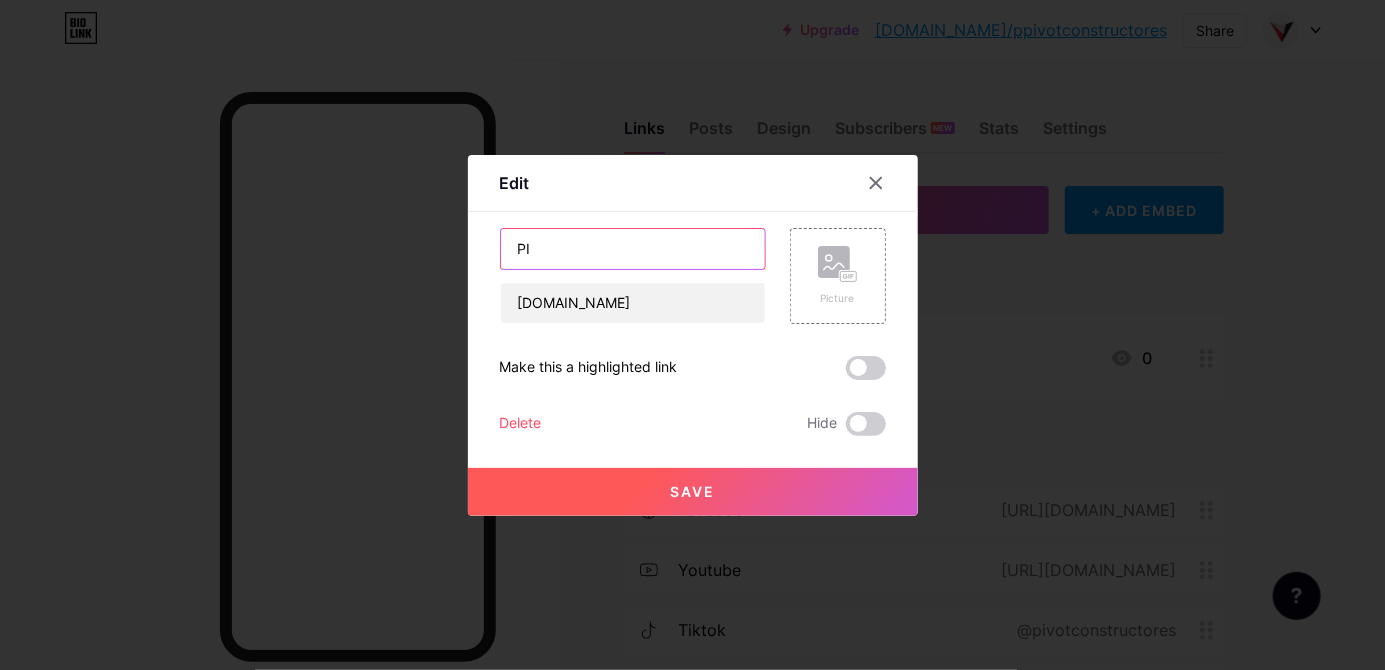 type on "P" 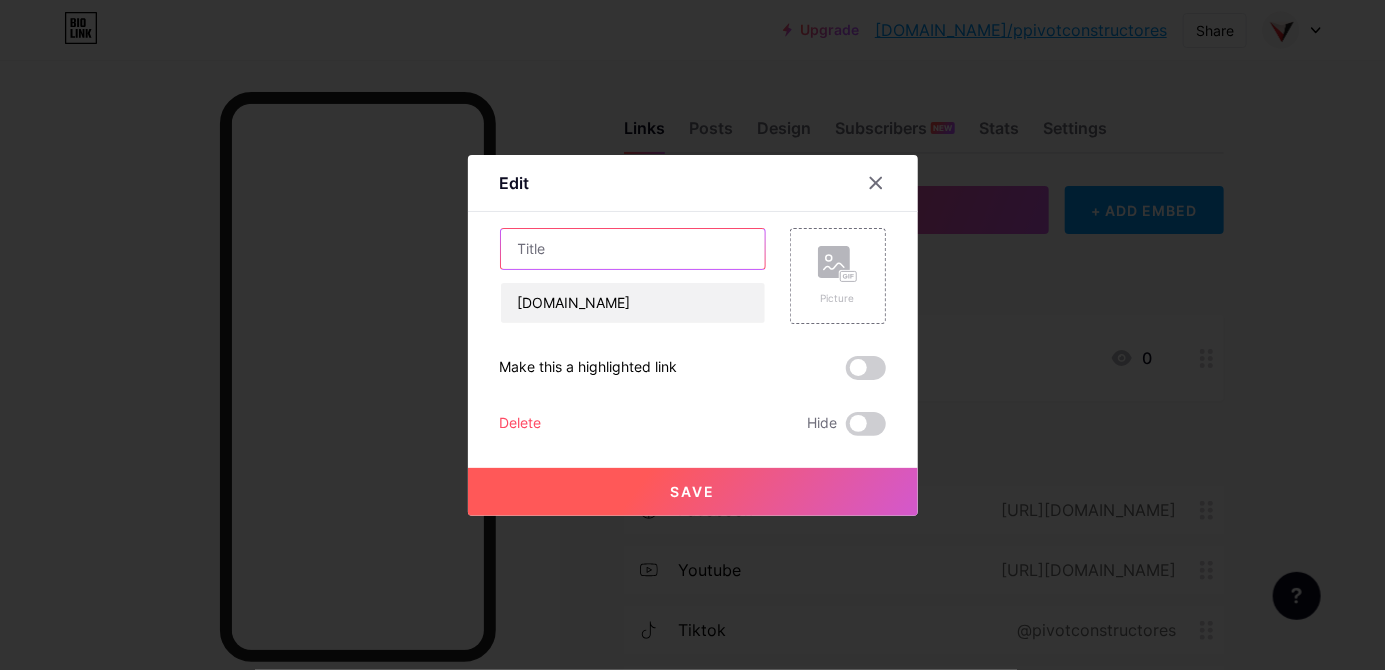 paste on "Página" 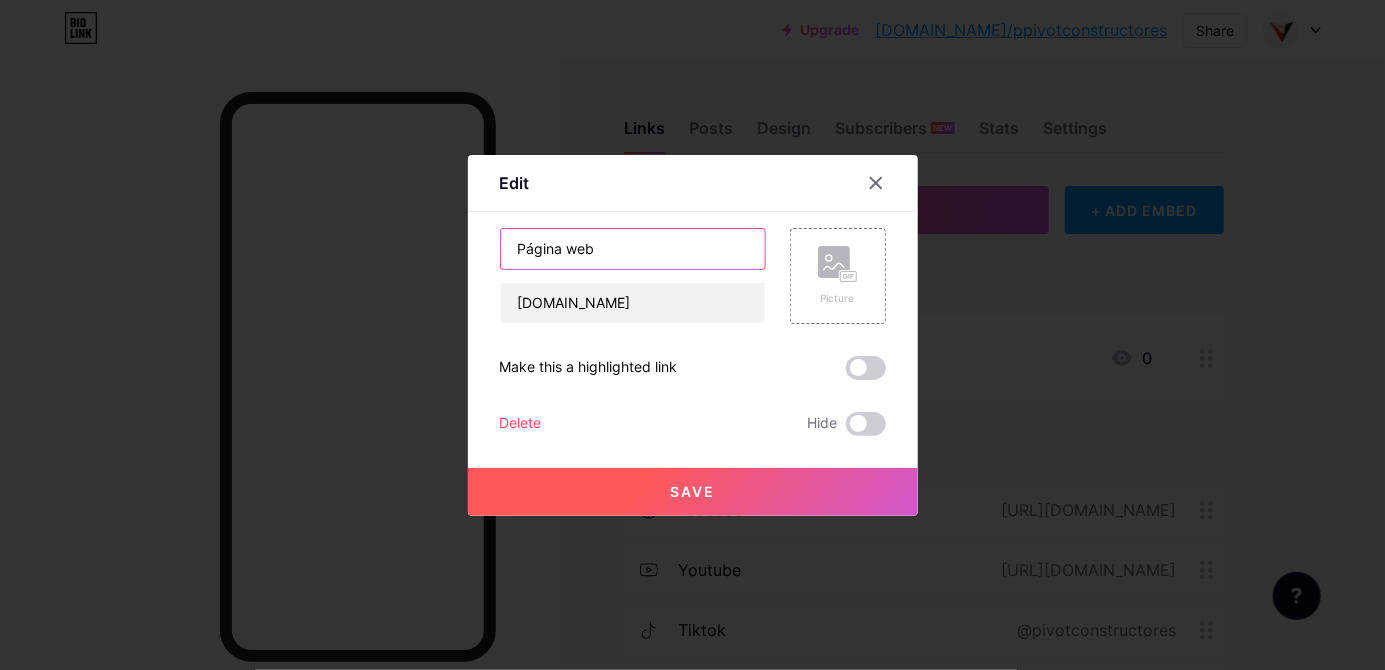 type on "Página web" 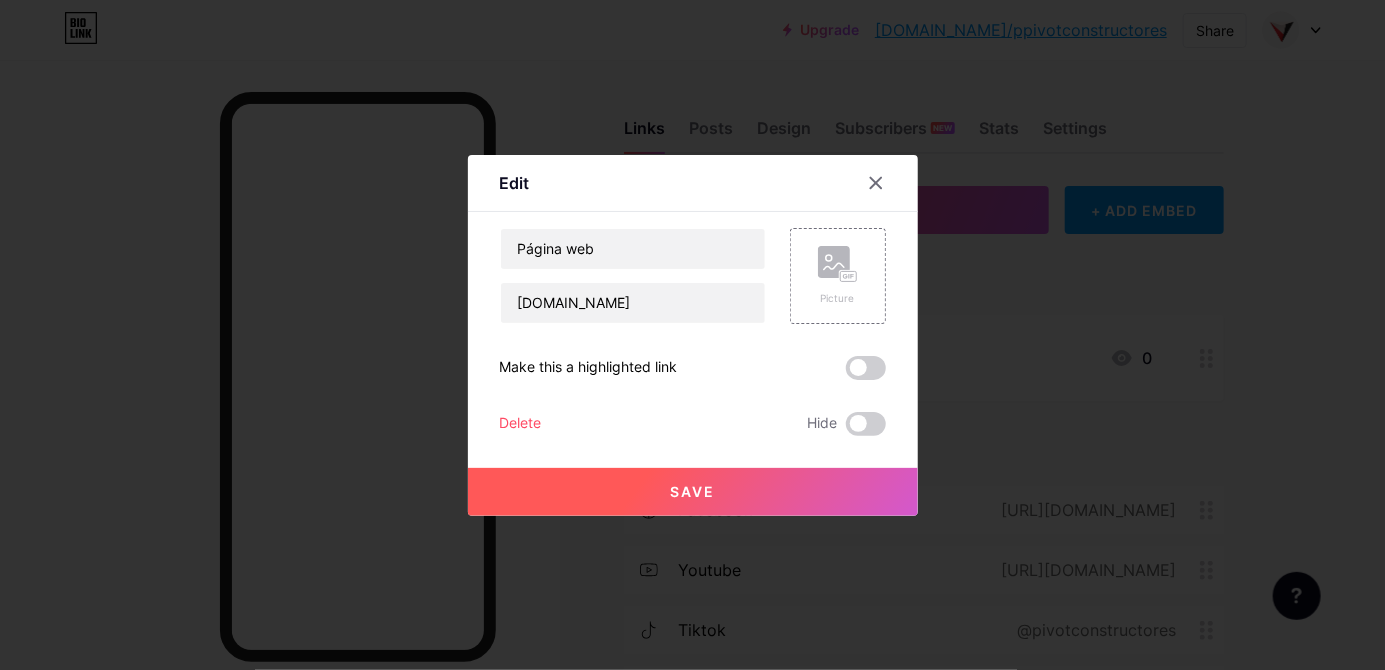 click on "Save" at bounding box center (692, 491) 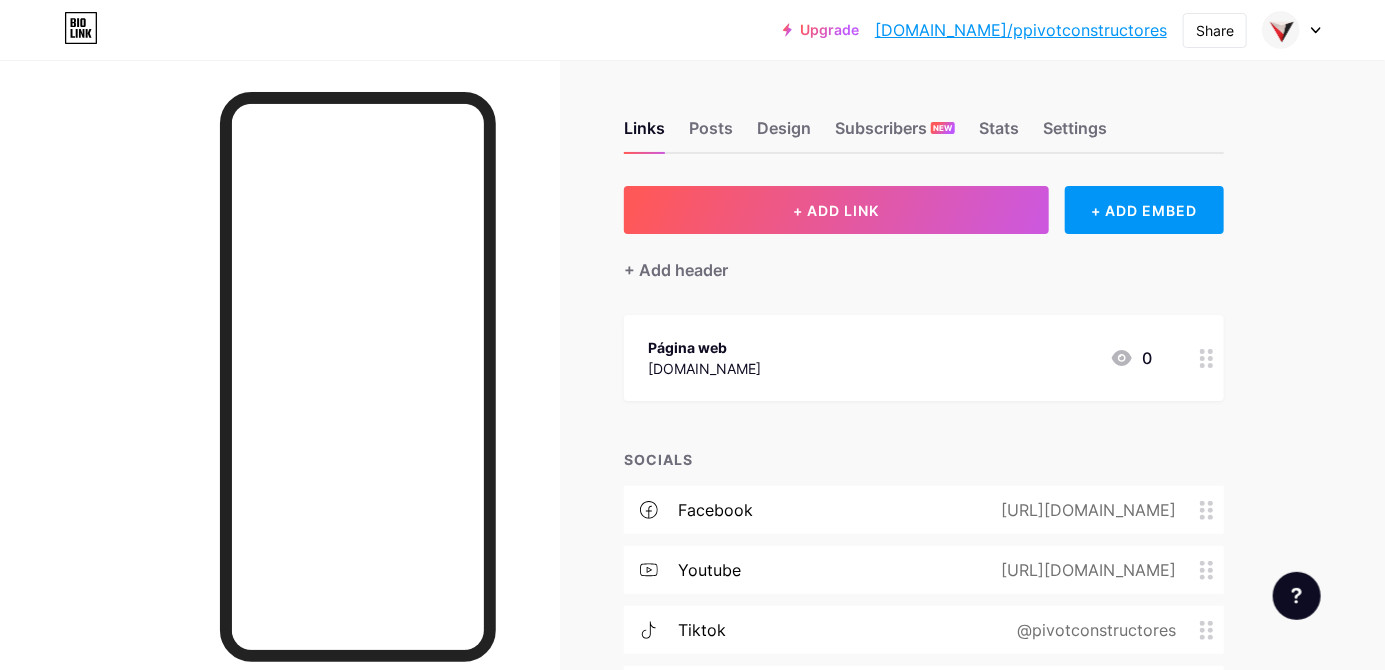 click on "+ ADD EMBED" at bounding box center (1144, 210) 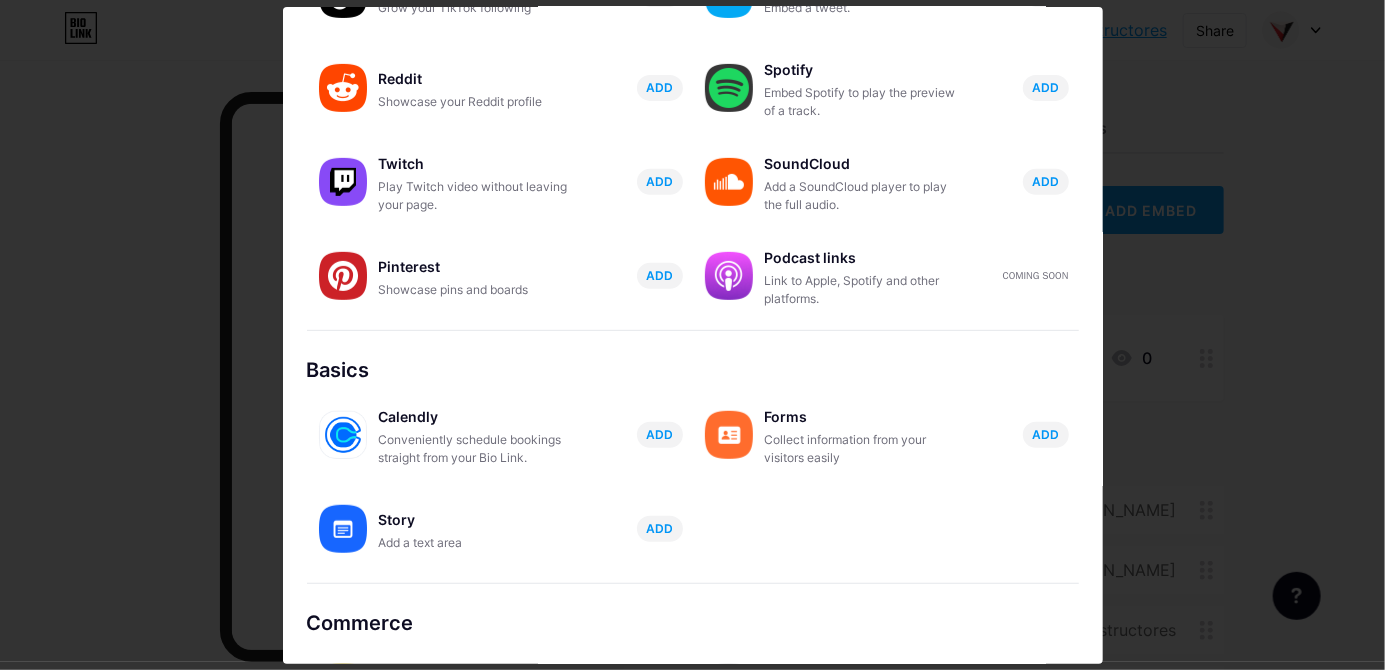 scroll, scrollTop: 0, scrollLeft: 0, axis: both 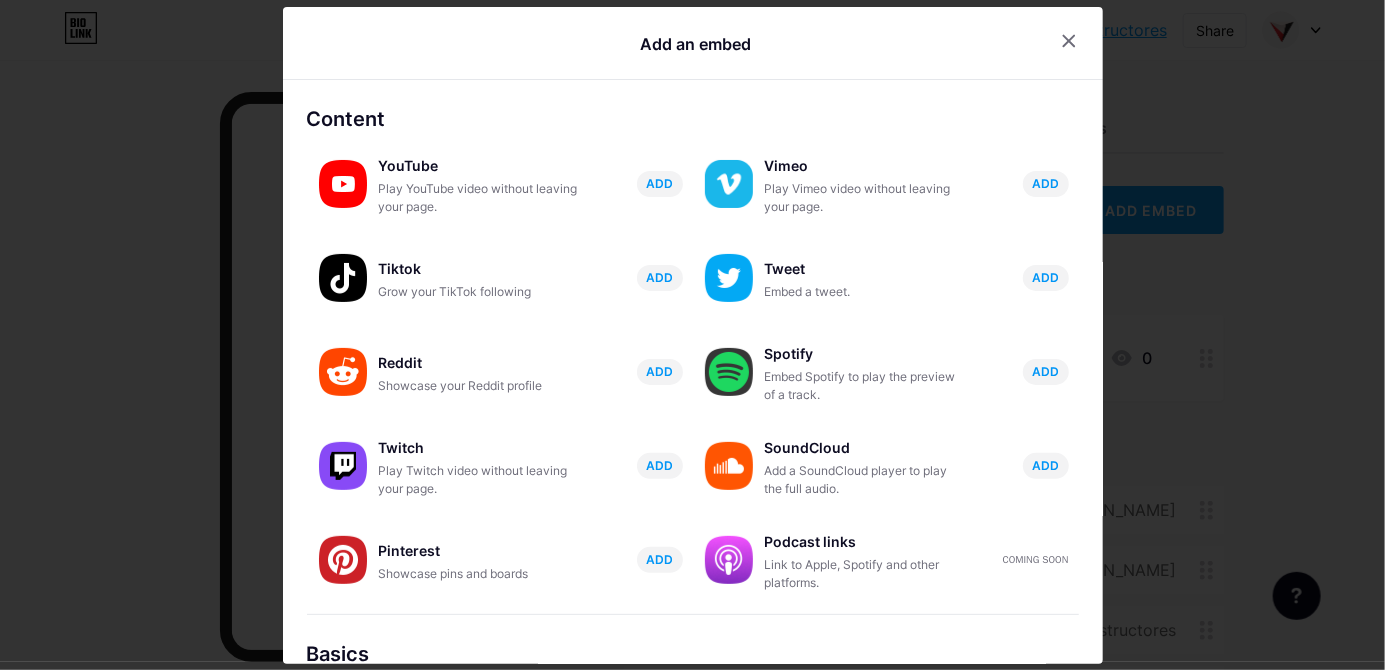 click on "Grow your TikTok following" at bounding box center [479, 292] 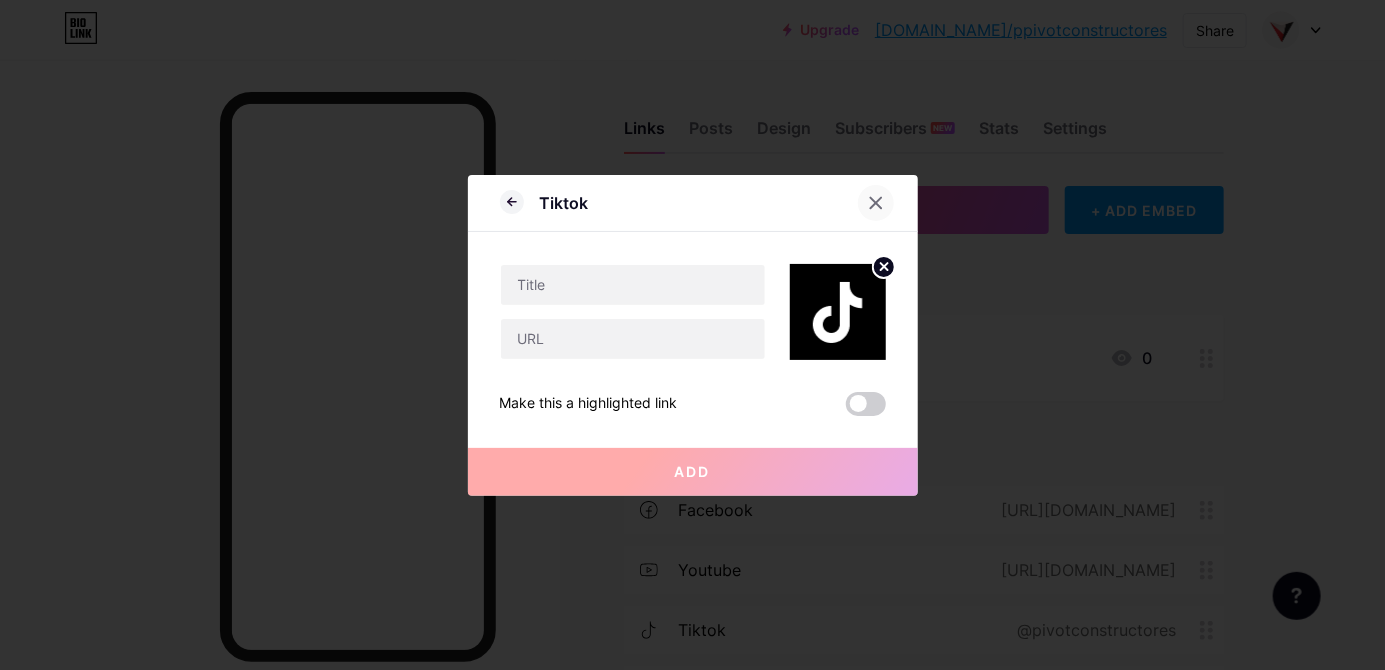 click at bounding box center [876, 203] 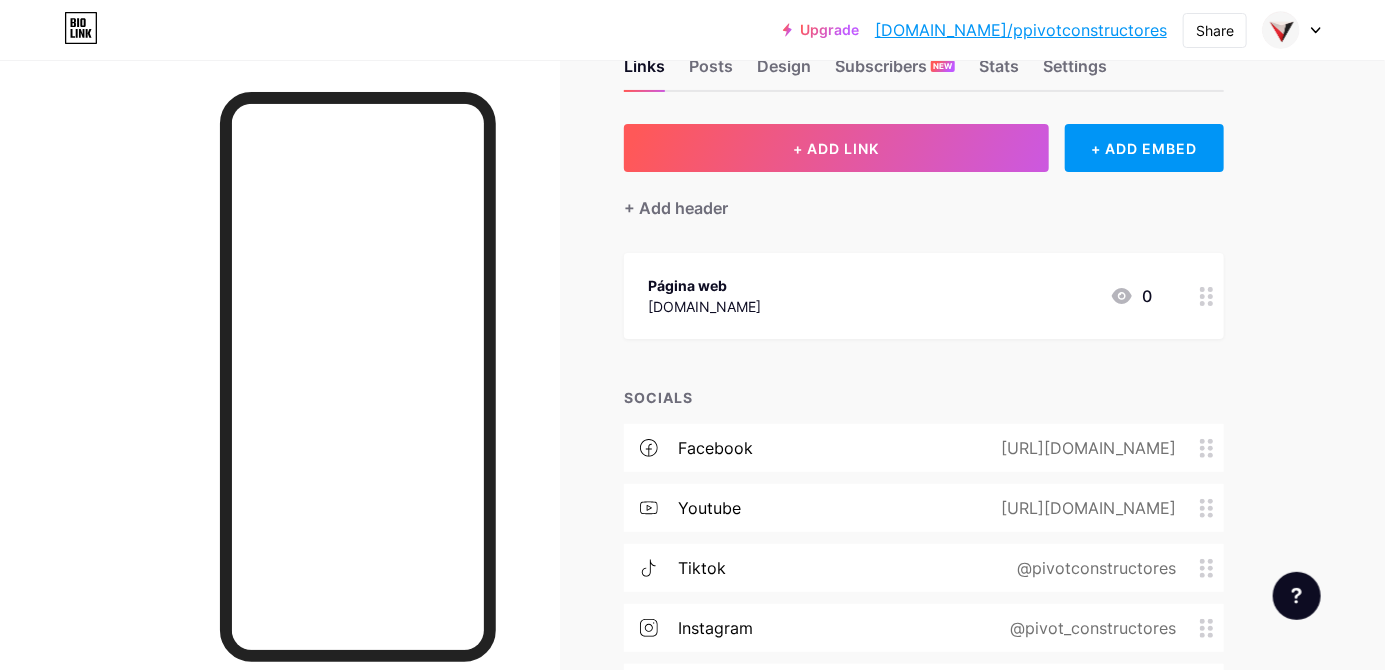 scroll, scrollTop: 106, scrollLeft: 0, axis: vertical 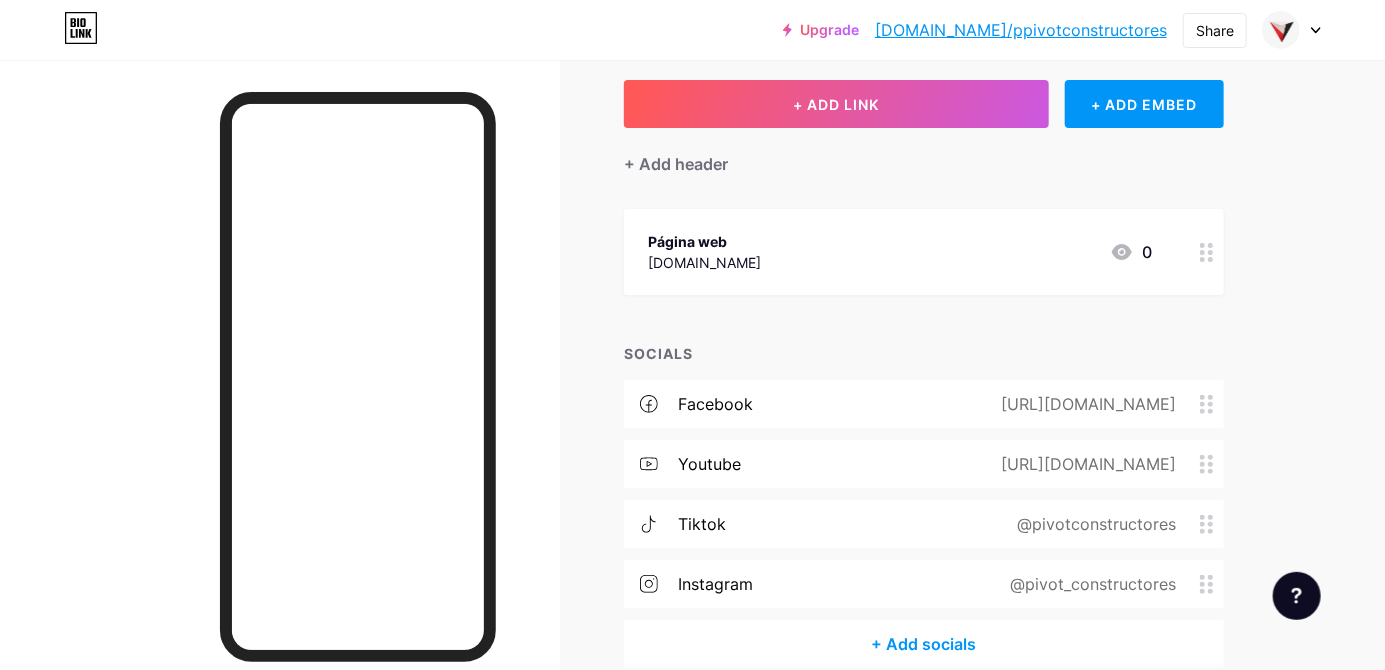 click on "+ Add socials" at bounding box center (924, 644) 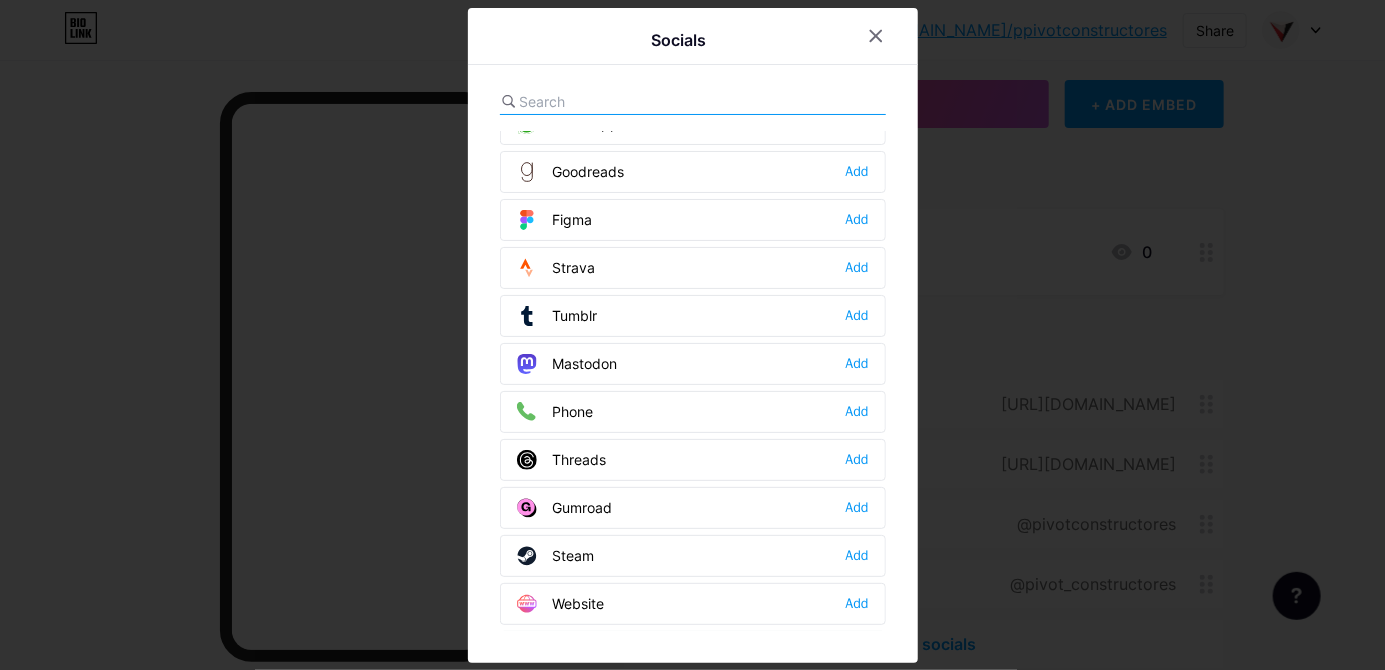 scroll, scrollTop: 1798, scrollLeft: 0, axis: vertical 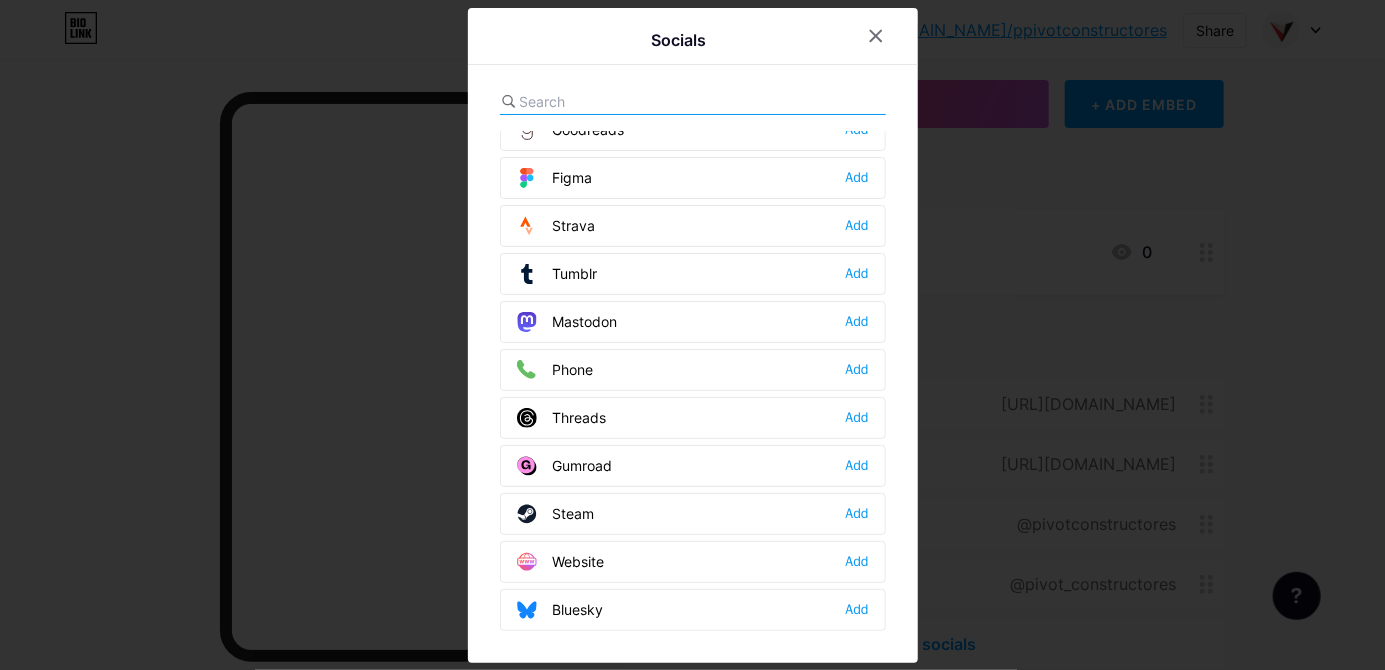 click at bounding box center (630, 101) 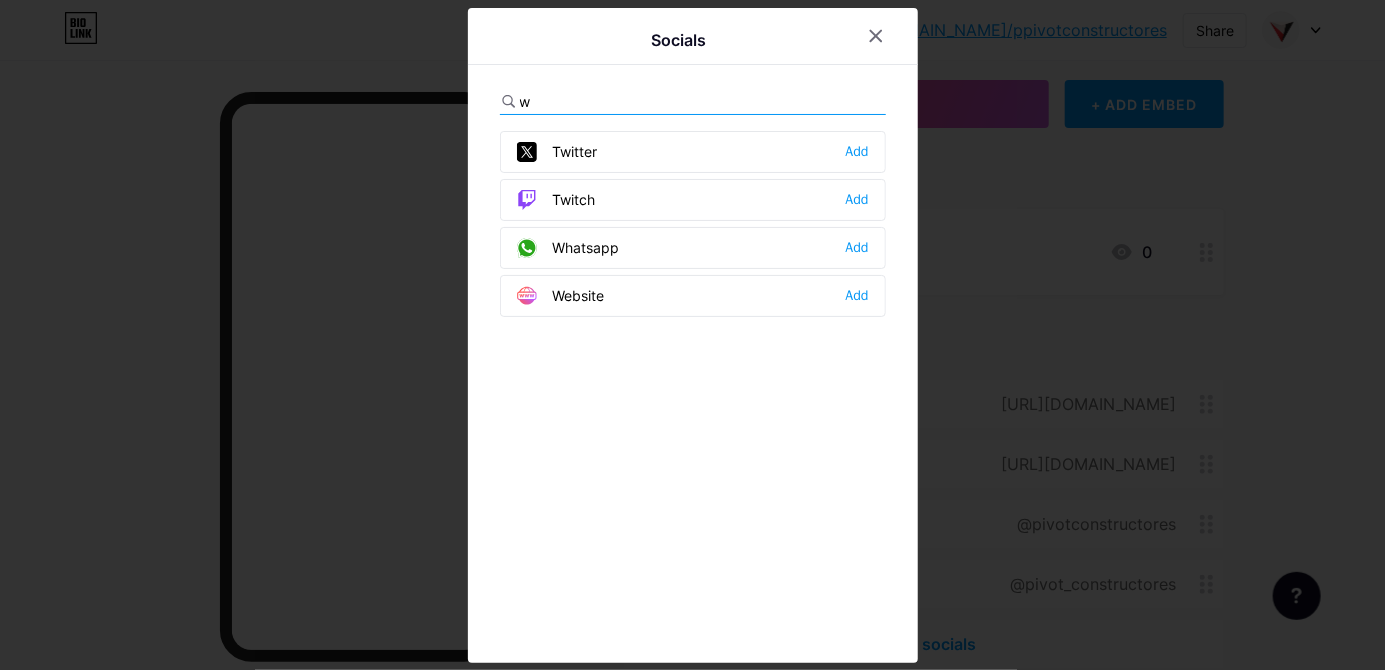 scroll, scrollTop: 0, scrollLeft: 0, axis: both 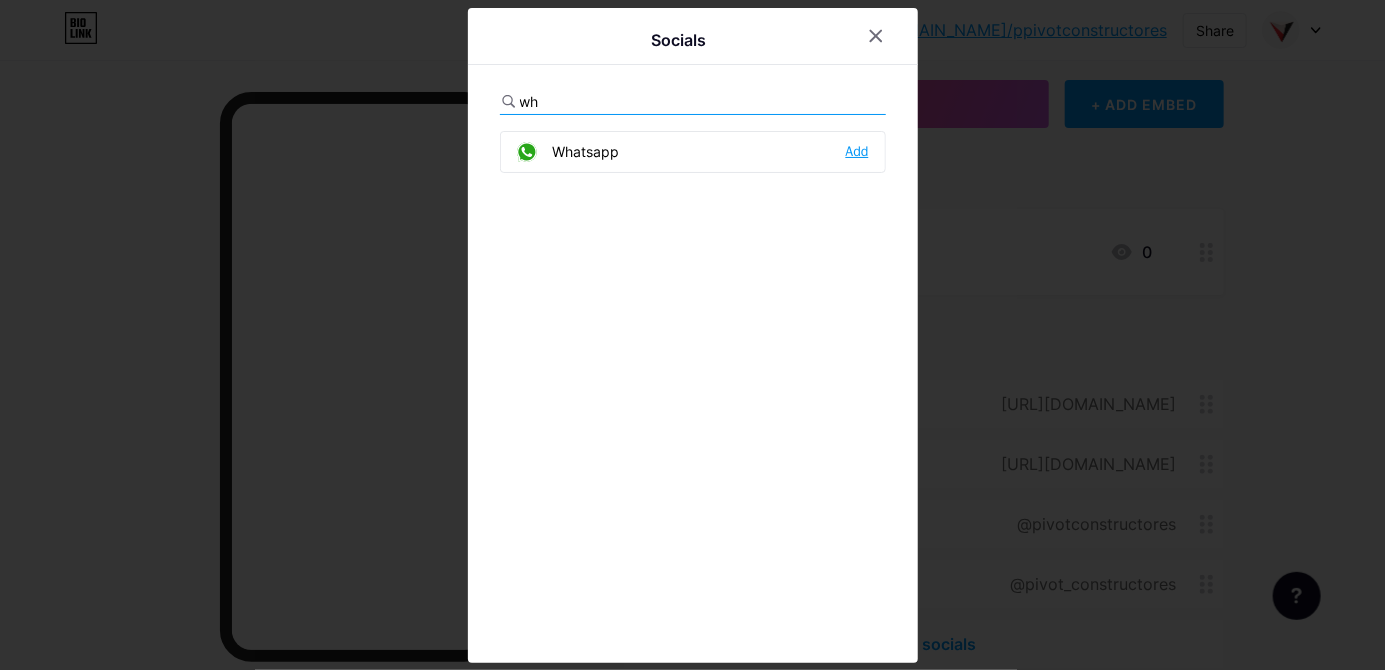 click on "Add" at bounding box center [857, 152] 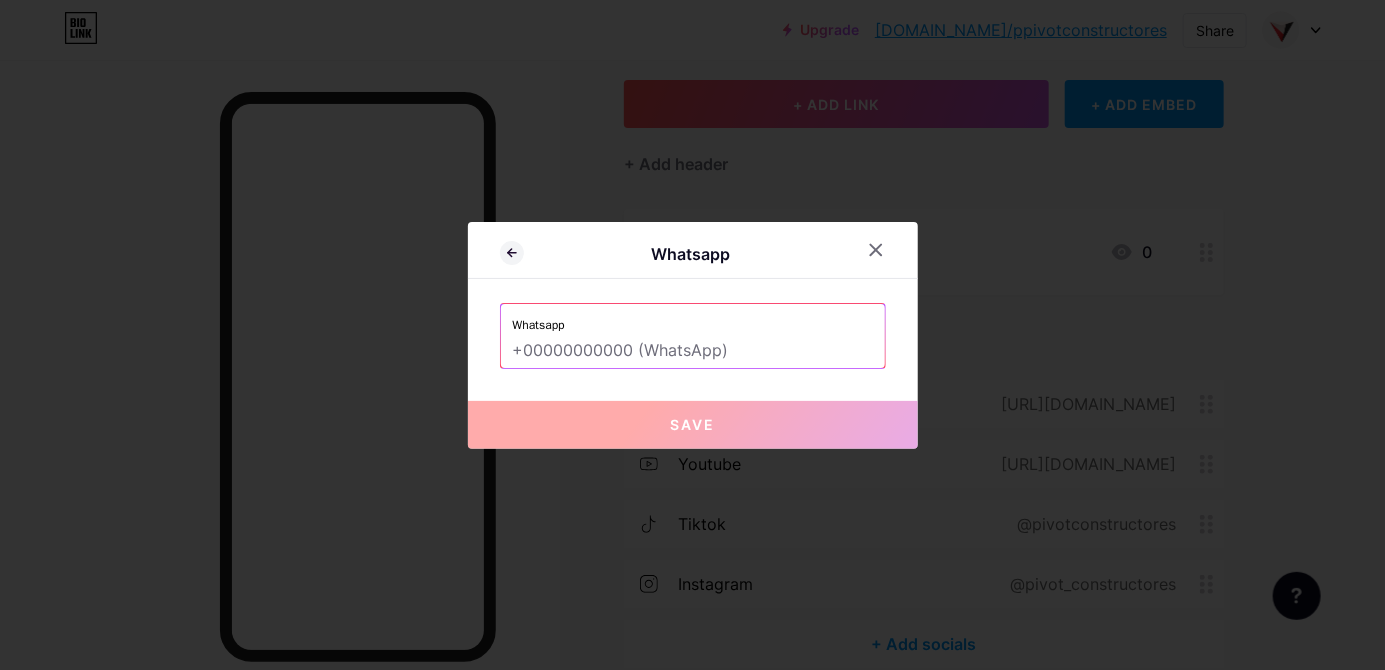 click at bounding box center (693, 351) 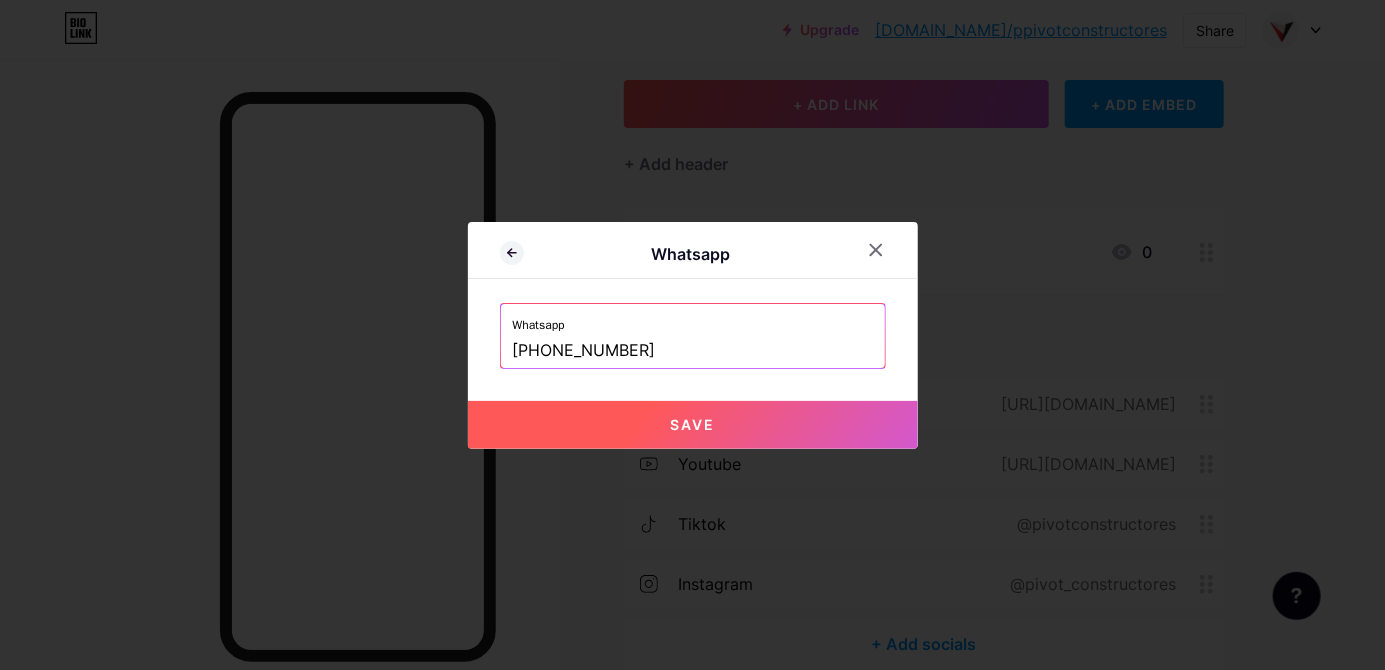 click on "Whatsapp       Whatsapp   +593982644074         Save" at bounding box center [693, 335] 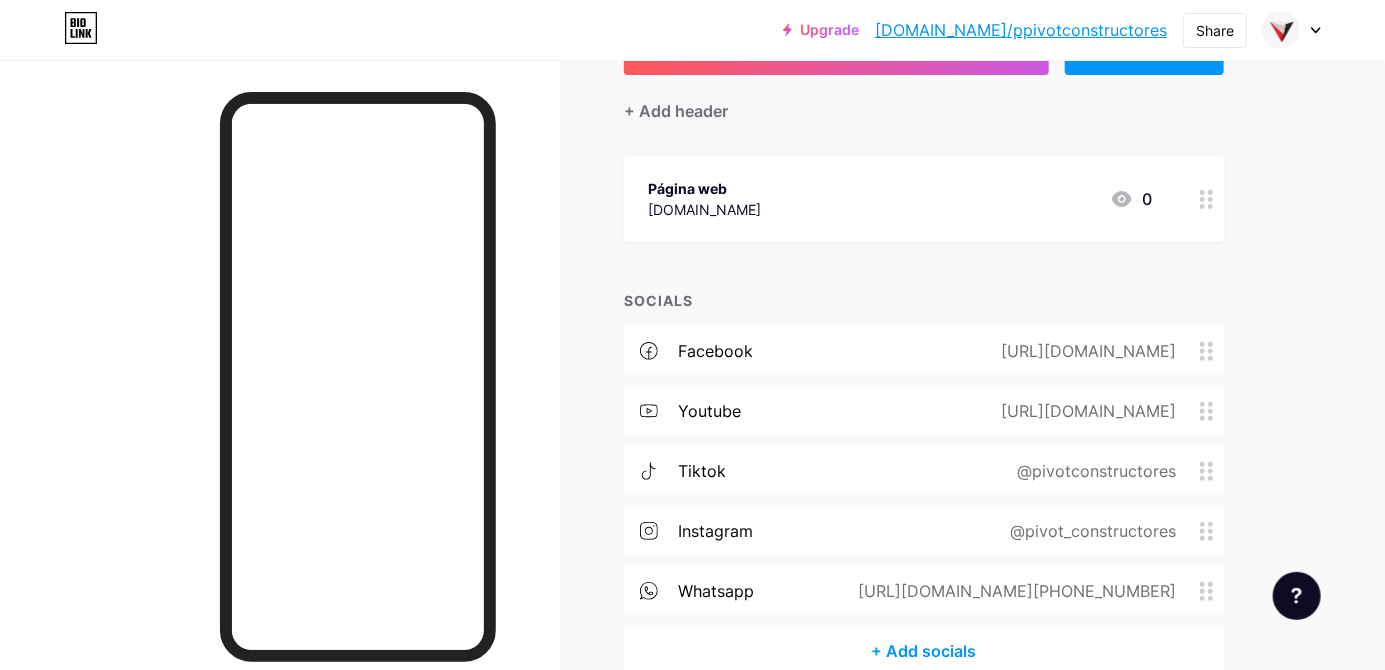 scroll, scrollTop: 166, scrollLeft: 0, axis: vertical 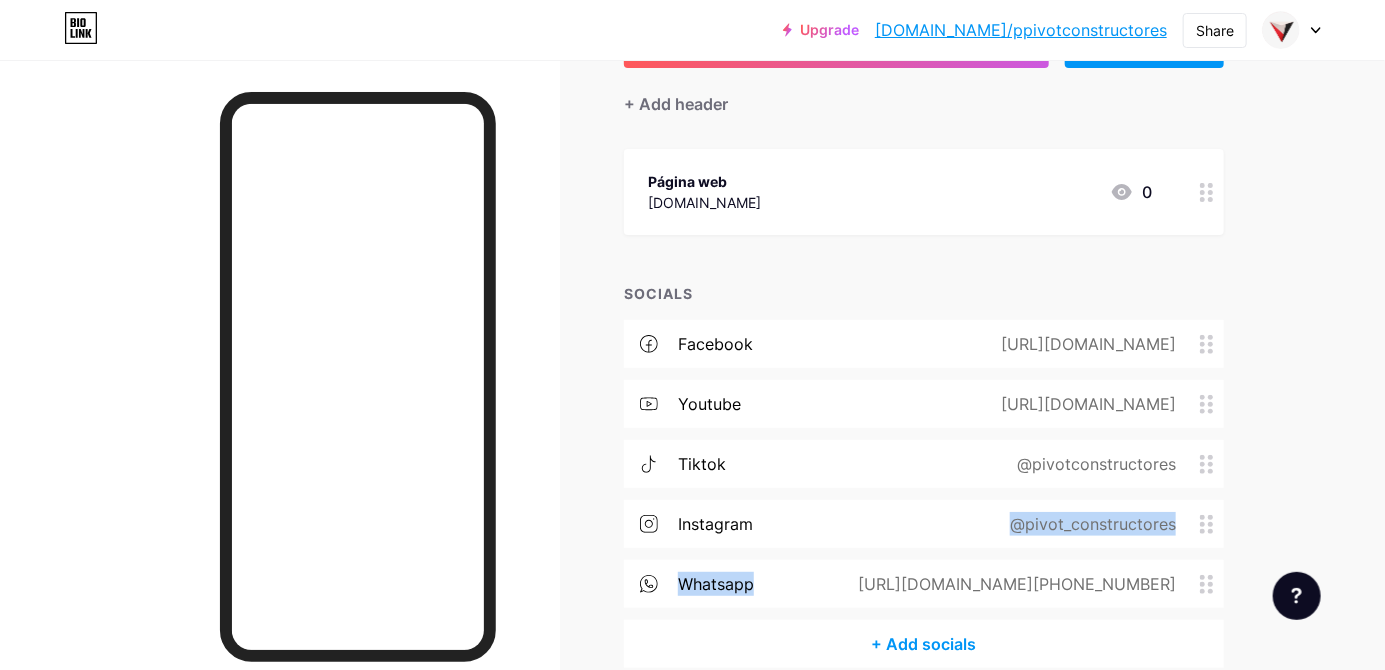 drag, startPoint x: 760, startPoint y: 568, endPoint x: 781, endPoint y: 587, distance: 28.319605 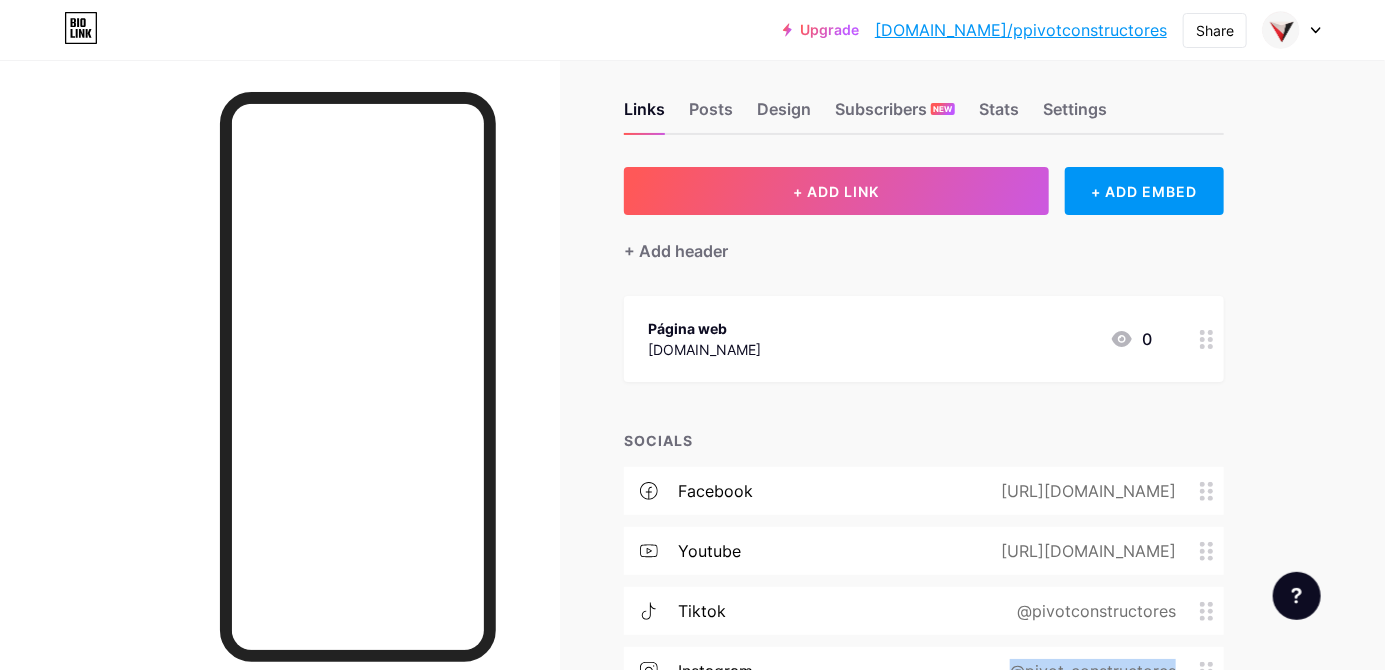 scroll, scrollTop: 0, scrollLeft: 0, axis: both 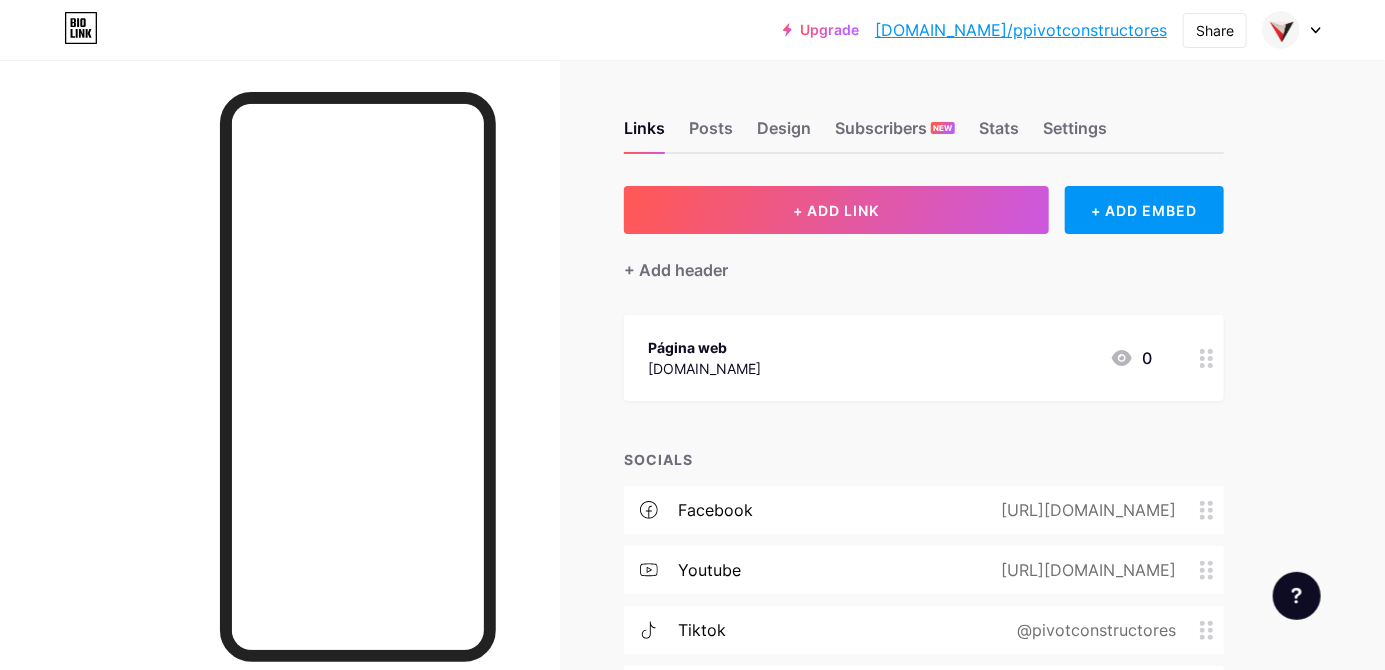 click on "+ ADD EMBED" at bounding box center [1144, 210] 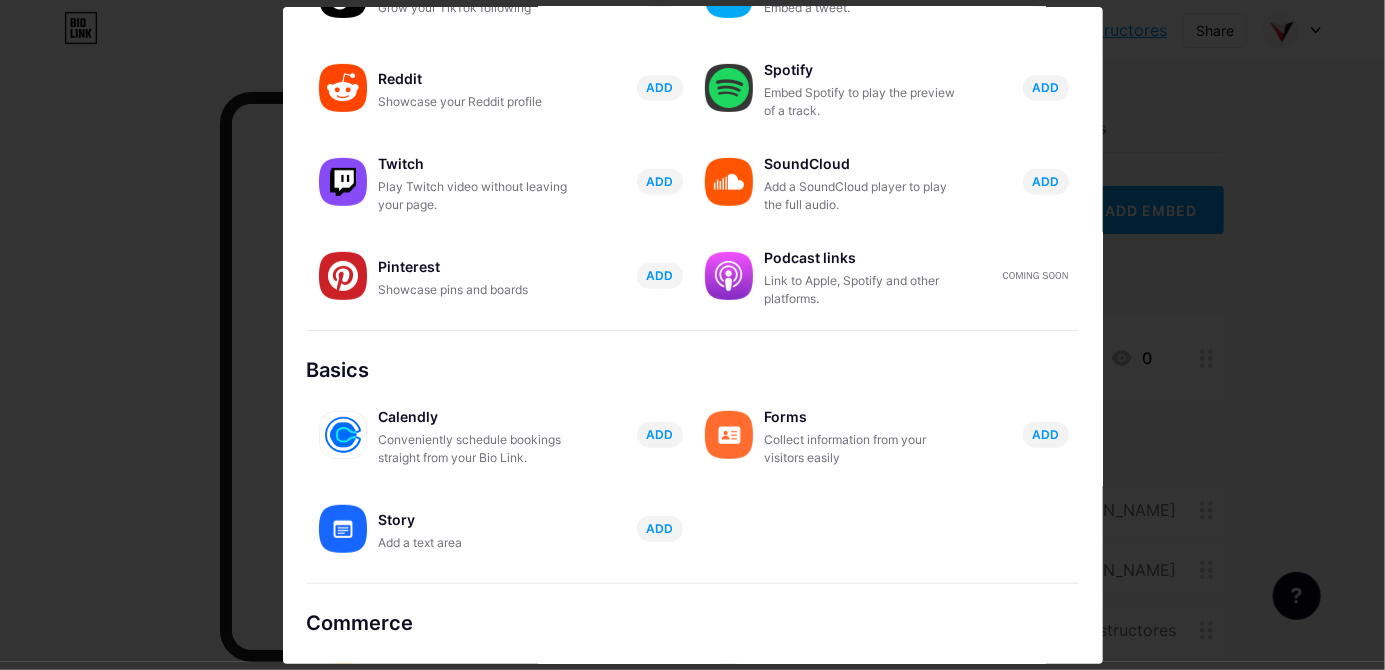 scroll, scrollTop: 0, scrollLeft: 0, axis: both 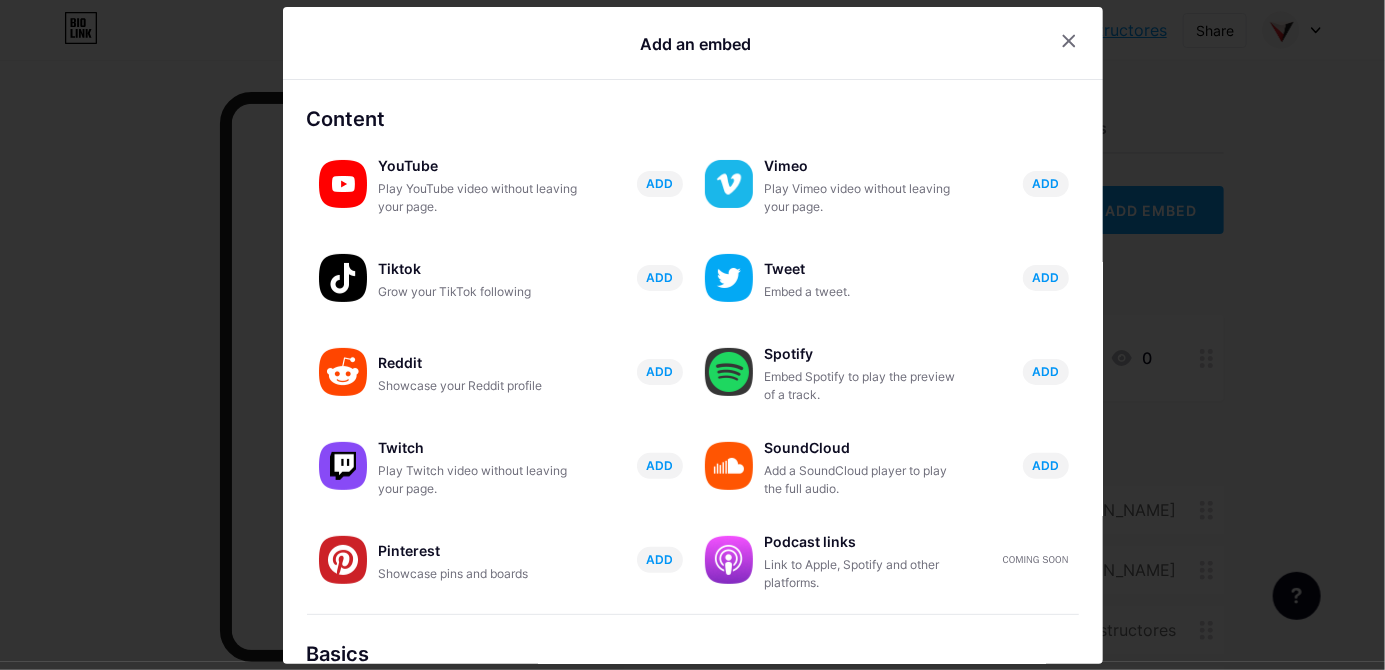 click at bounding box center [1069, 41] 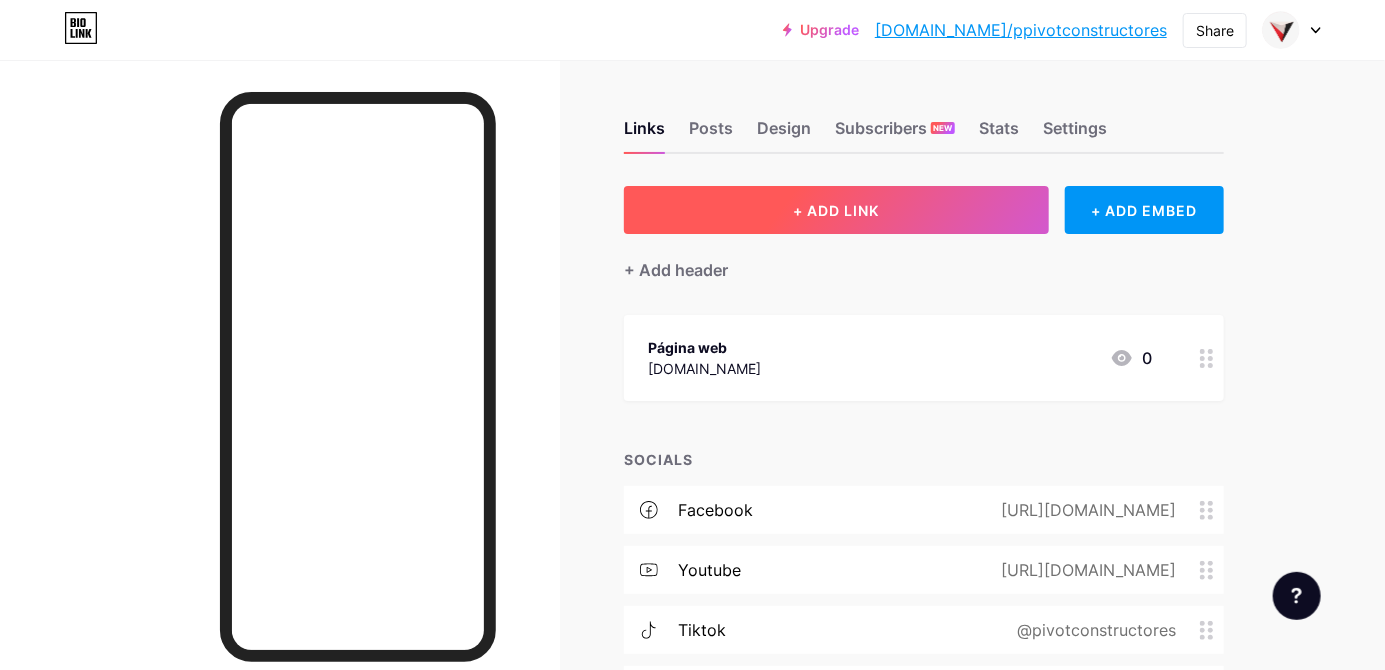 click on "+ ADD LINK" at bounding box center [836, 210] 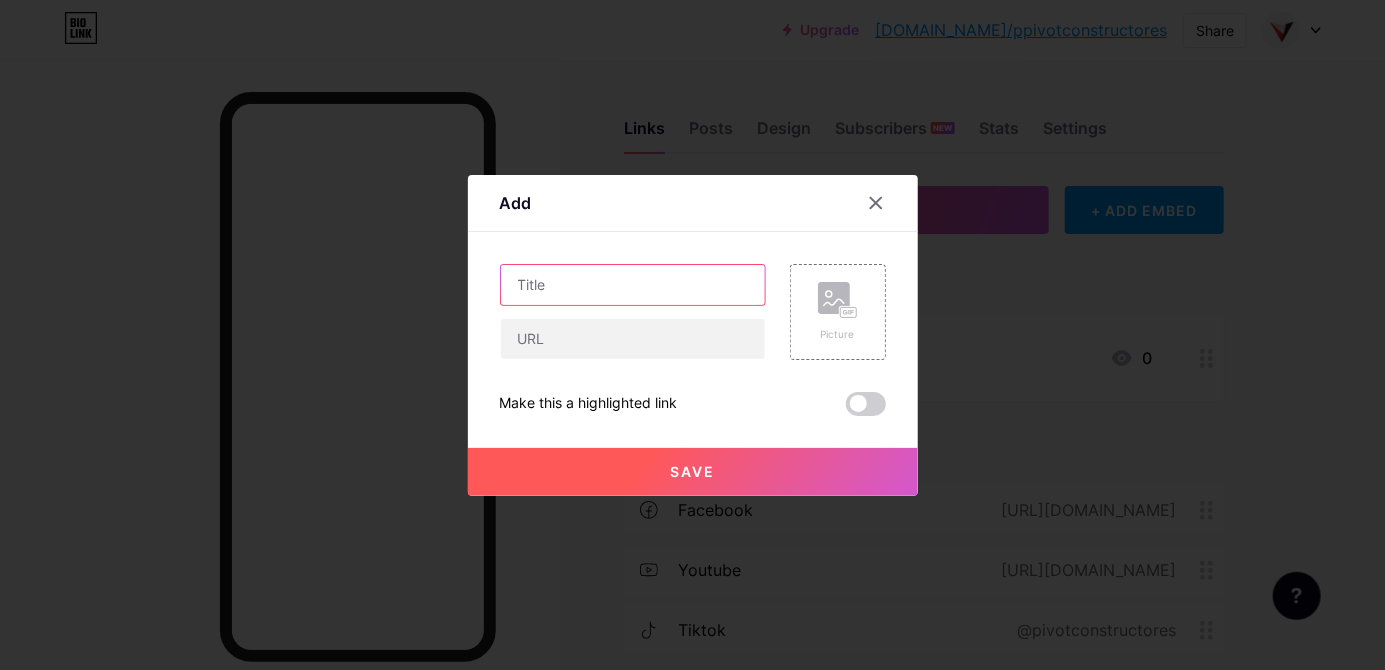 click at bounding box center [633, 285] 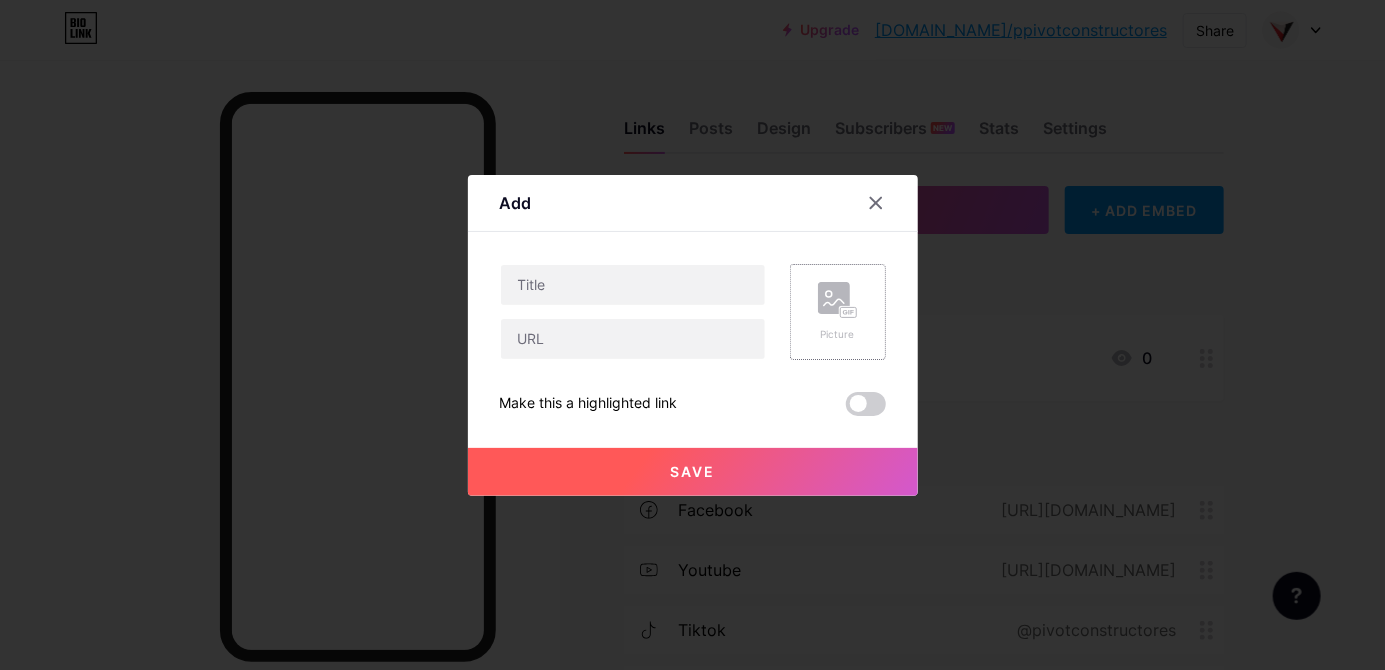 click 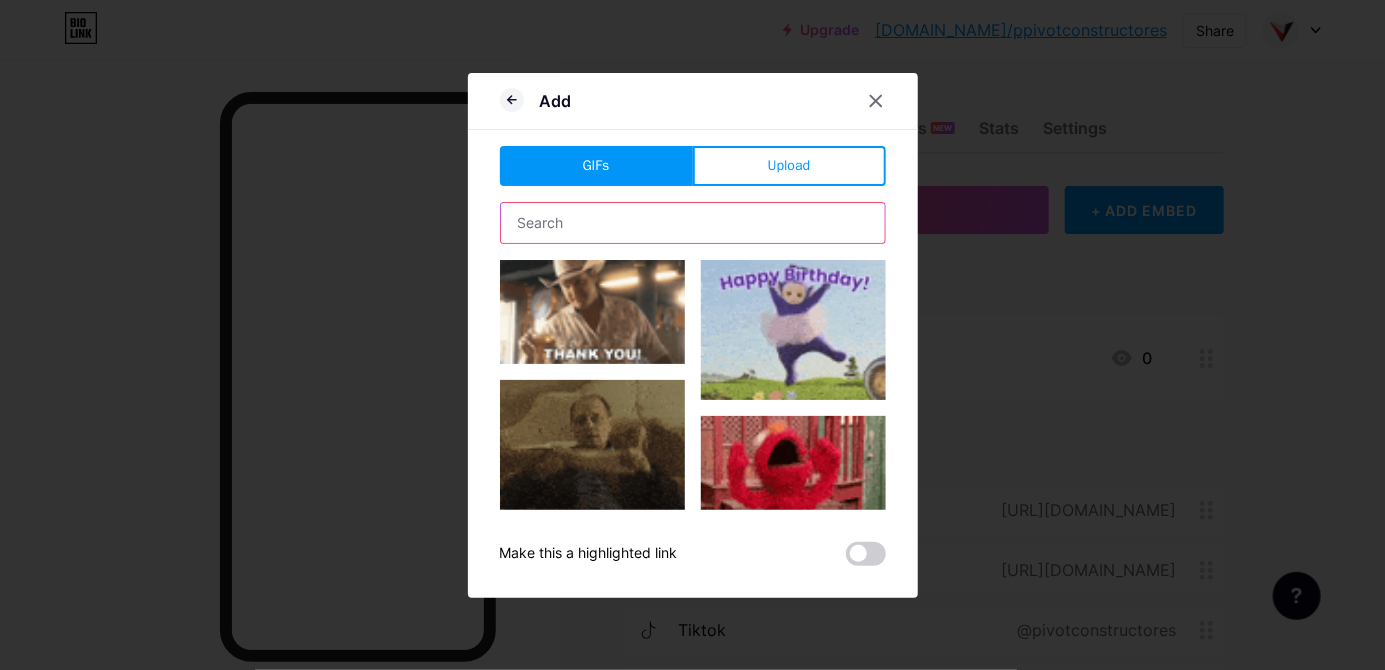 click at bounding box center [693, 223] 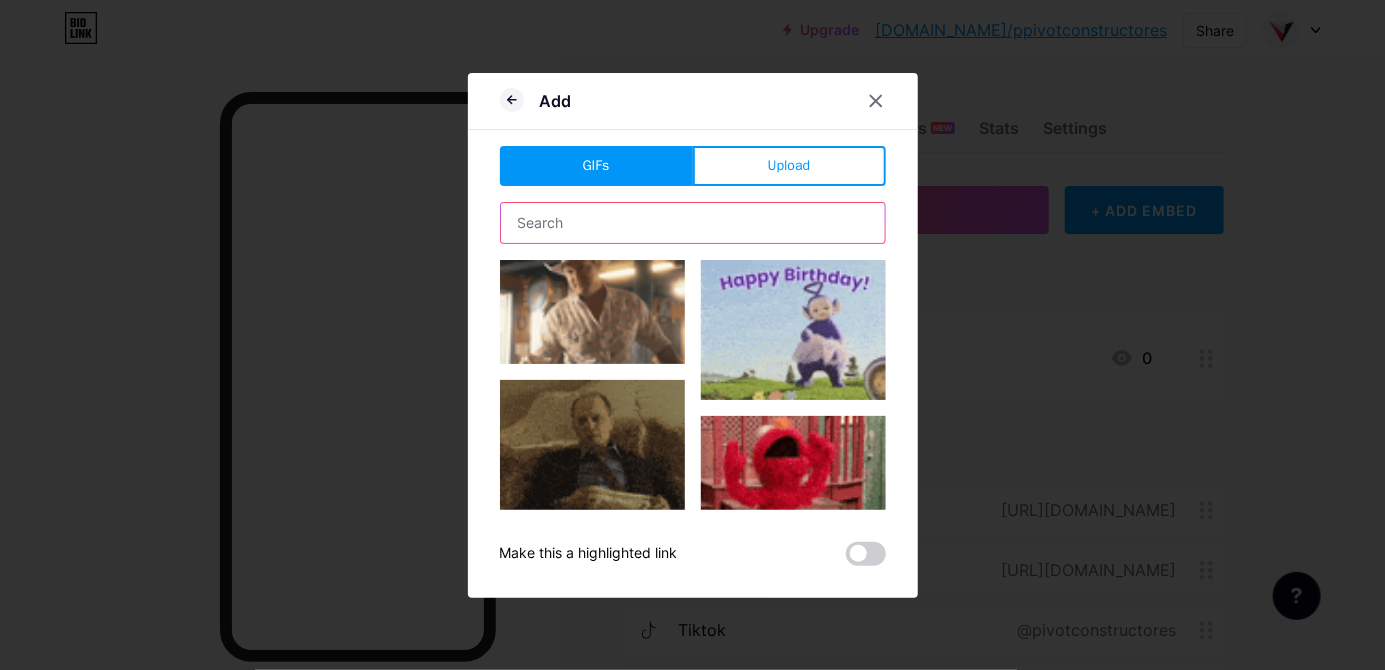 type on "w" 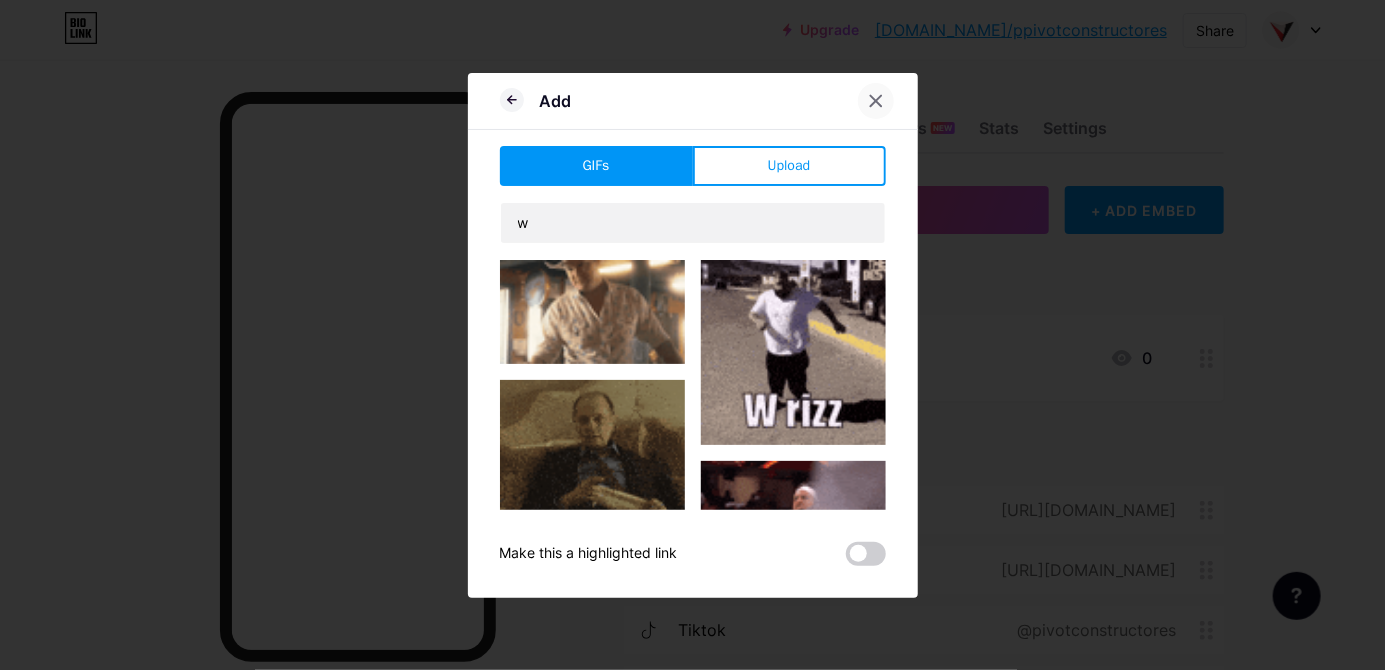 click 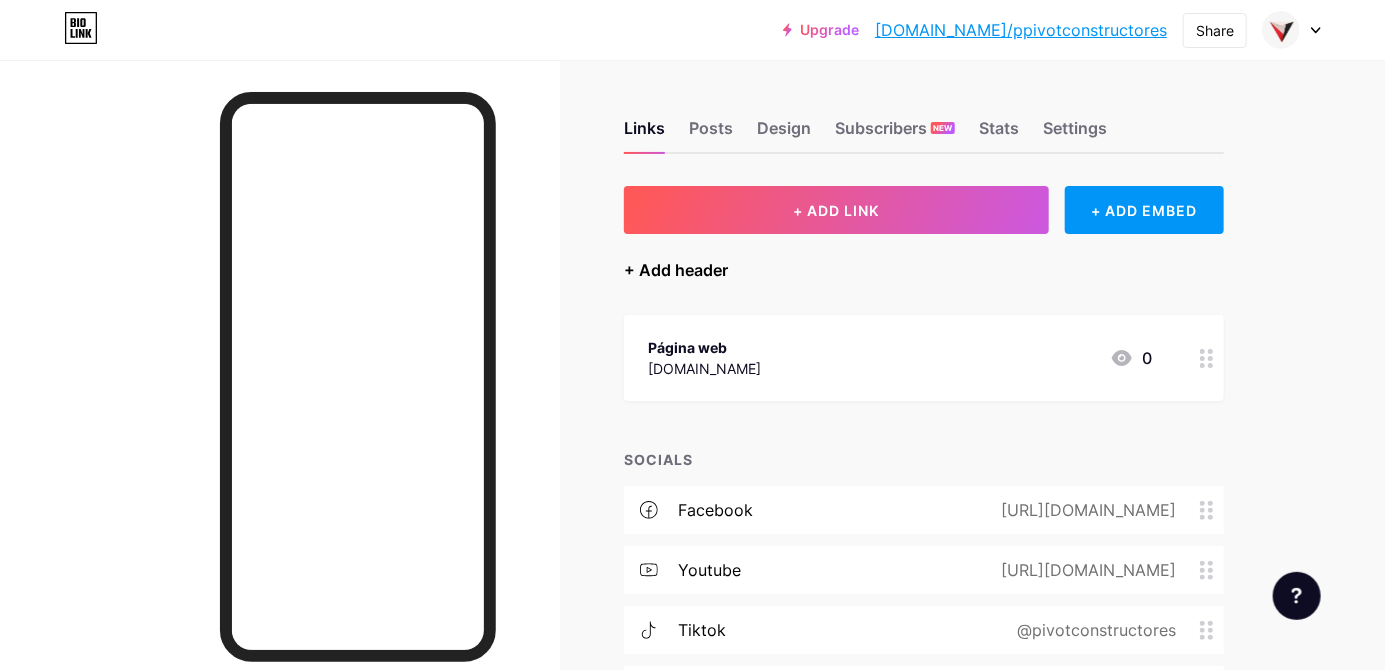 click on "+ Add header" at bounding box center (676, 270) 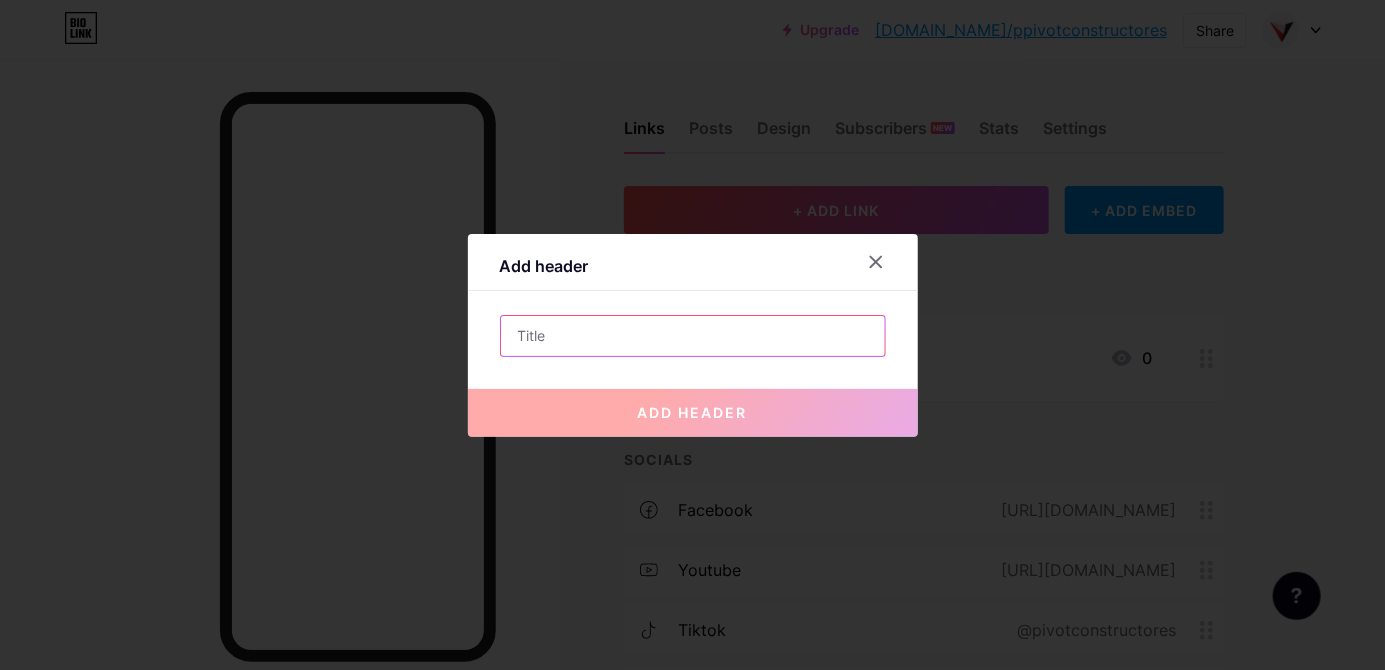 click at bounding box center (693, 336) 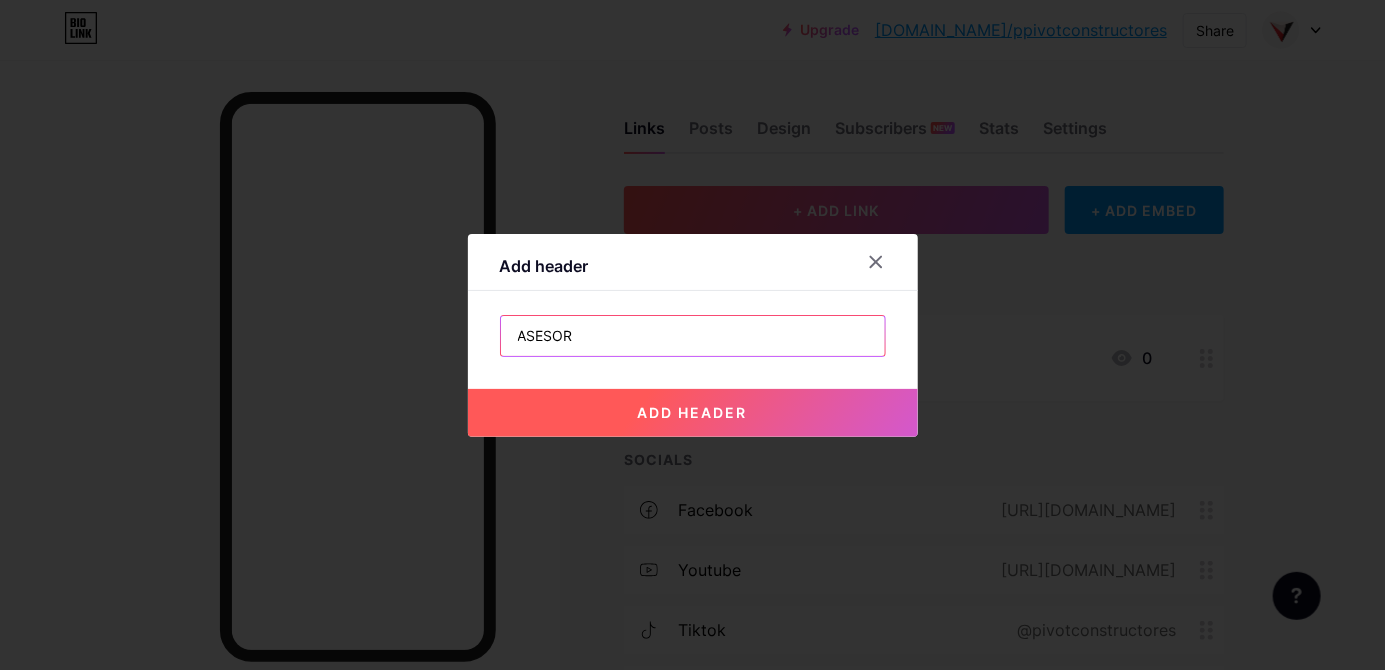 paste on "Í" 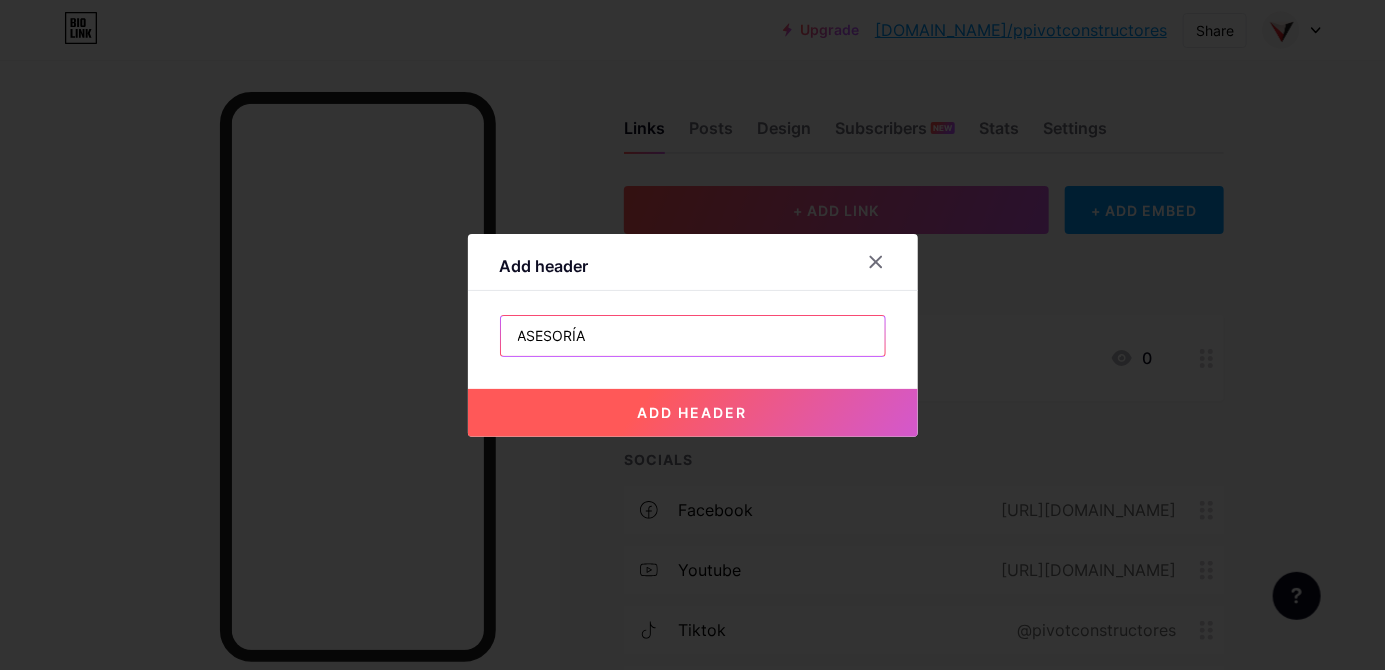 type on "ASESORÍA" 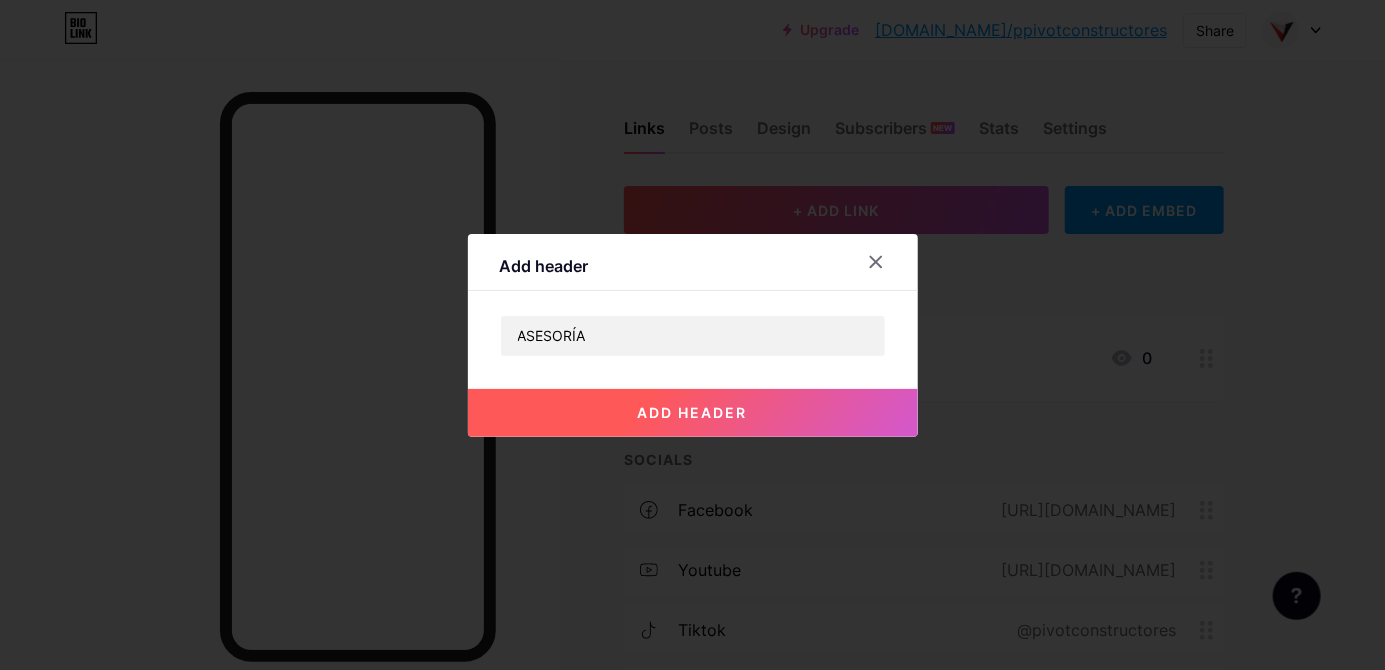 click on "add header" at bounding box center [693, 413] 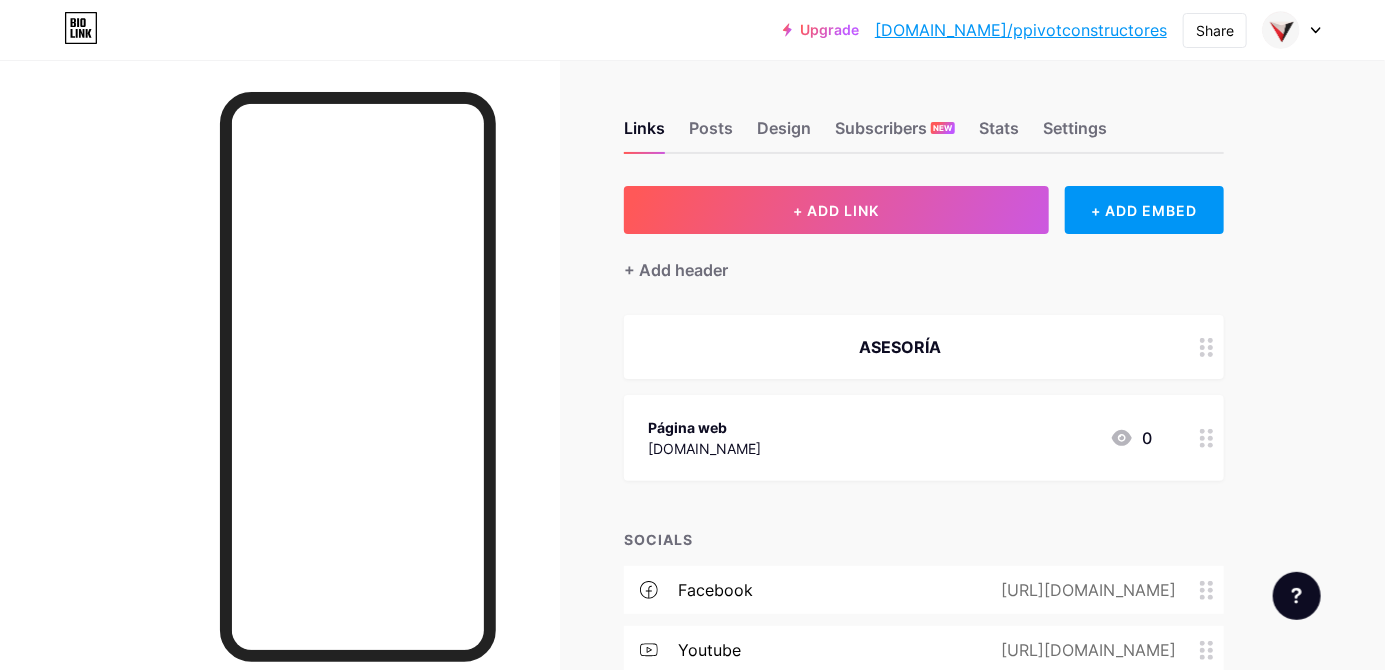 click on "ASESORÍA" at bounding box center (924, 347) 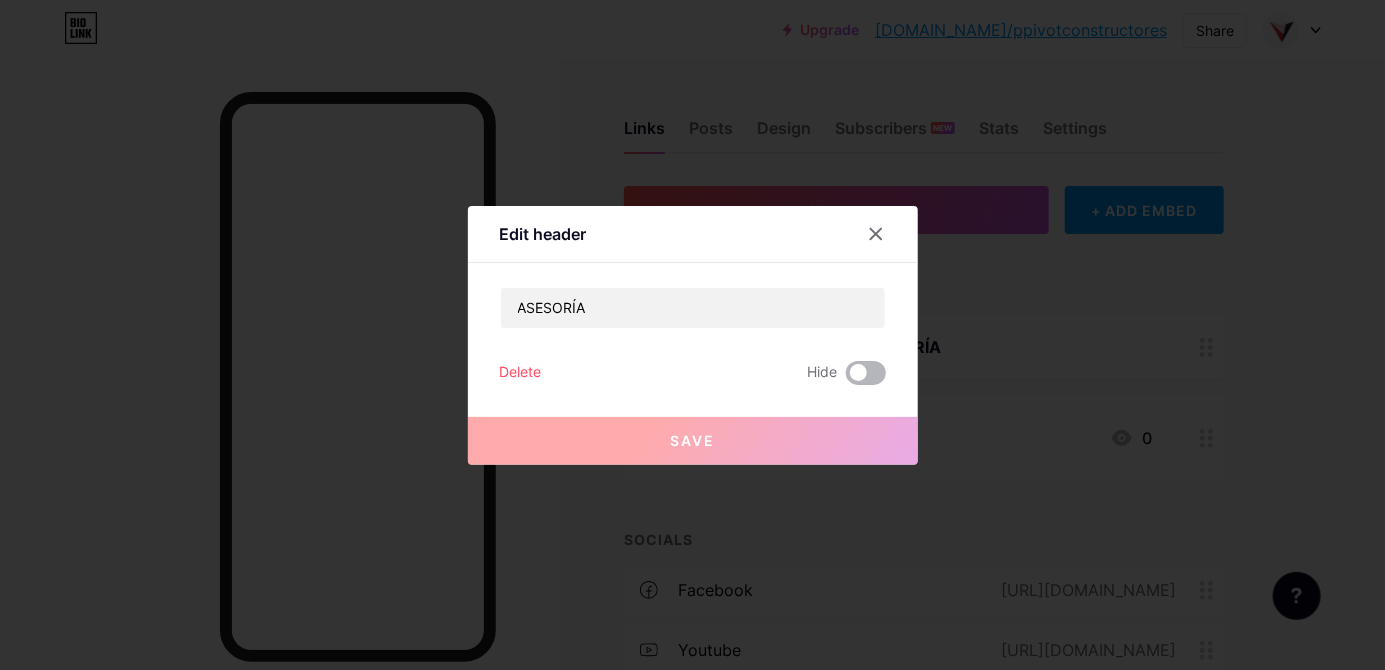 click at bounding box center (866, 373) 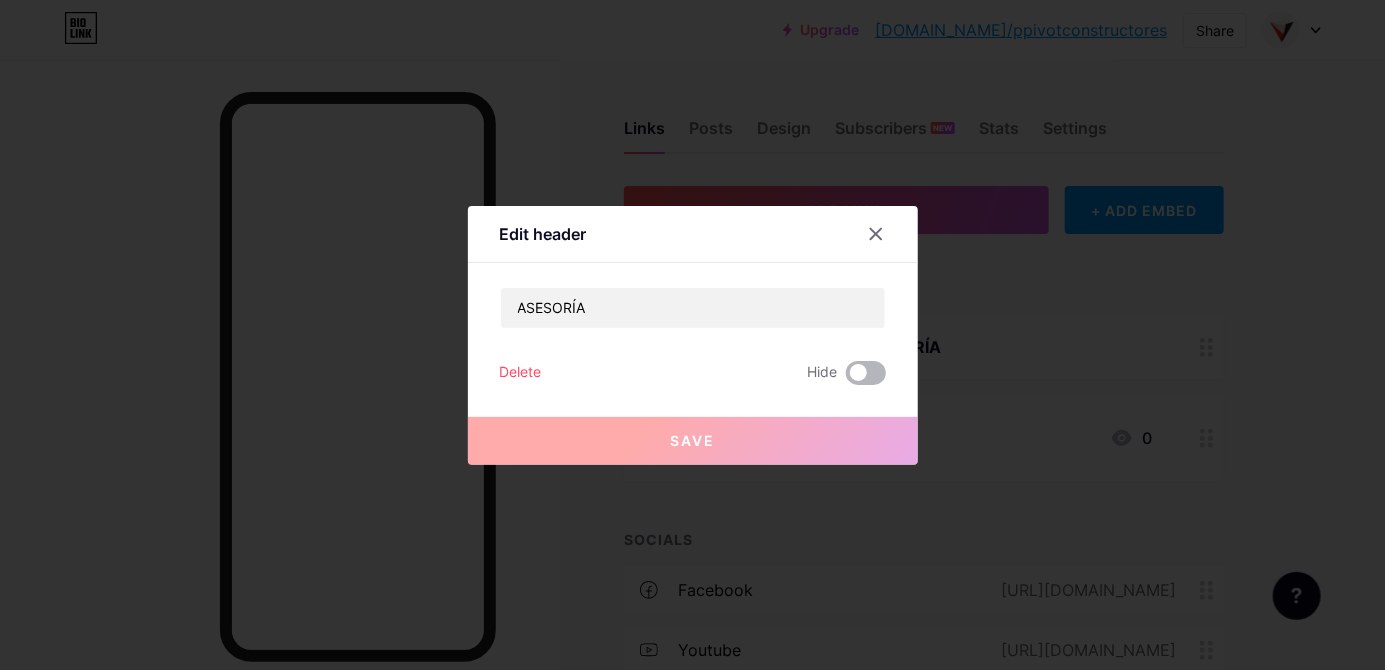 click at bounding box center (846, 378) 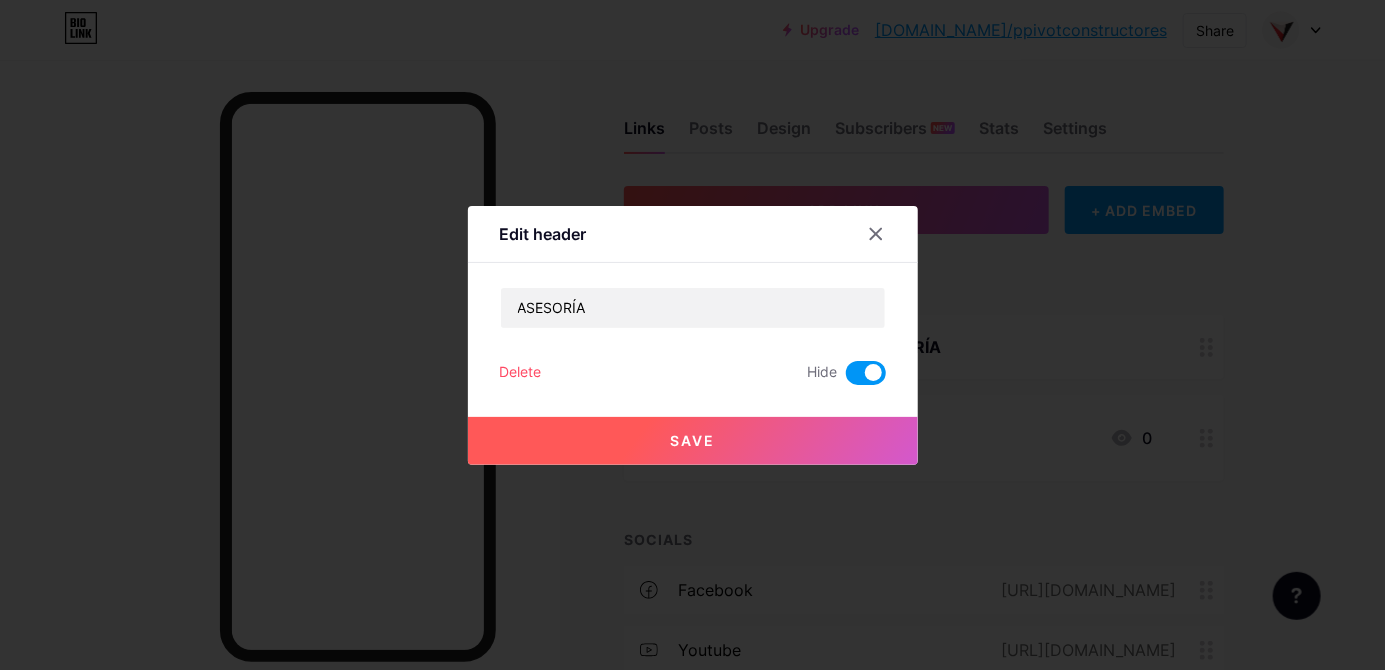 click at bounding box center (866, 373) 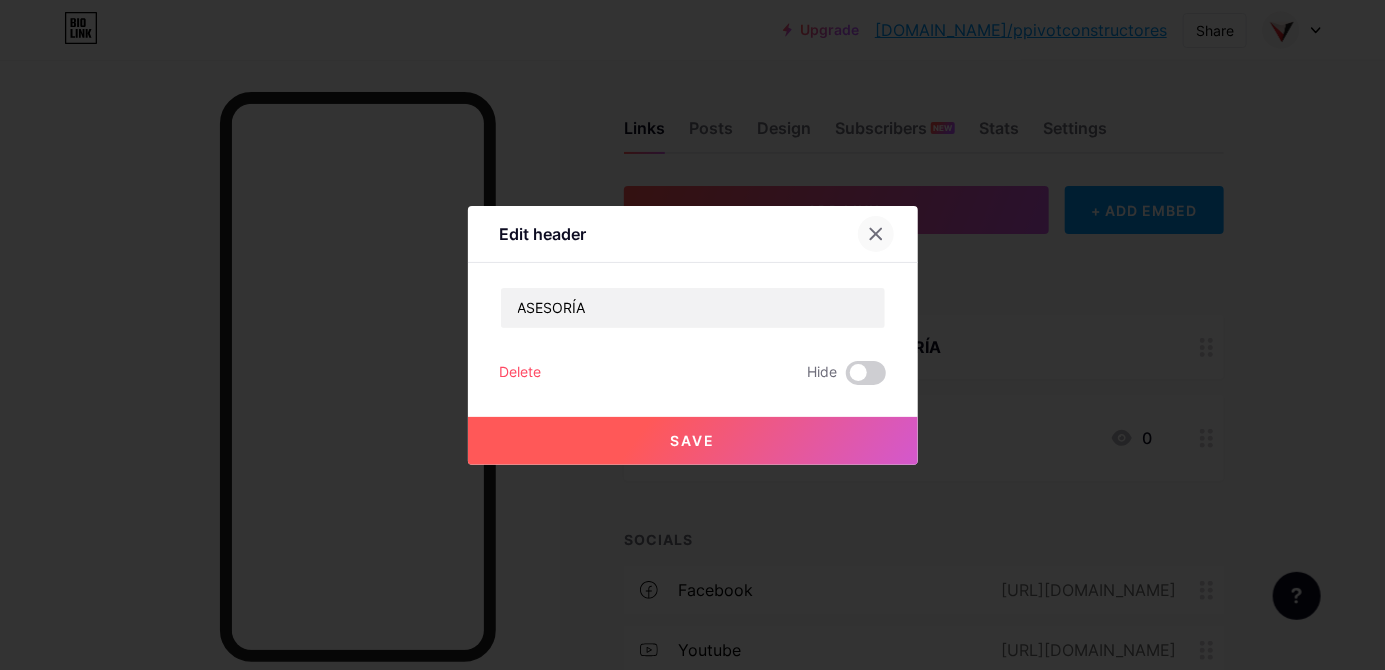click at bounding box center (876, 234) 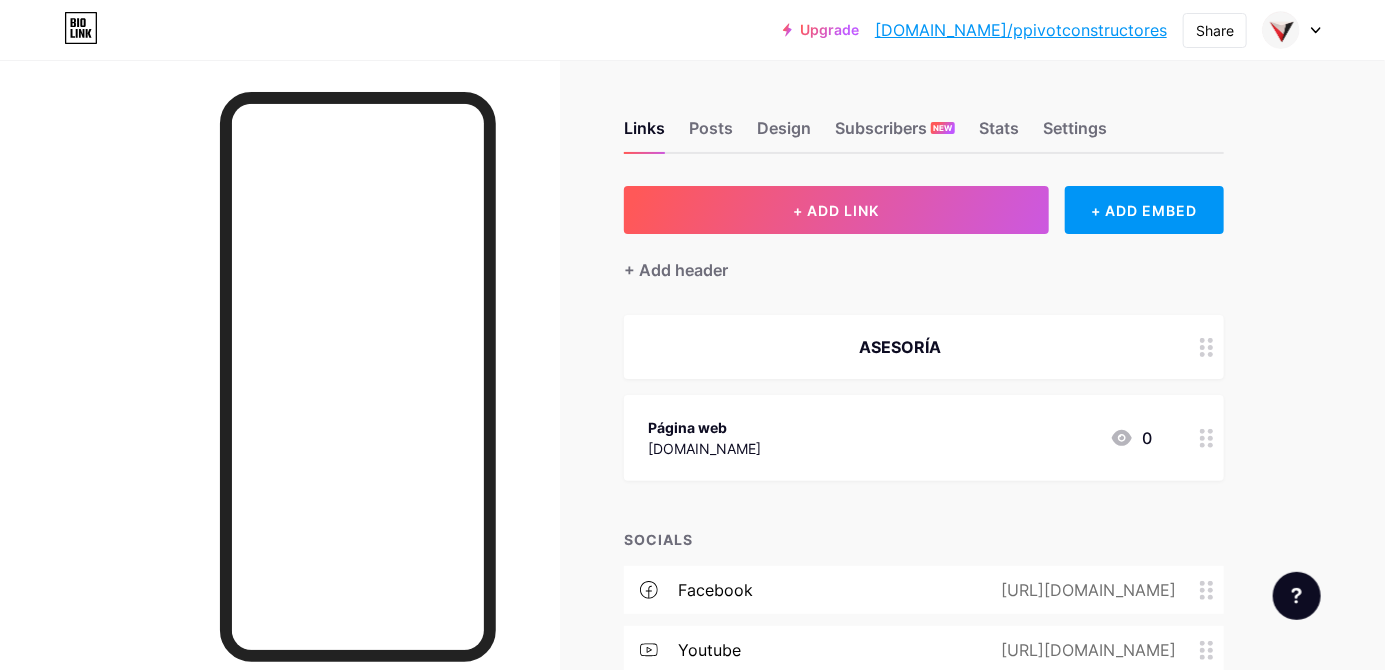 click on "ASESORÍA" at bounding box center [924, 347] 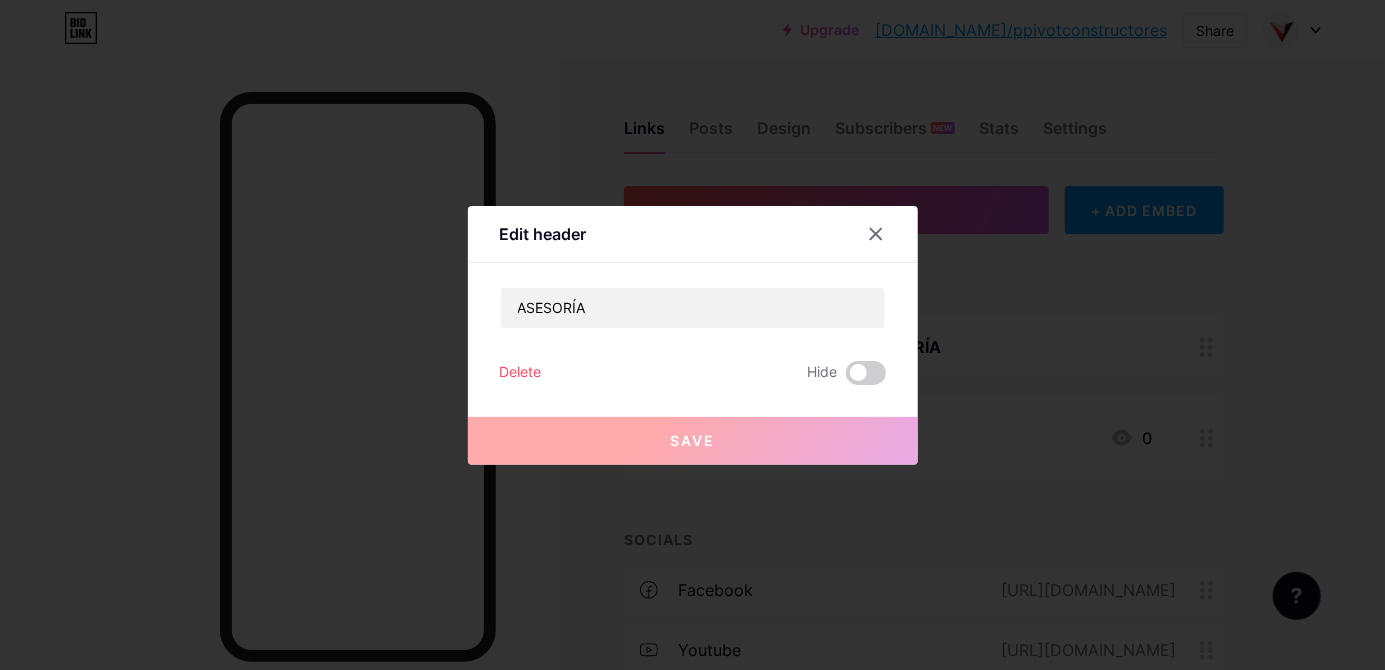 click on "Delete" at bounding box center (521, 373) 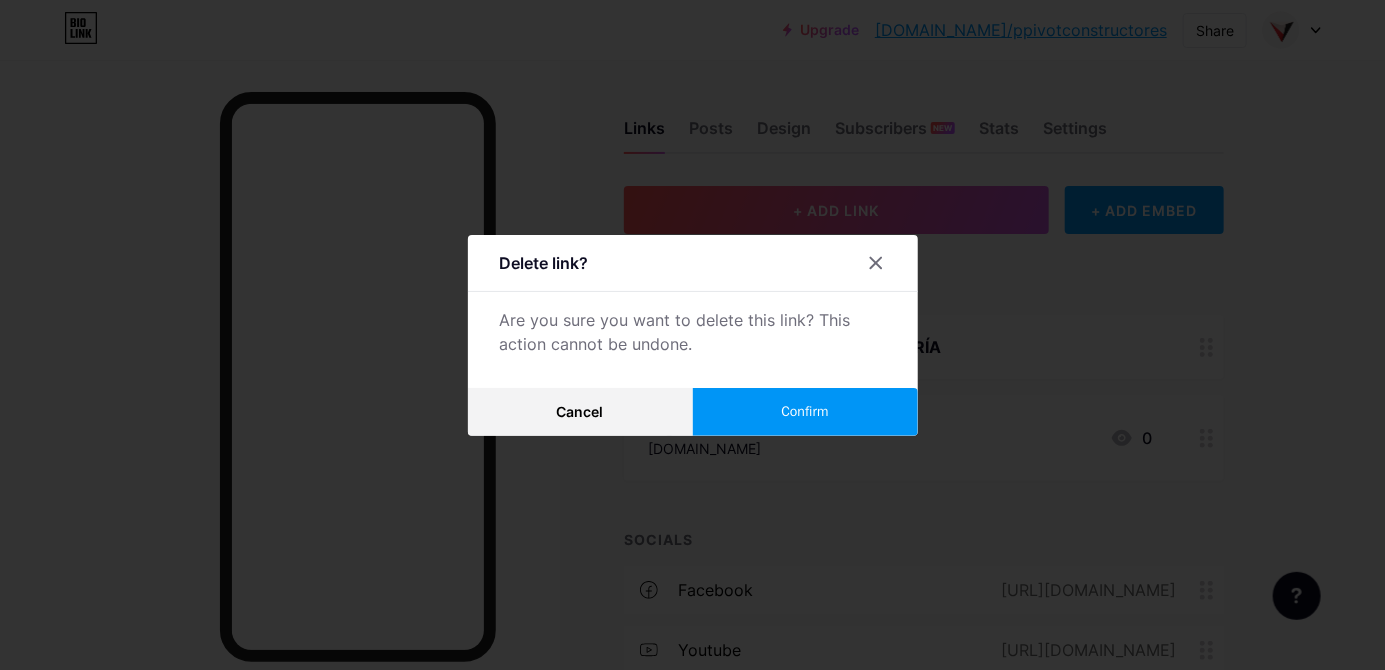 click on "Confirm" at bounding box center (804, 411) 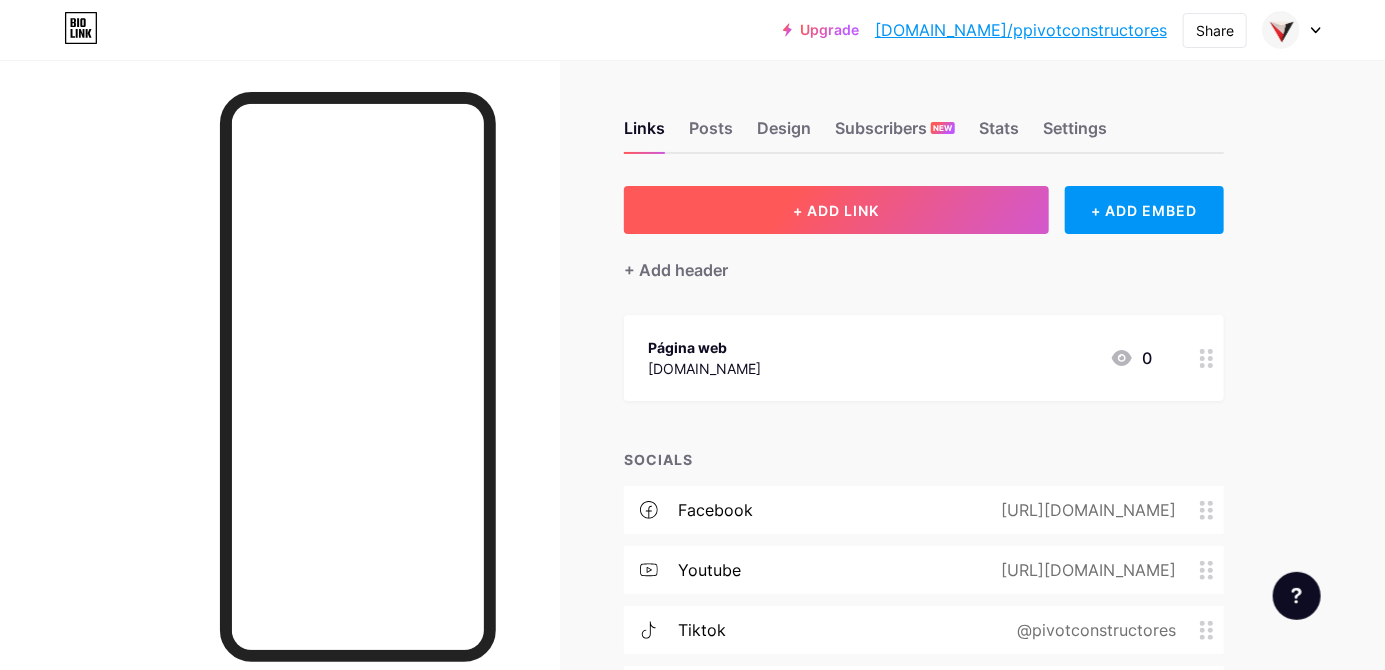 click on "+ ADD LINK" at bounding box center (836, 210) 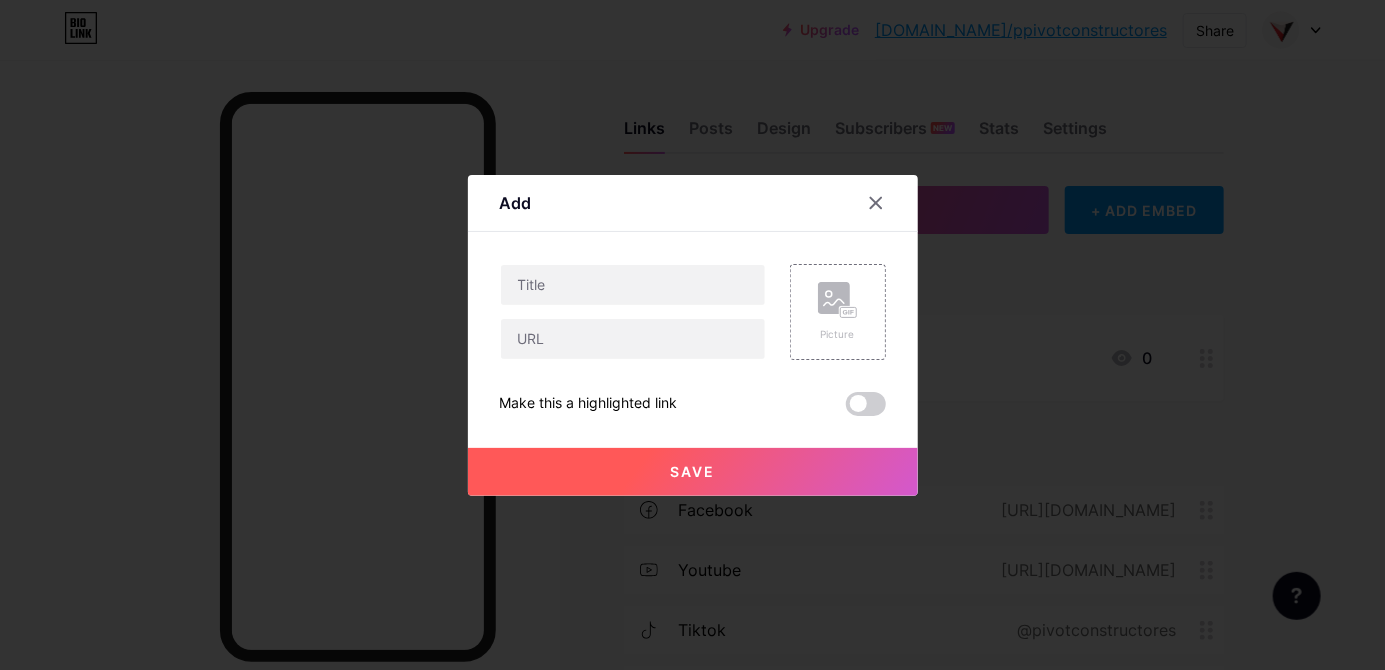 copy on "Make this a highlighted link" 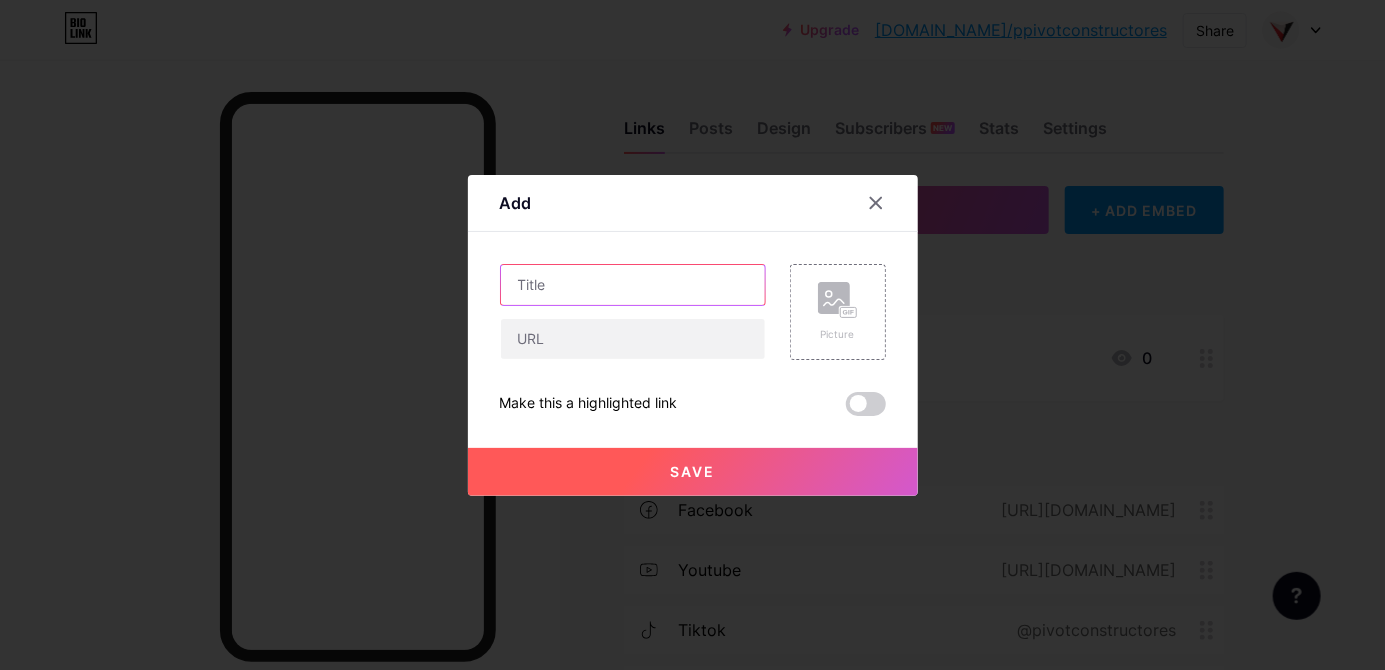 click at bounding box center [633, 285] 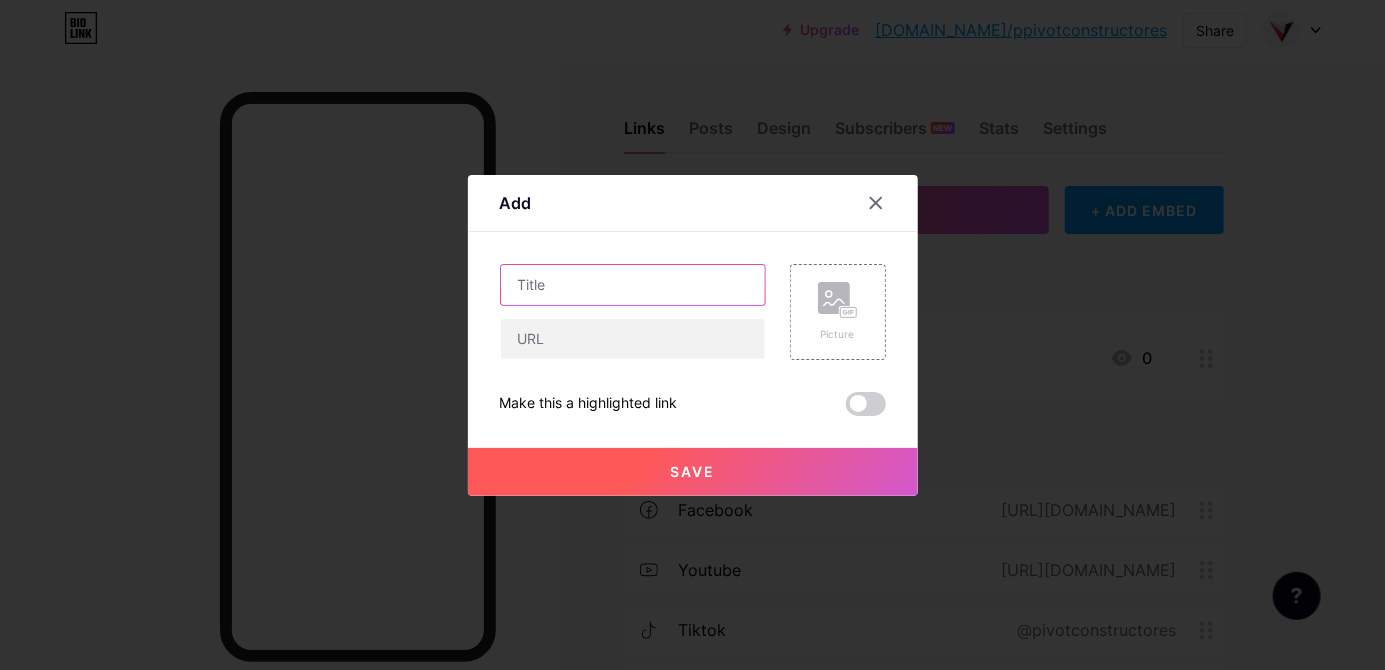 paste on "Make this a highlighted link" 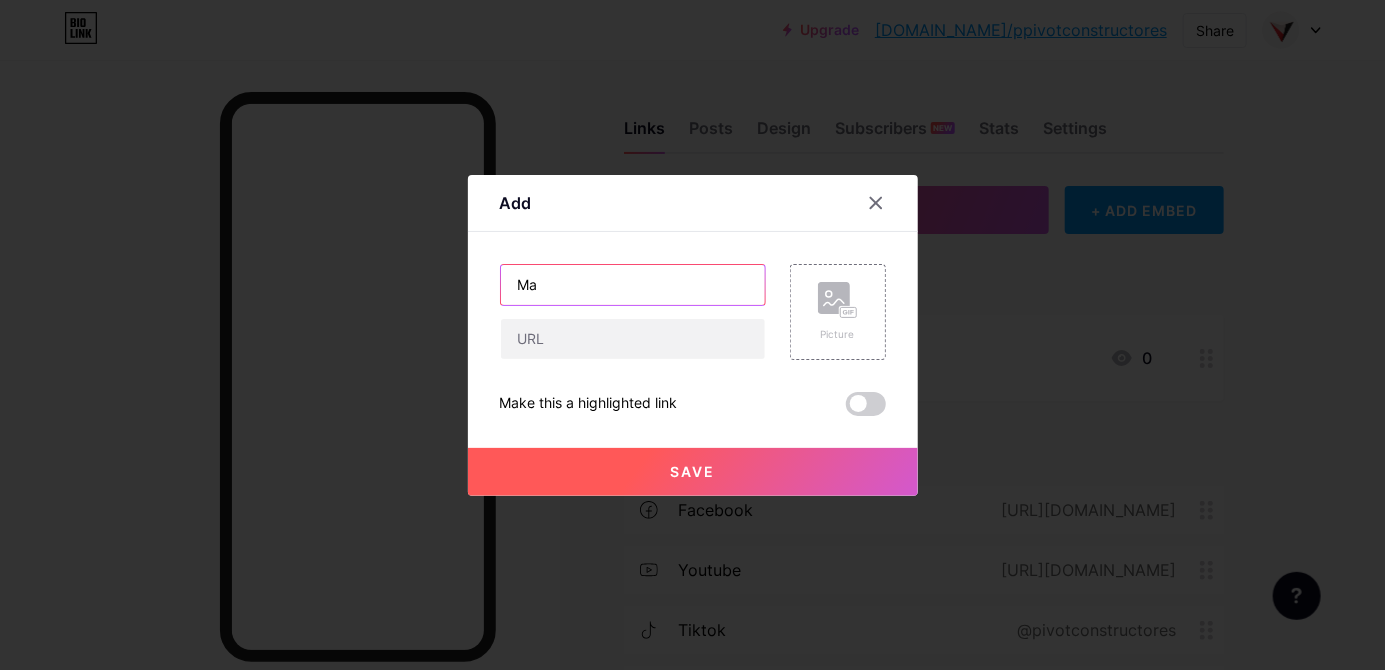 type on "M" 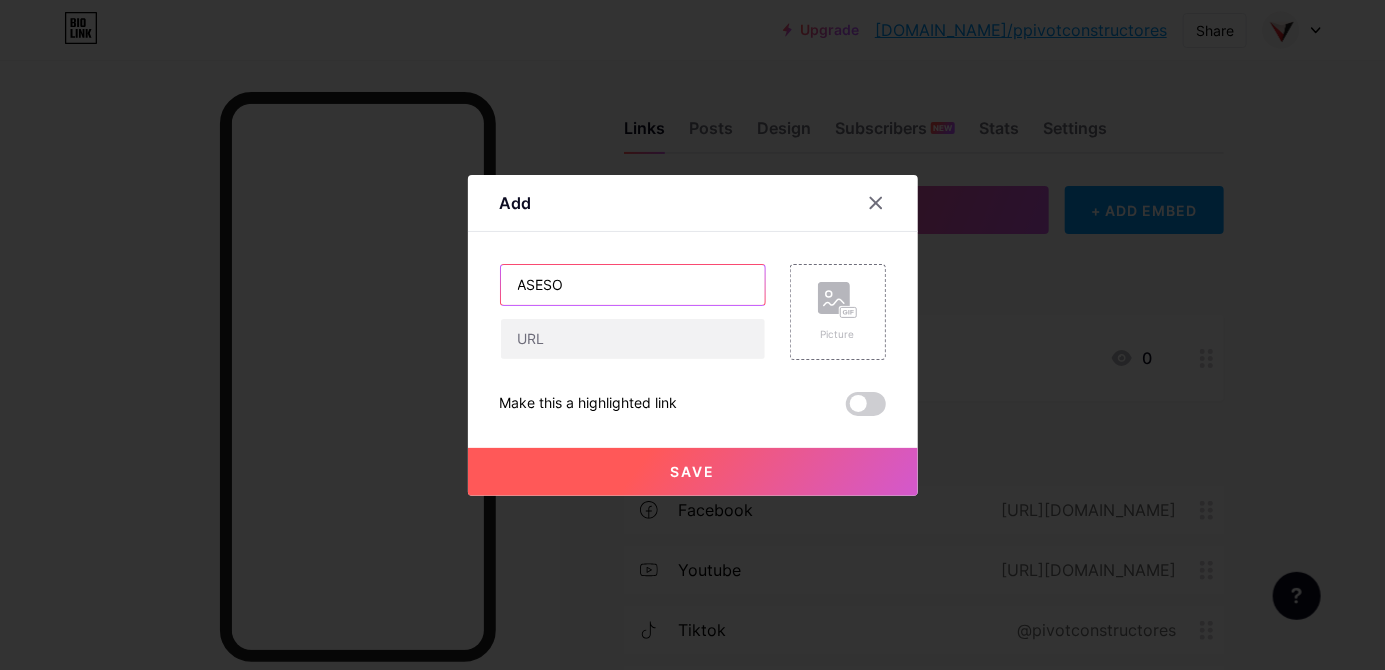 paste on "Í" 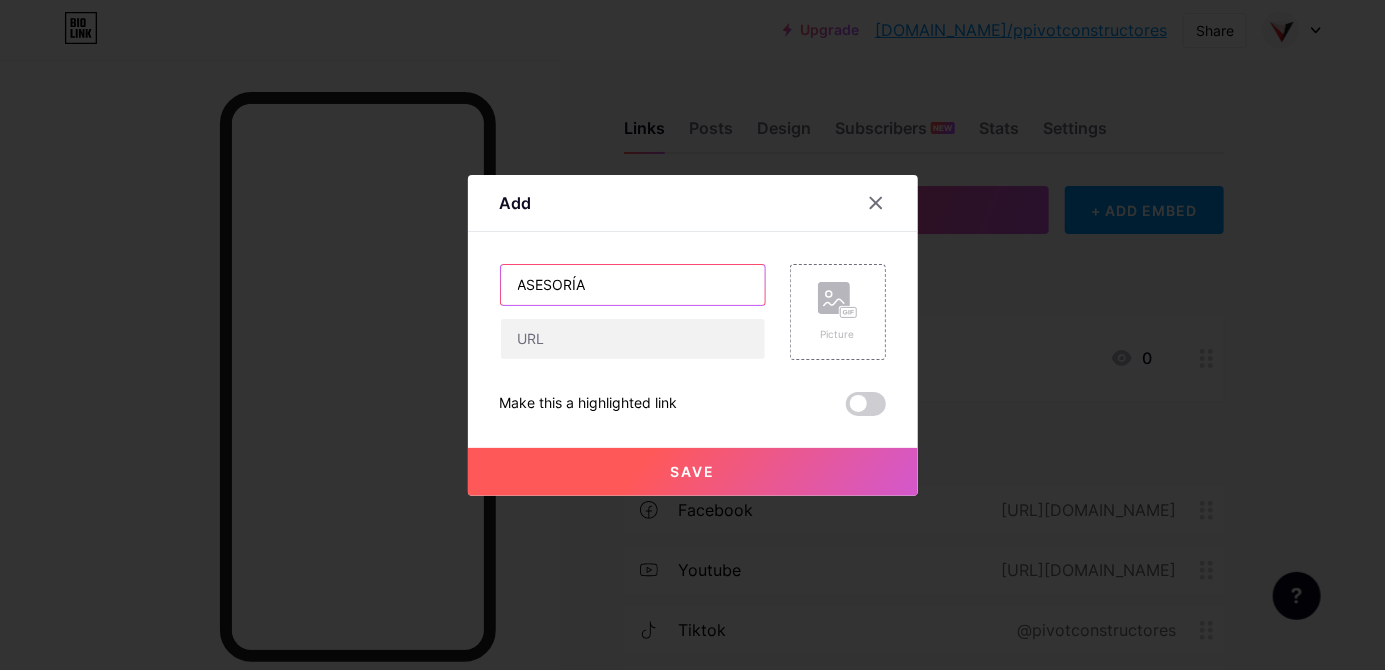 type on "ASESORÍA" 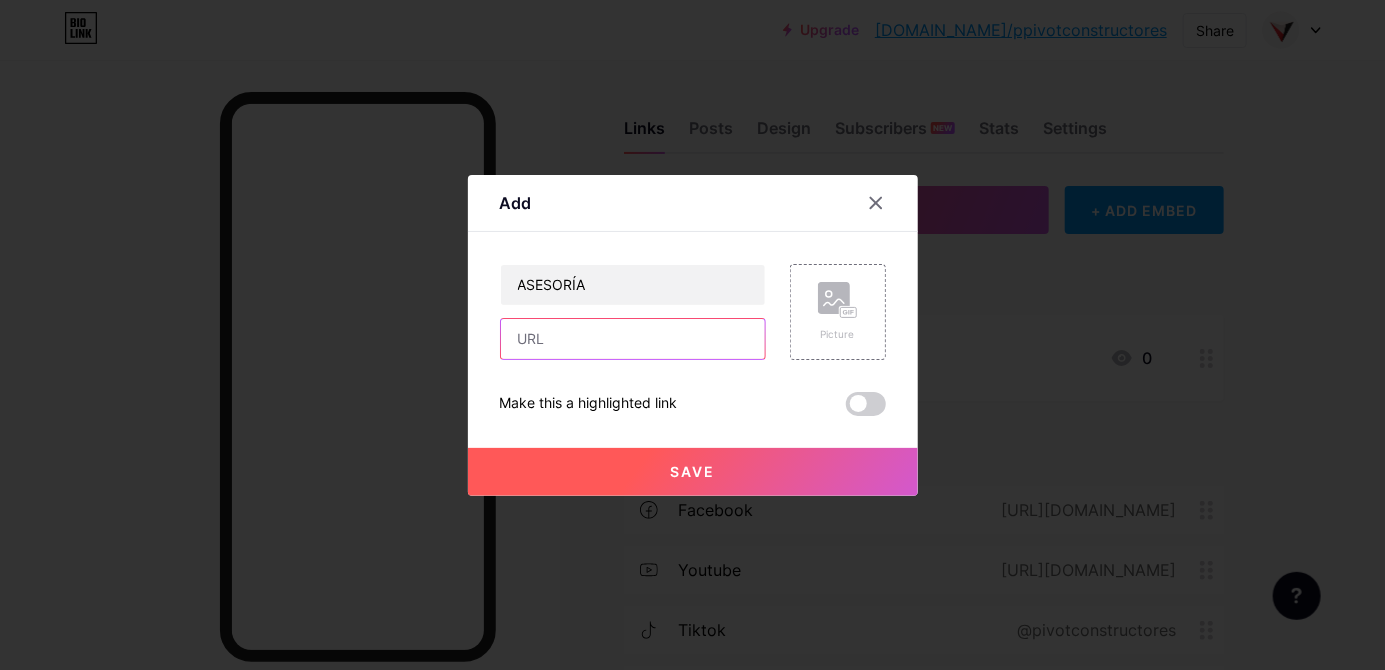 click at bounding box center (633, 339) 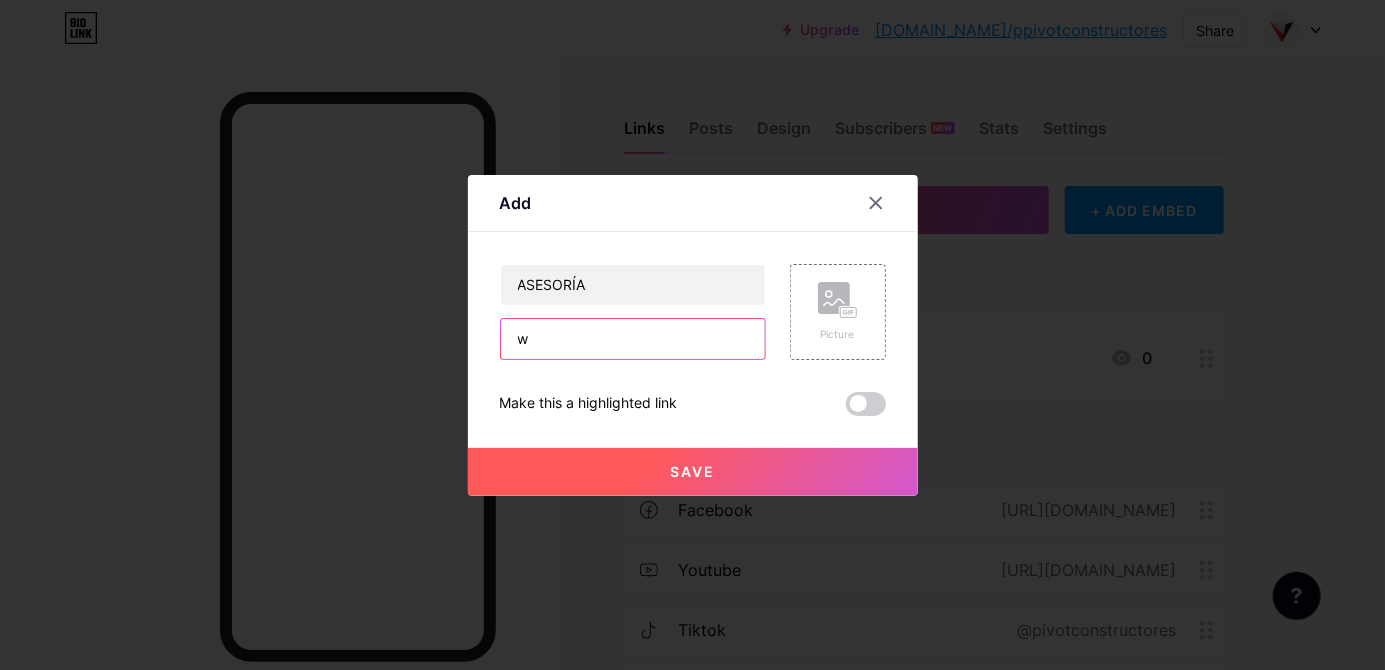 type on "wa" 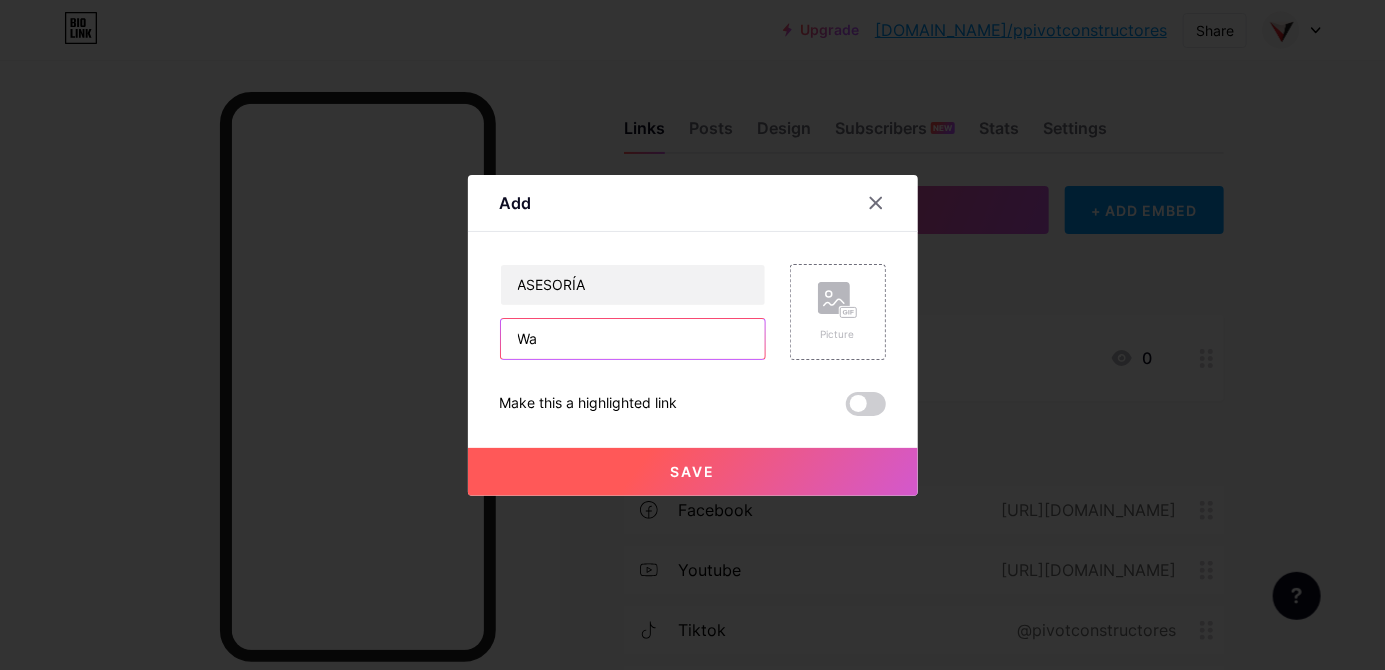 type on "W" 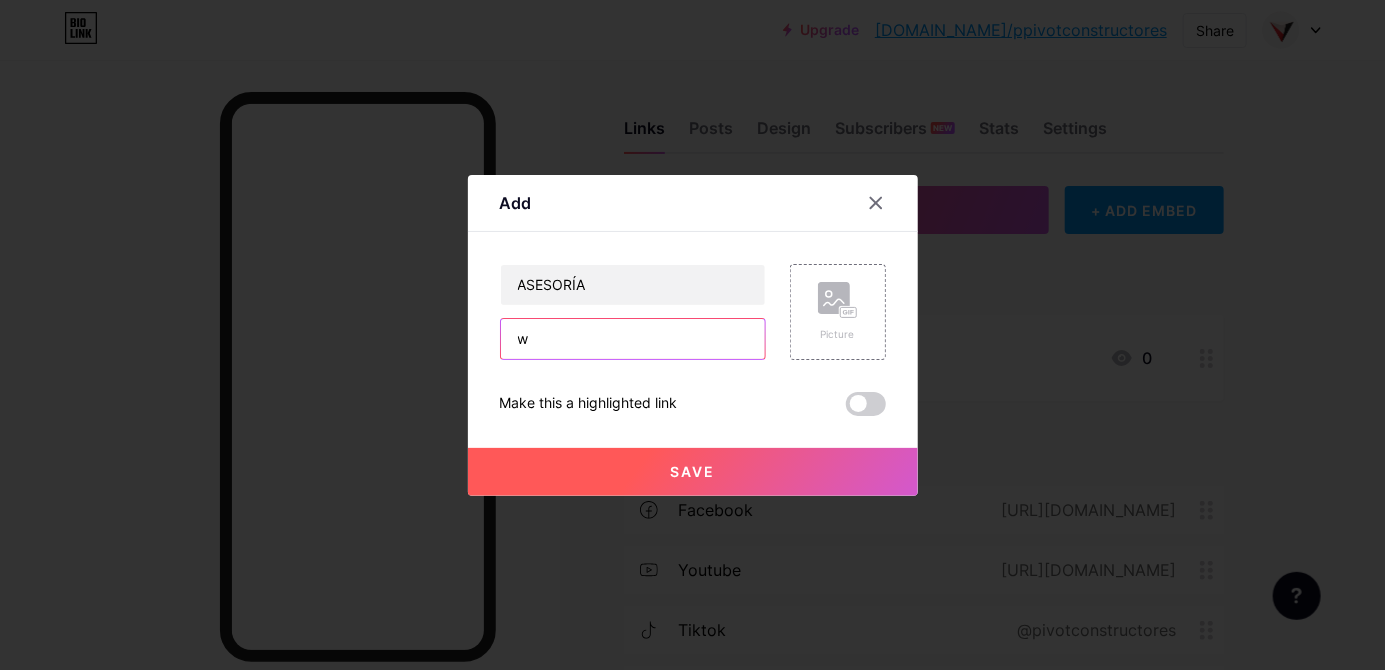type on "wa" 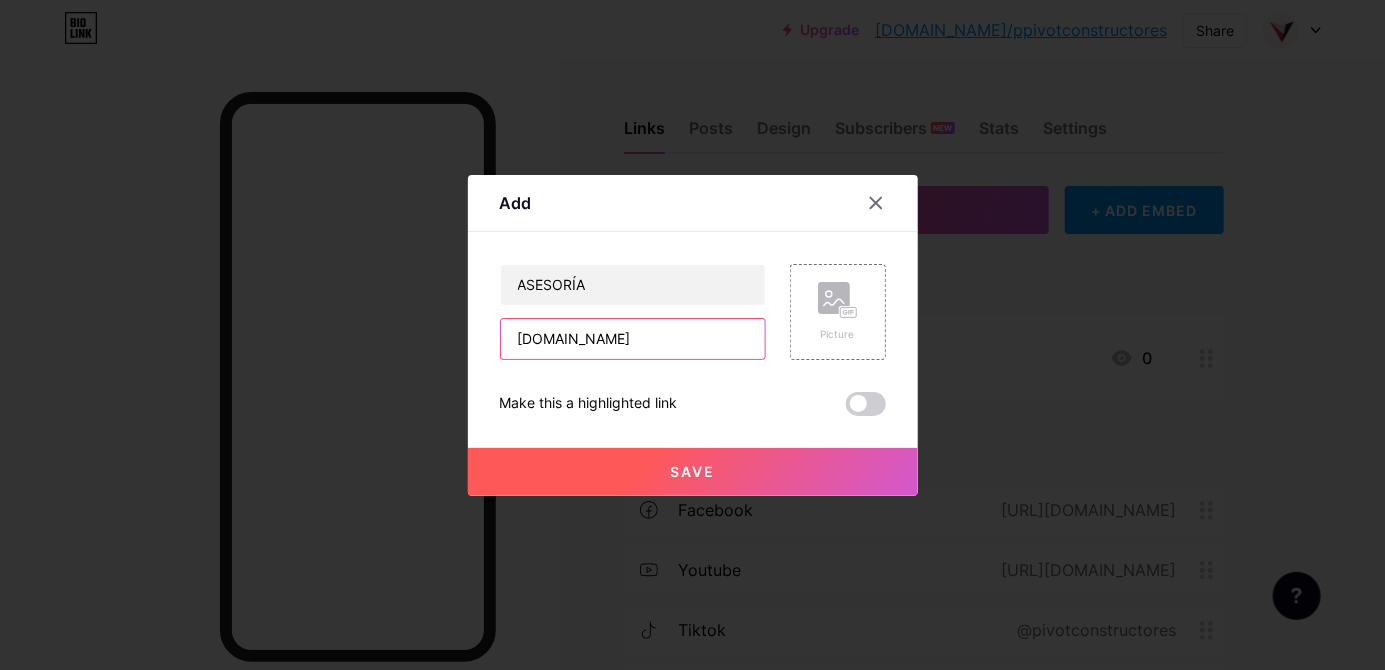 click on "Wa.me" at bounding box center (633, 339) 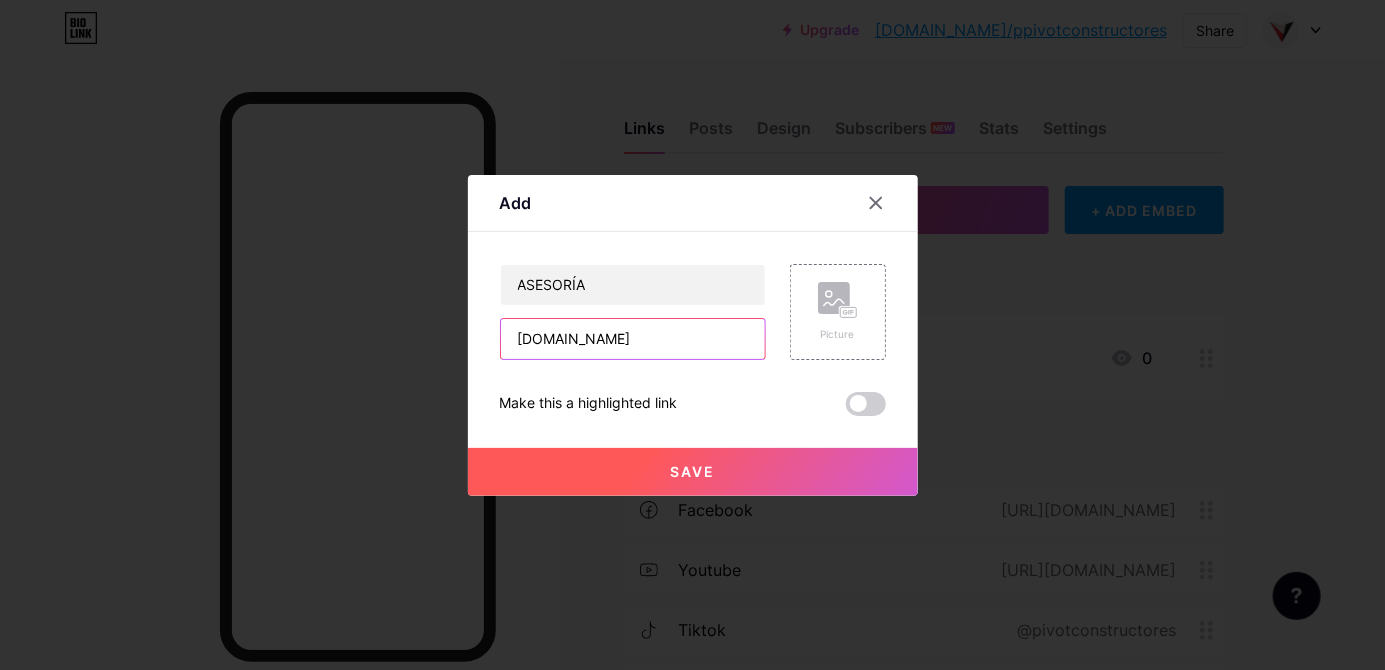 click on "wa.me" at bounding box center [633, 339] 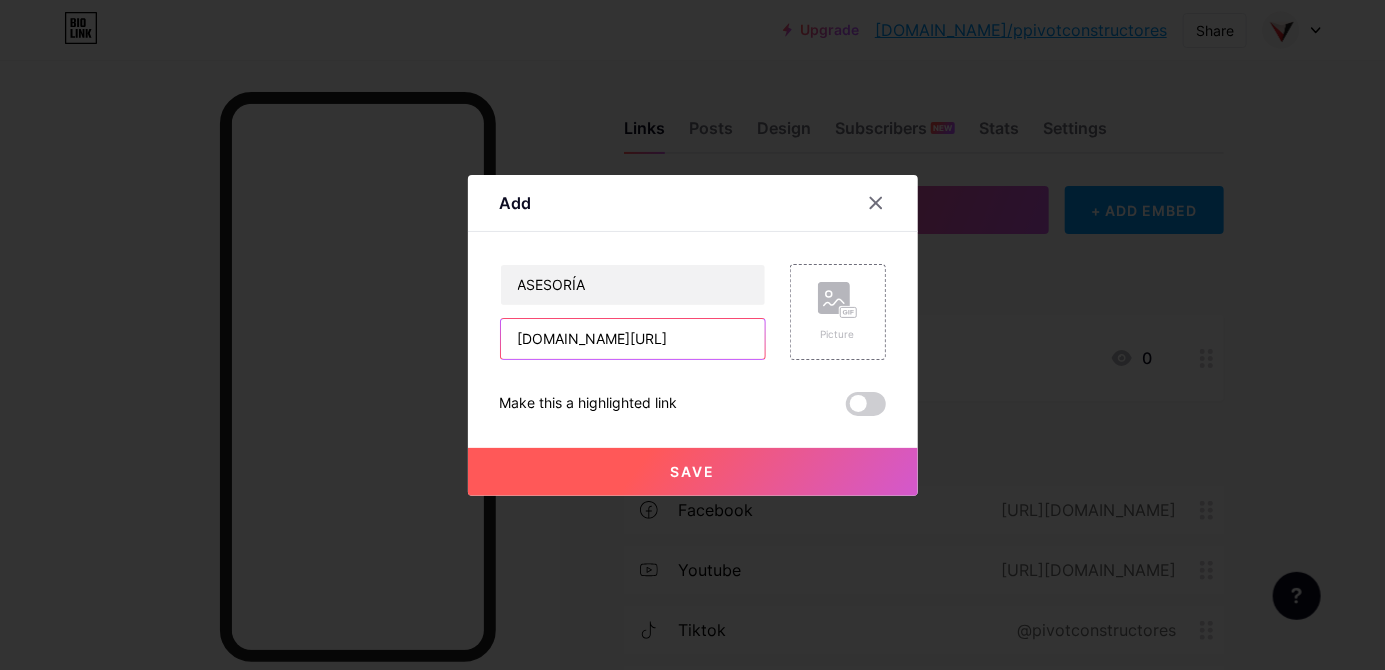 type on "wa.me/593982644074" 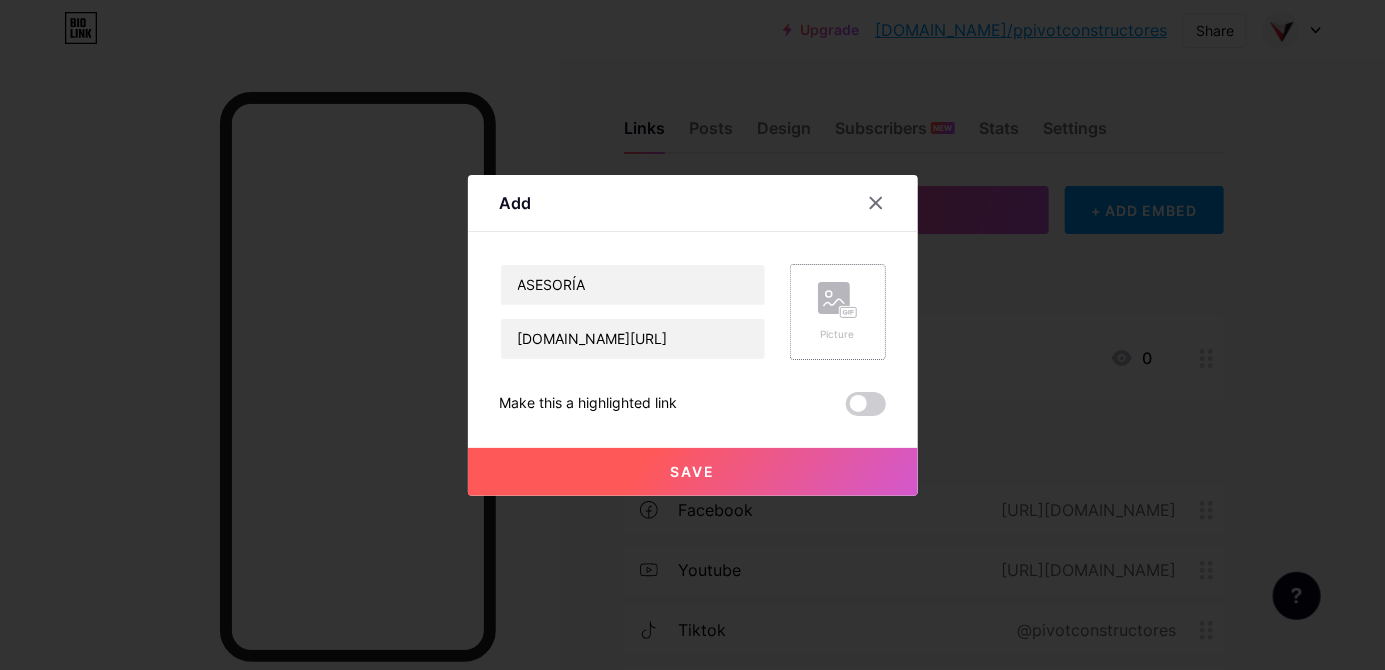 click 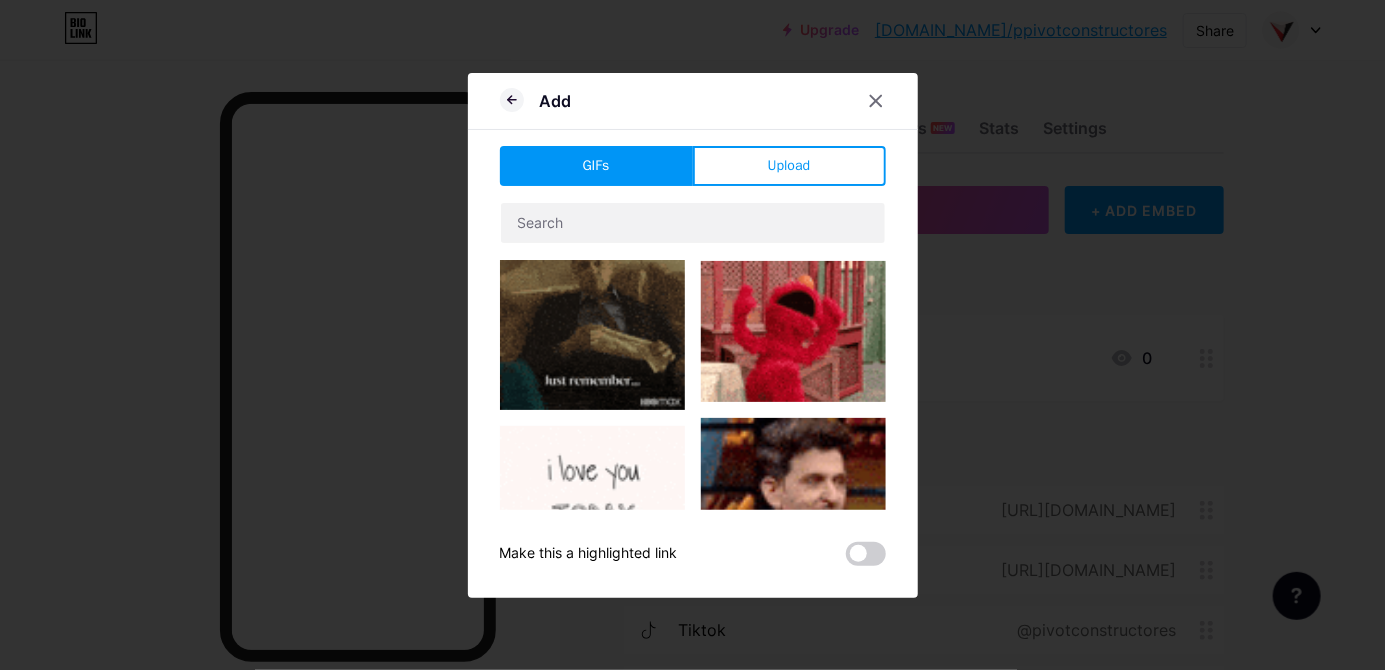 scroll, scrollTop: 124, scrollLeft: 0, axis: vertical 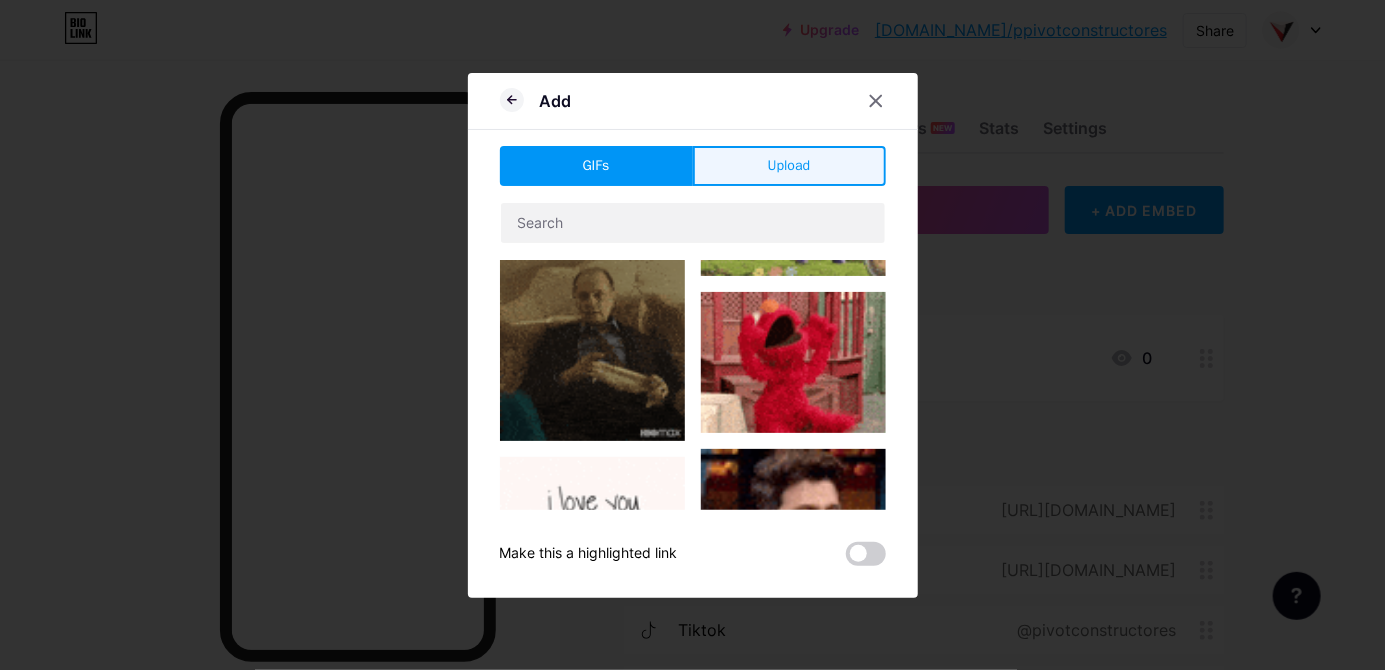 click on "Upload" at bounding box center [789, 165] 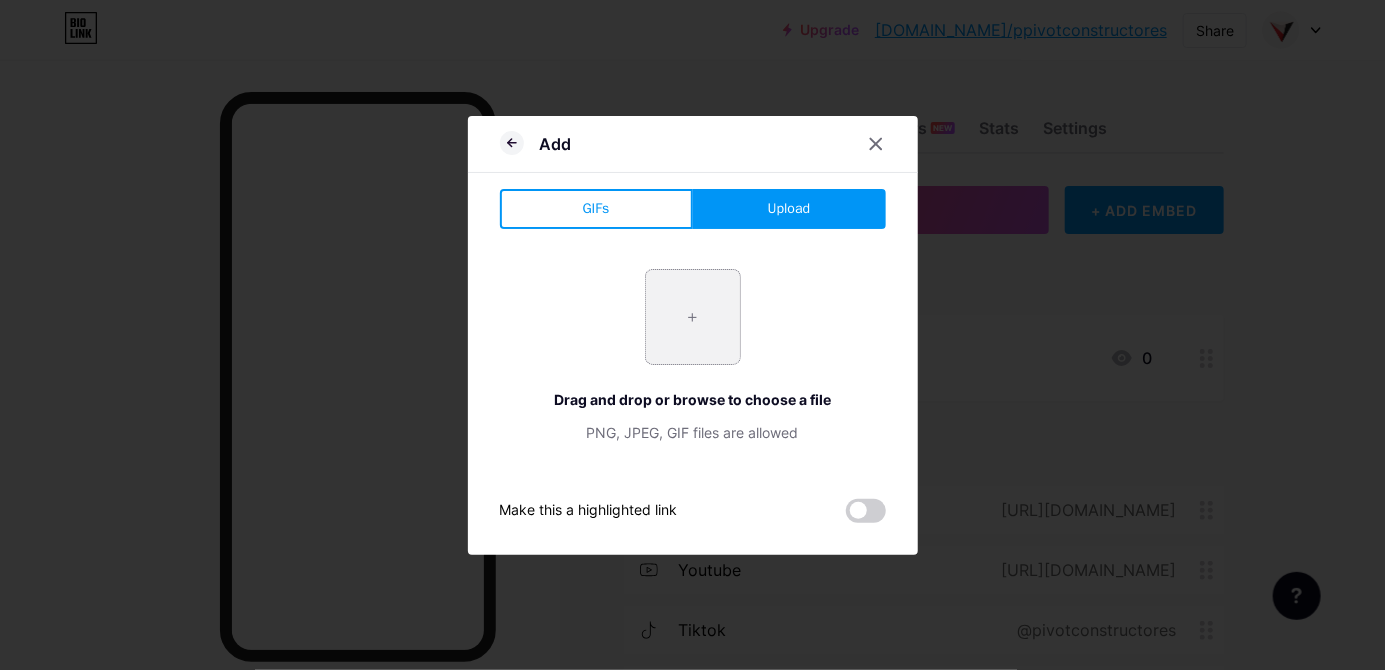 click at bounding box center [693, 317] 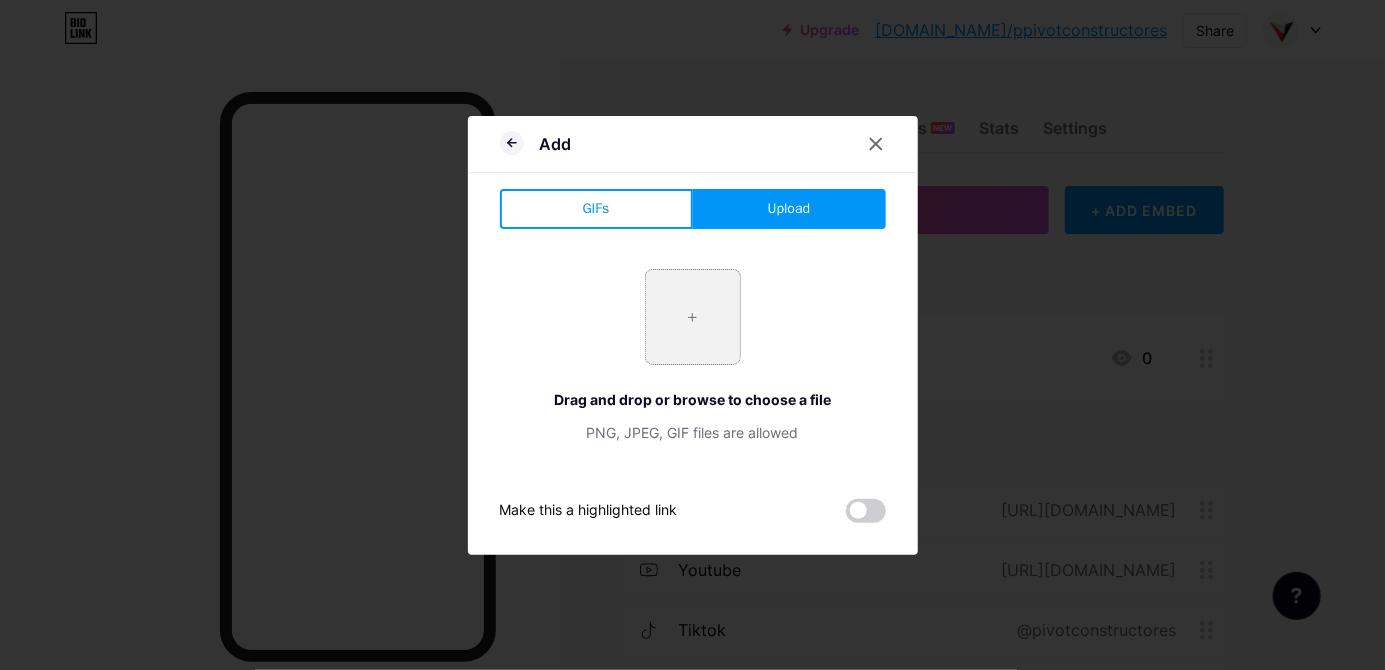 type on "C:\fakepath\1000061657.jpg" 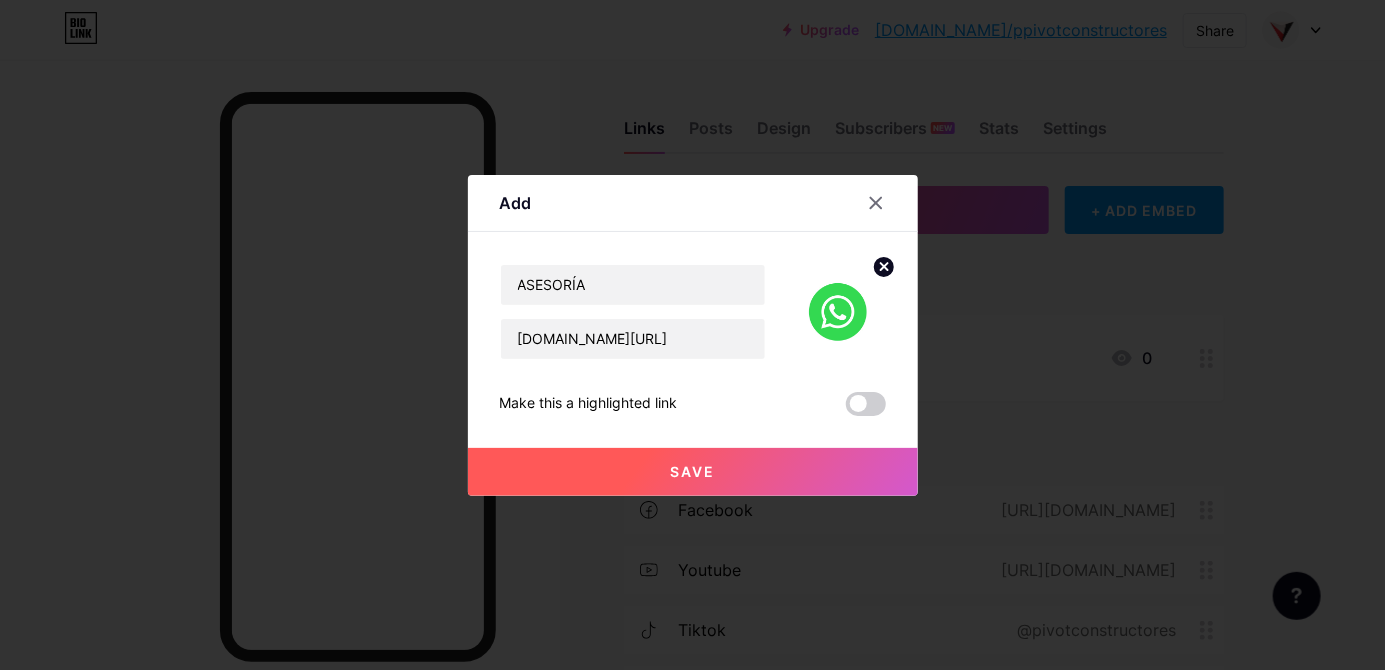 click on "Save" at bounding box center [693, 472] 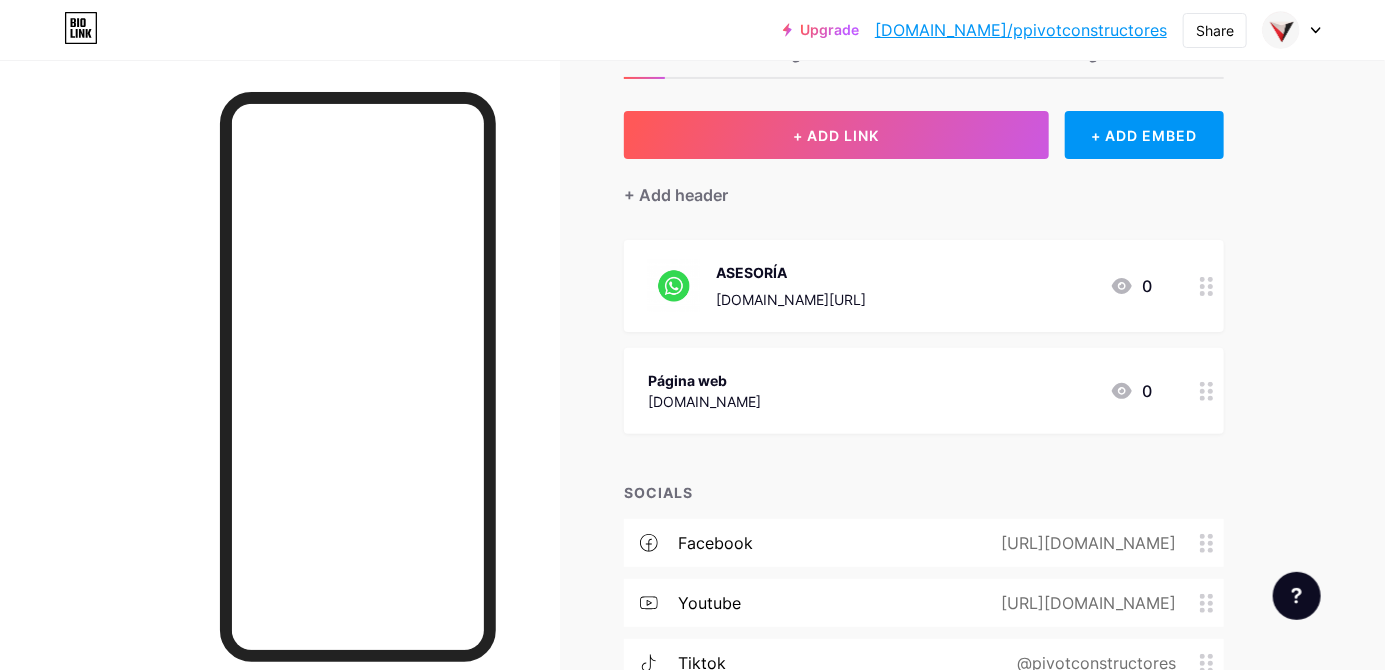 scroll, scrollTop: 0, scrollLeft: 0, axis: both 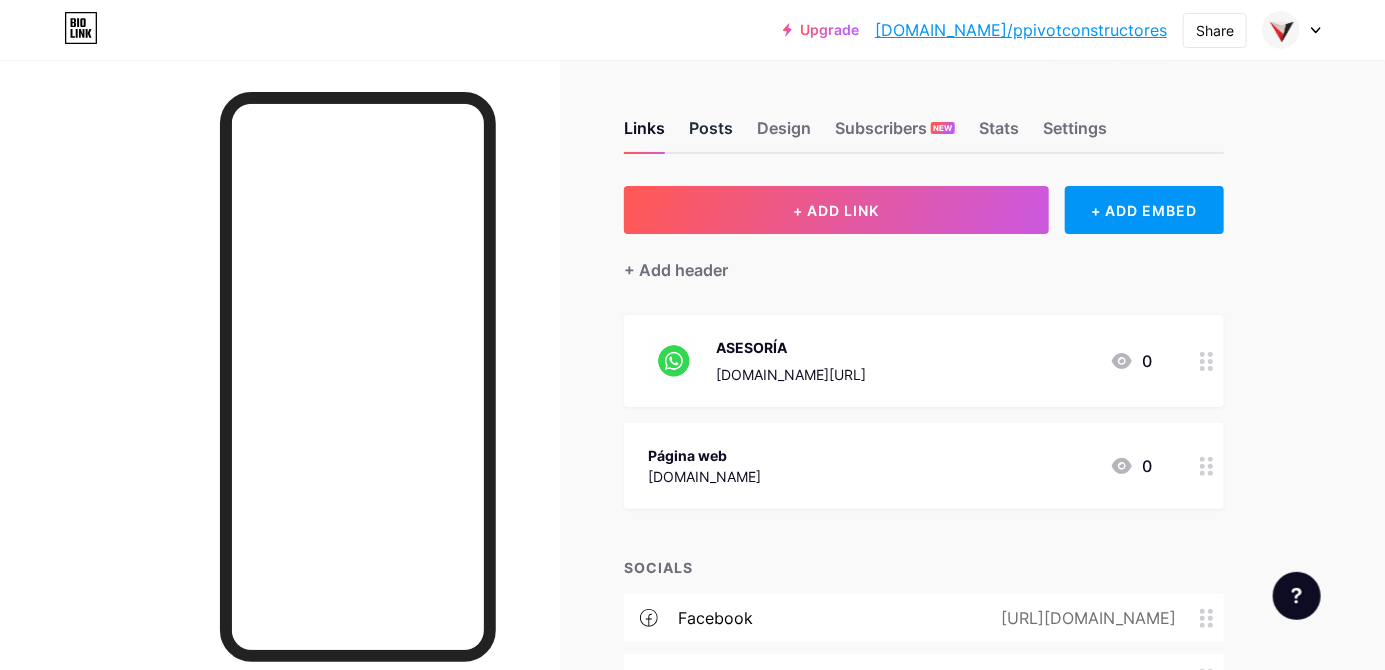 click on "Posts" at bounding box center [711, 134] 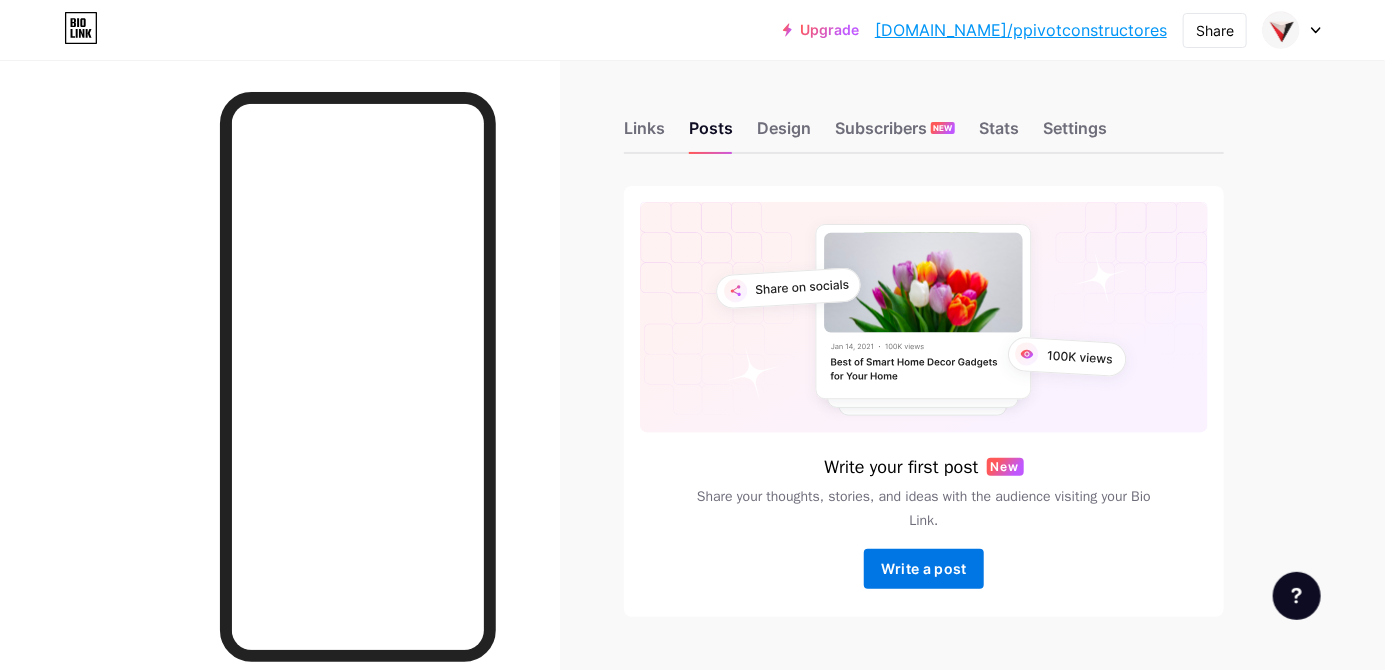 click on "Write a post" at bounding box center (924, 568) 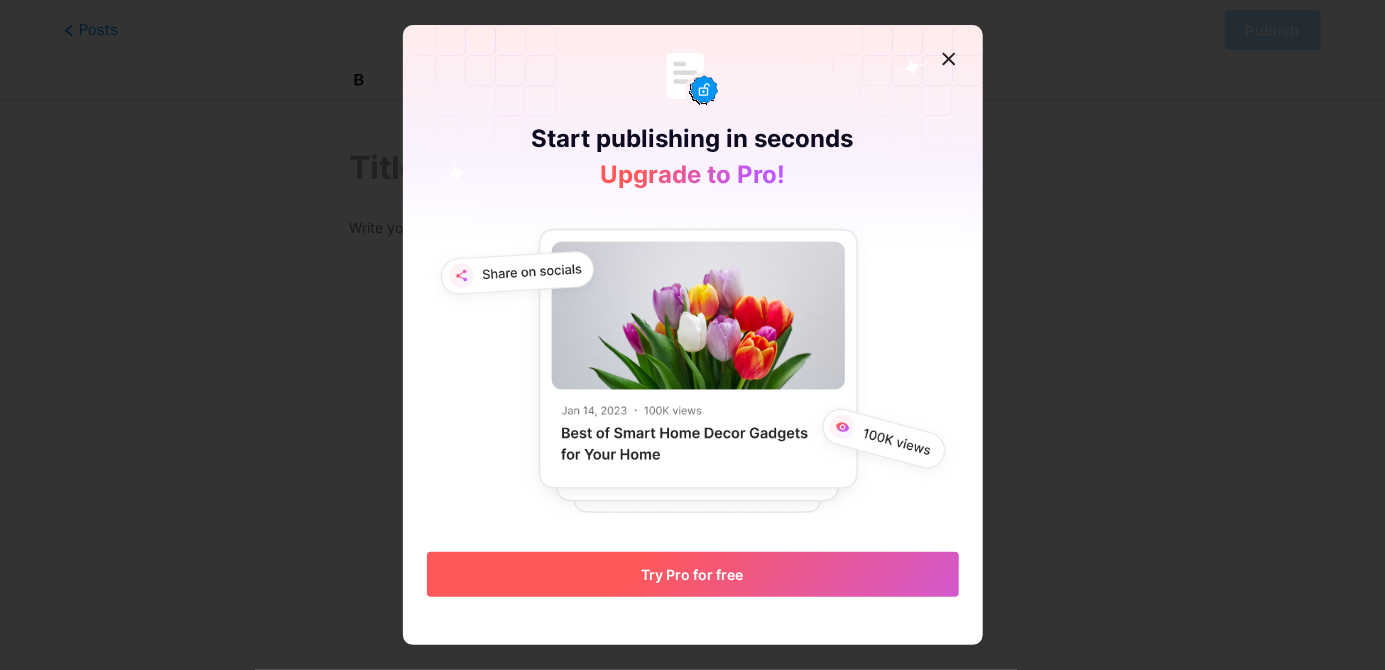 click on "Try Pro for free" at bounding box center [693, 574] 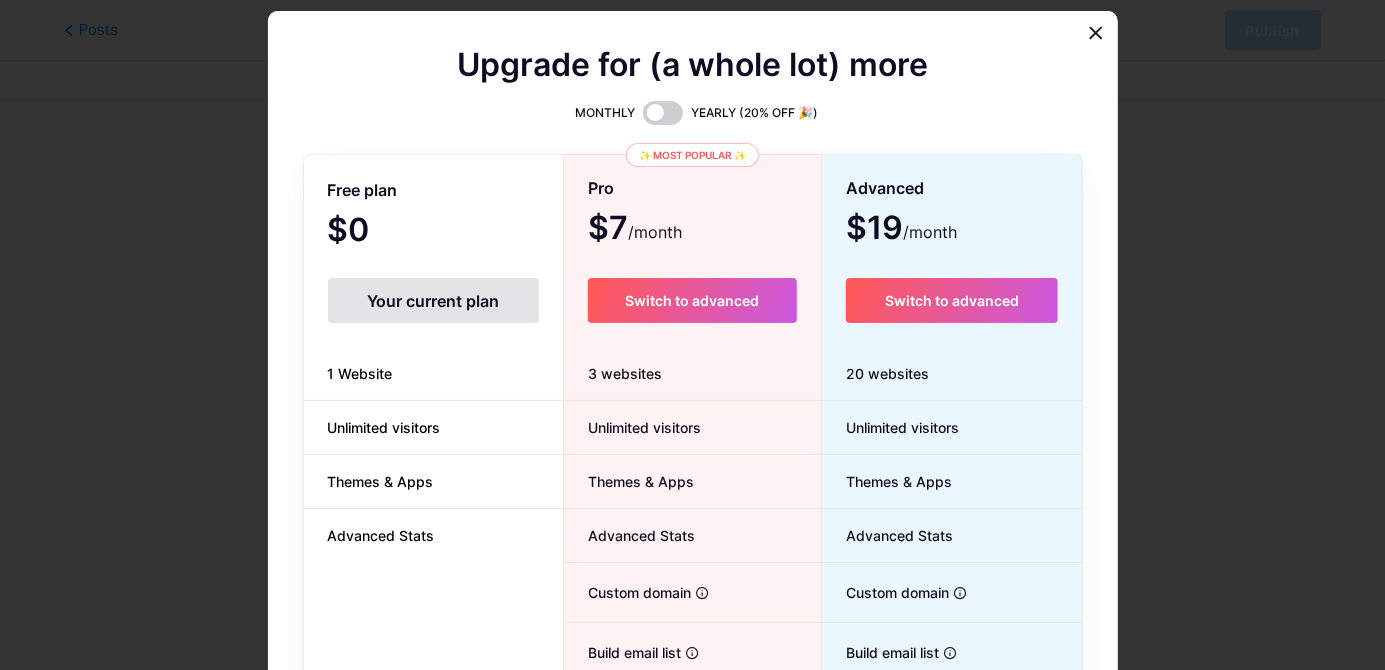 click at bounding box center (1096, 33) 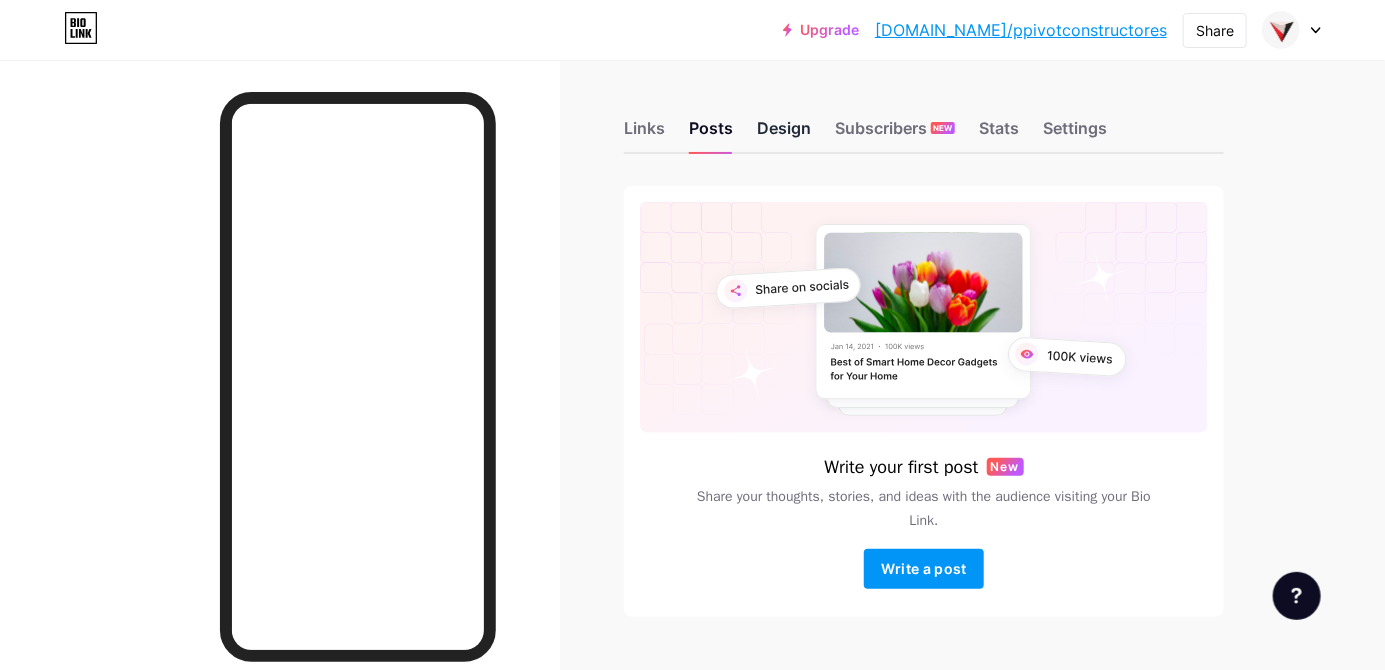 click on "Design" at bounding box center [784, 134] 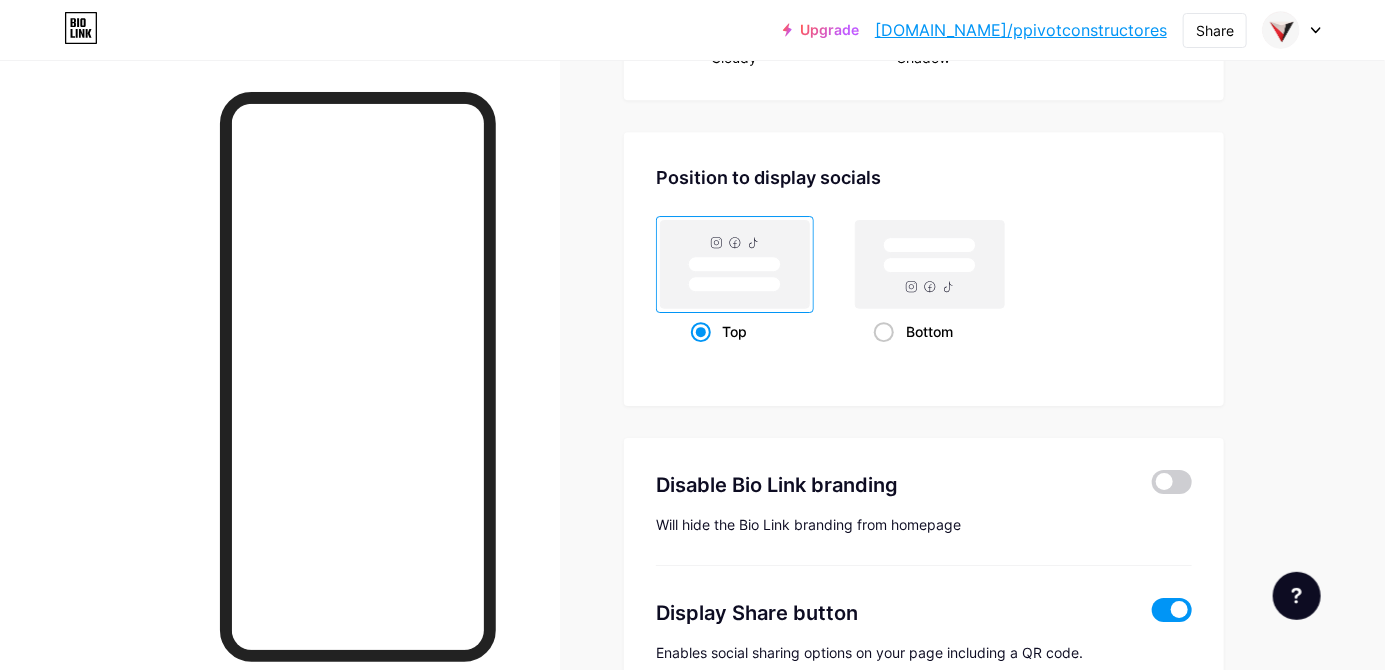 scroll, scrollTop: 2601, scrollLeft: 0, axis: vertical 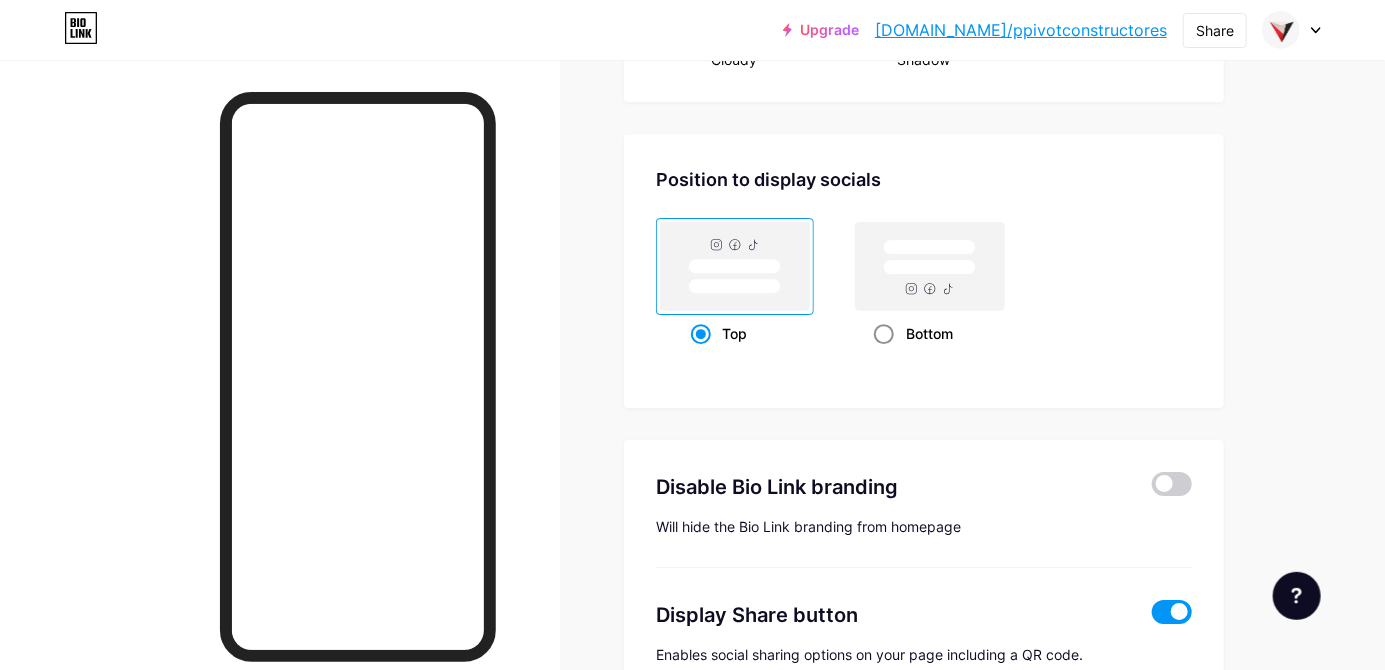 click at bounding box center (884, 334) 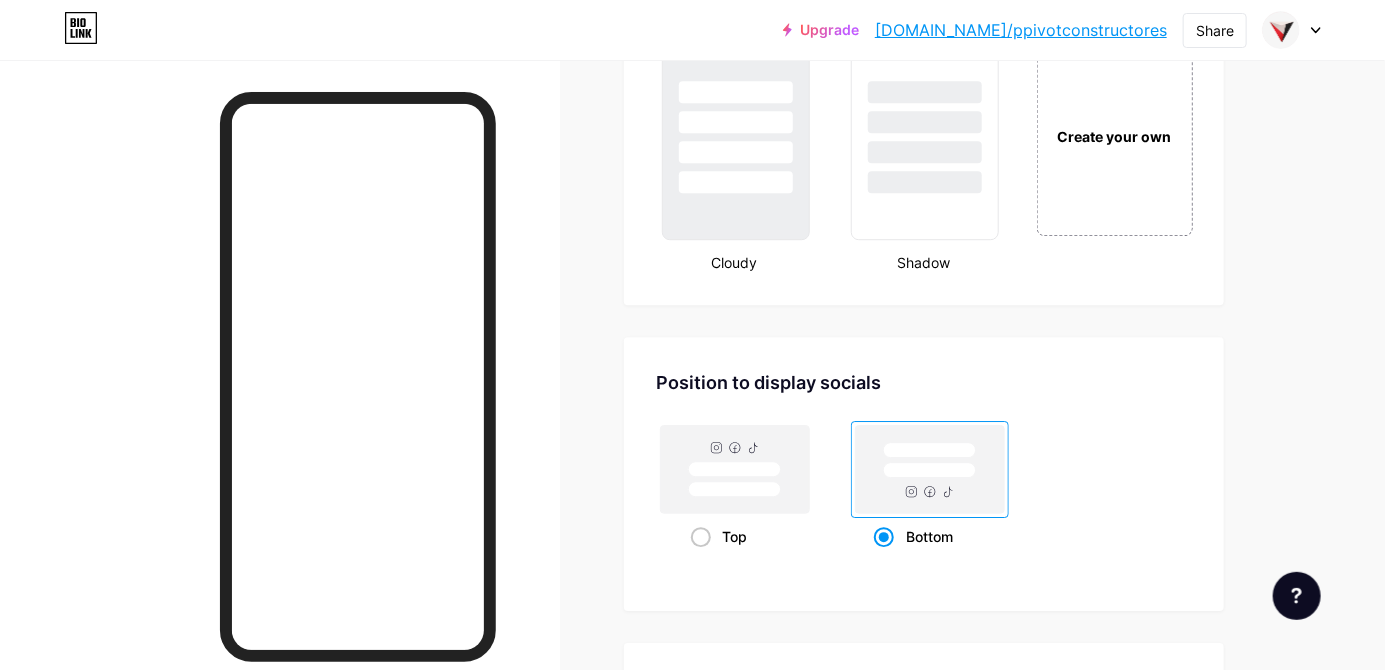 scroll, scrollTop: 2393, scrollLeft: 0, axis: vertical 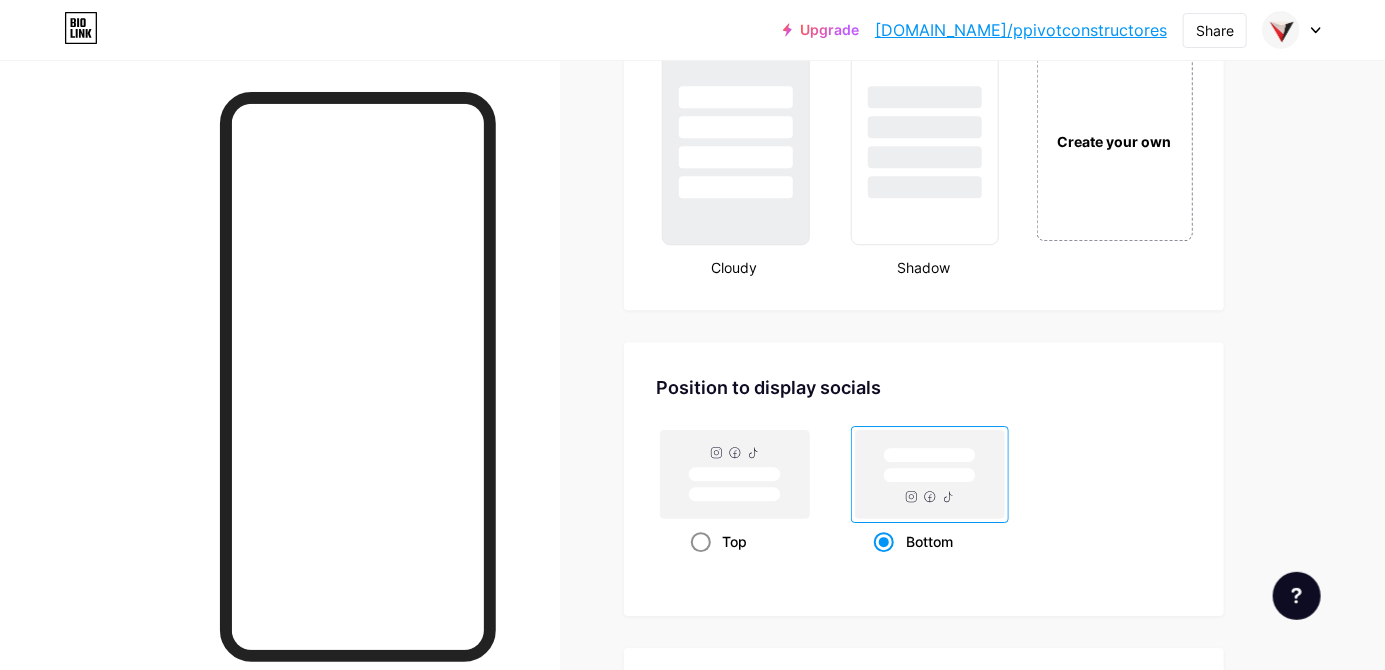 click 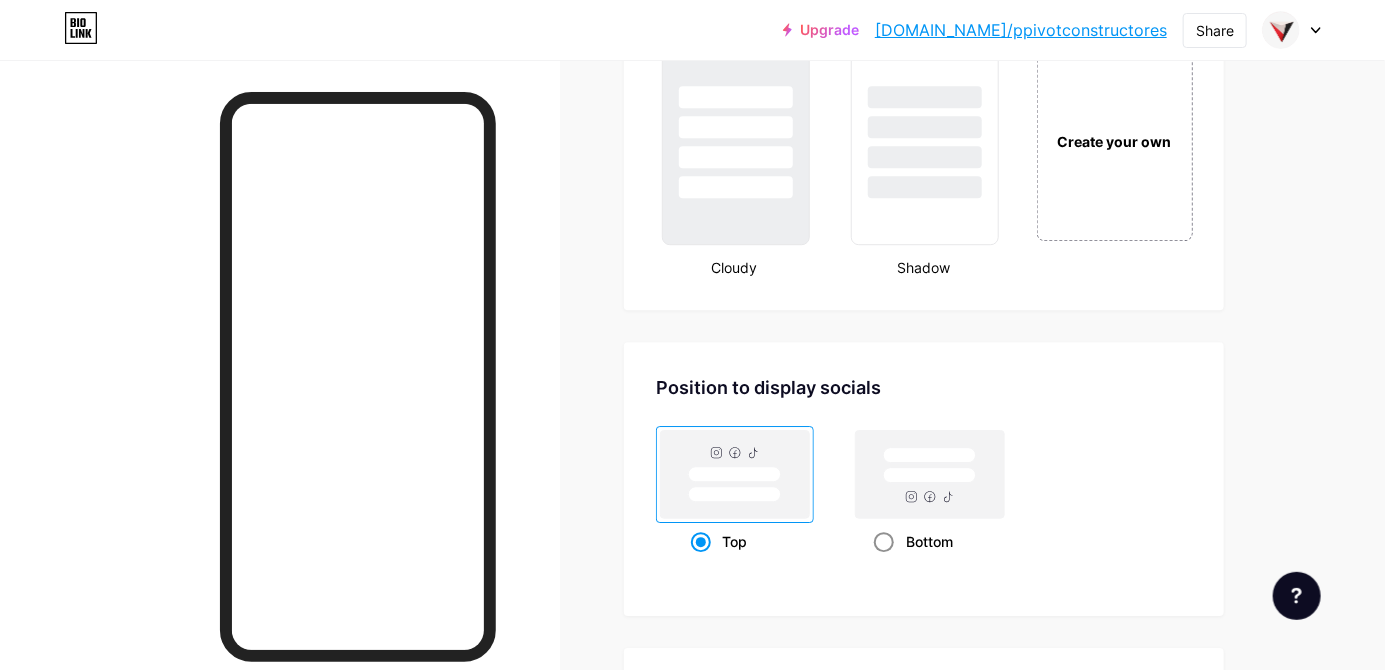 click 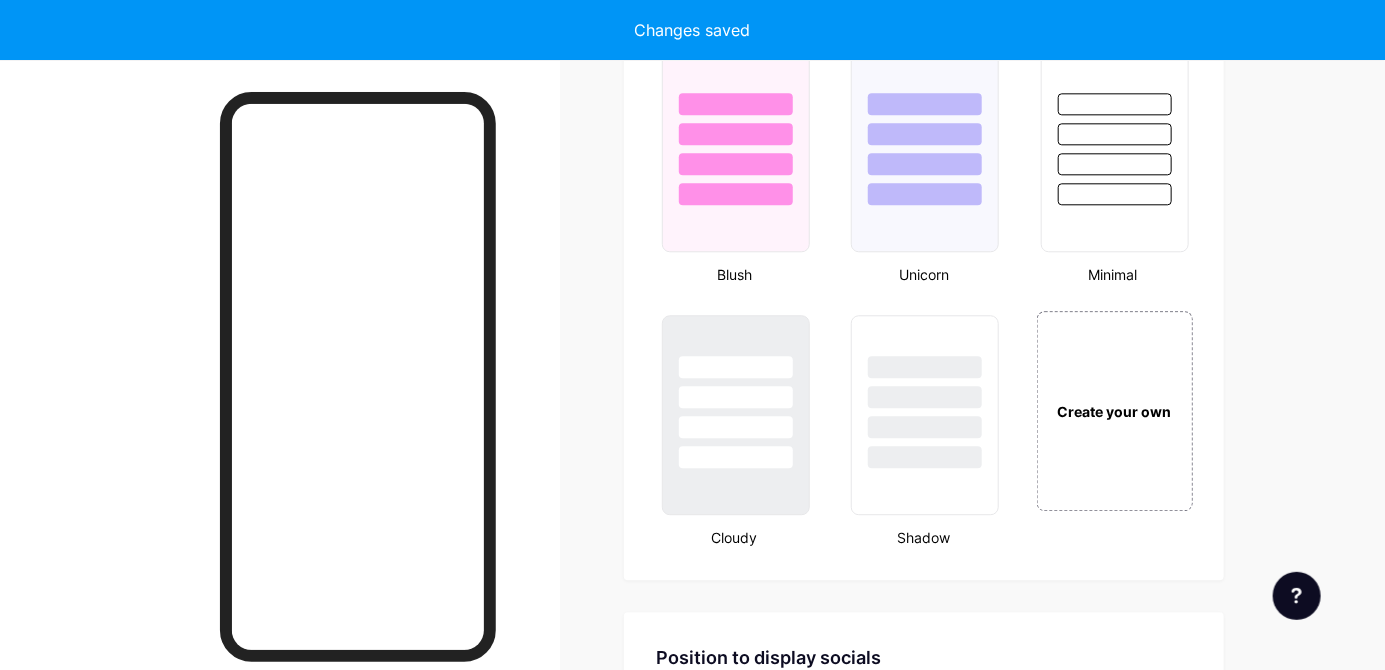 scroll, scrollTop: 2032, scrollLeft: 0, axis: vertical 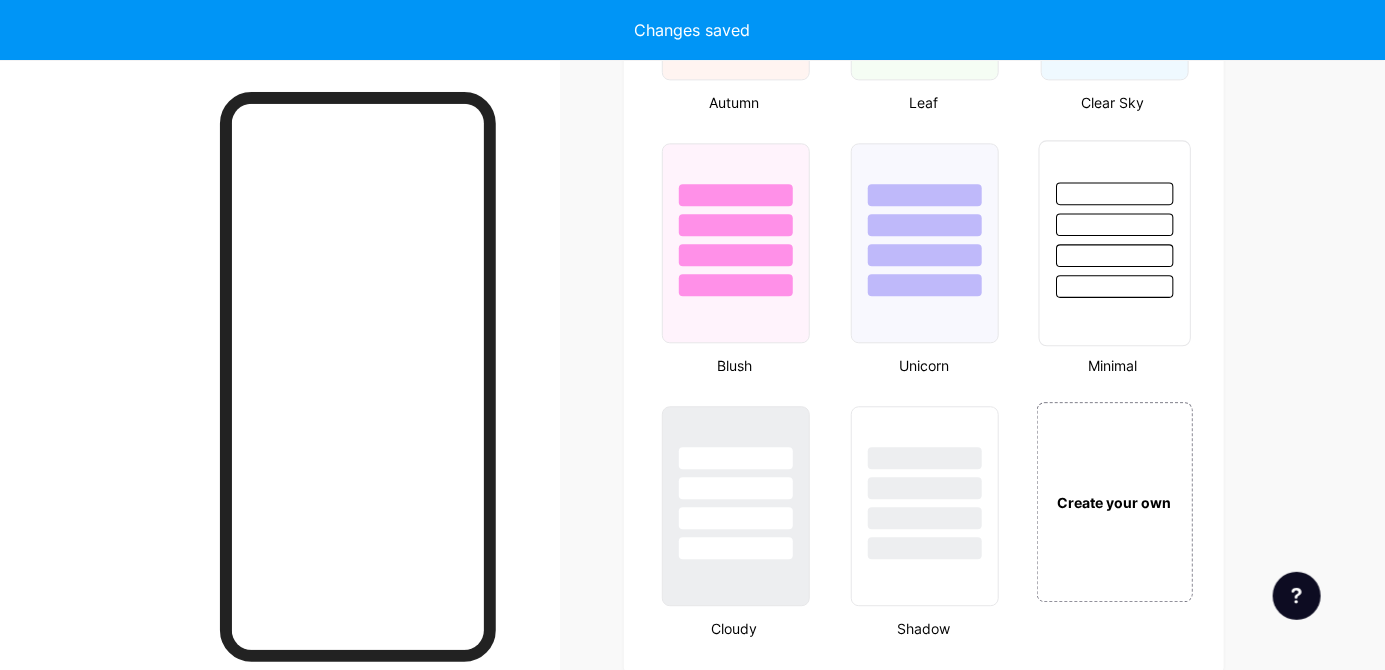 click at bounding box center (1114, 255) 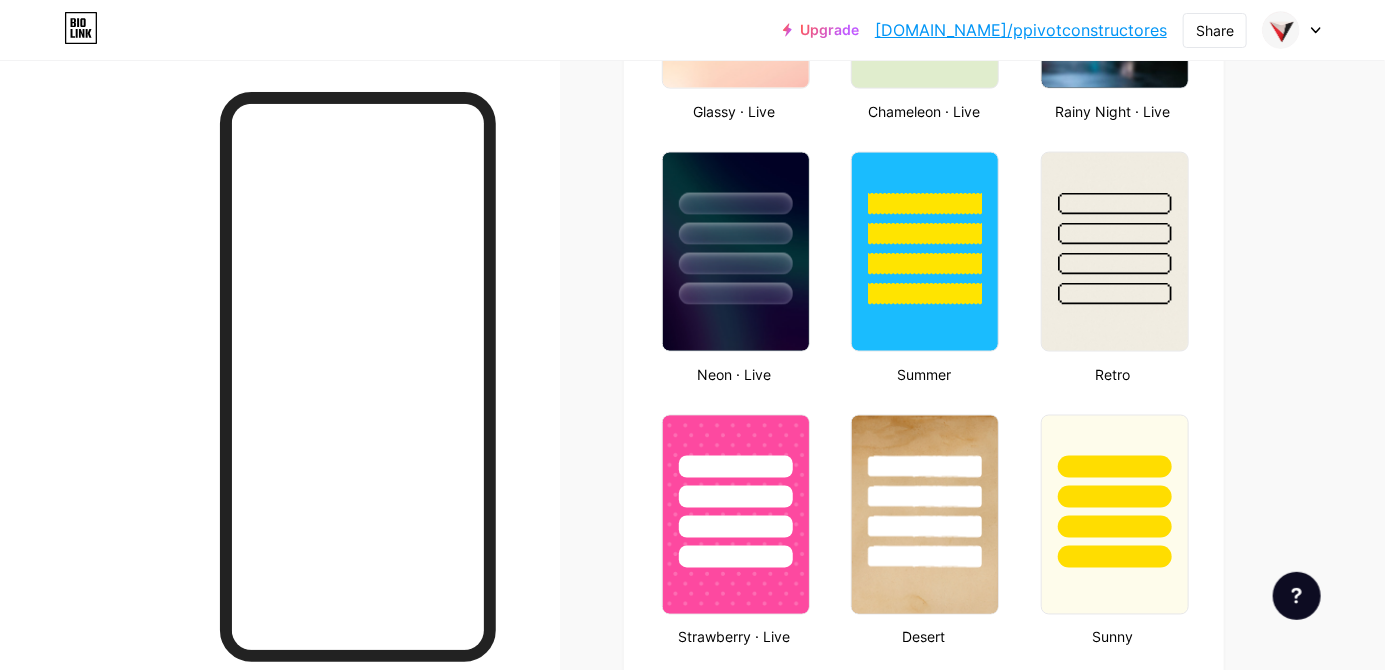 scroll, scrollTop: 1124, scrollLeft: 0, axis: vertical 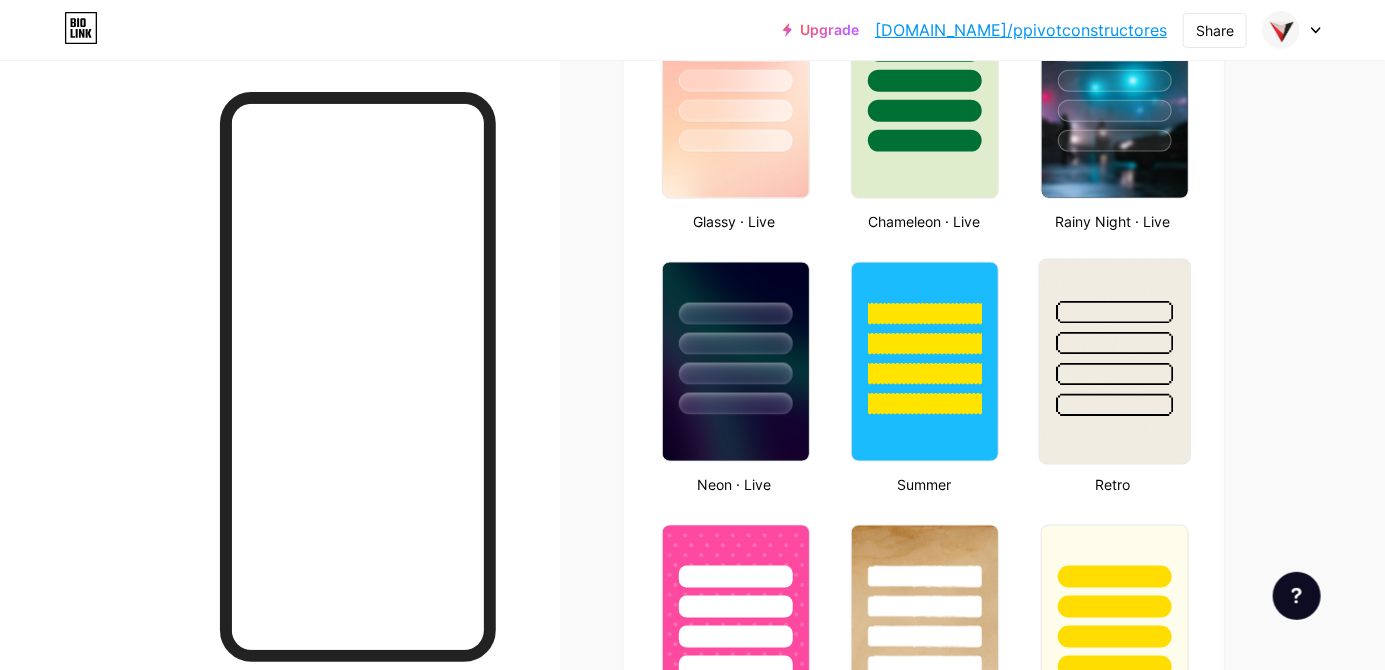 click at bounding box center (1114, 312) 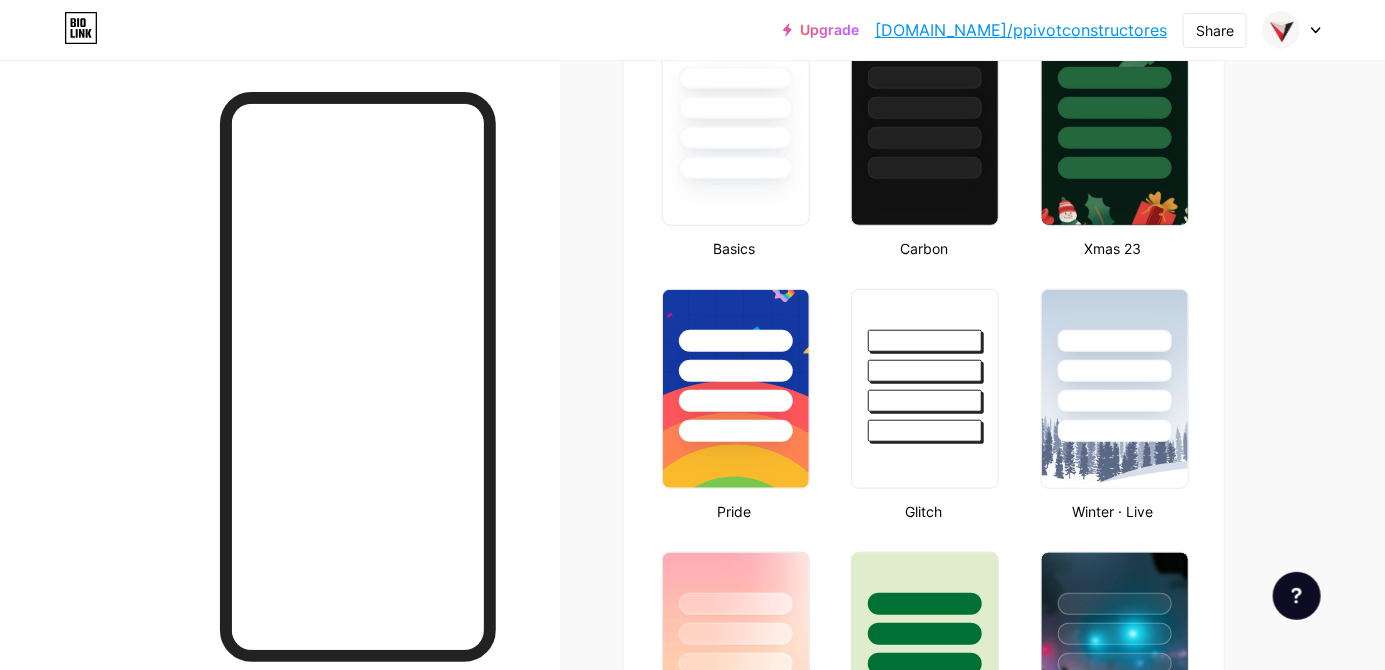 scroll, scrollTop: 547, scrollLeft: 0, axis: vertical 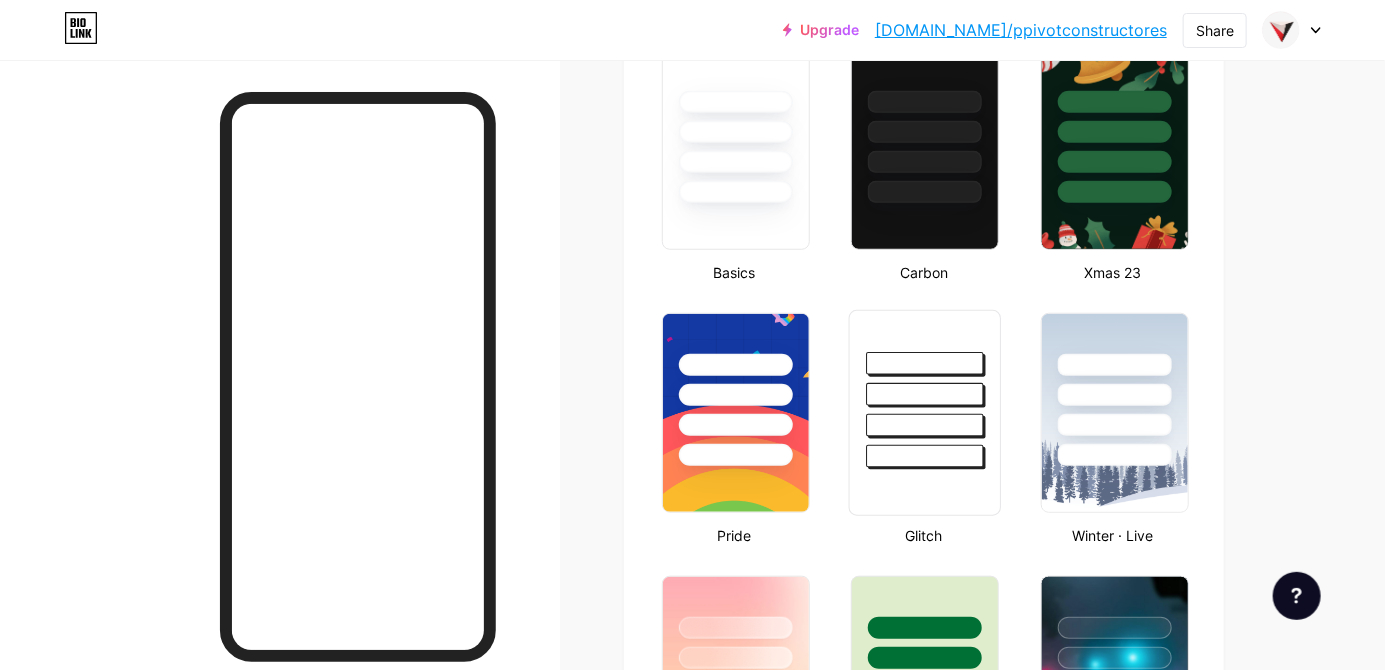 click at bounding box center [925, 389] 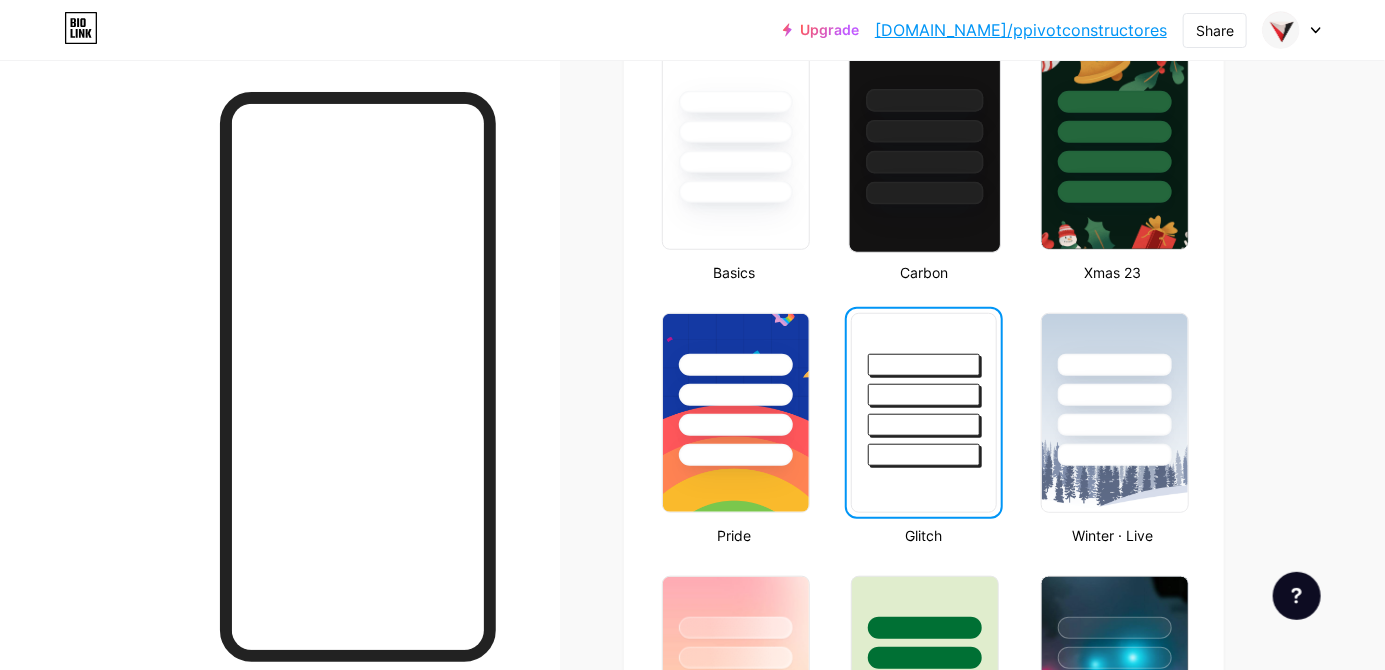 click at bounding box center [925, 131] 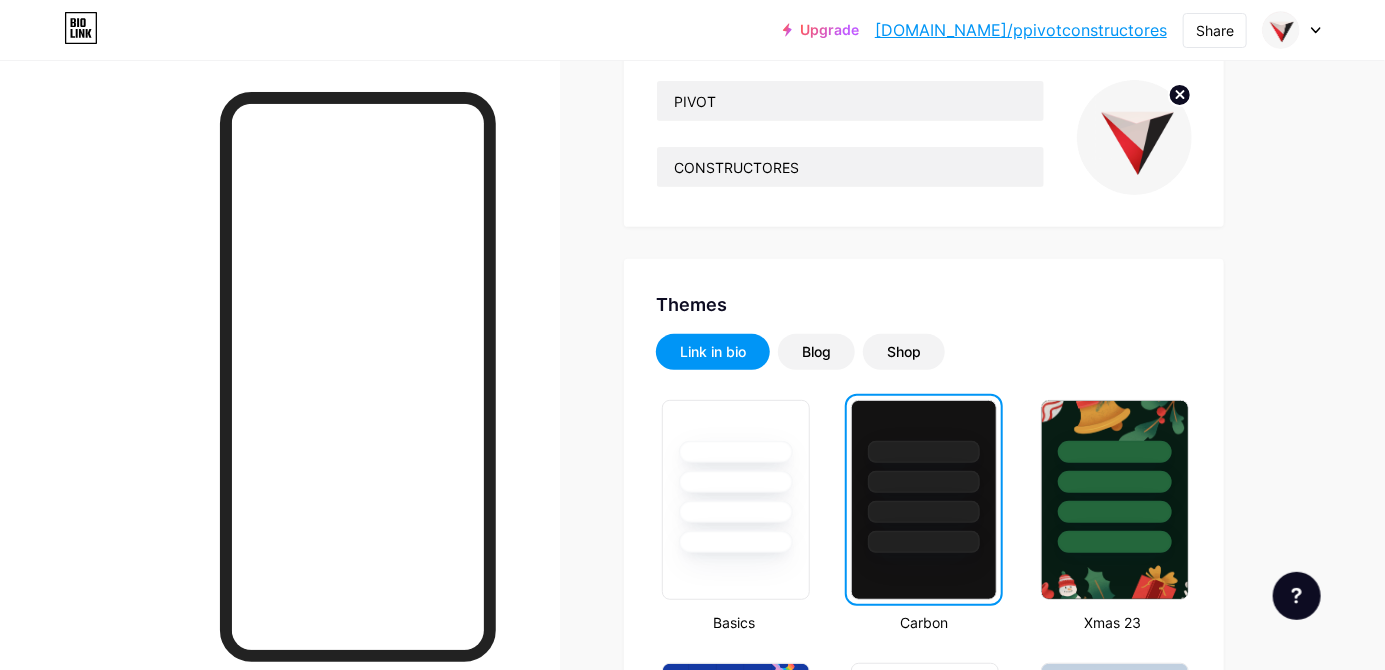 scroll, scrollTop: 284, scrollLeft: 0, axis: vertical 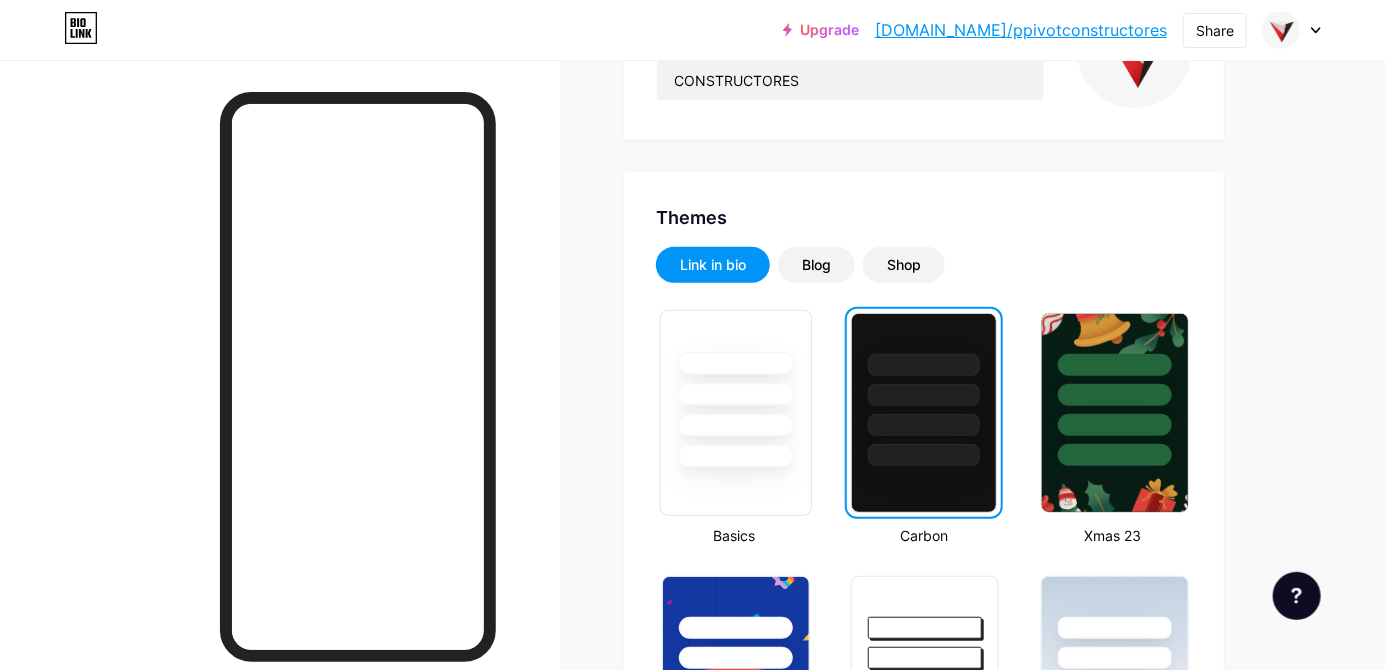 click at bounding box center [736, 389] 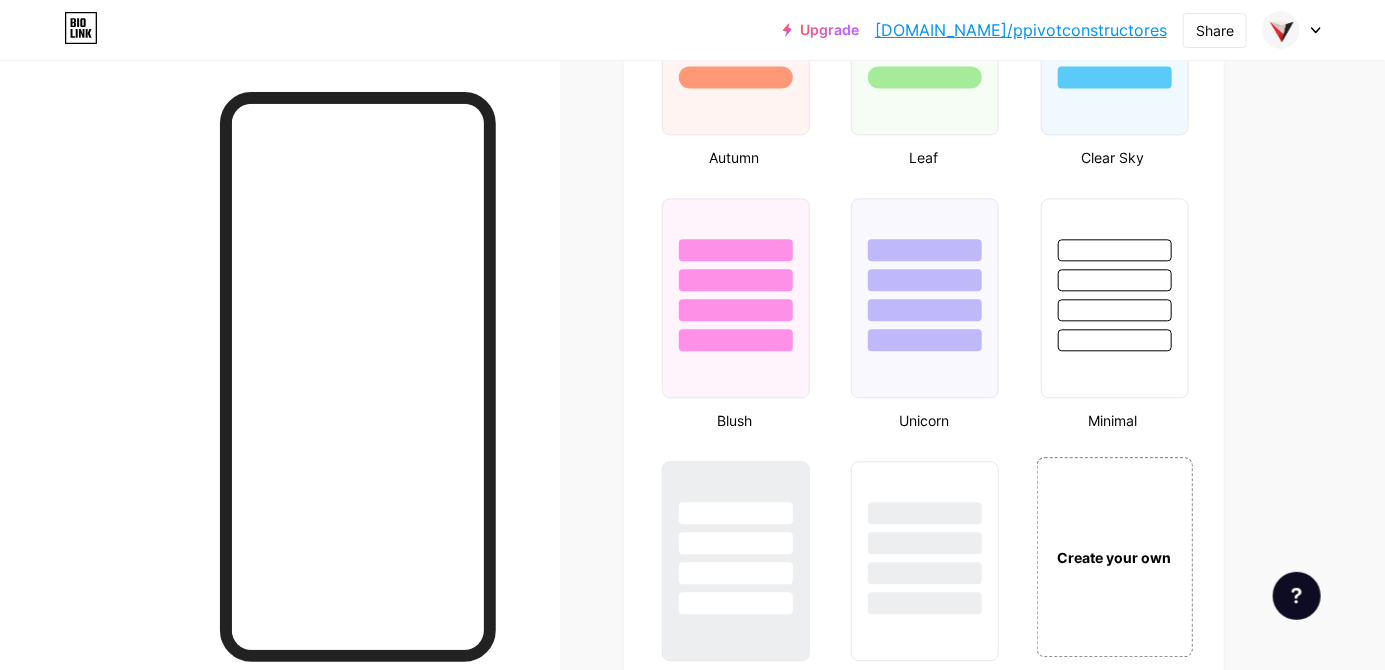 scroll, scrollTop: 1976, scrollLeft: 0, axis: vertical 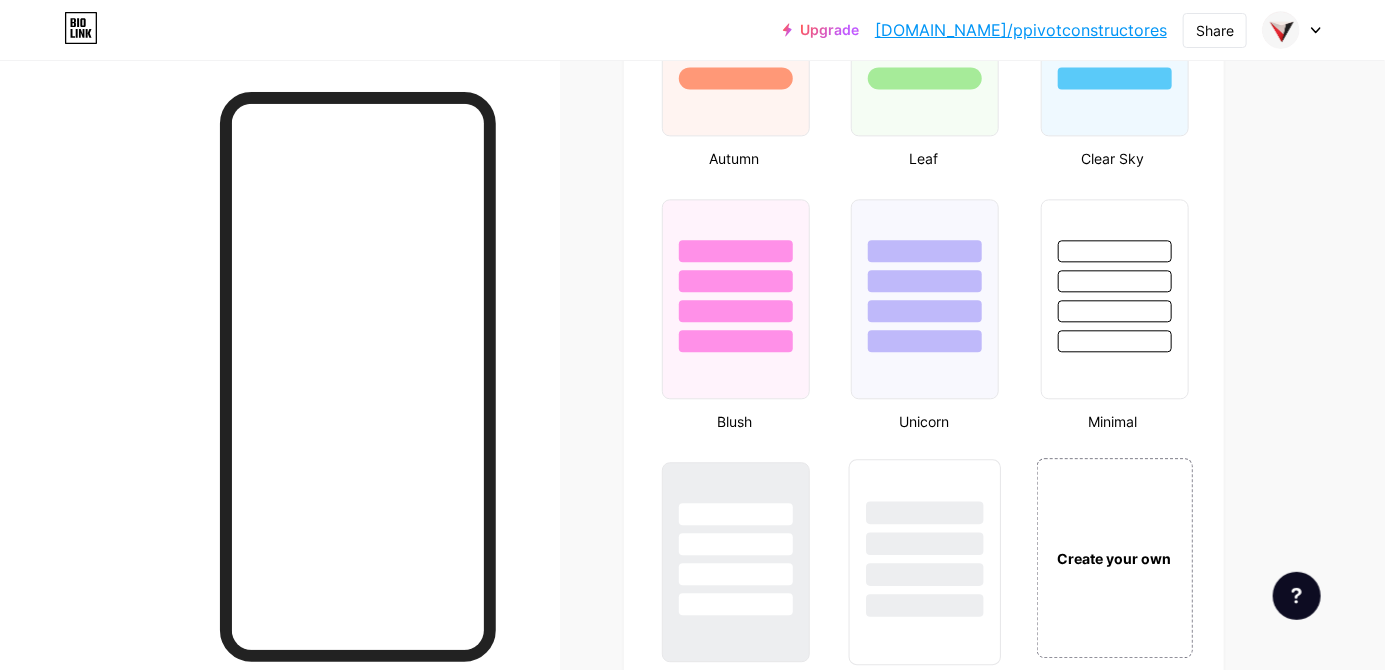 click at bounding box center [925, 538] 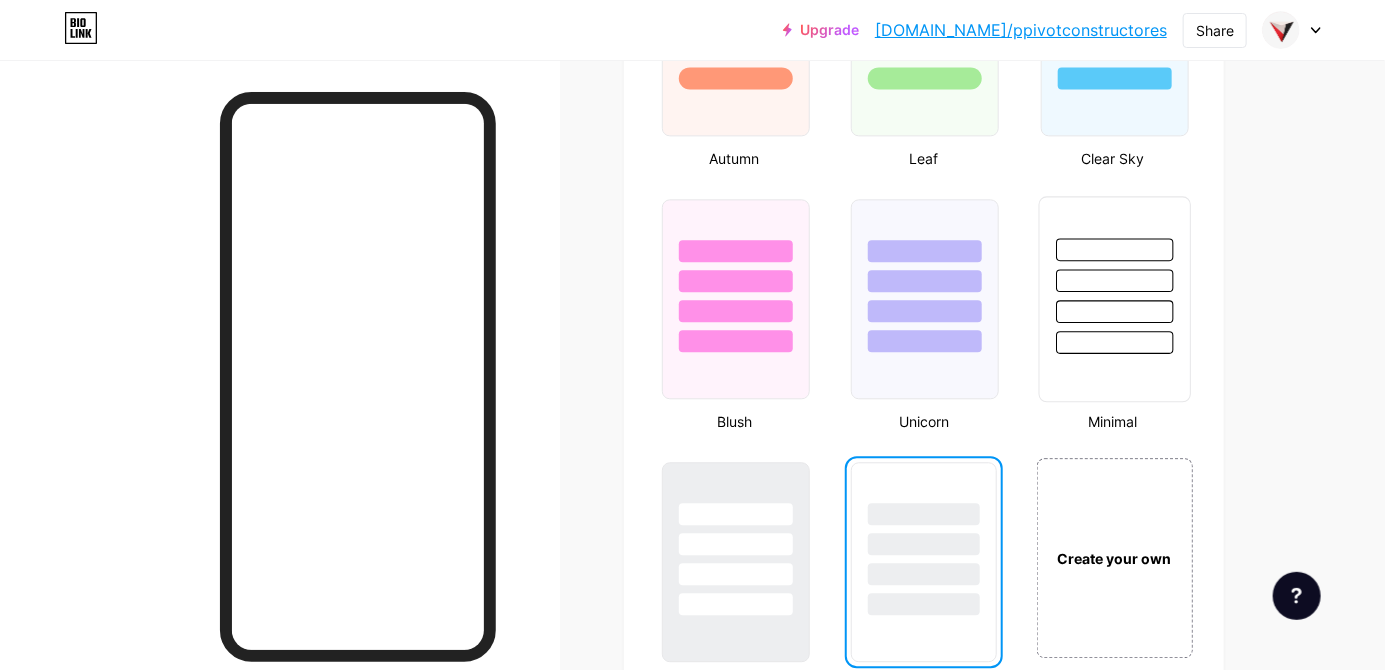 click at bounding box center [1114, 311] 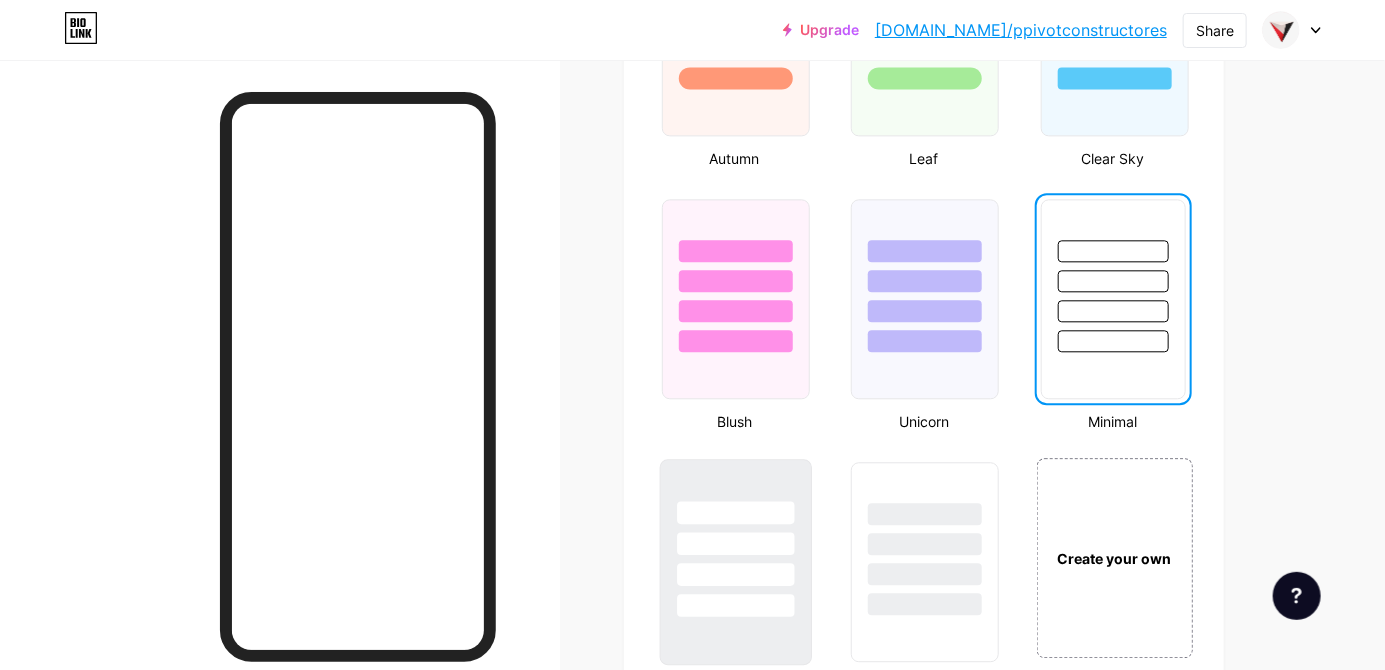 click at bounding box center [735, 512] 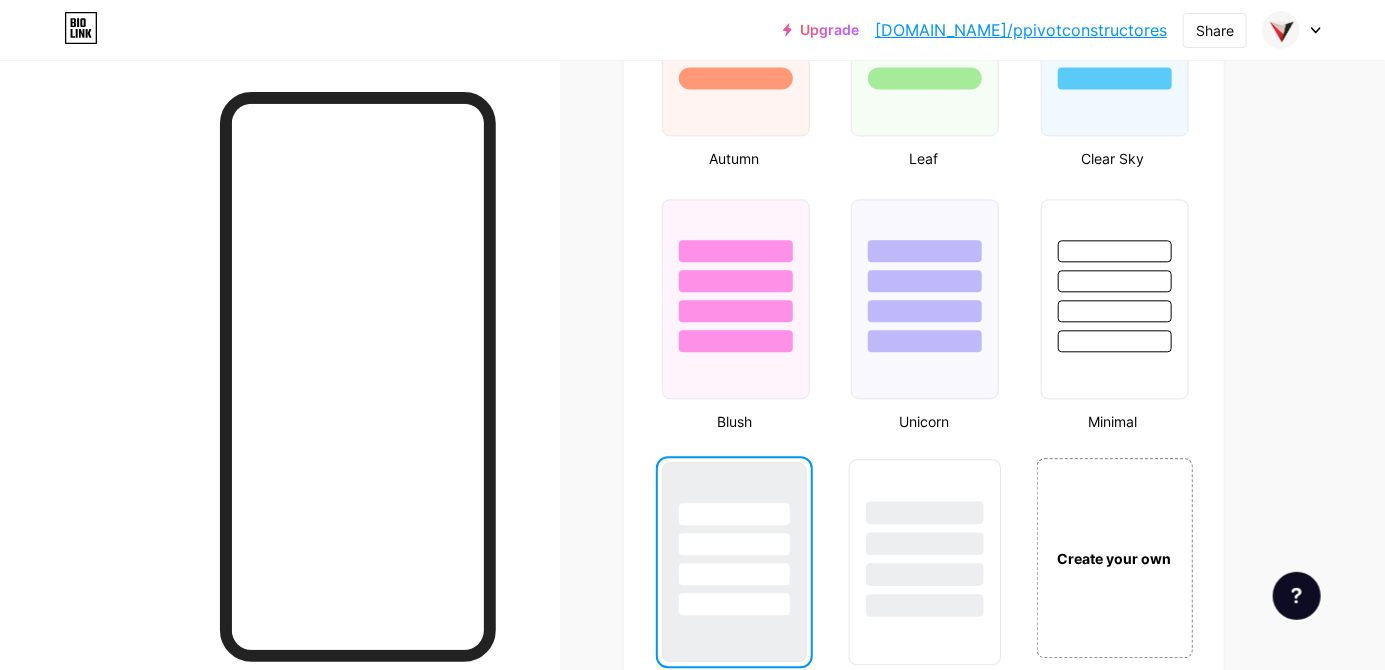 click at bounding box center (925, 538) 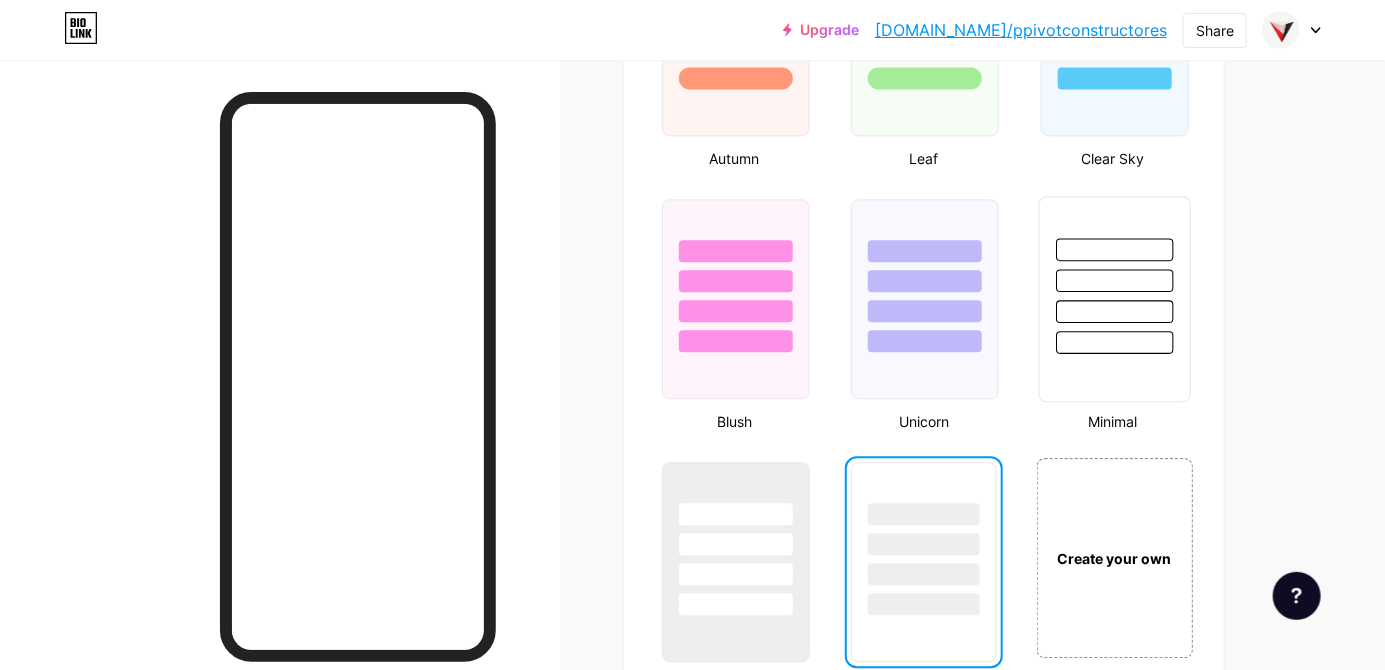 click at bounding box center [1114, 280] 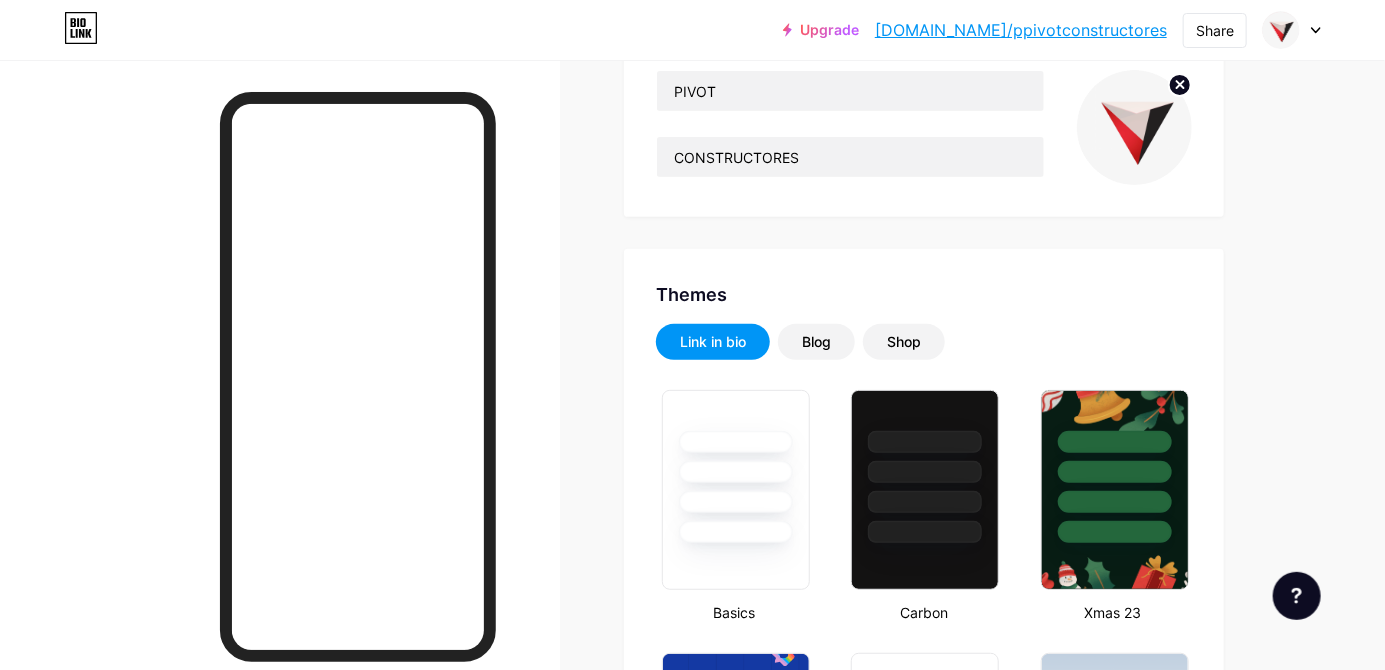 scroll, scrollTop: 206, scrollLeft: 0, axis: vertical 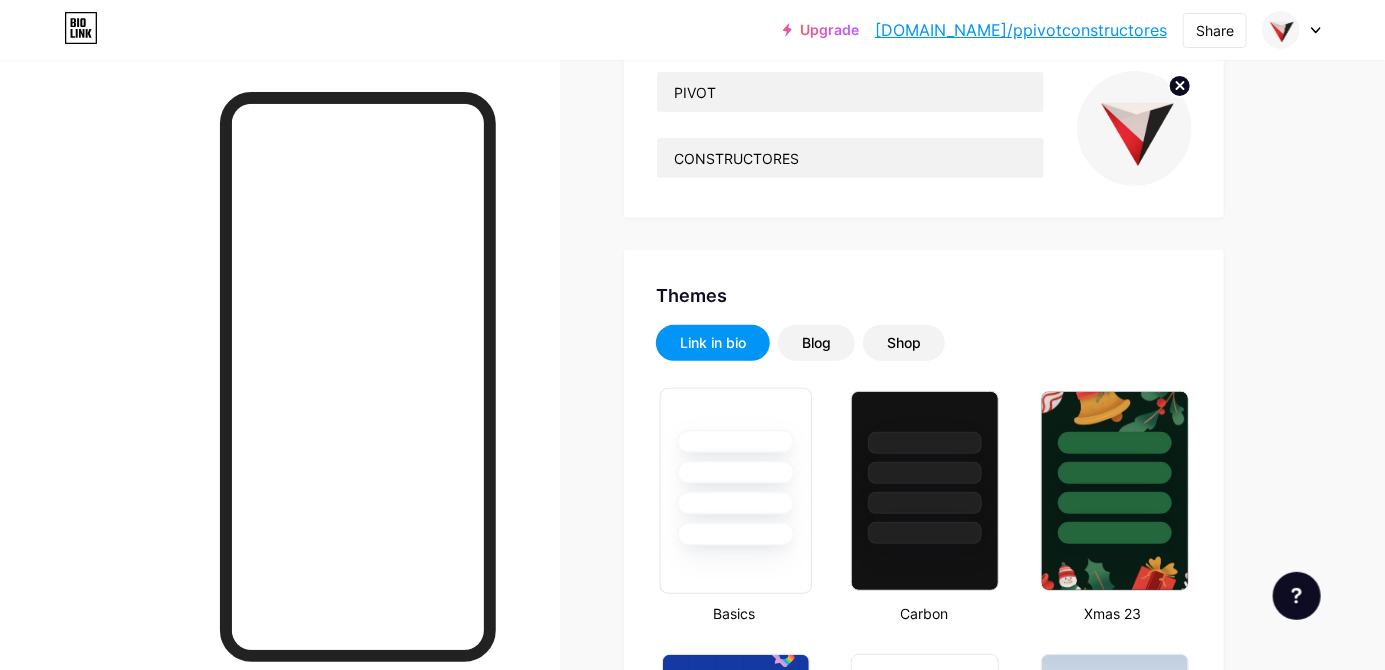 click at bounding box center [735, 503] 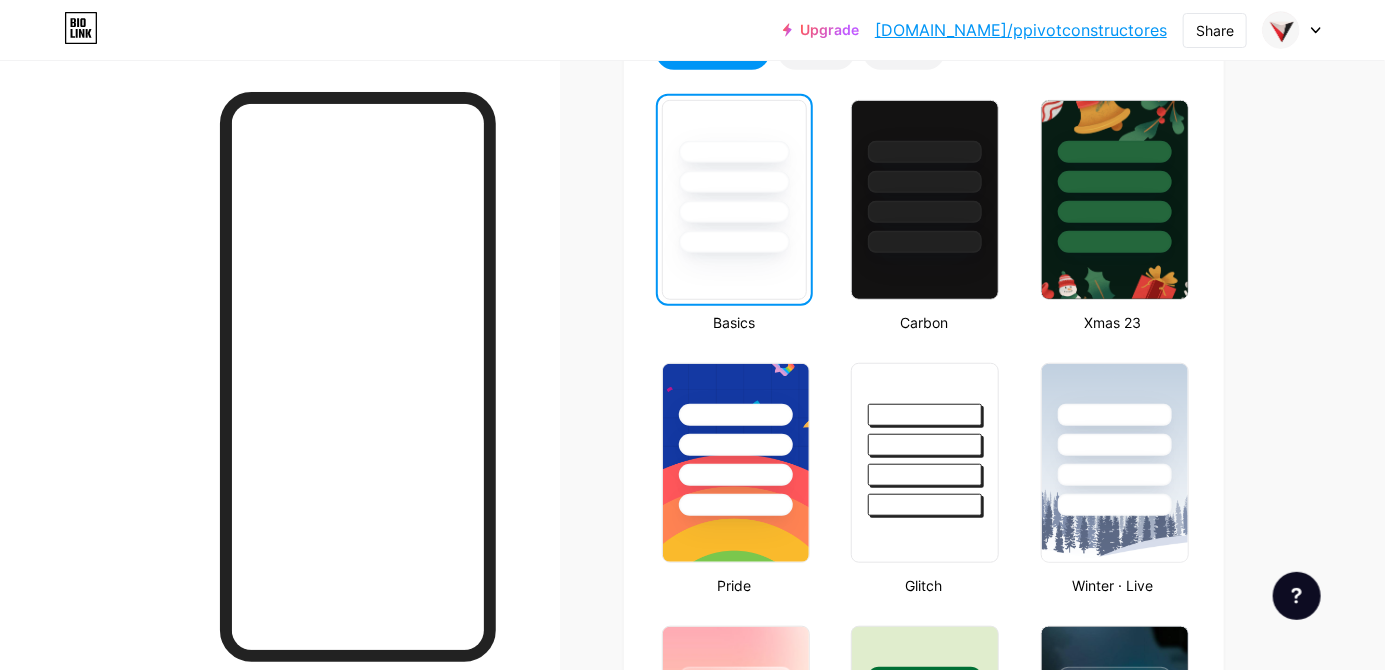 scroll, scrollTop: 502, scrollLeft: 0, axis: vertical 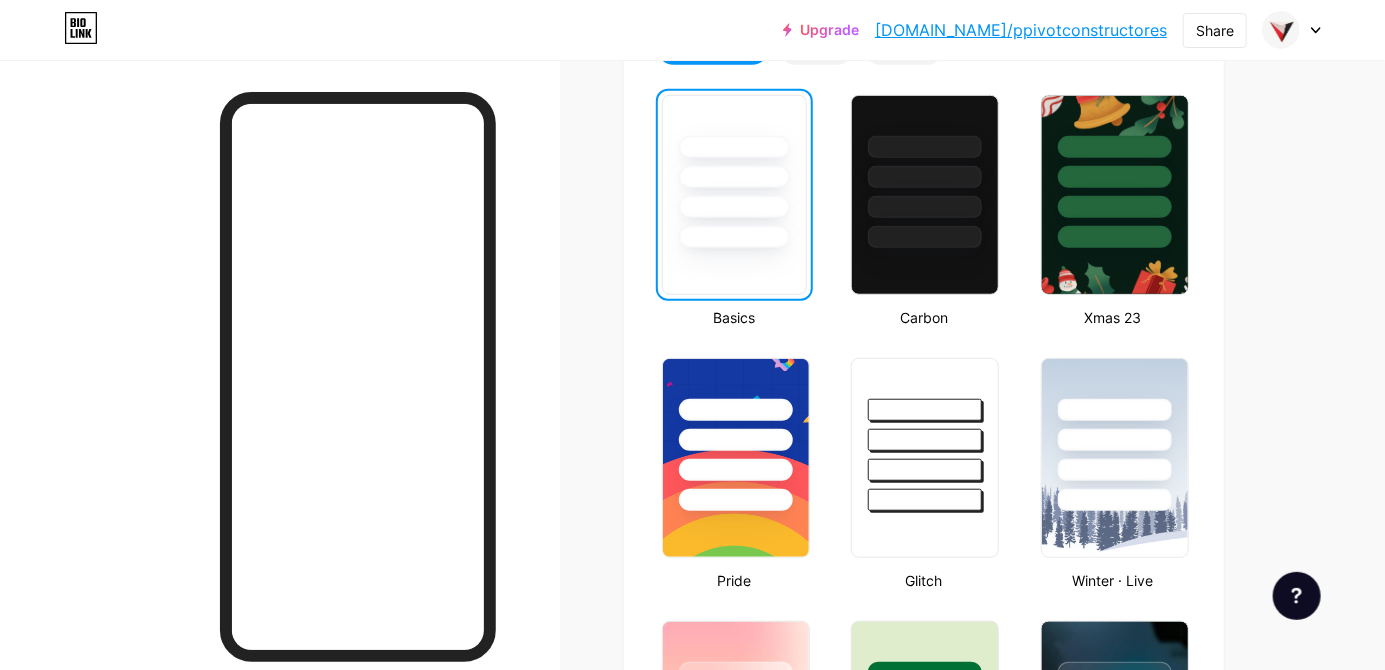 click at bounding box center (925, 440) 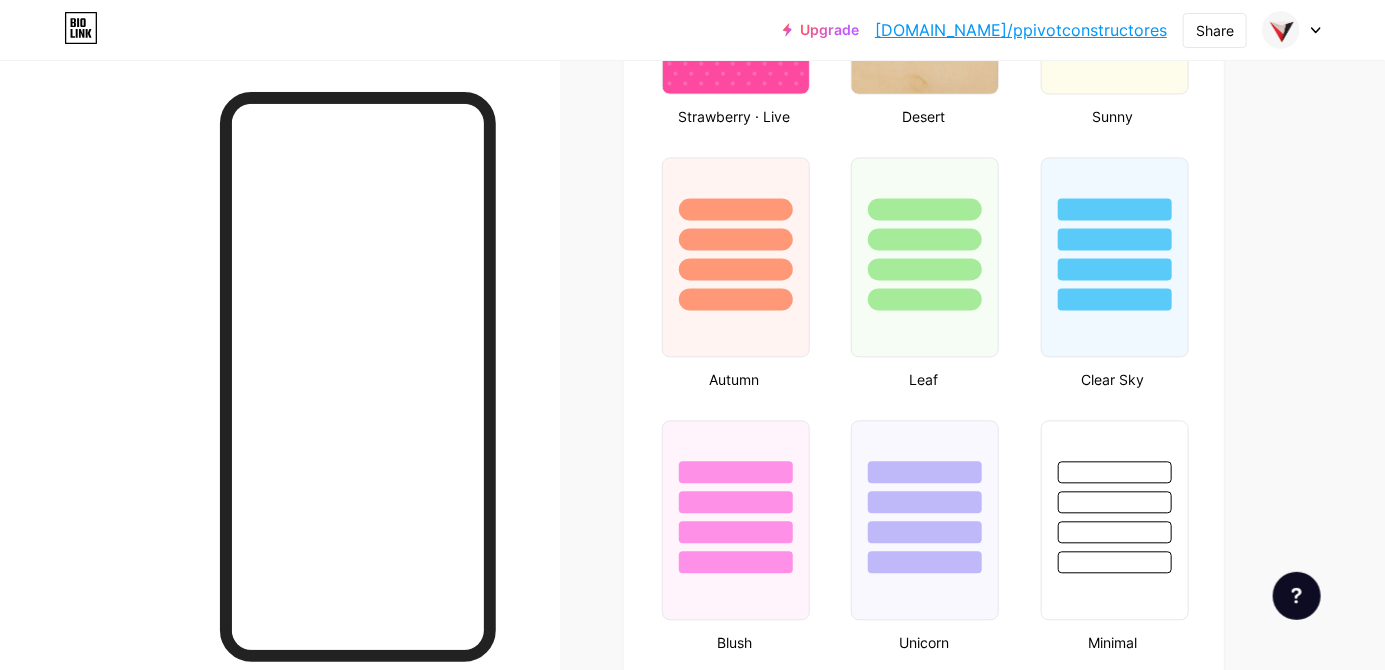 scroll, scrollTop: 1757, scrollLeft: 0, axis: vertical 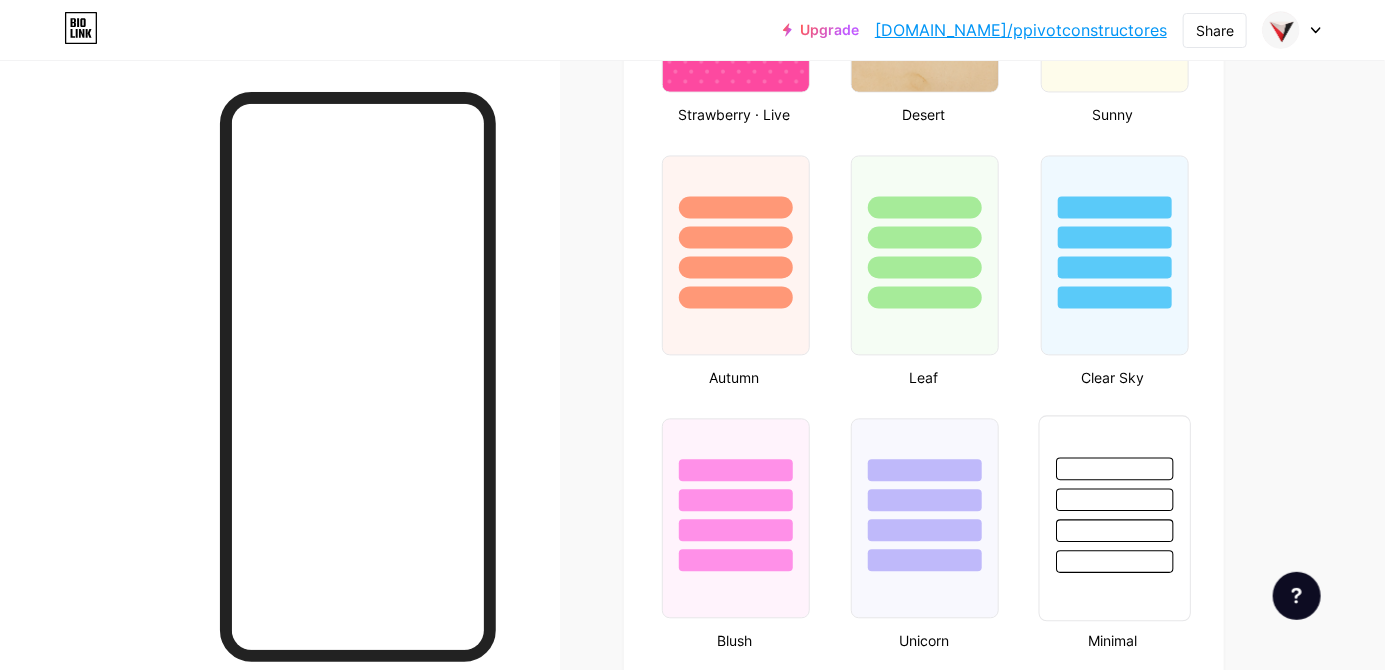 click at bounding box center [1114, 494] 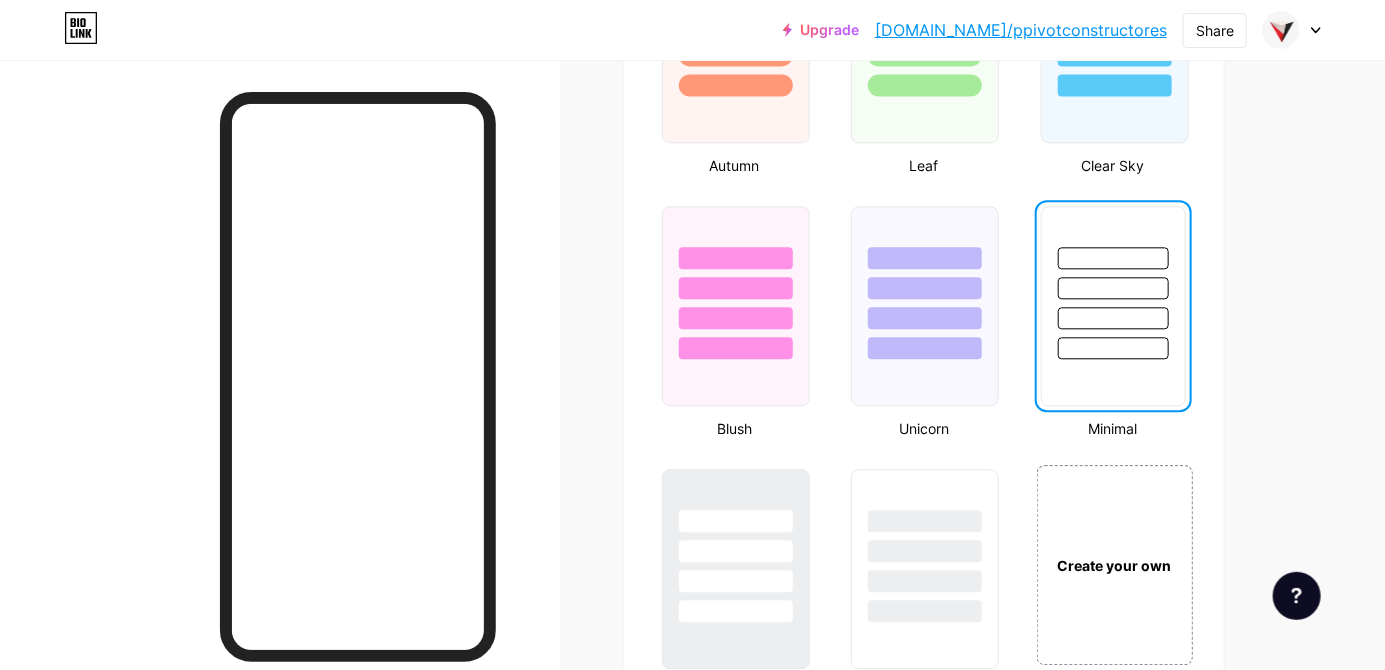 scroll, scrollTop: 1989, scrollLeft: 0, axis: vertical 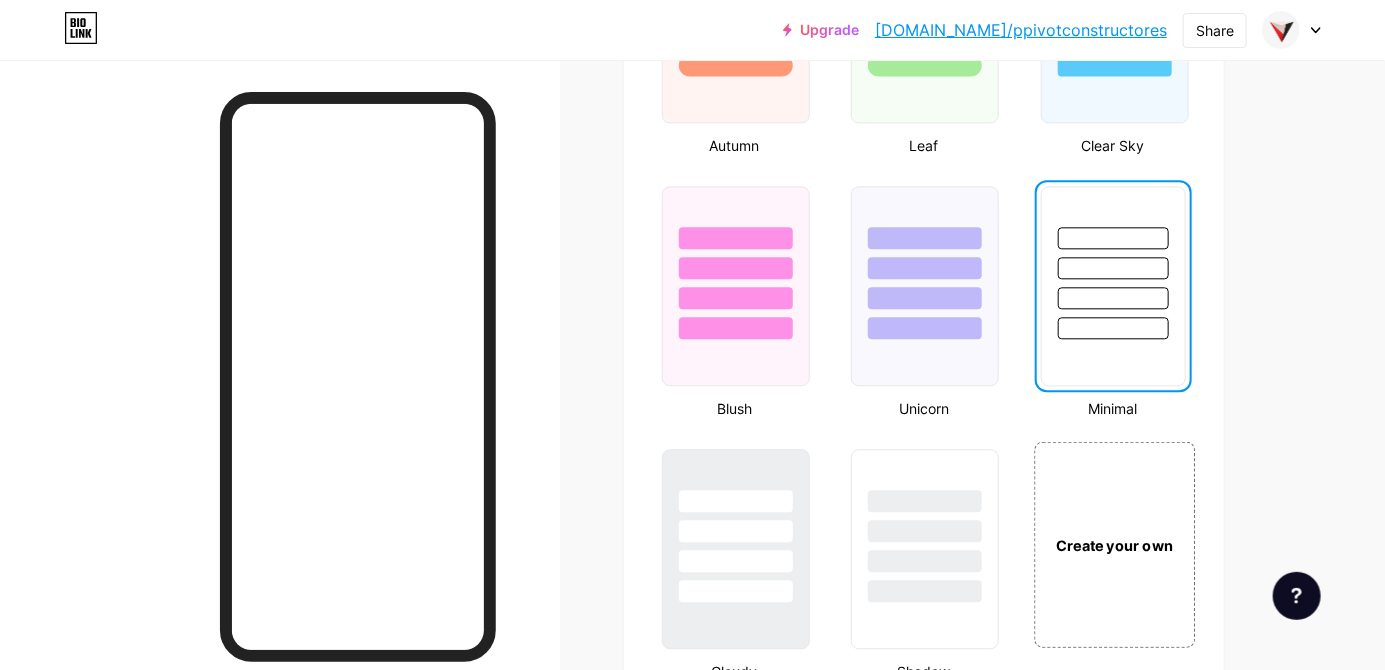click on "Create your own" at bounding box center [1114, 545] 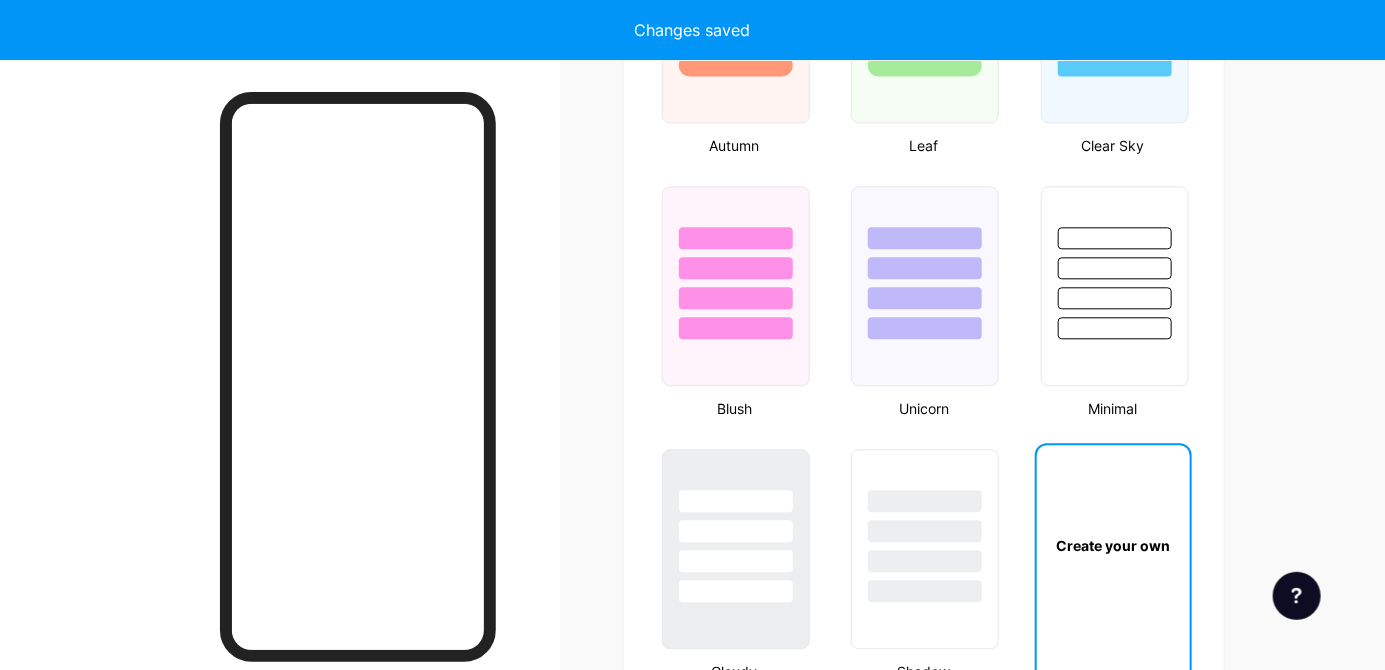 click on "Create your own" at bounding box center [1113, 545] 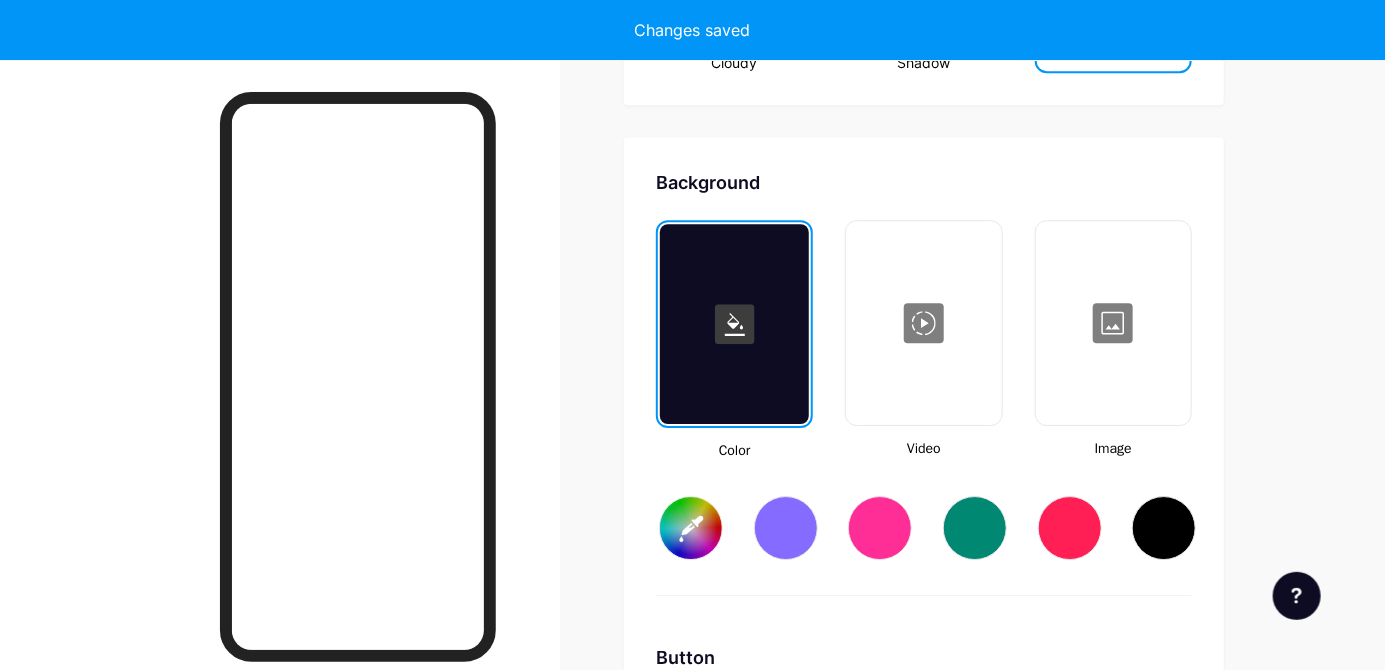 type on "#ffffff" 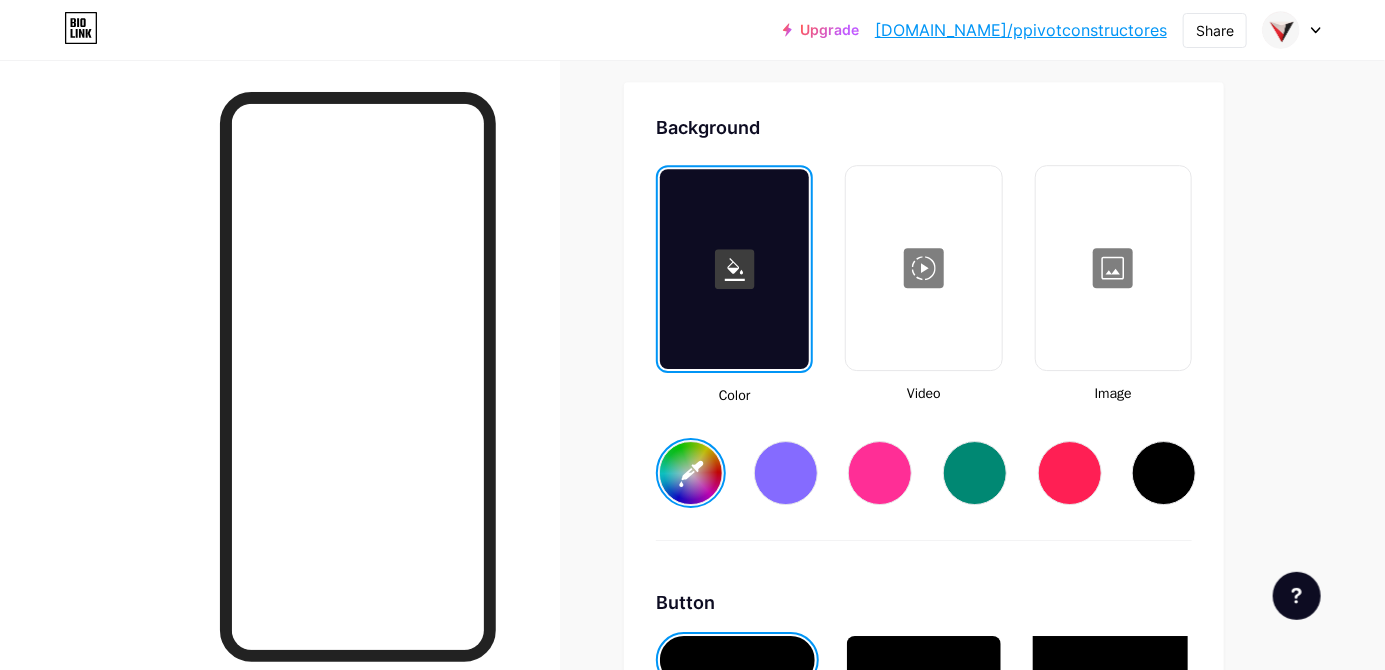 type on "#ffffff" 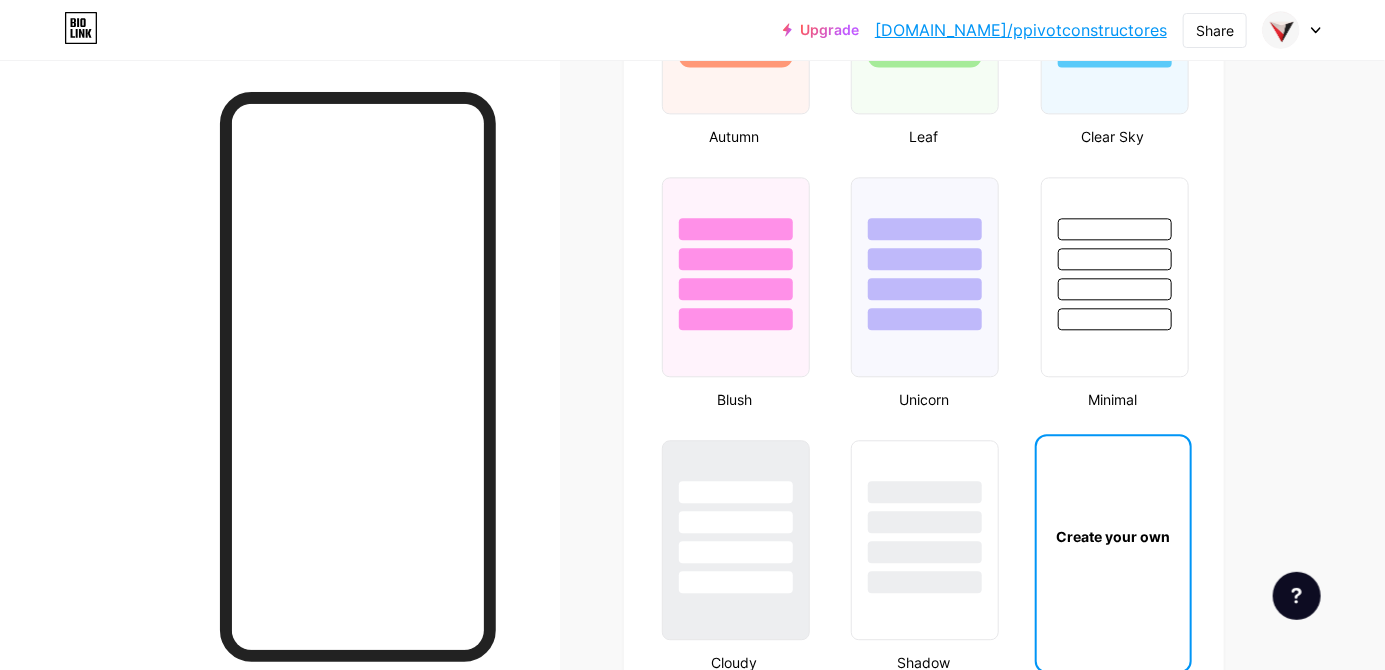 scroll, scrollTop: 2002, scrollLeft: 0, axis: vertical 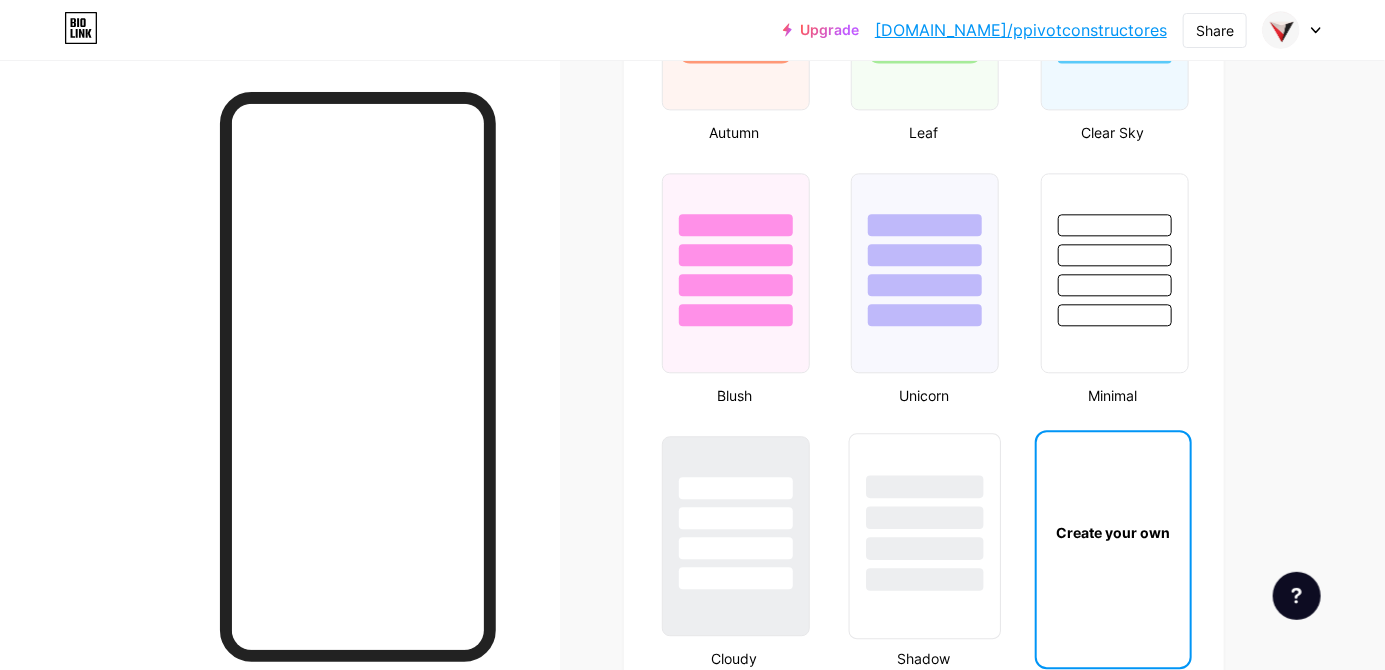 click at bounding box center (925, 579) 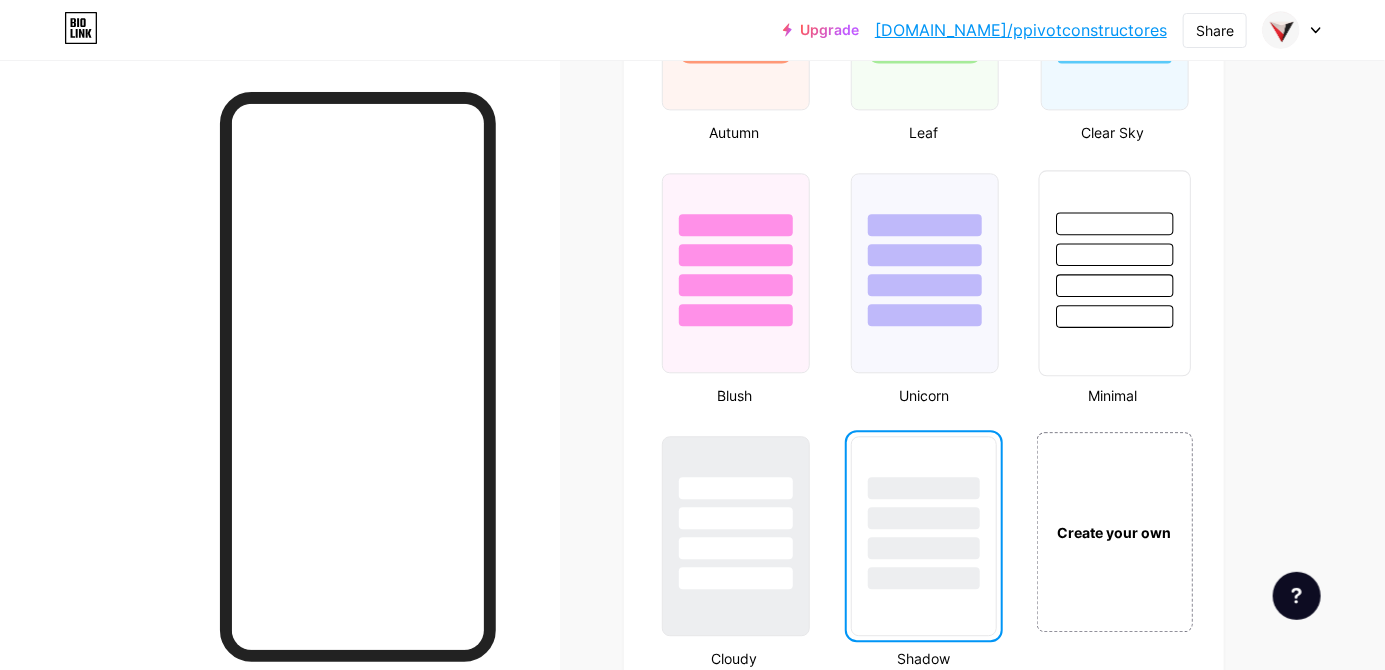 click at bounding box center (1114, 285) 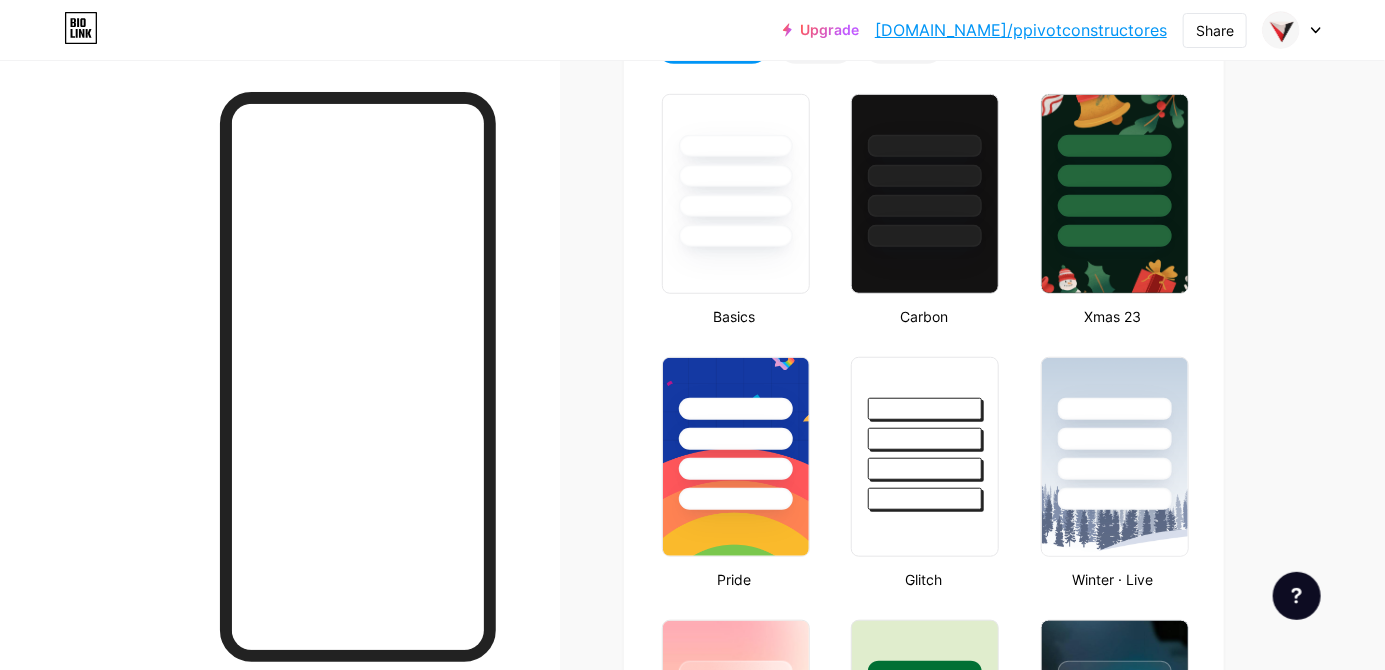 scroll, scrollTop: 498, scrollLeft: 0, axis: vertical 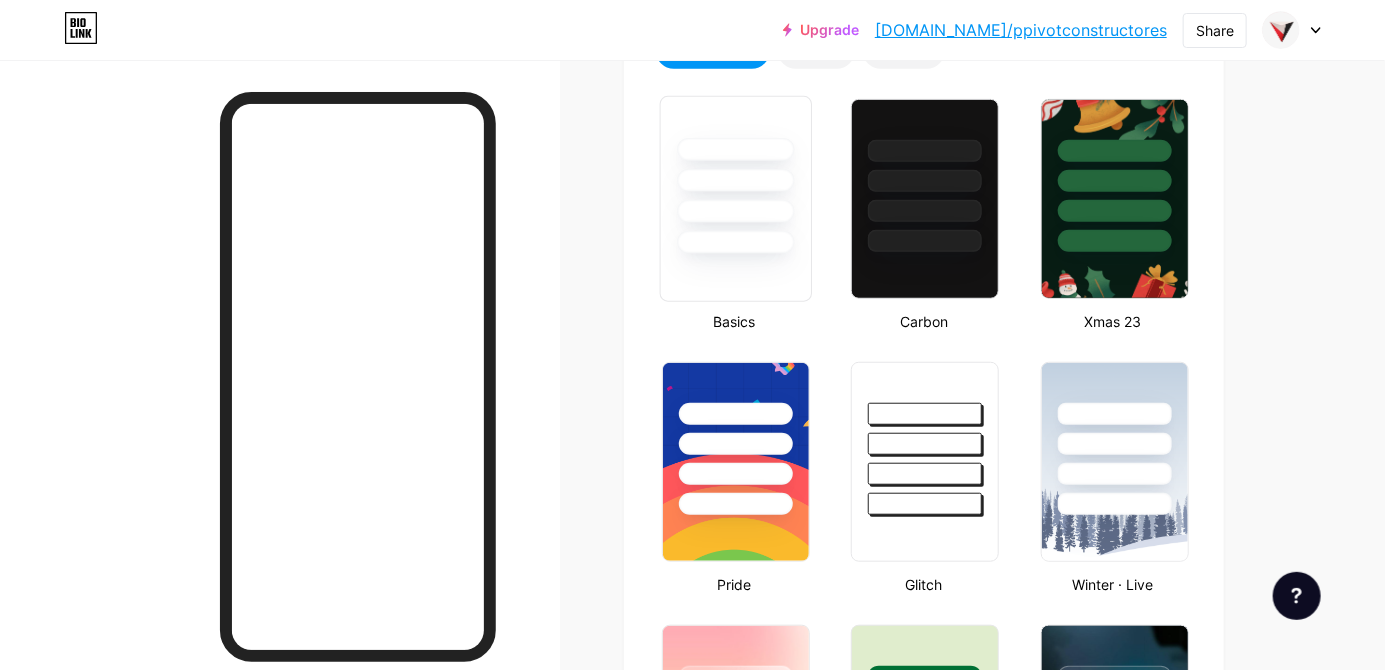 click at bounding box center [735, 211] 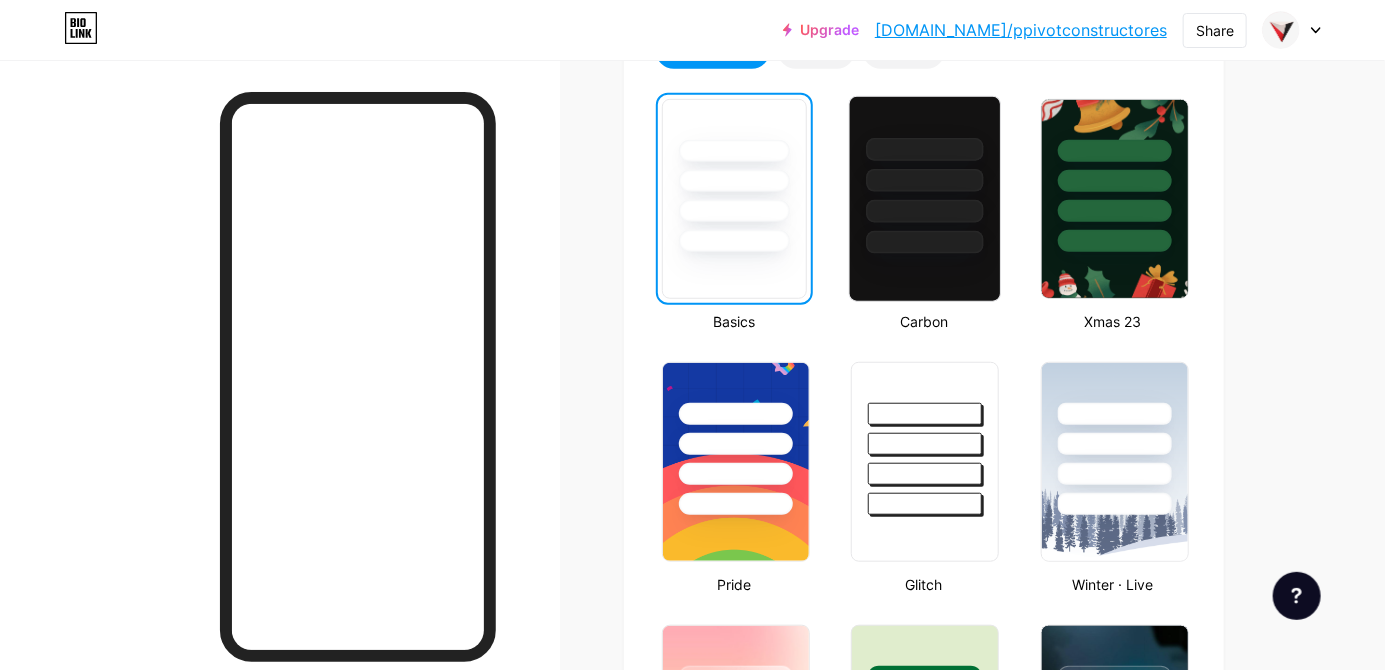 click at bounding box center (925, 211) 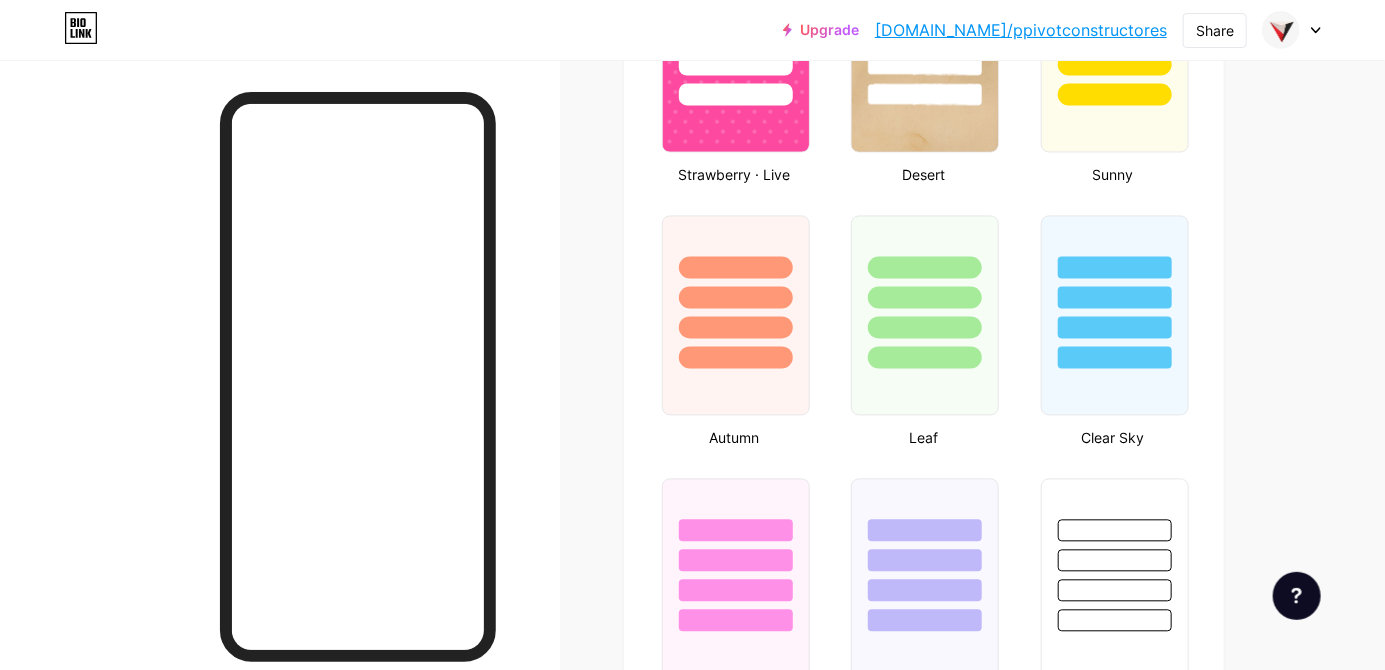 scroll, scrollTop: 1691, scrollLeft: 0, axis: vertical 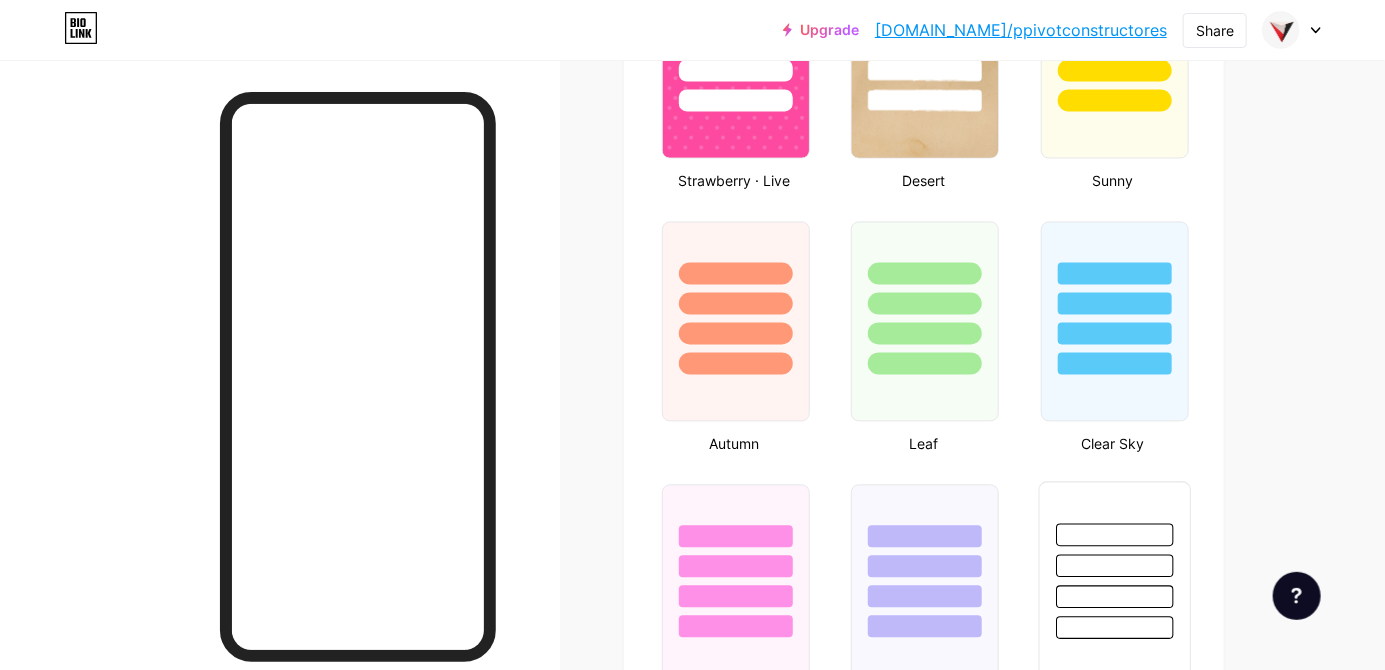 click at bounding box center (1114, 560) 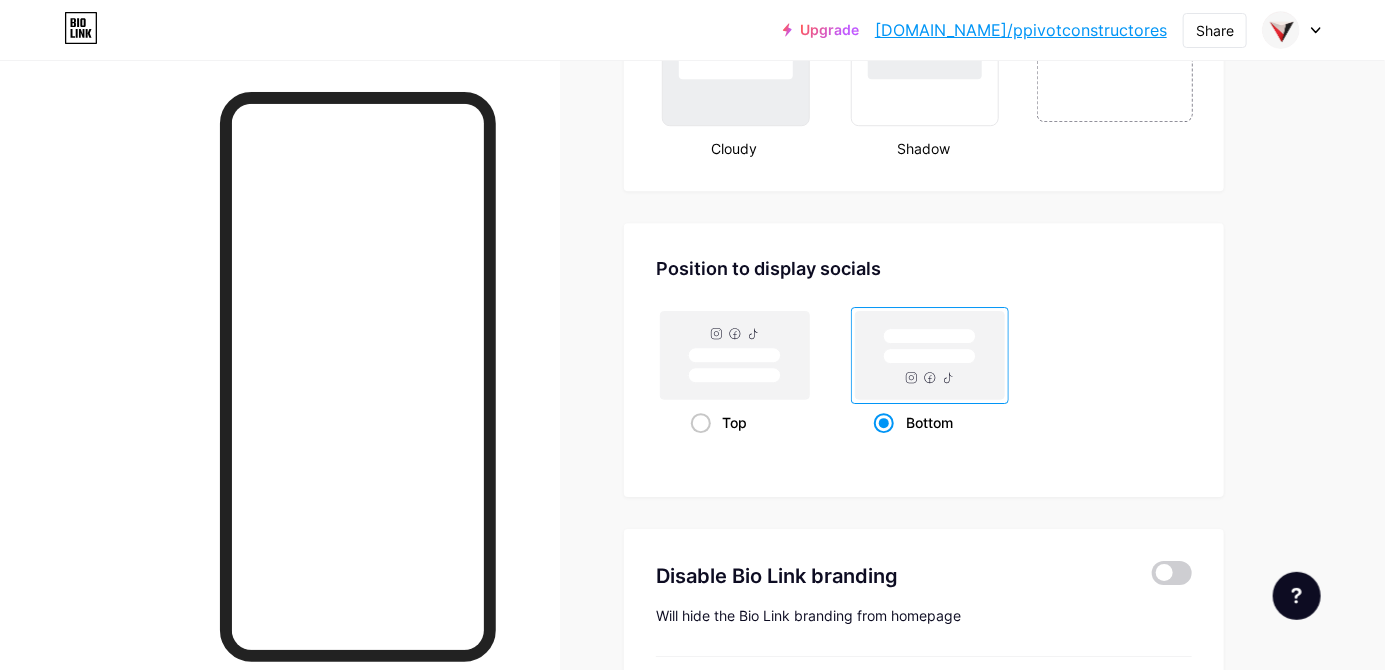 scroll, scrollTop: 2628, scrollLeft: 0, axis: vertical 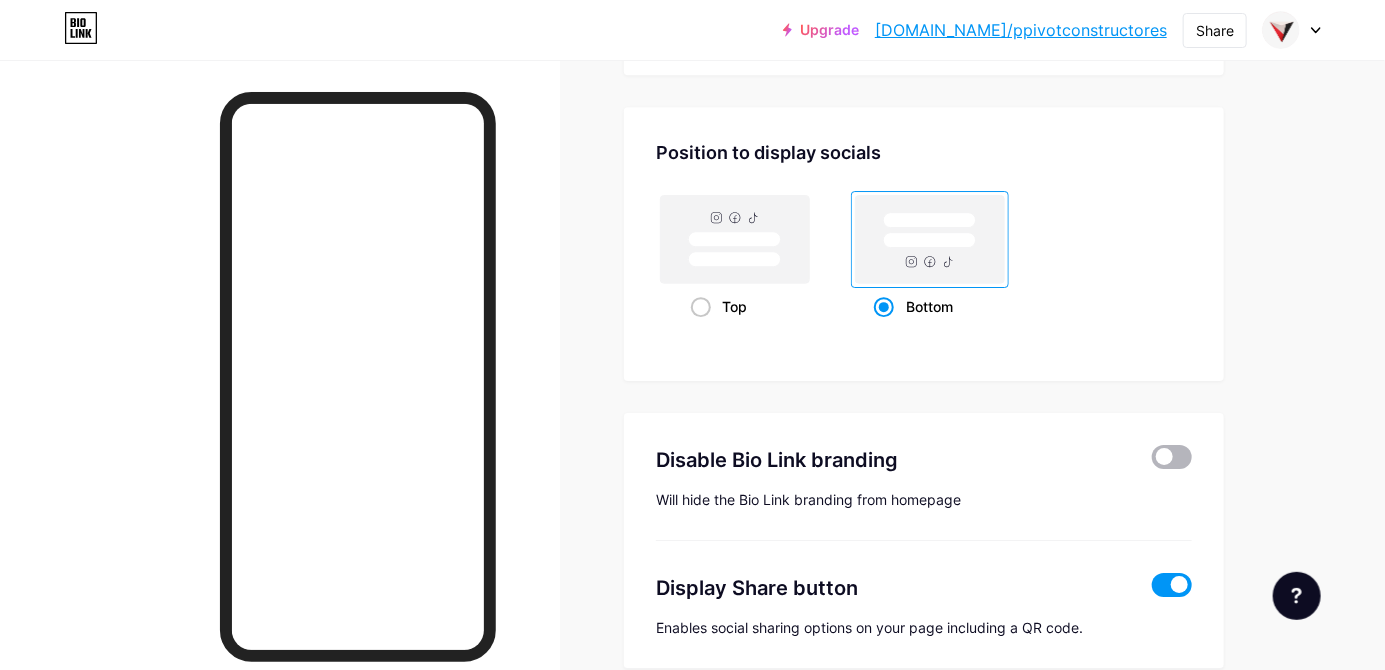 click at bounding box center [1172, 457] 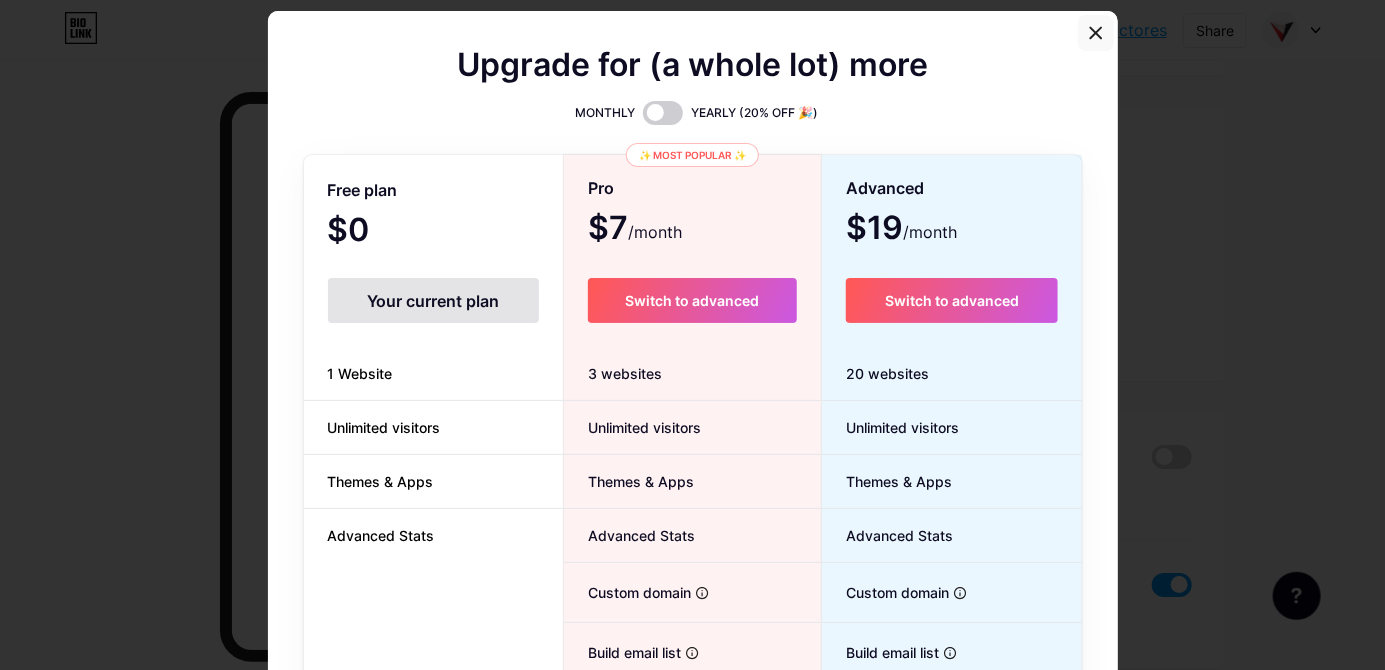 click at bounding box center (1096, 33) 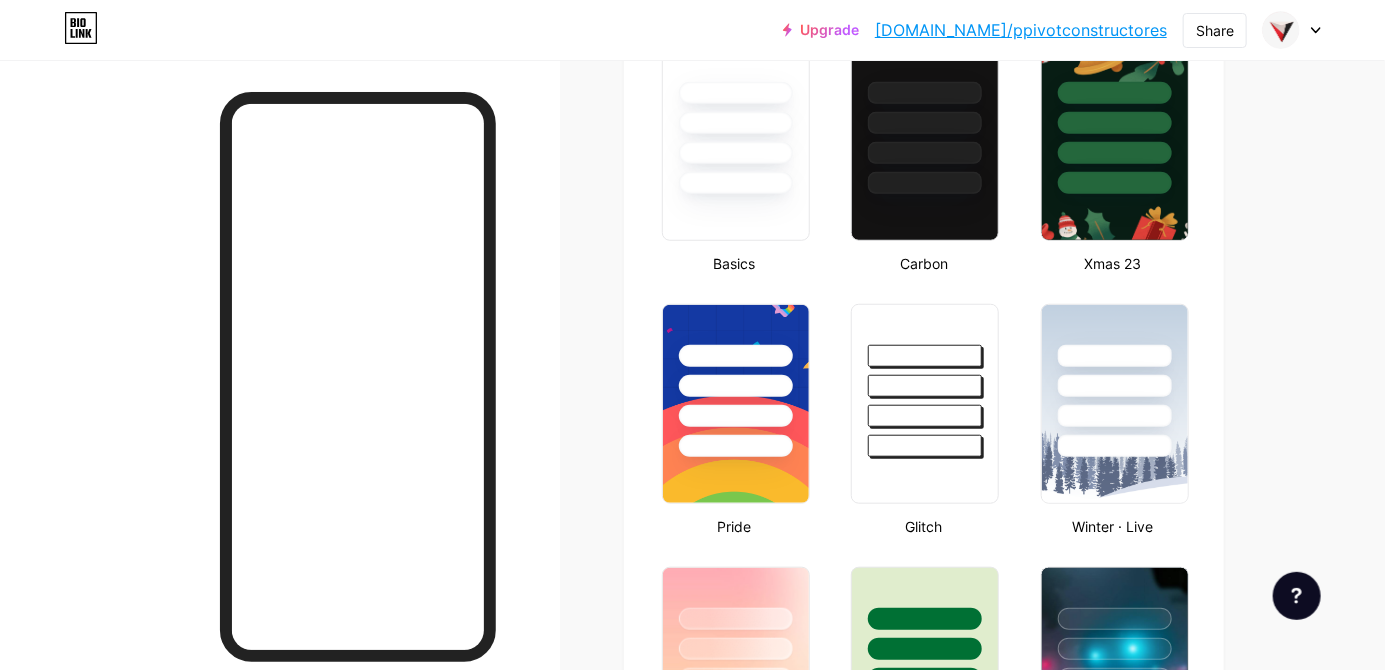 scroll, scrollTop: 0, scrollLeft: 0, axis: both 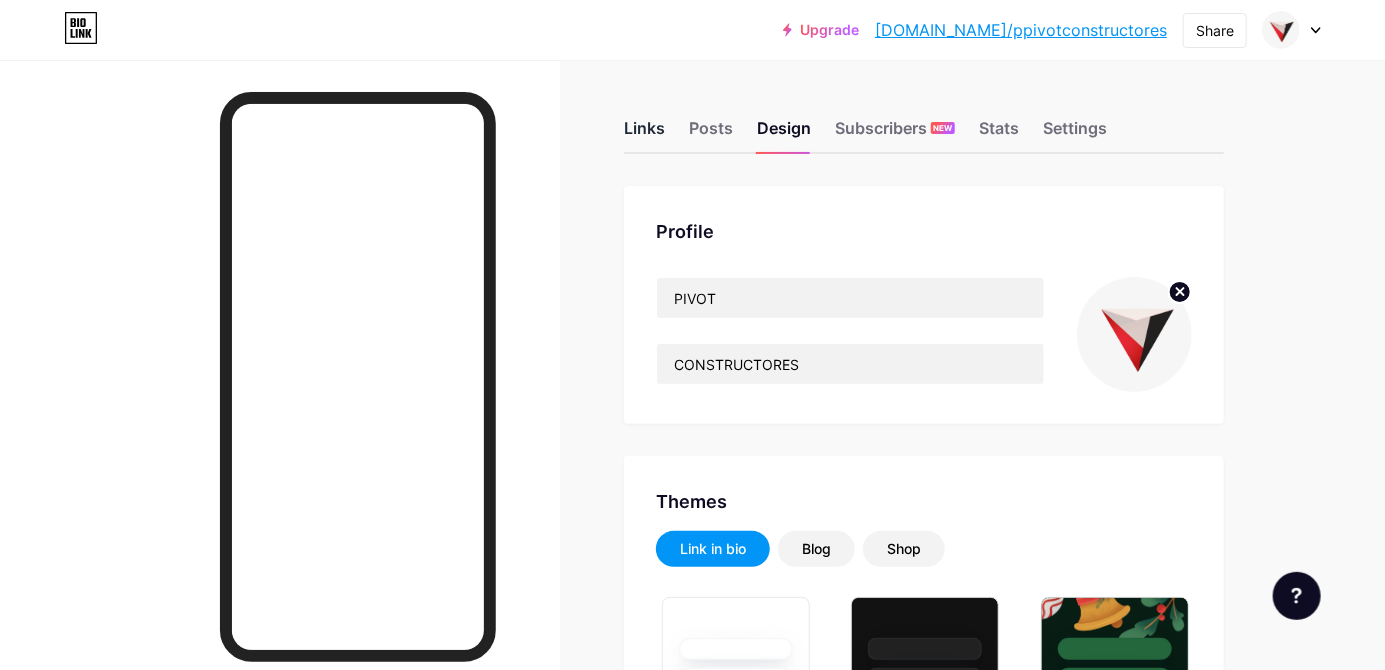 click on "Links" at bounding box center (644, 134) 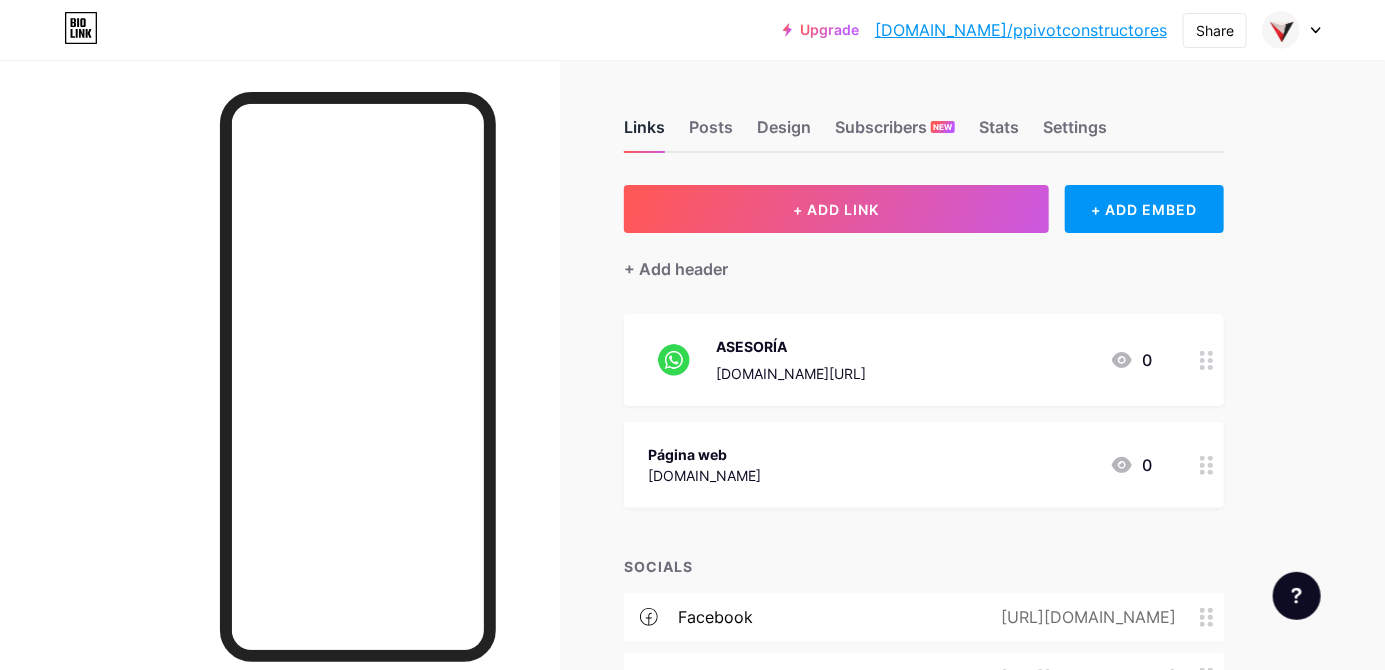 scroll, scrollTop: 22, scrollLeft: 0, axis: vertical 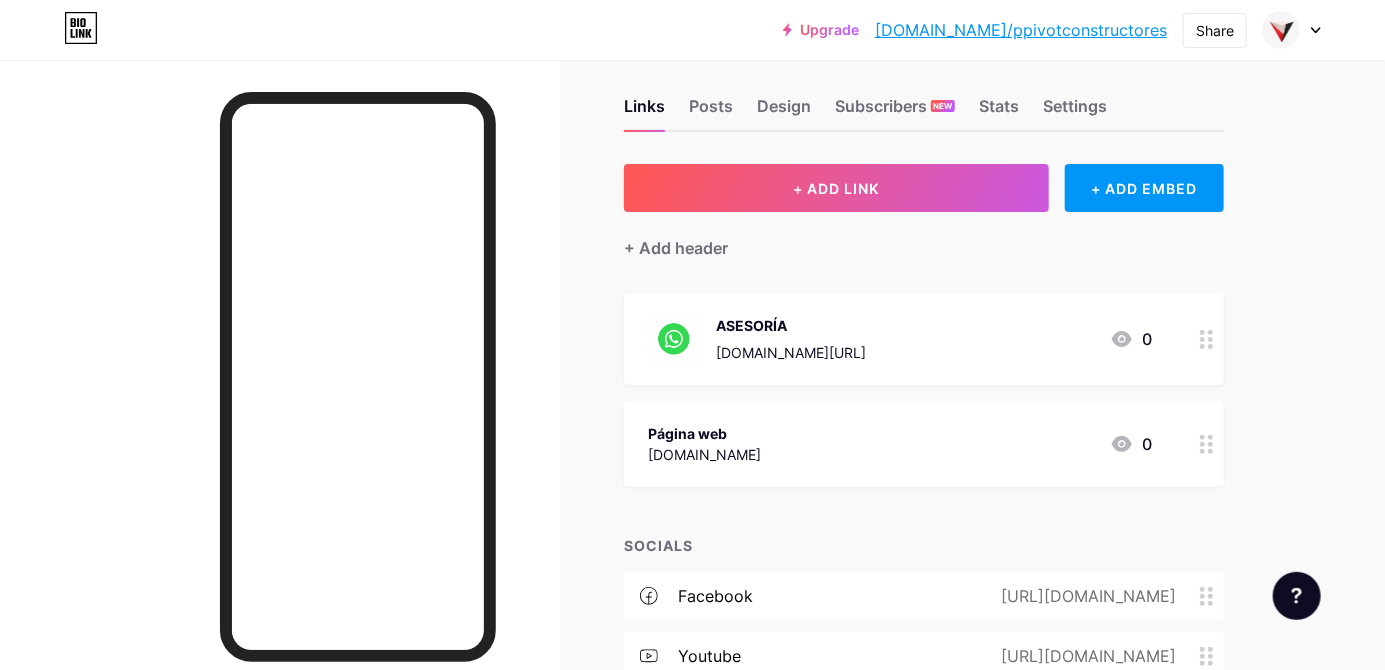 click 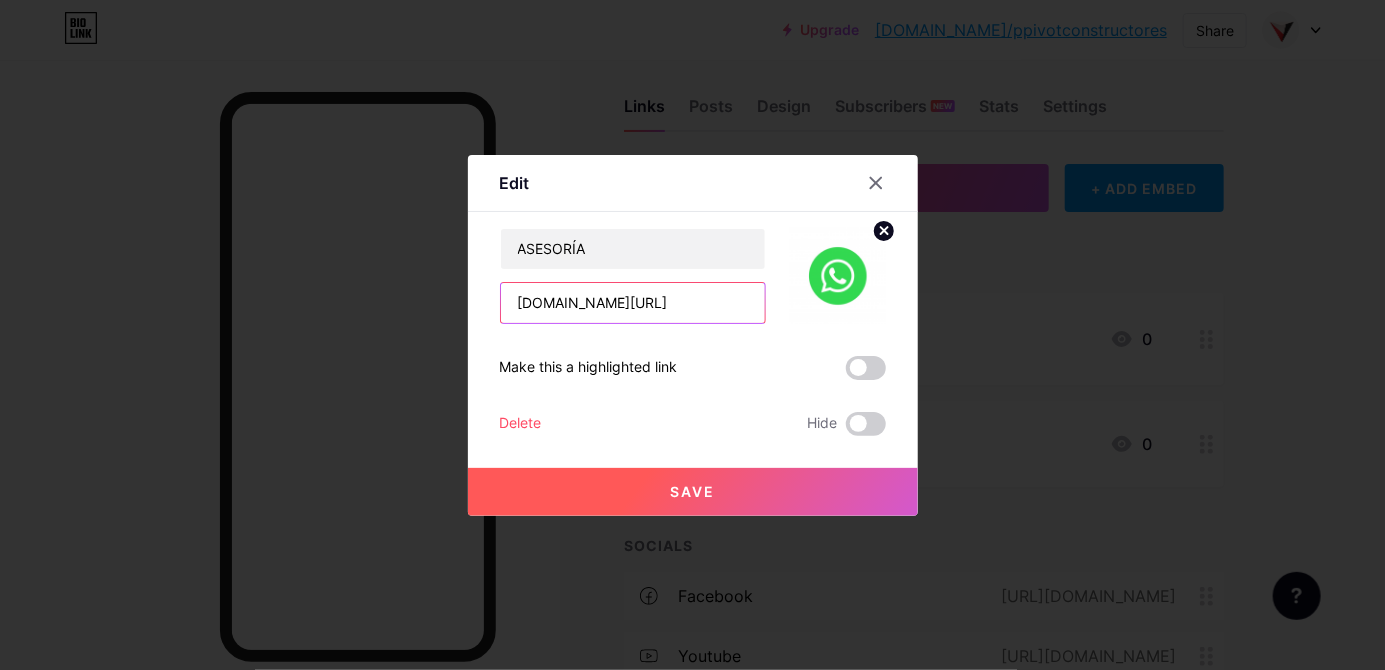 click on "wa.me/593982644074" at bounding box center (633, 303) 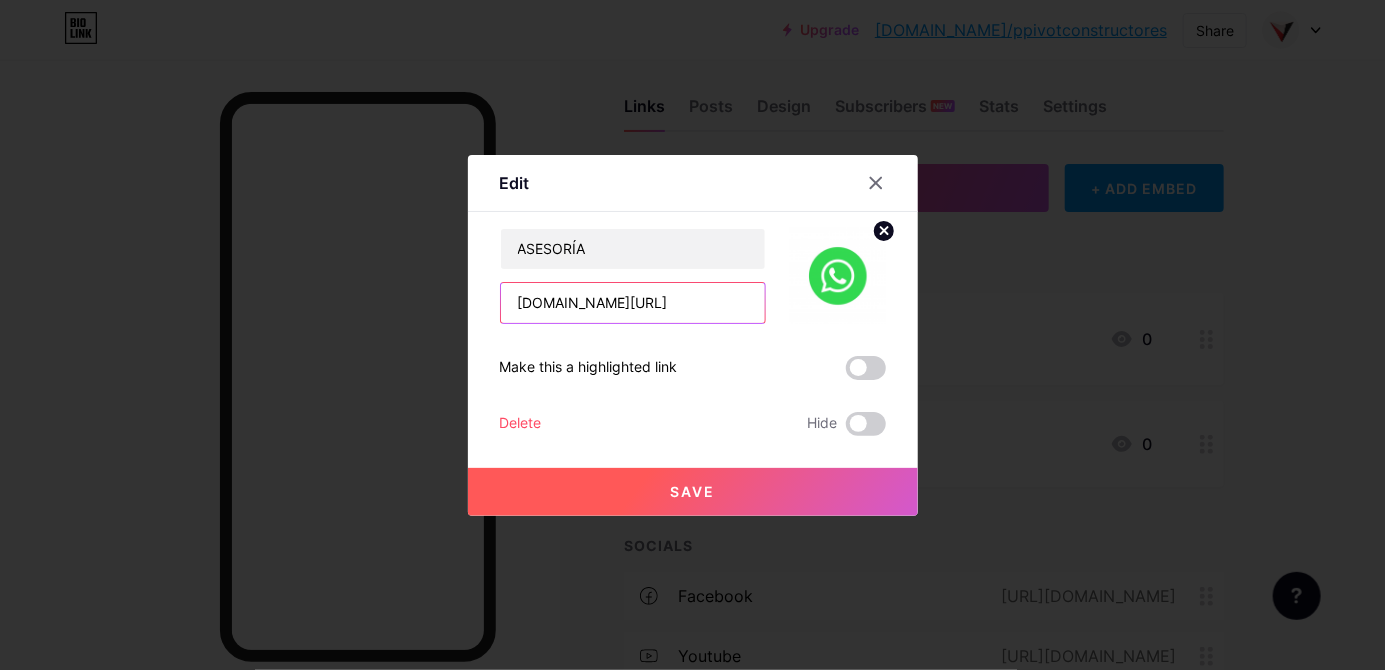 type on "wa.me/593995508107" 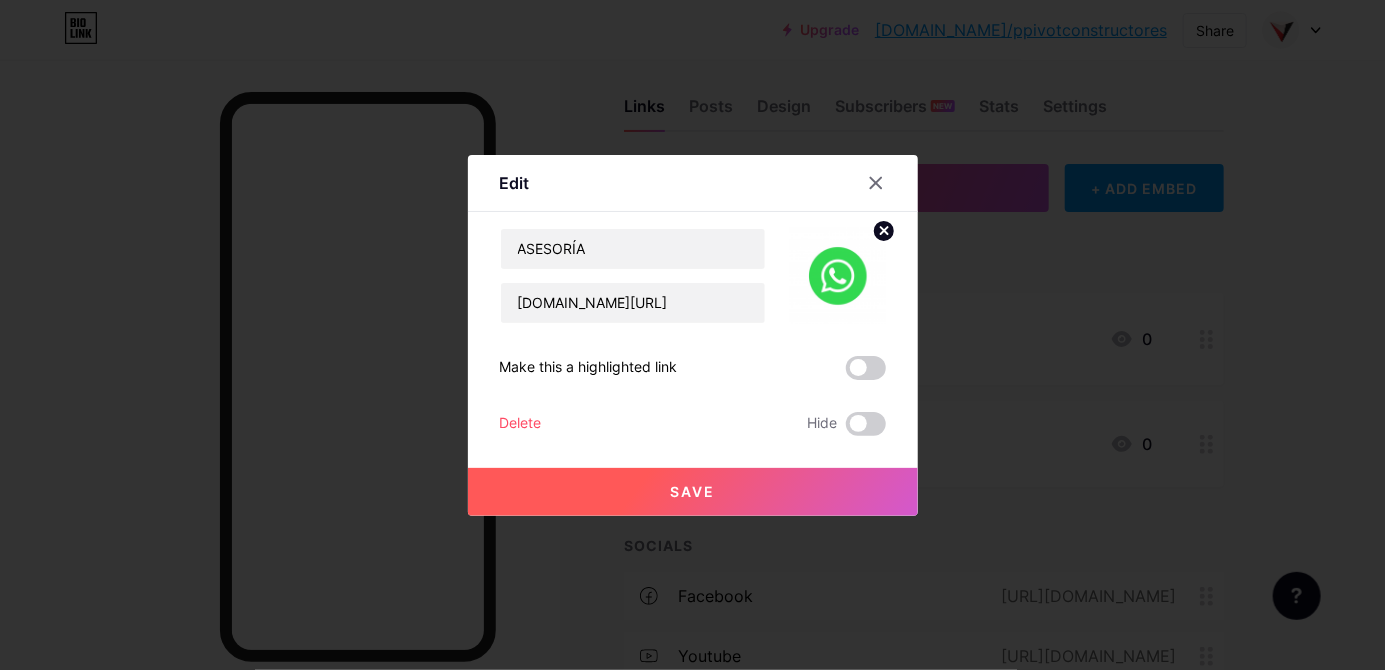 click on "Save" at bounding box center (692, 491) 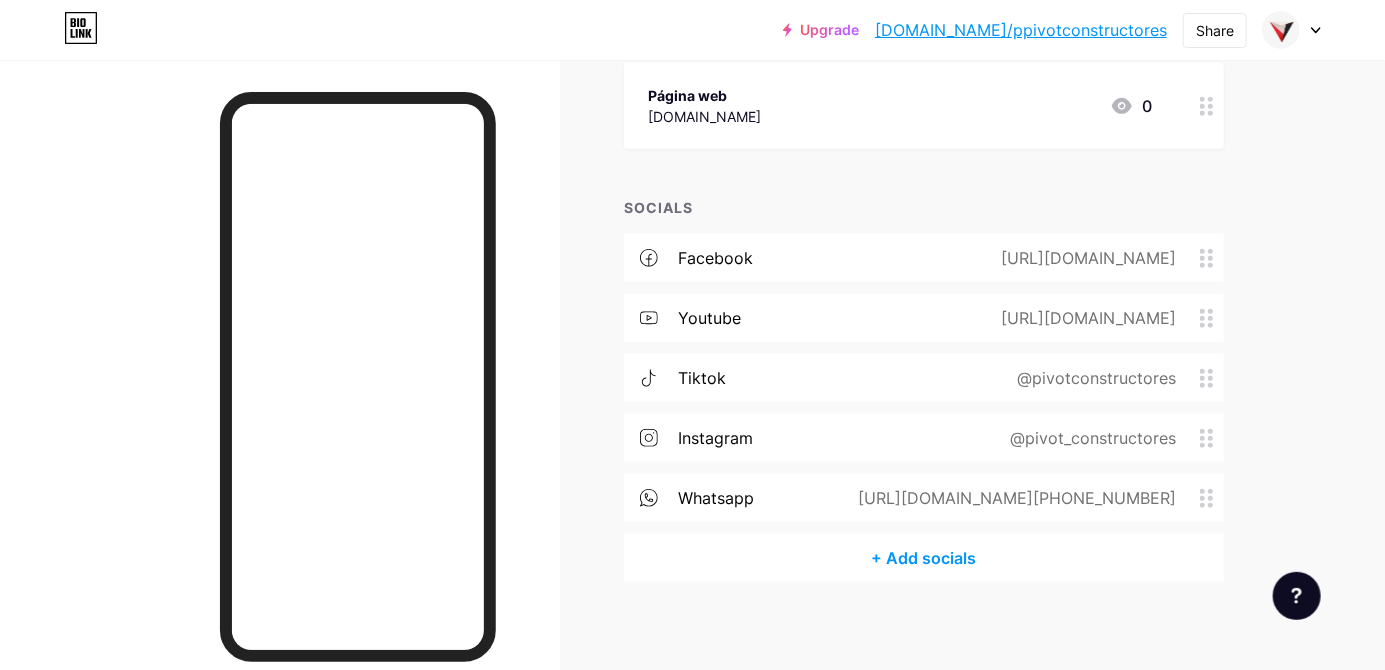 scroll, scrollTop: 370, scrollLeft: 0, axis: vertical 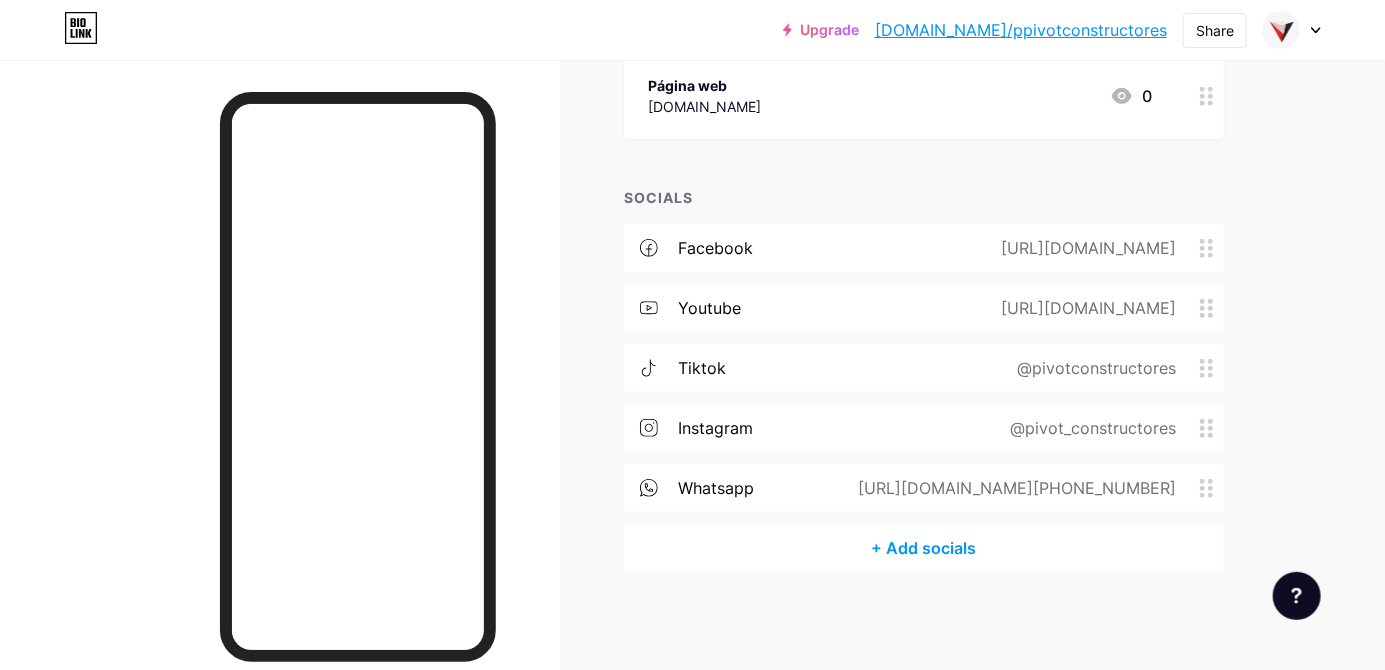 click on "https://wa.me/+593982644074" at bounding box center [1013, 488] 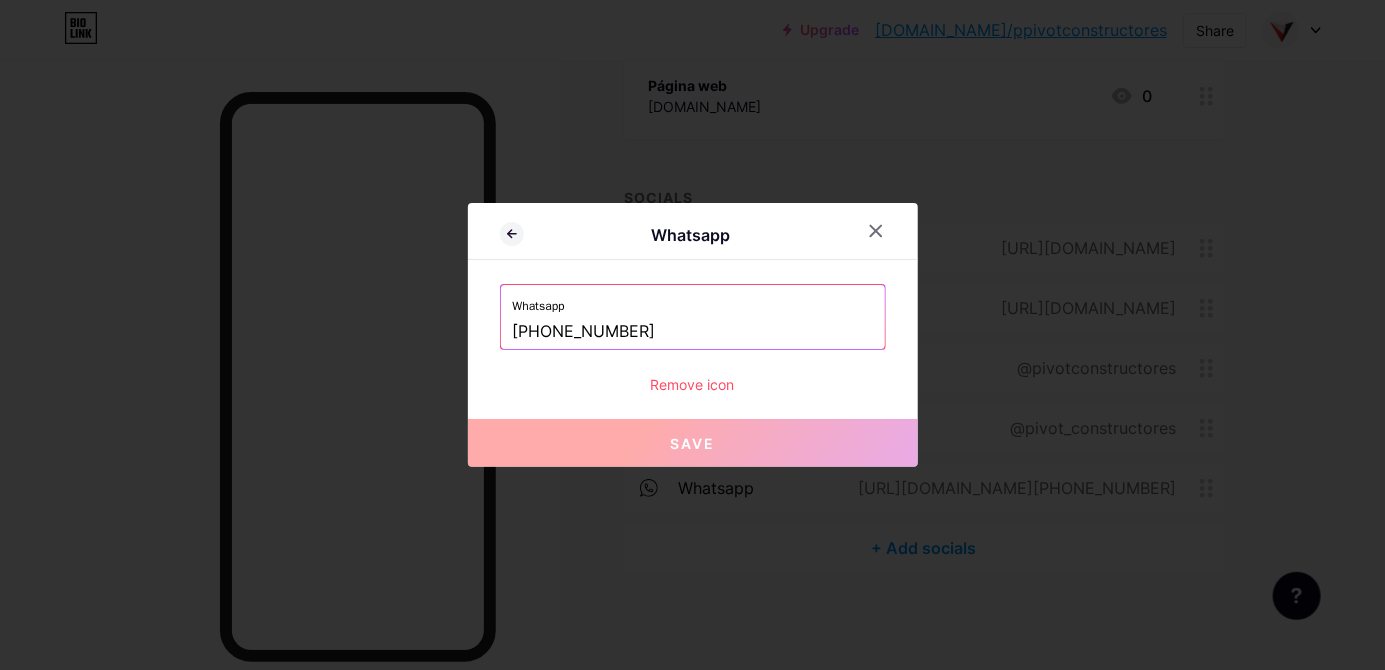 click on "+593982644074" at bounding box center [693, 332] 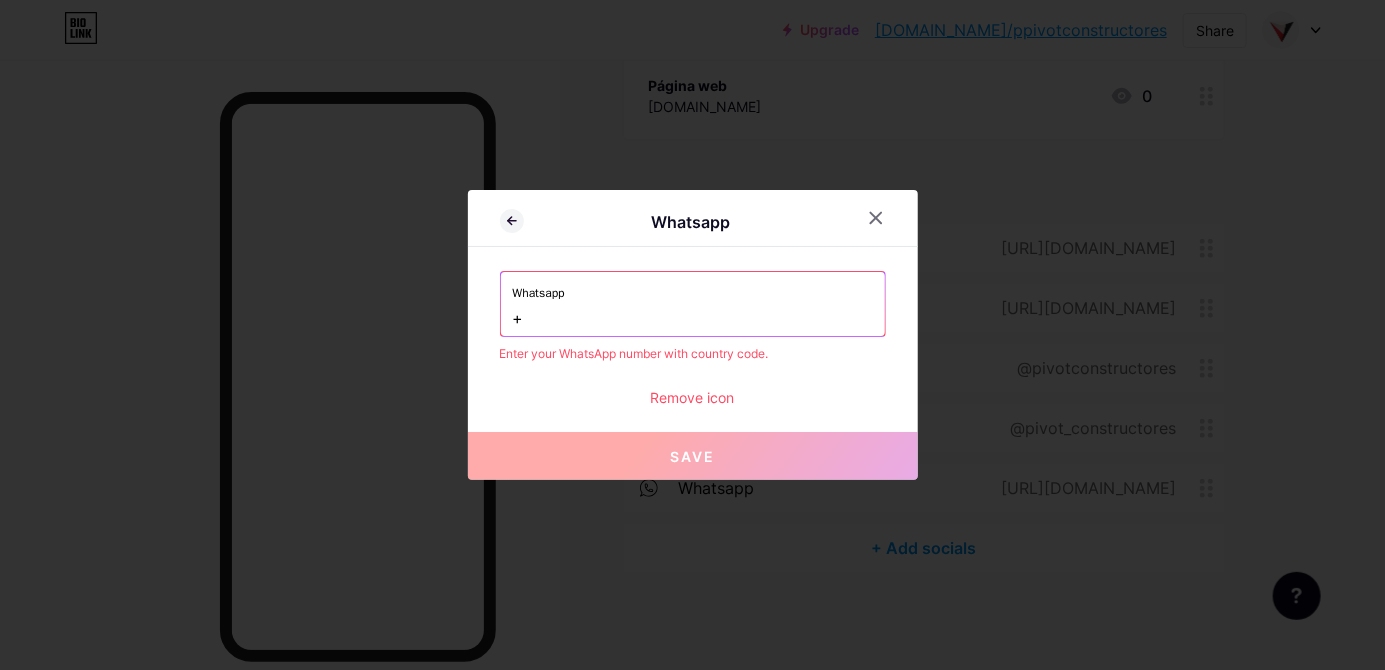 paste on "wa.me/593995508107" 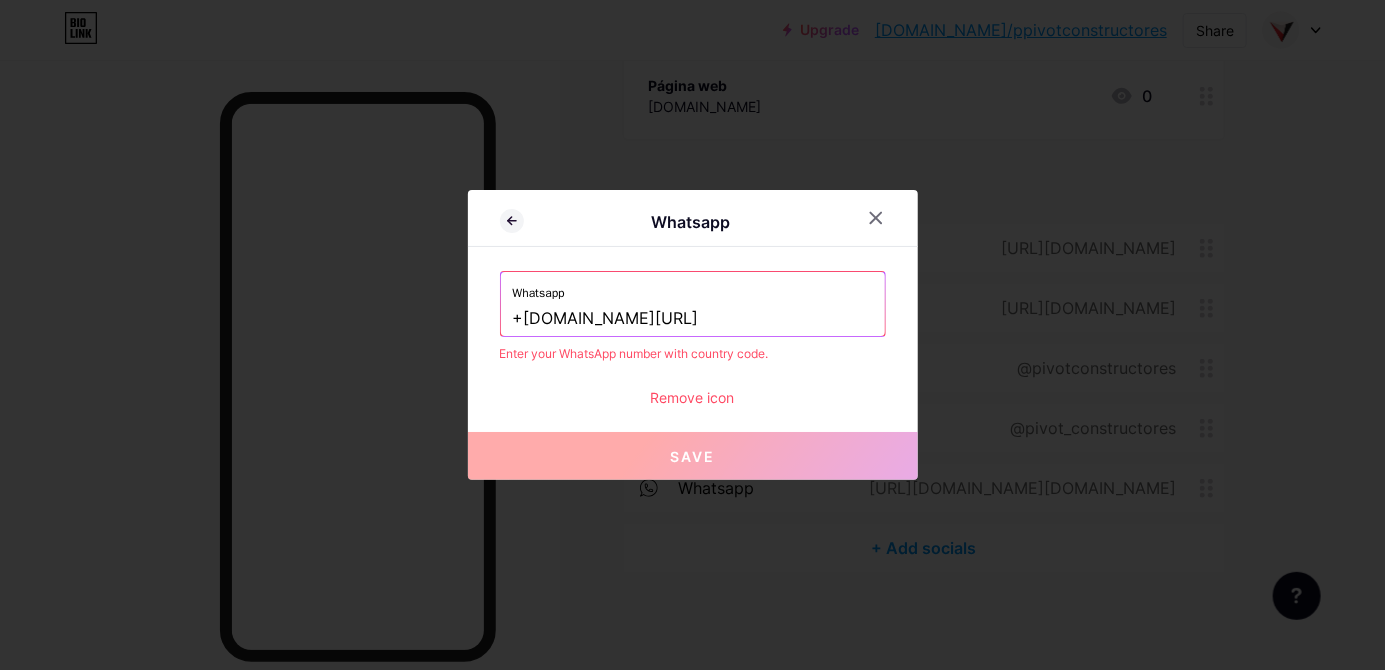 click on "+wa.me/593995508107" at bounding box center (693, 319) 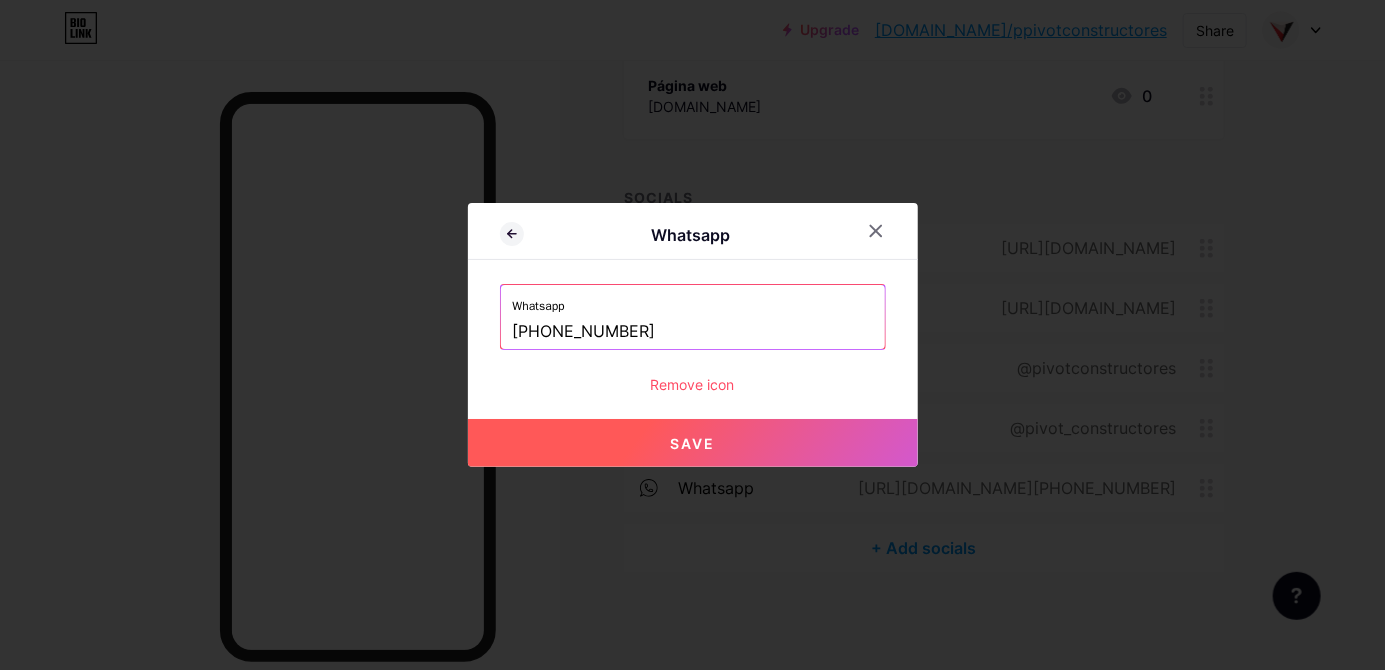 click on "Save" at bounding box center [693, 443] 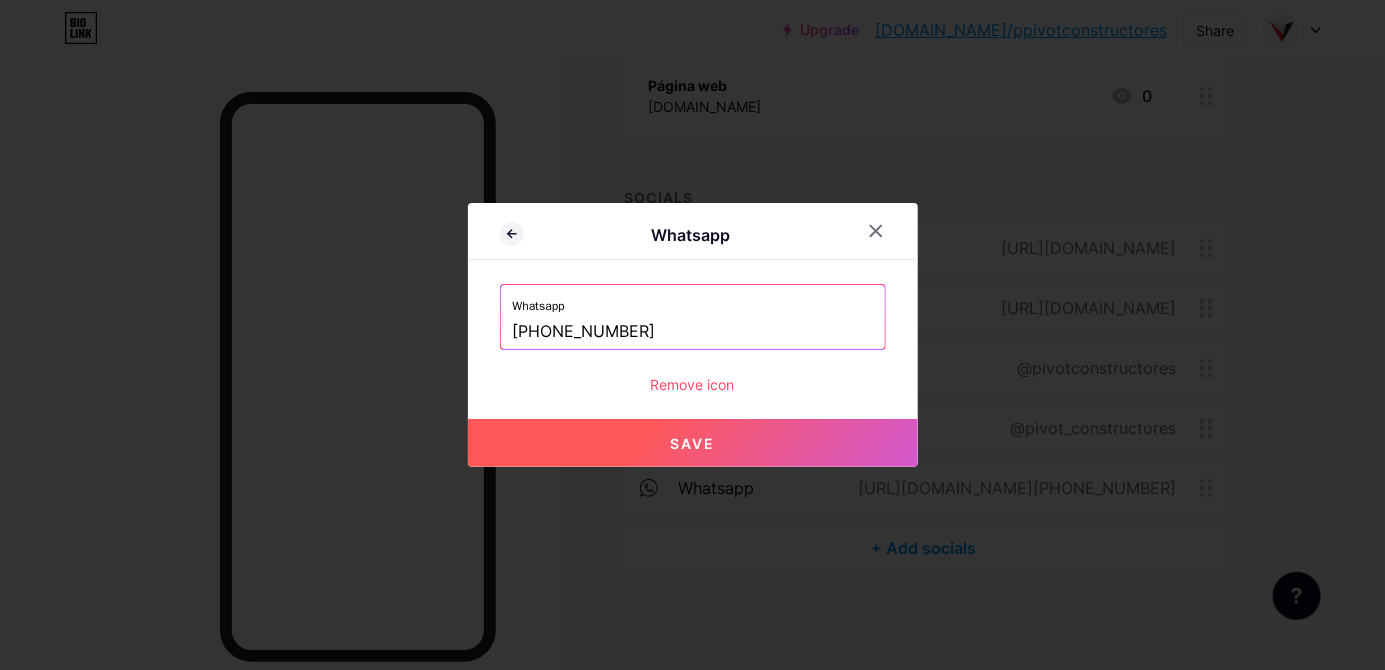 type on "https://wa.me/+593995508107" 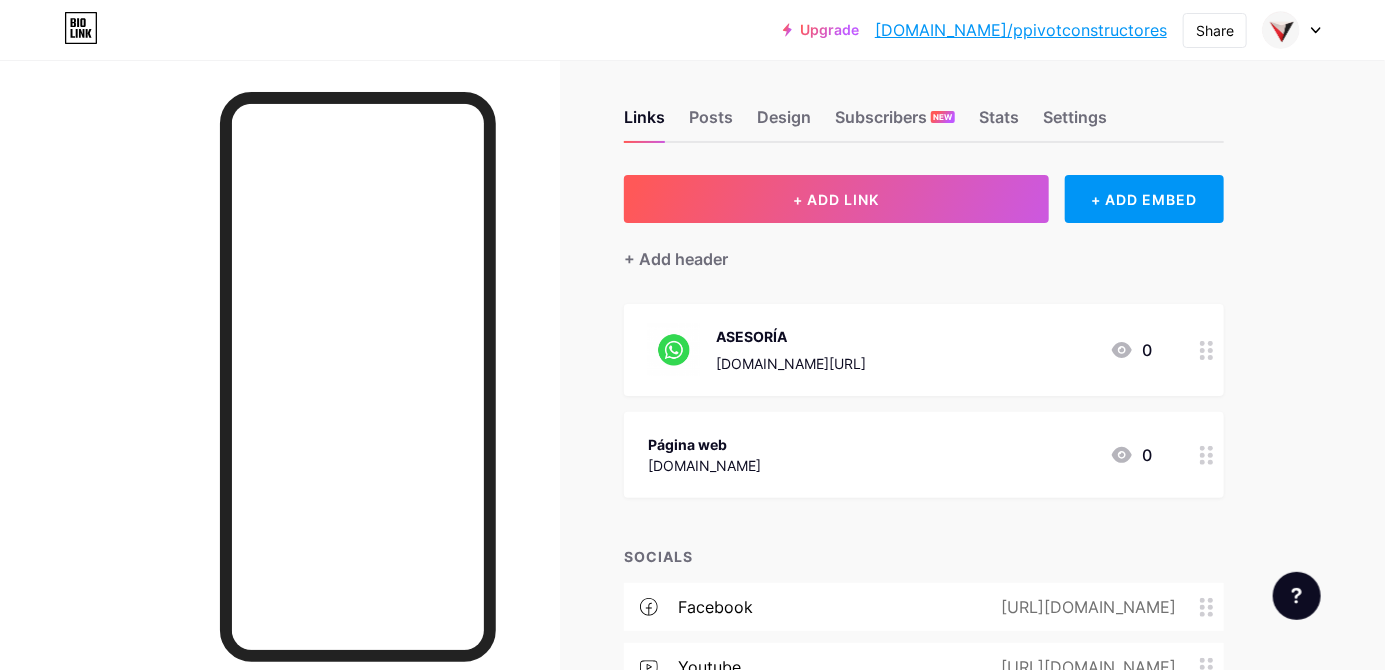 scroll, scrollTop: 0, scrollLeft: 0, axis: both 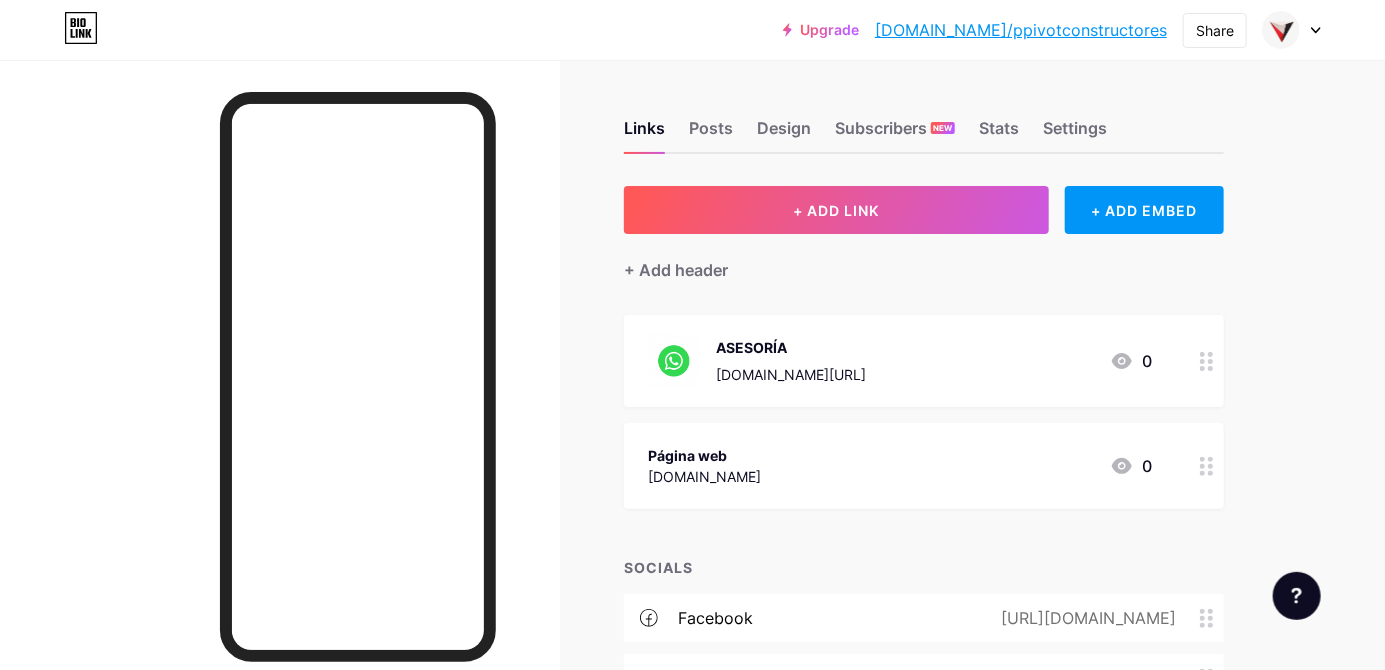 click on "Share" at bounding box center (1215, 30) 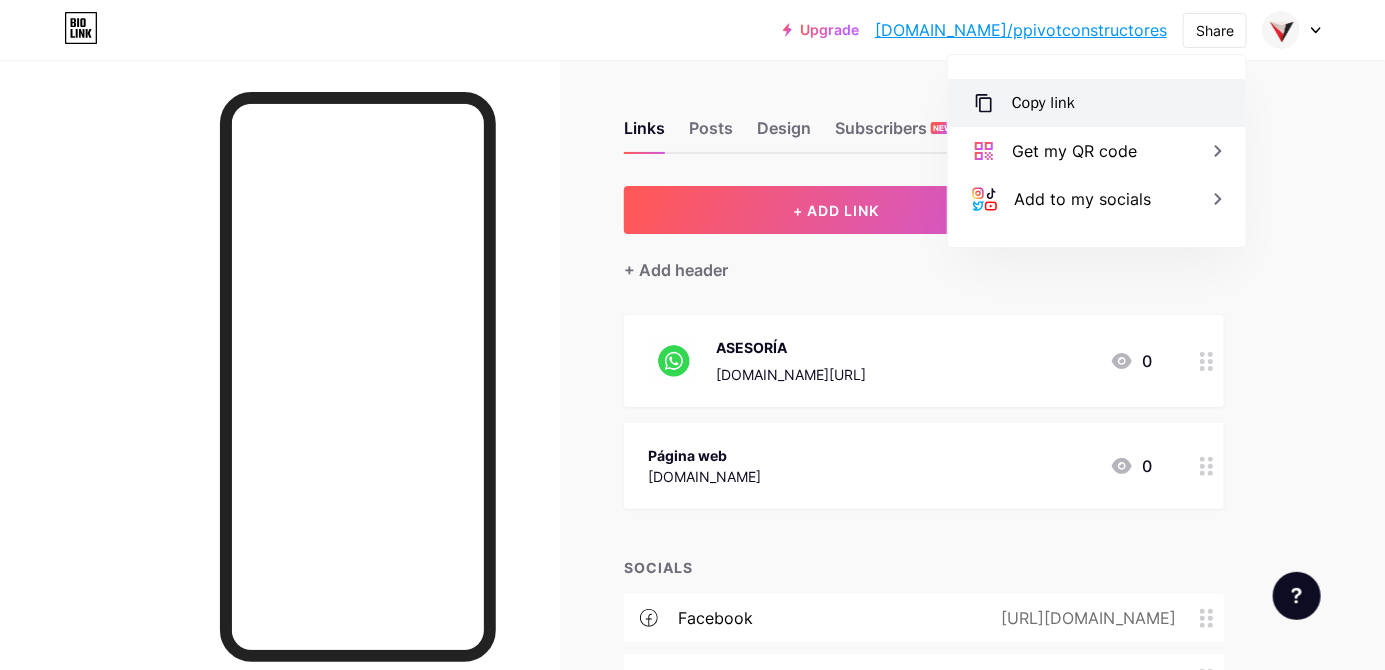 click on "Copy link" at bounding box center (1097, 103) 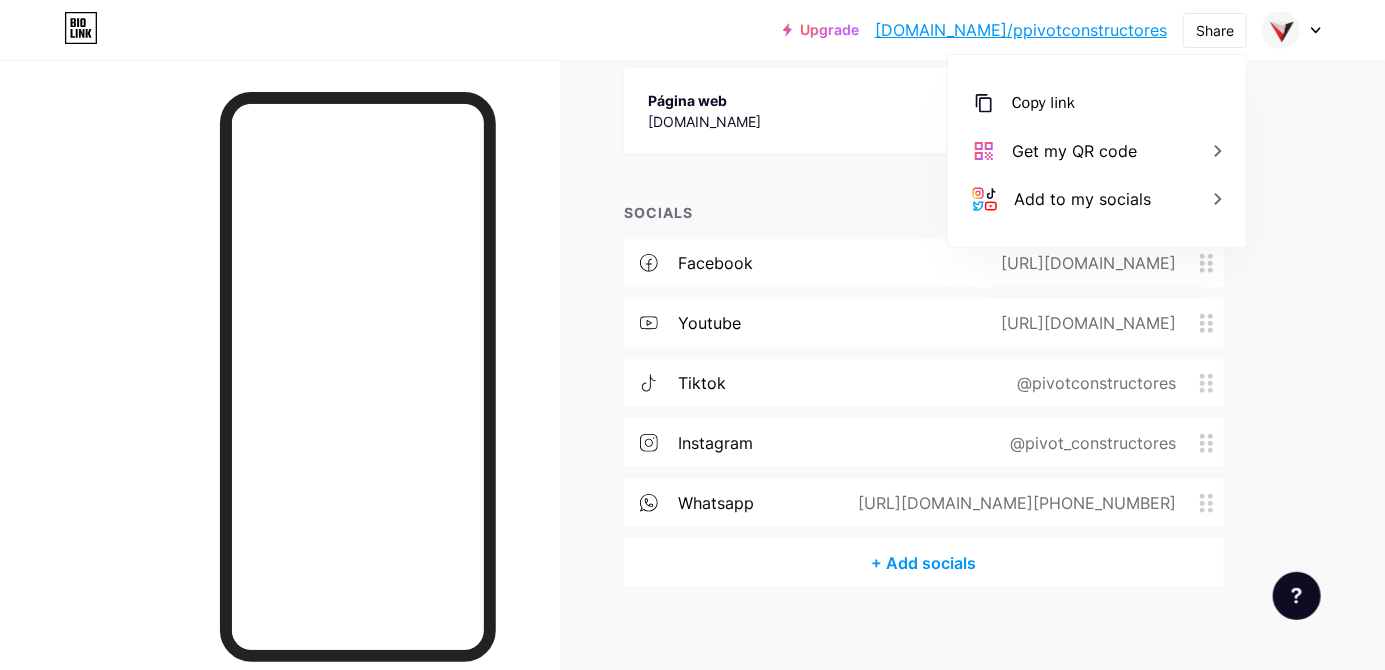 scroll, scrollTop: 370, scrollLeft: 0, axis: vertical 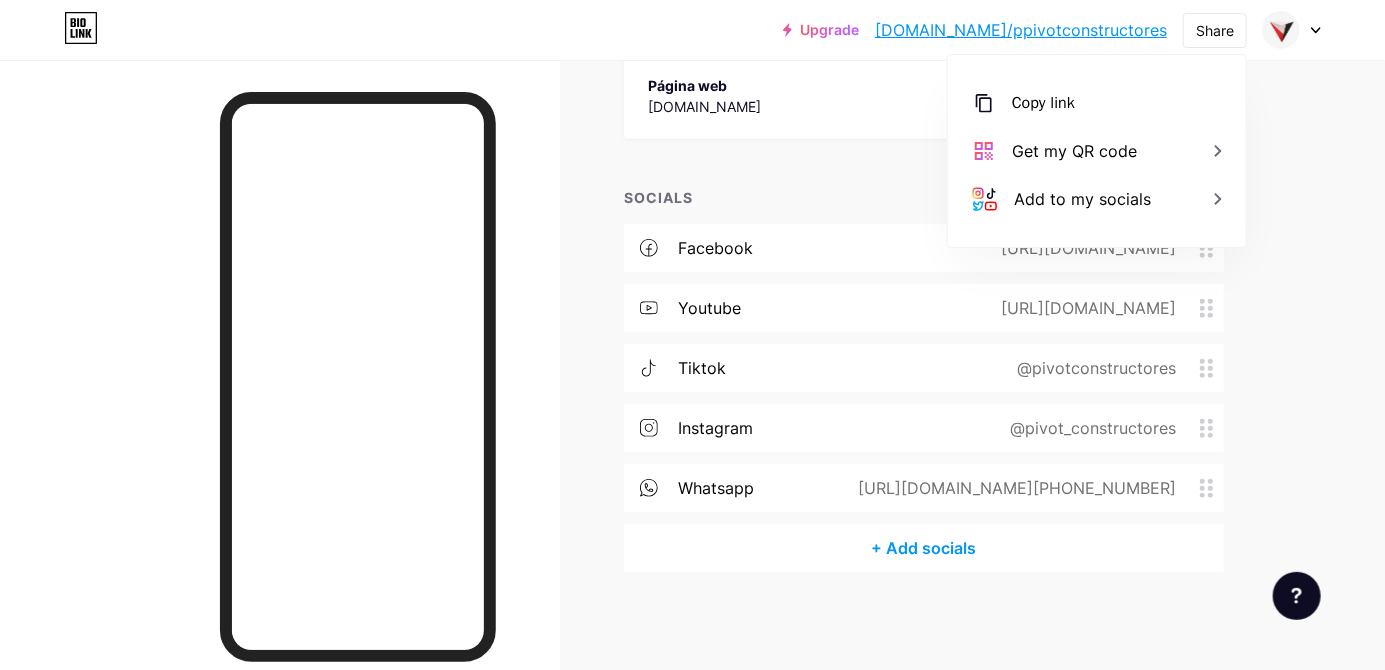 click on "@pivotconstructores" at bounding box center (1092, 368) 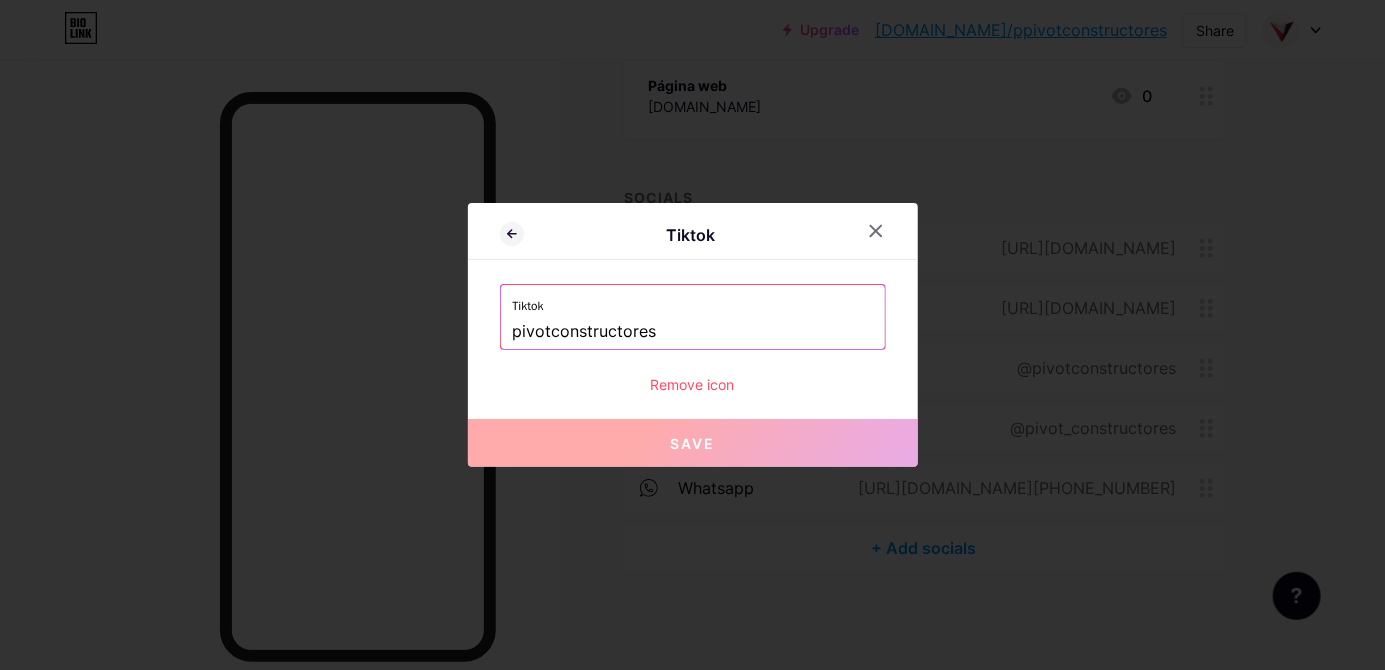 click on "pivotconstructores" at bounding box center (693, 332) 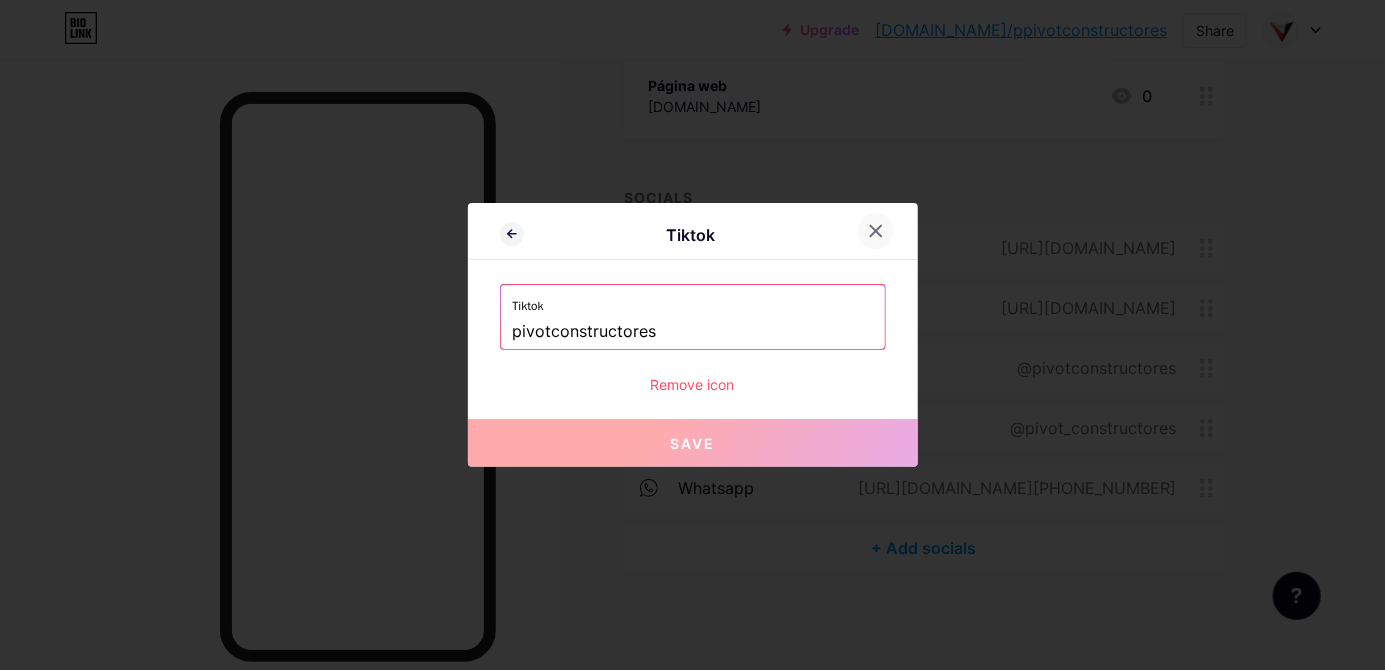click at bounding box center (876, 231) 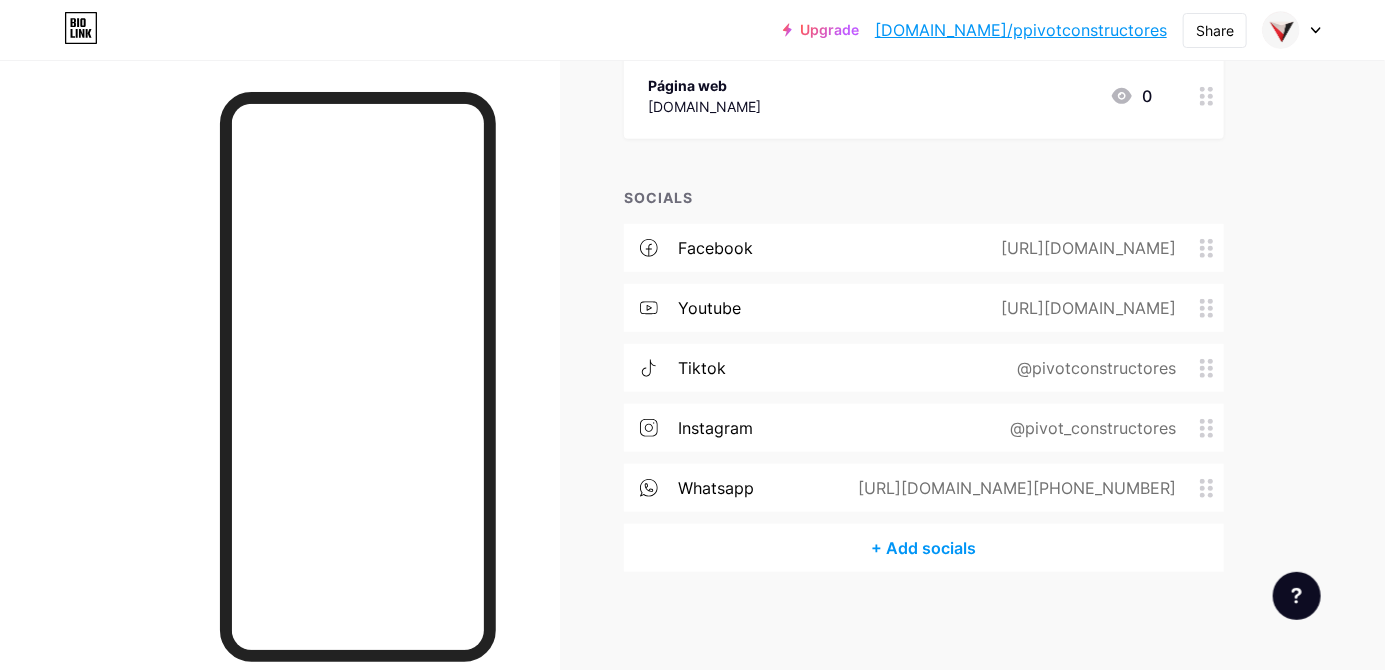 click on "@pivotconstructores" at bounding box center [1092, 368] 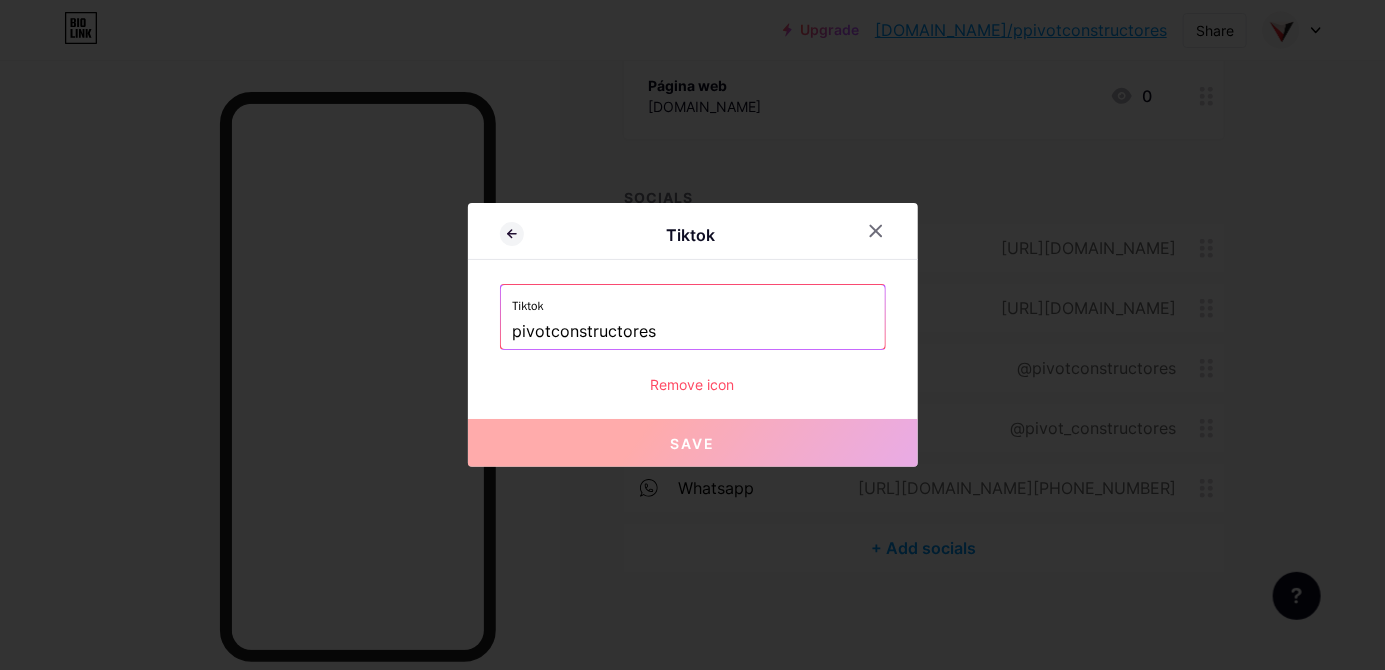 click on "pivotconstructores" at bounding box center (693, 332) 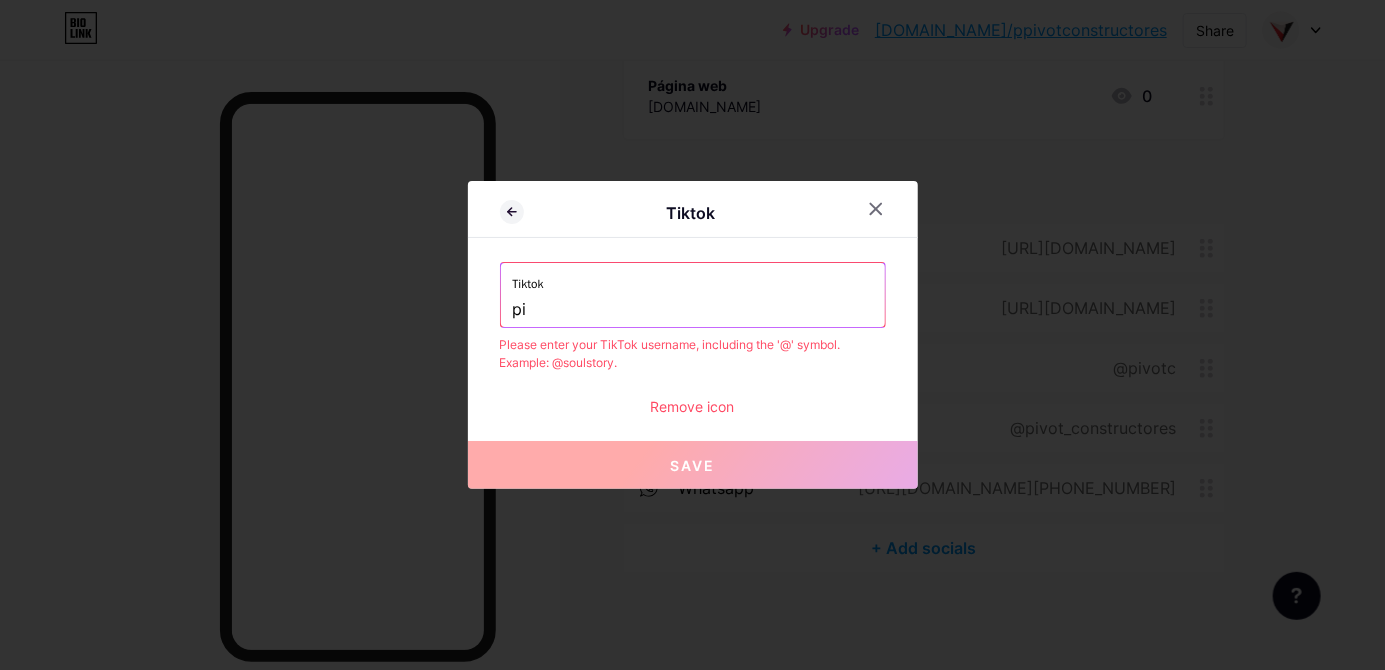 type on "p" 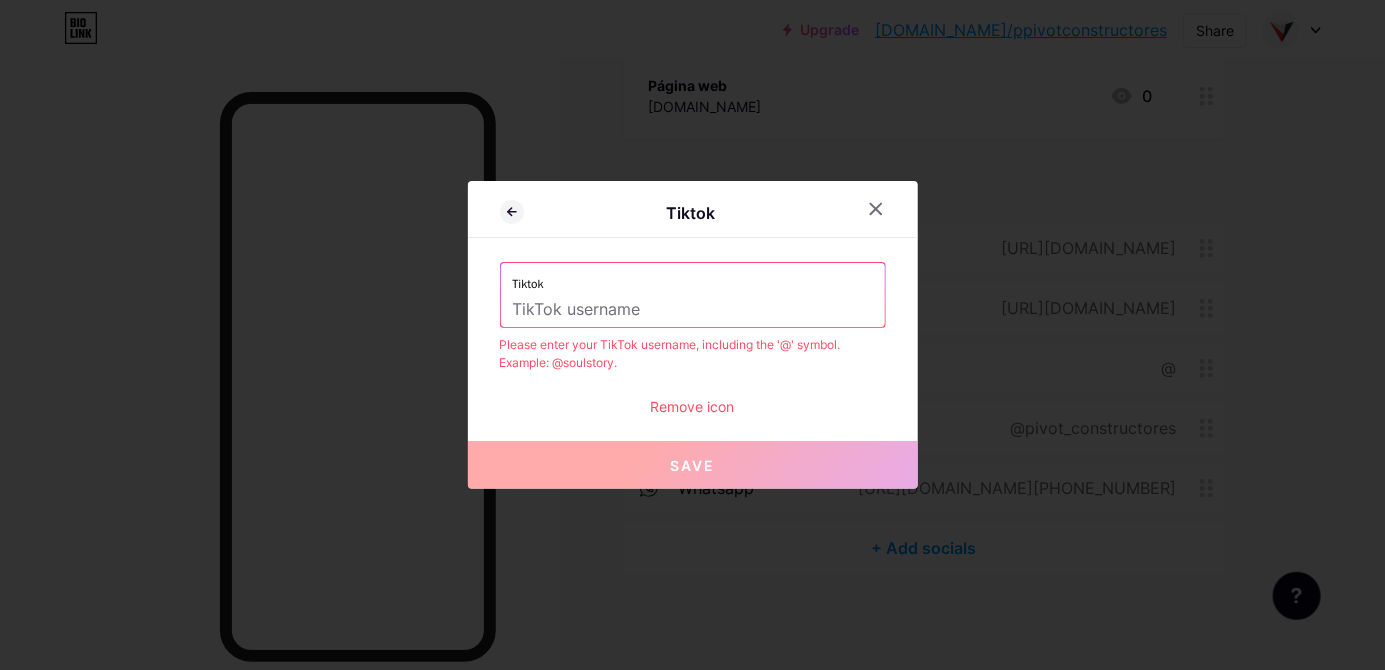 paste on "@pivotconstructores?_t=ZM-8xutoPoO5Re&_r=1" 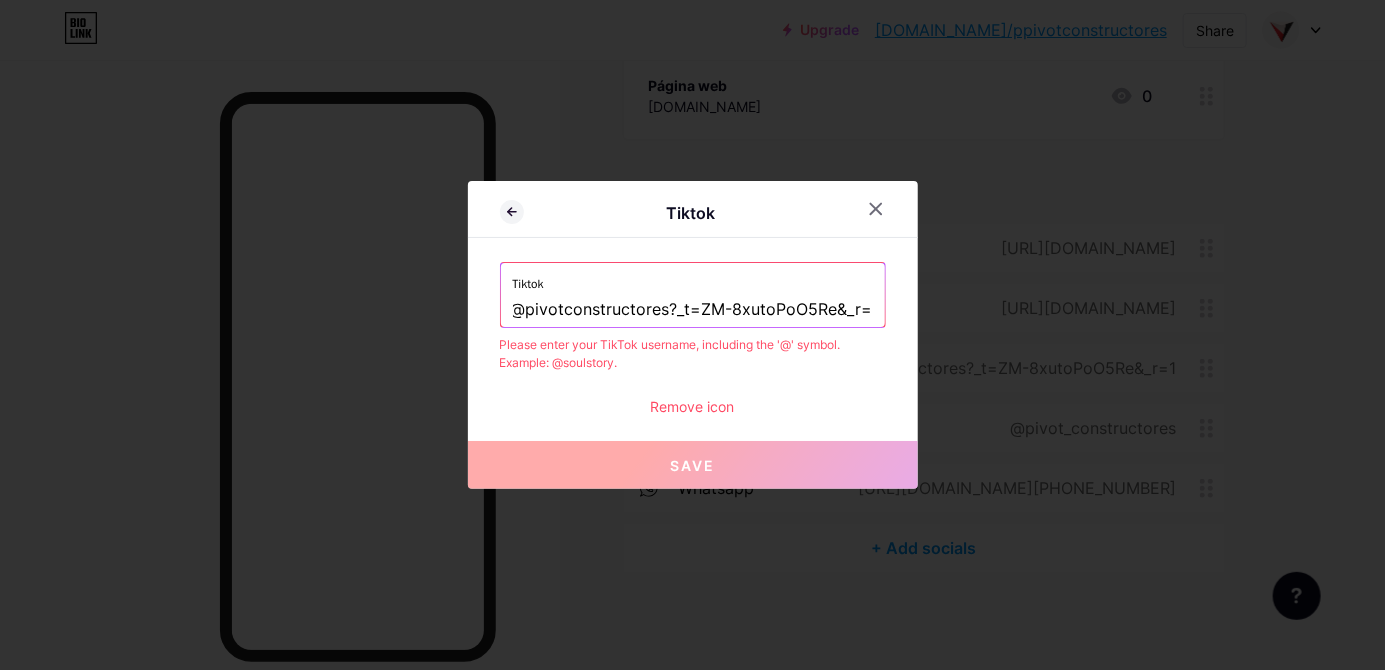 scroll, scrollTop: 0, scrollLeft: 0, axis: both 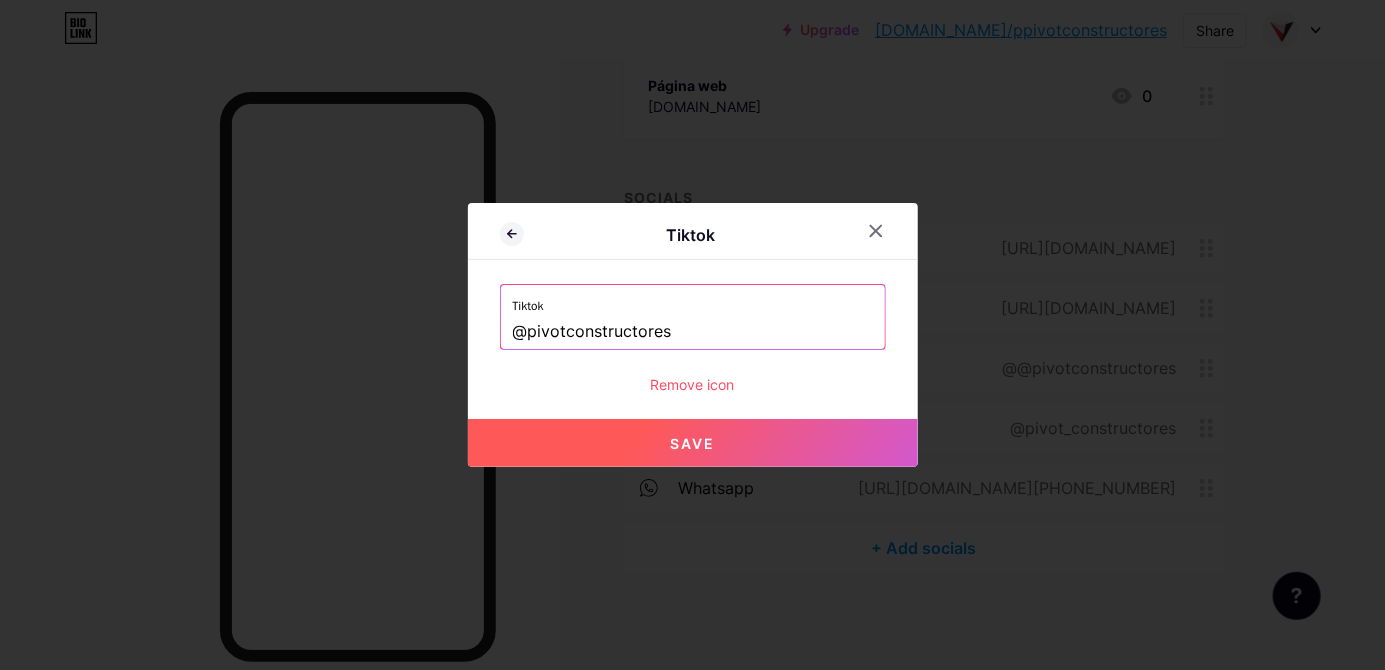 click on "Save" at bounding box center (693, 443) 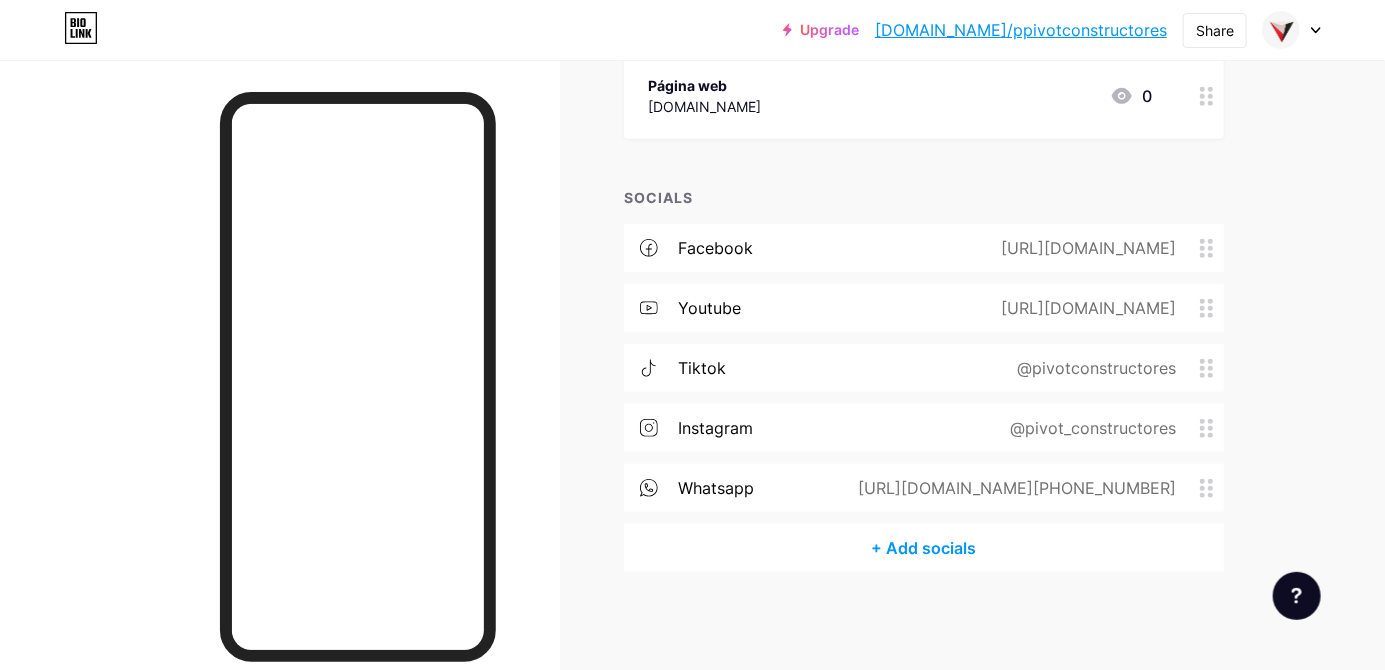 click on "bio.link/ppivotconstructores" at bounding box center (1021, 30) 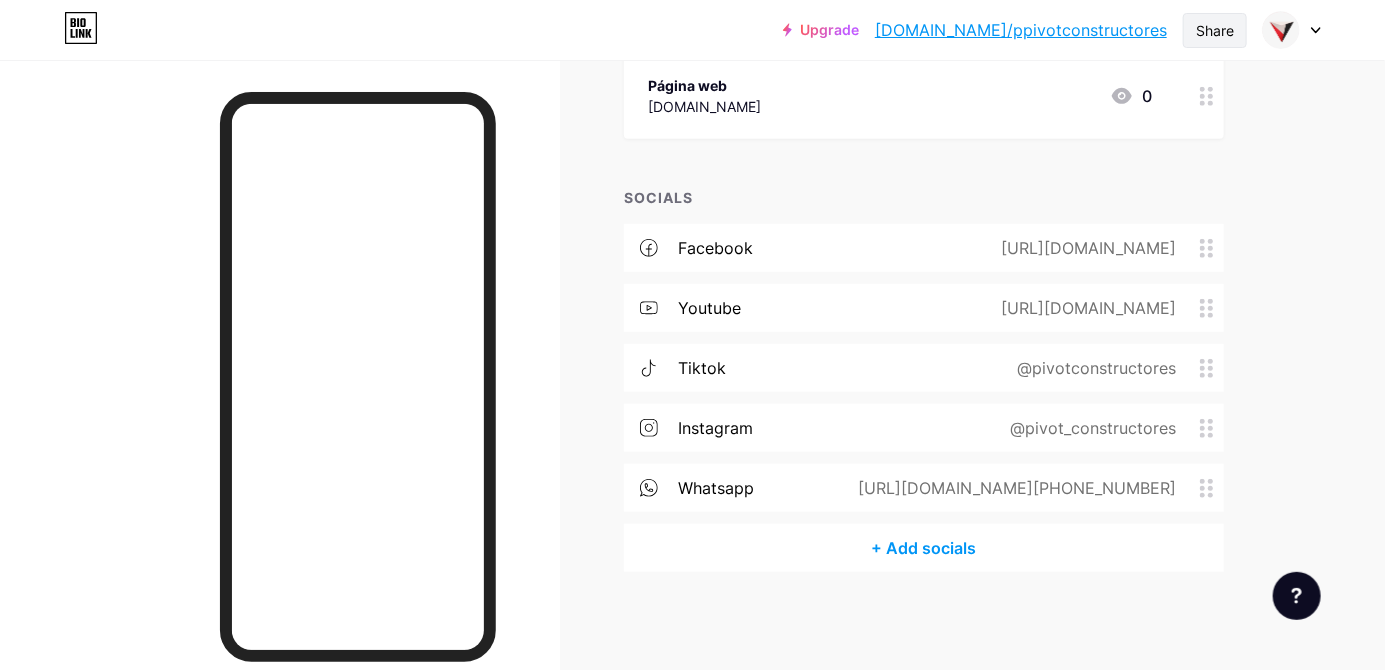 click on "Share" at bounding box center [1215, 30] 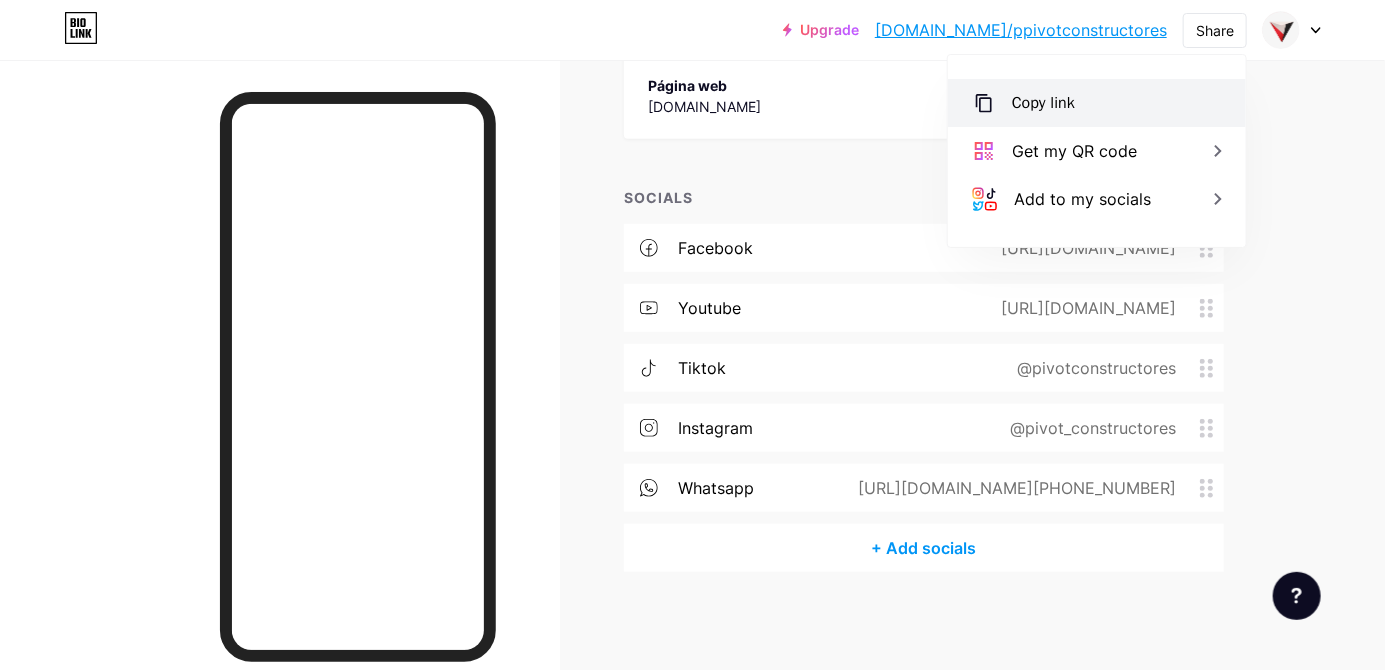 click on "Copy link" at bounding box center [1097, 103] 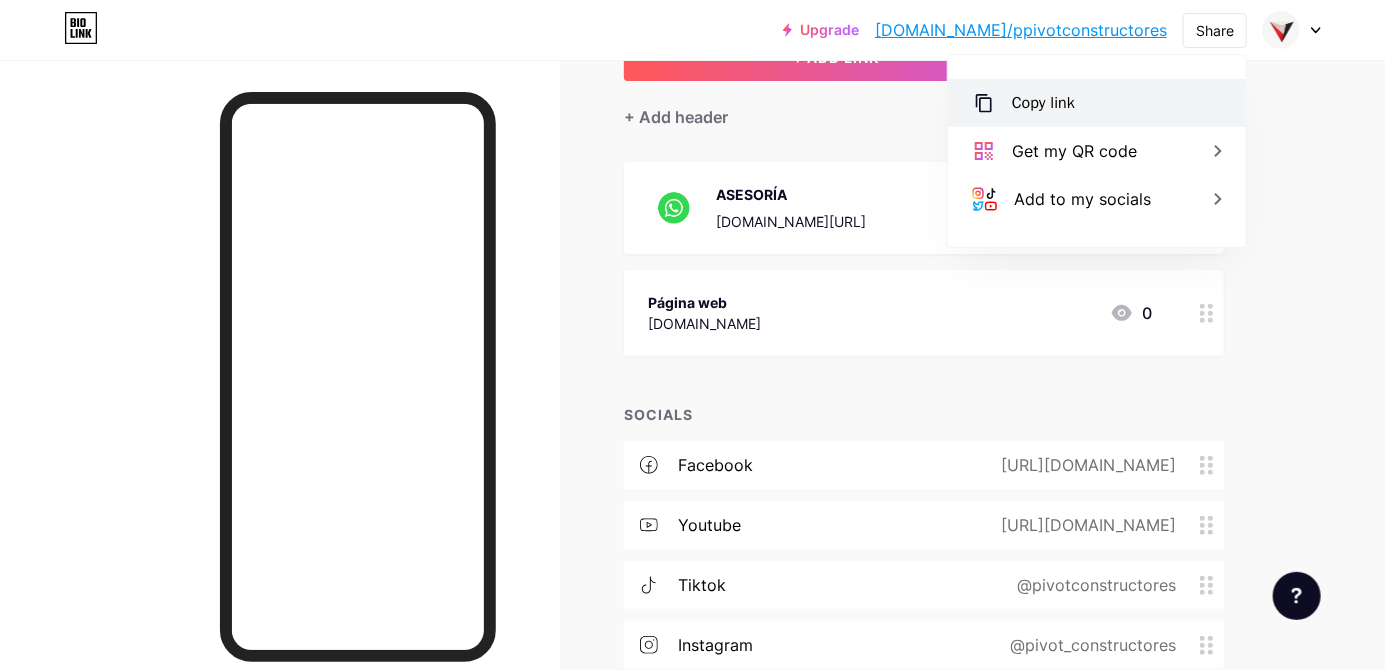 scroll, scrollTop: 0, scrollLeft: 0, axis: both 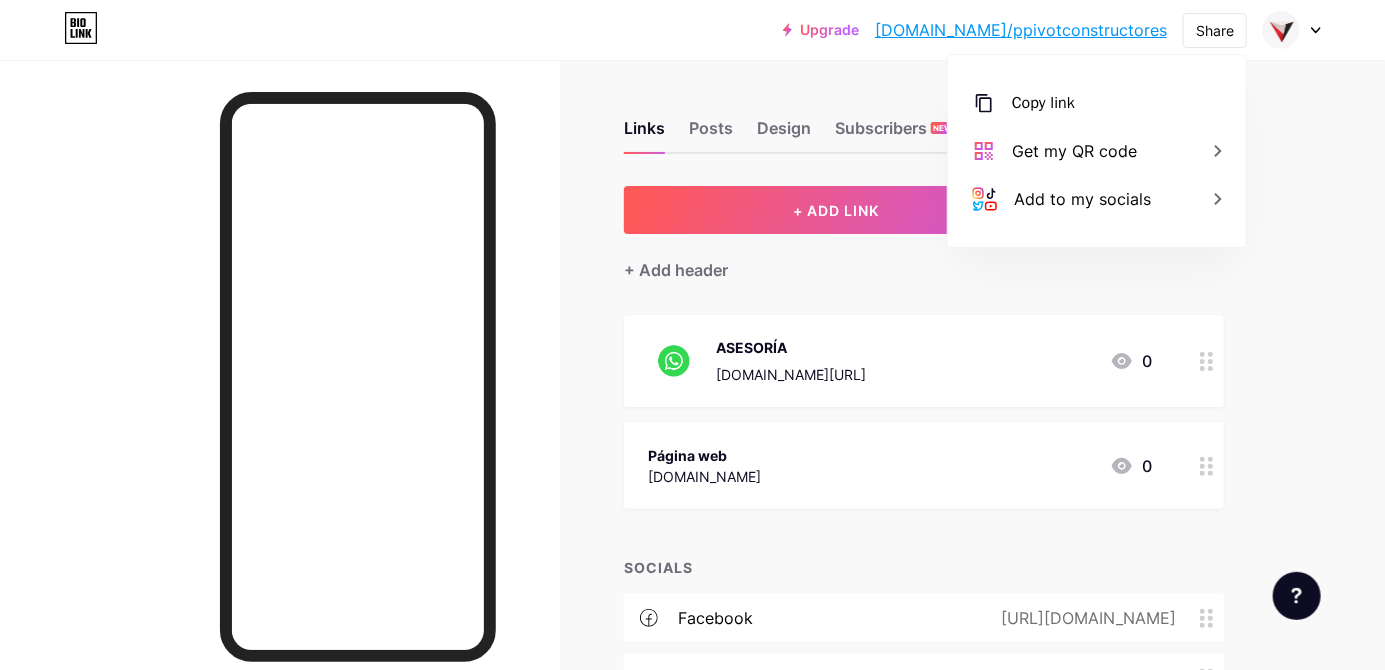 click at bounding box center [1292, 30] 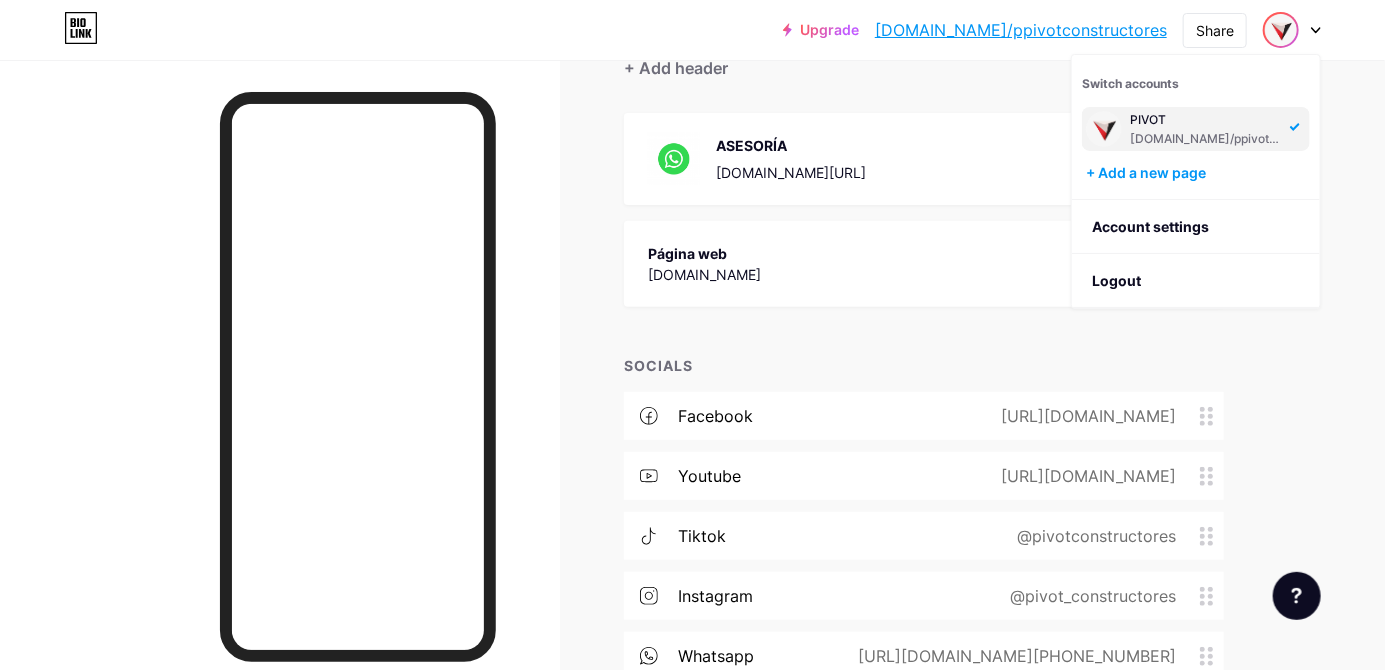 scroll, scrollTop: 0, scrollLeft: 0, axis: both 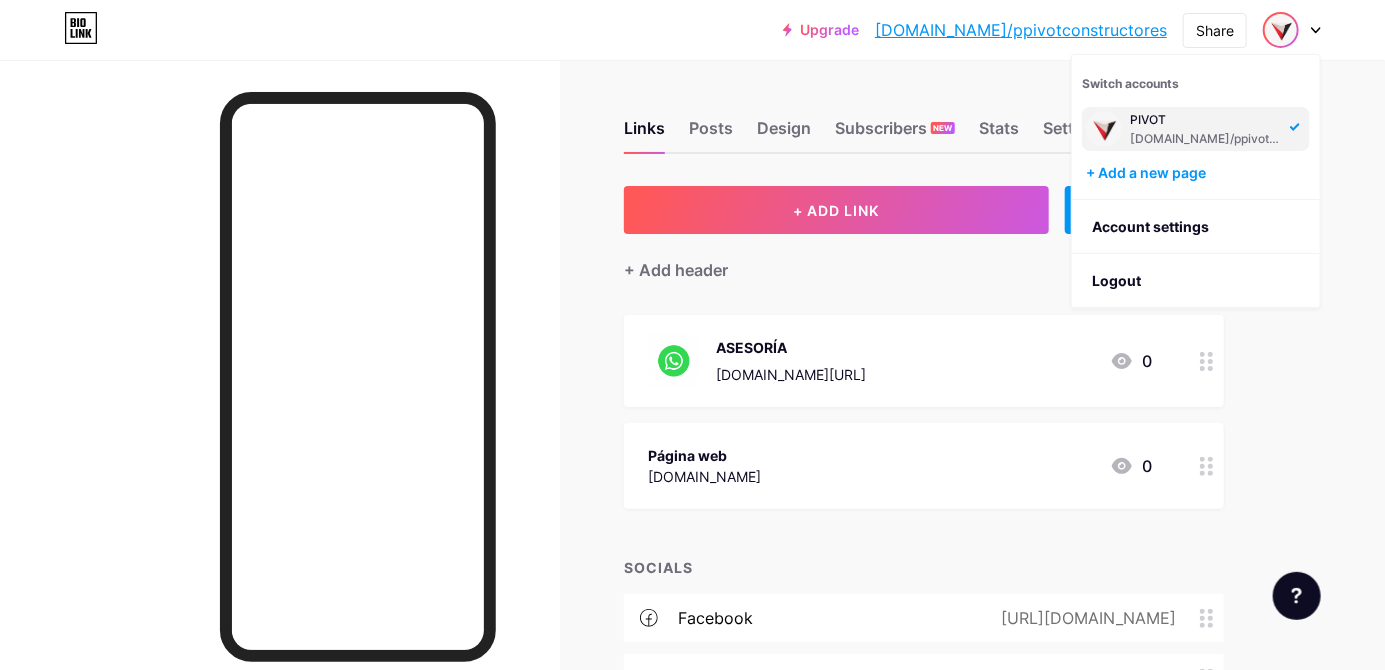 click on "Upgrade   bio.link/ppivot...   bio.link/ppivotconstructores   Share               Switch accounts     PIVOT   bio.link/ppivotconstructores       + Add a new page        Account settings   Logout   Link Copied
Links
Posts
Design
Subscribers
NEW
Stats
Settings       + ADD LINK     + ADD EMBED
+ Add header
ASESORÍA
wa.me/593995508107
0
Página web
pivotconstructores.com
0
SOCIALS
facebook
https://facebook.com/pivotconstructores
youtube
https://www.youtube.com/@pivotconstructores
tiktok
@pivotconstructores
instagram
@pivot_constructores" at bounding box center [692, 521] 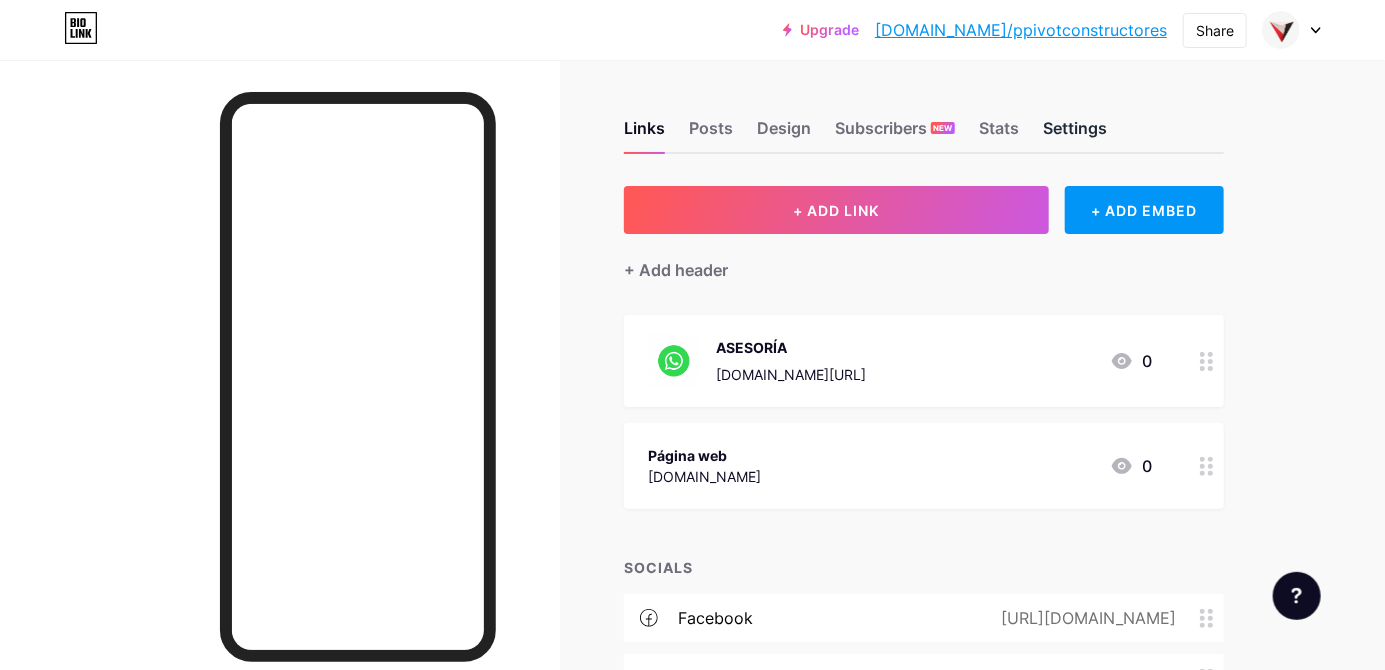 click on "Settings" at bounding box center (1075, 134) 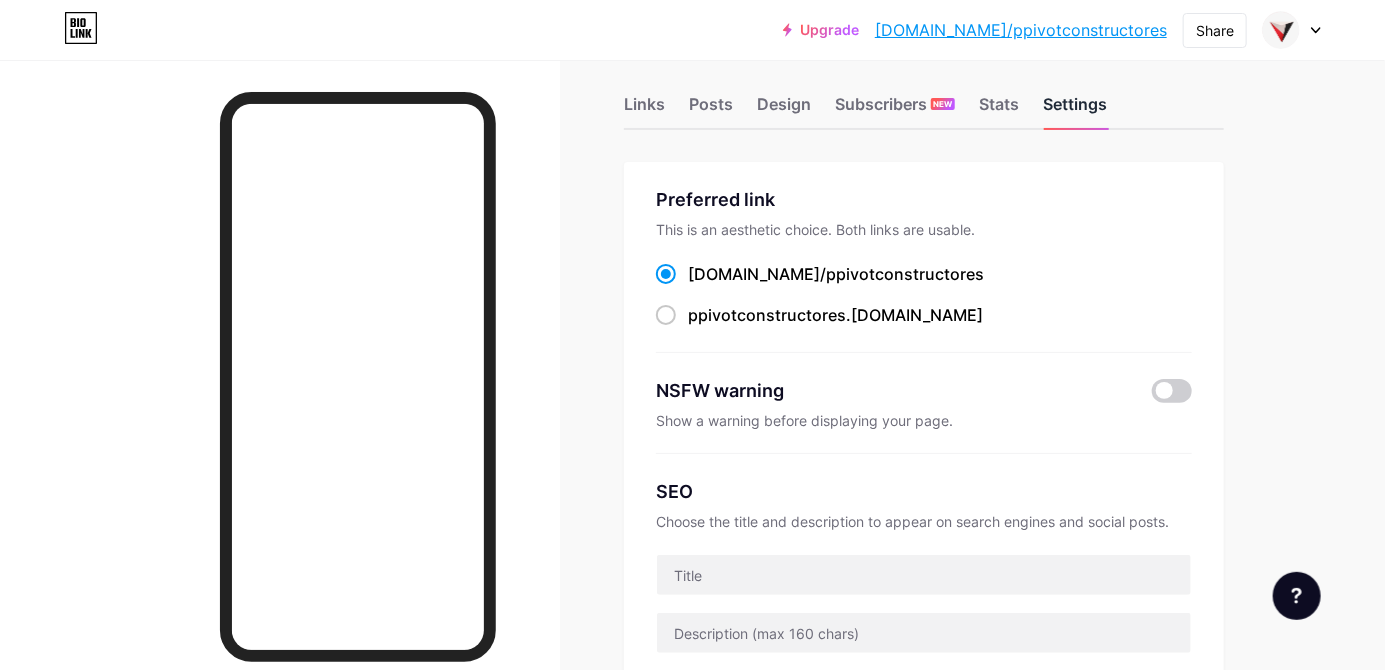 scroll, scrollTop: 25, scrollLeft: 0, axis: vertical 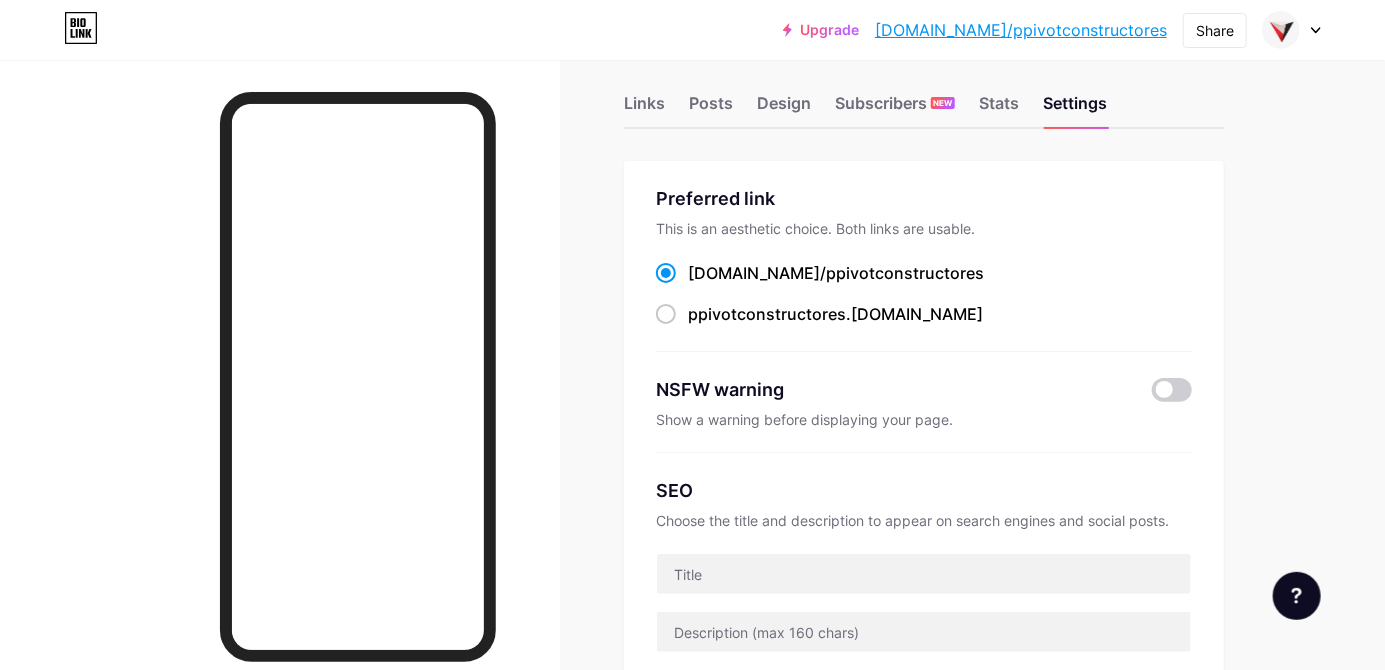 click at bounding box center [1172, 390] 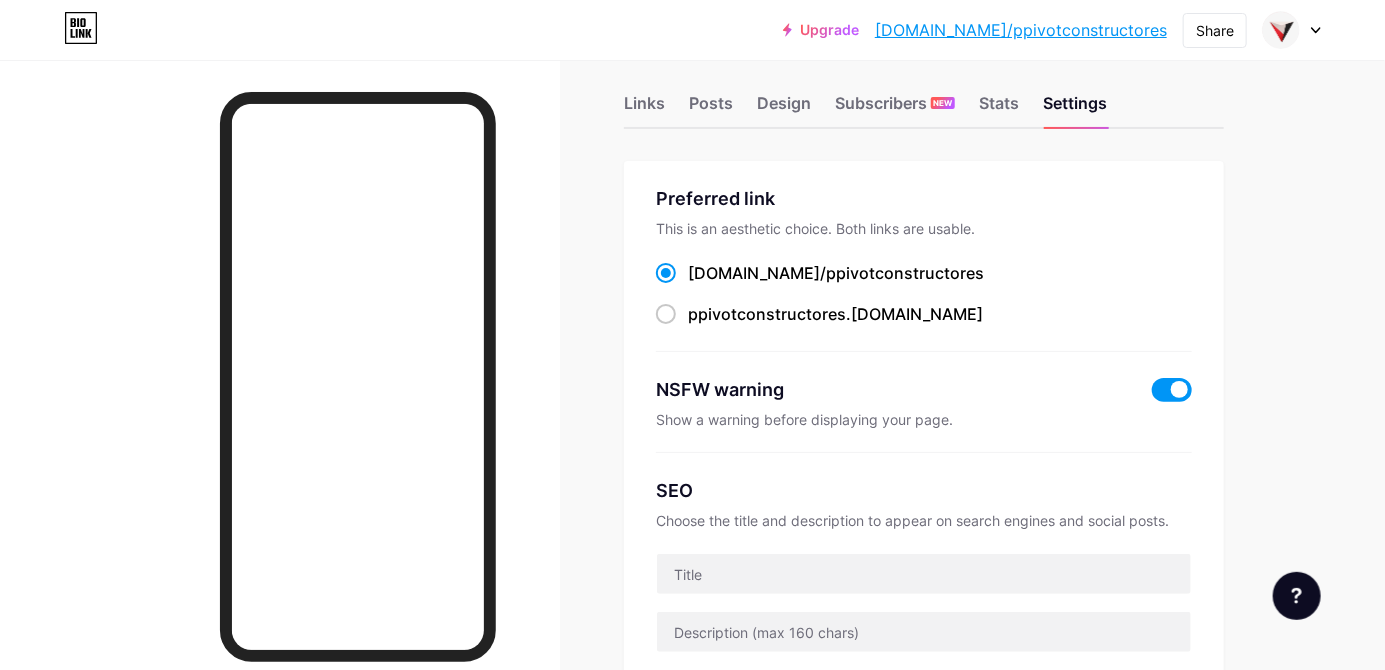 click at bounding box center (1172, 390) 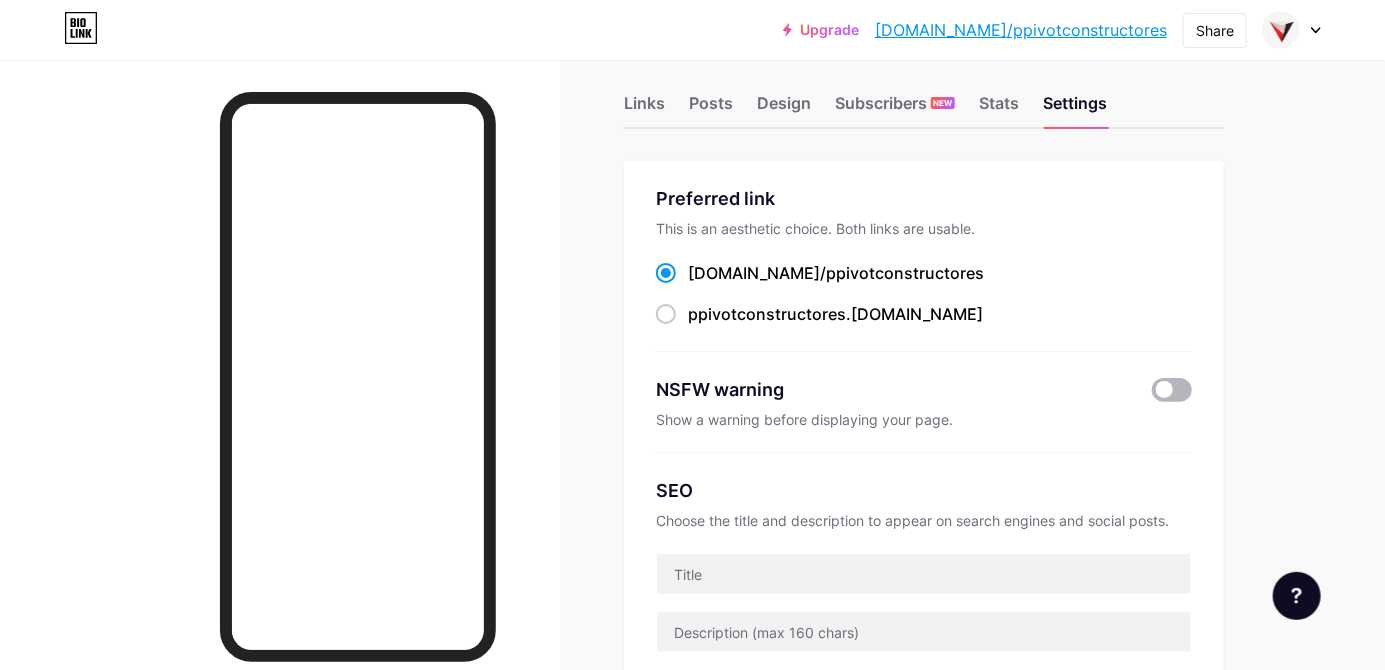 click at bounding box center (1172, 390) 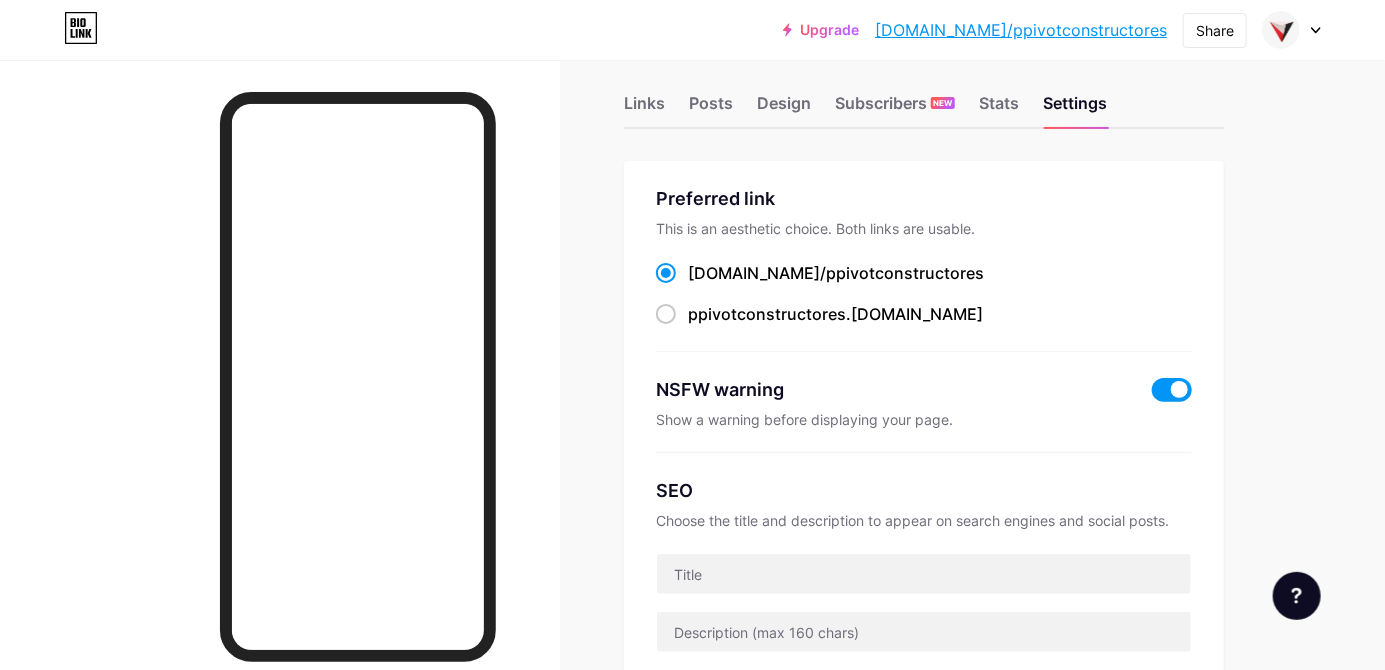 click at bounding box center (1172, 390) 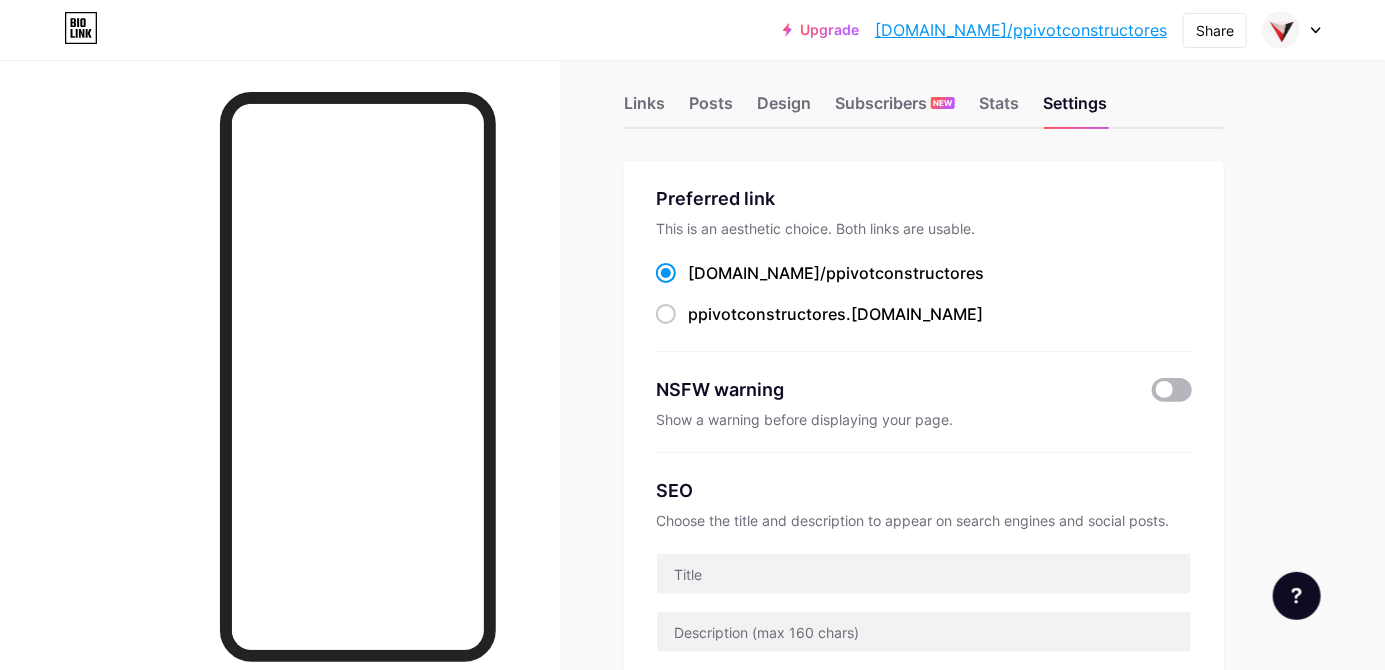 click at bounding box center (1172, 390) 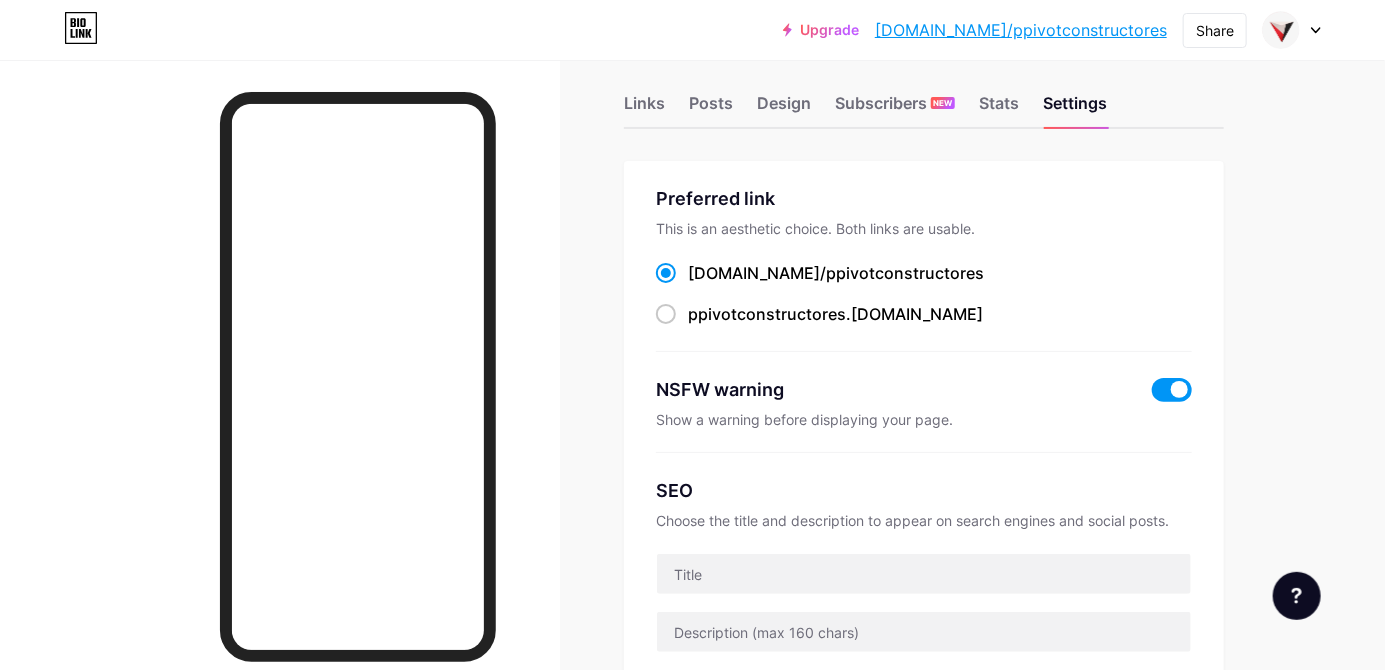 click at bounding box center (1172, 390) 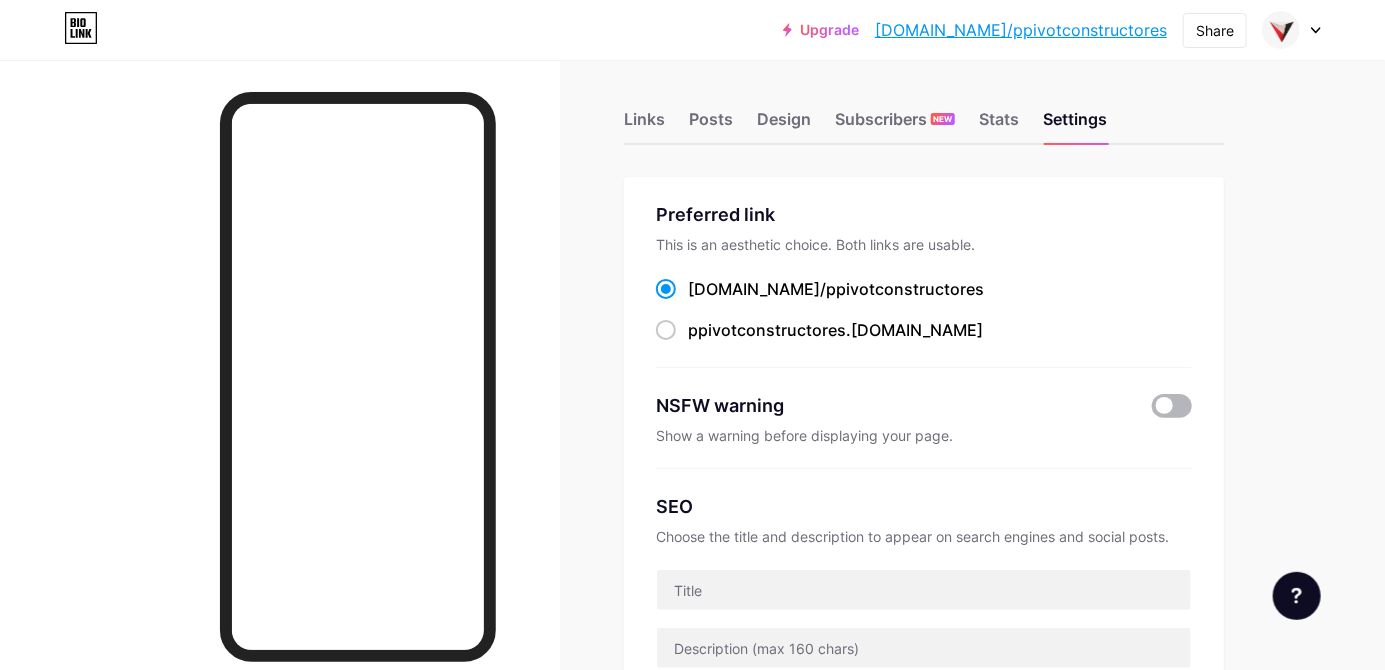 scroll, scrollTop: 0, scrollLeft: 0, axis: both 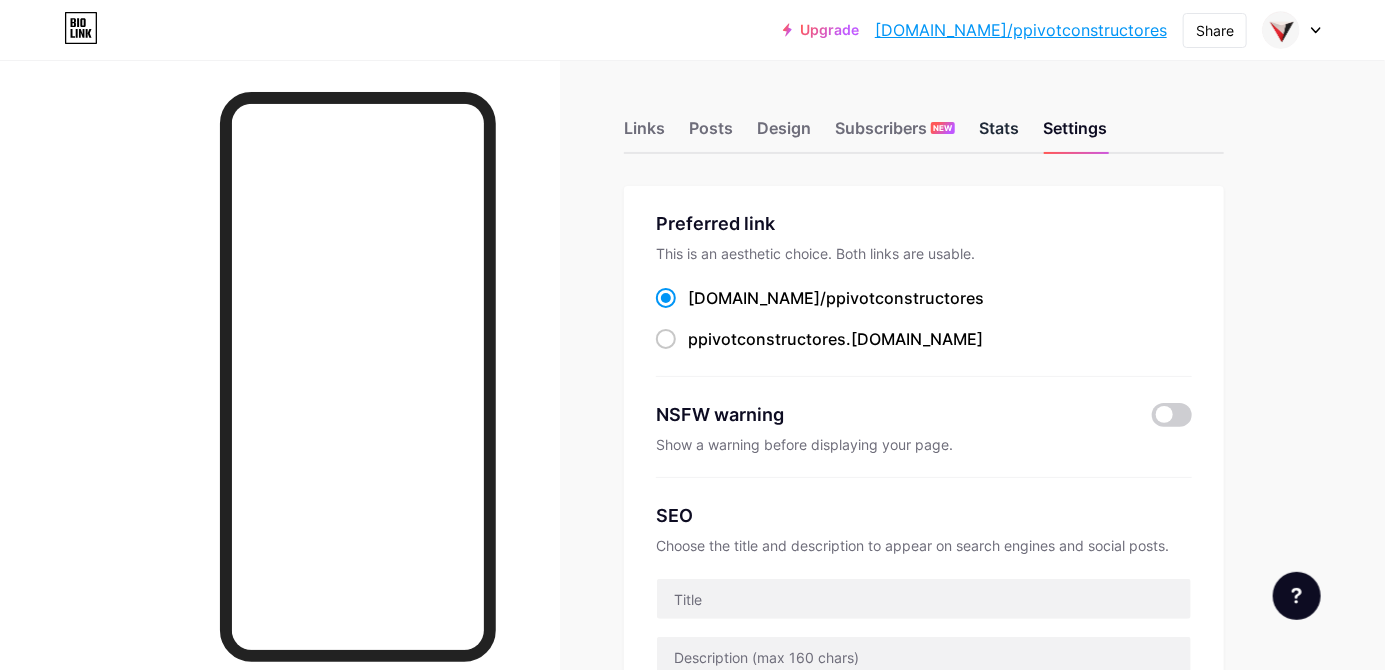 click on "Stats" at bounding box center (999, 134) 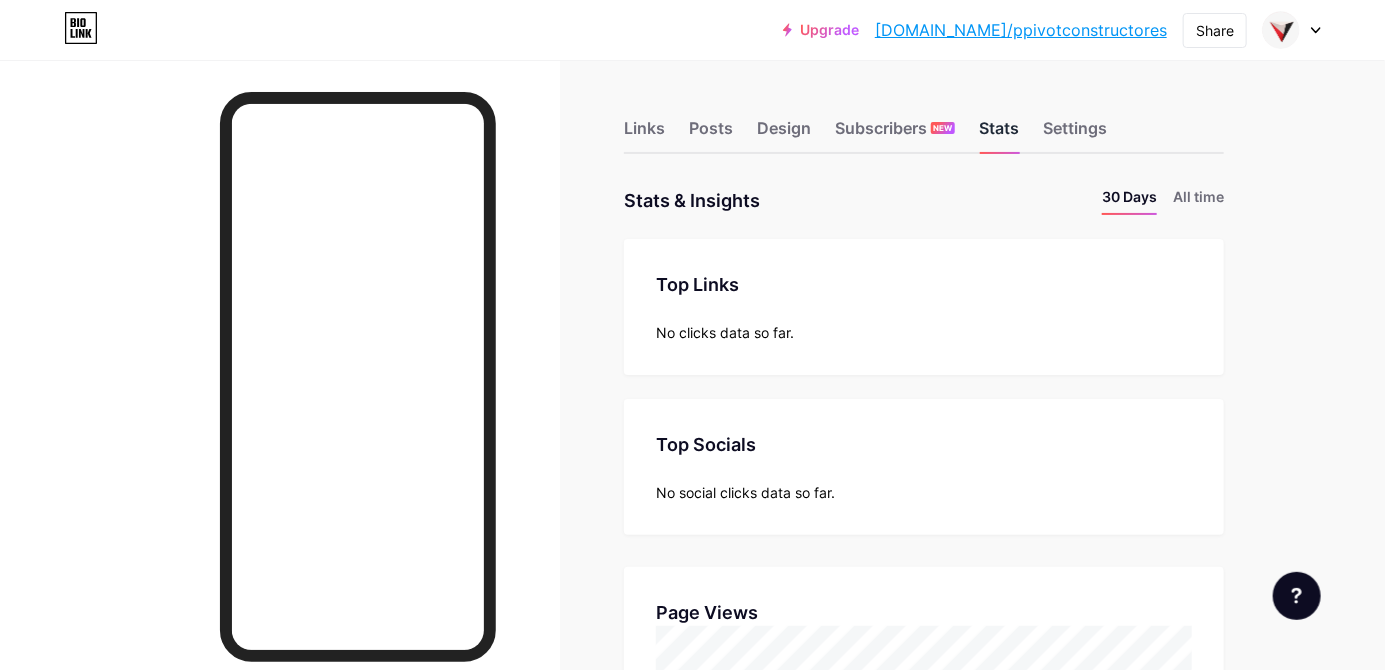 scroll, scrollTop: 999329, scrollLeft: 998614, axis: both 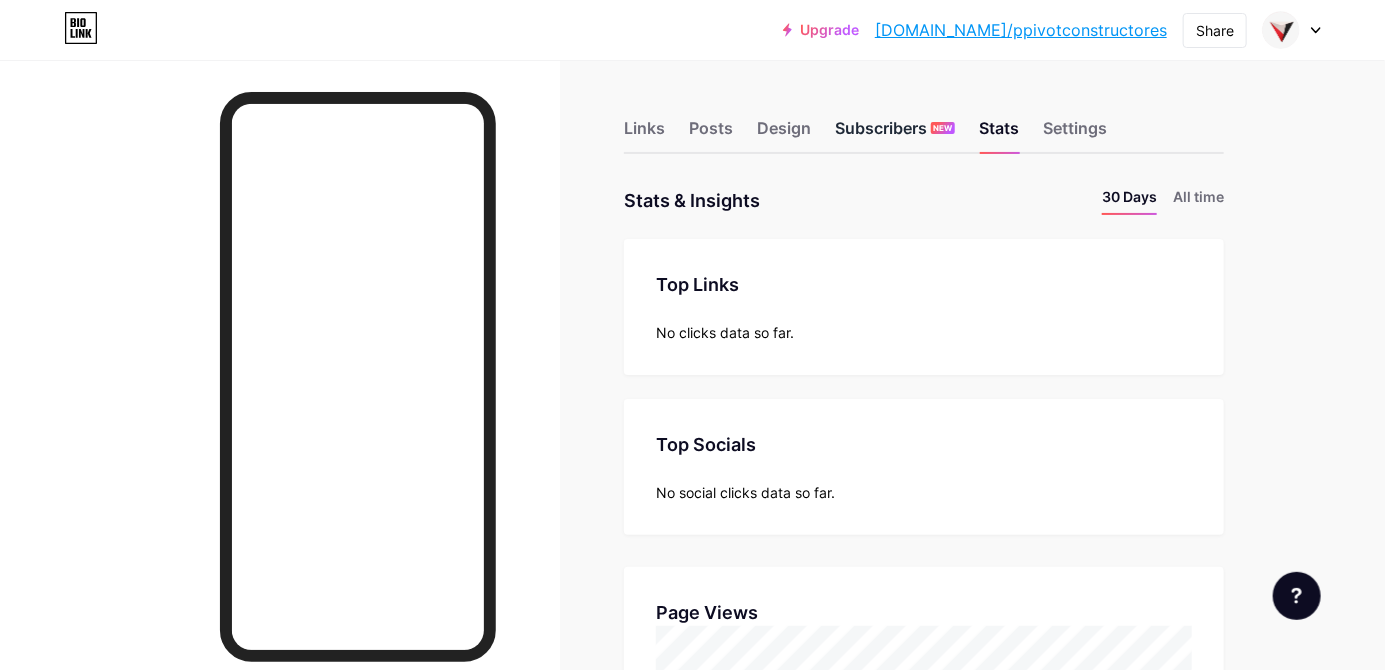 click on "Subscribers
NEW" at bounding box center [895, 134] 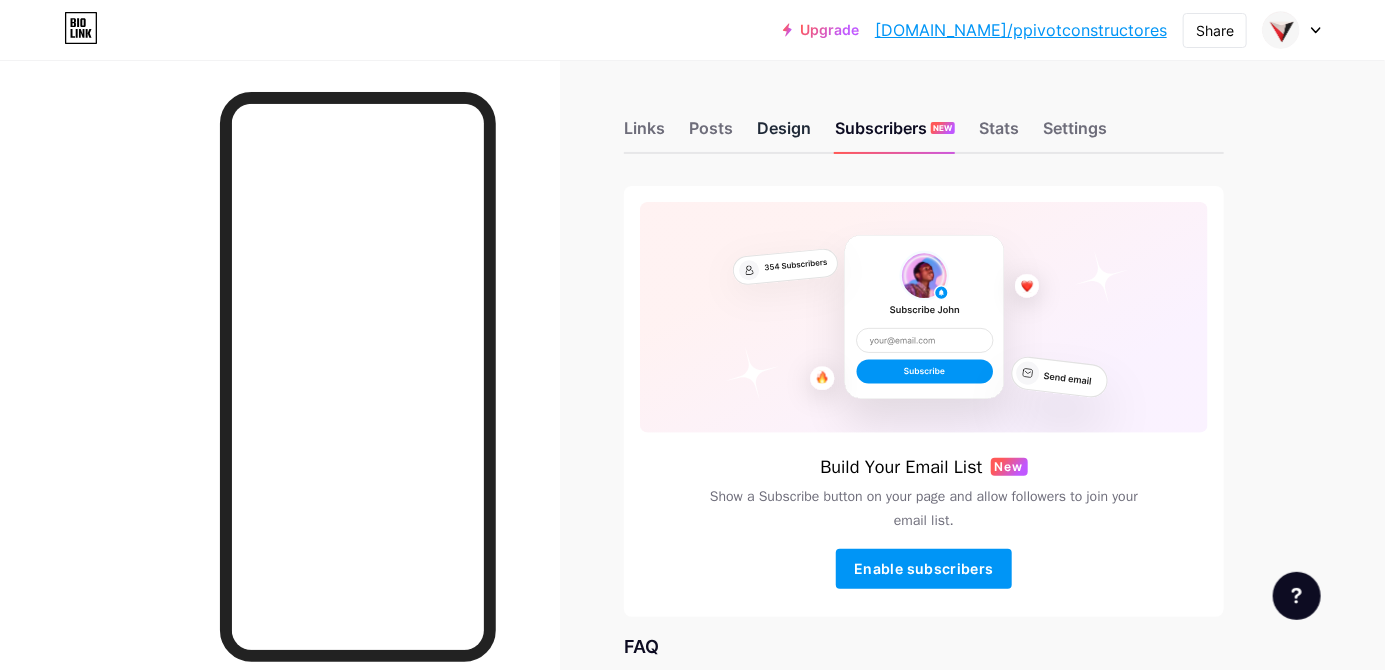 click on "Design" at bounding box center (784, 134) 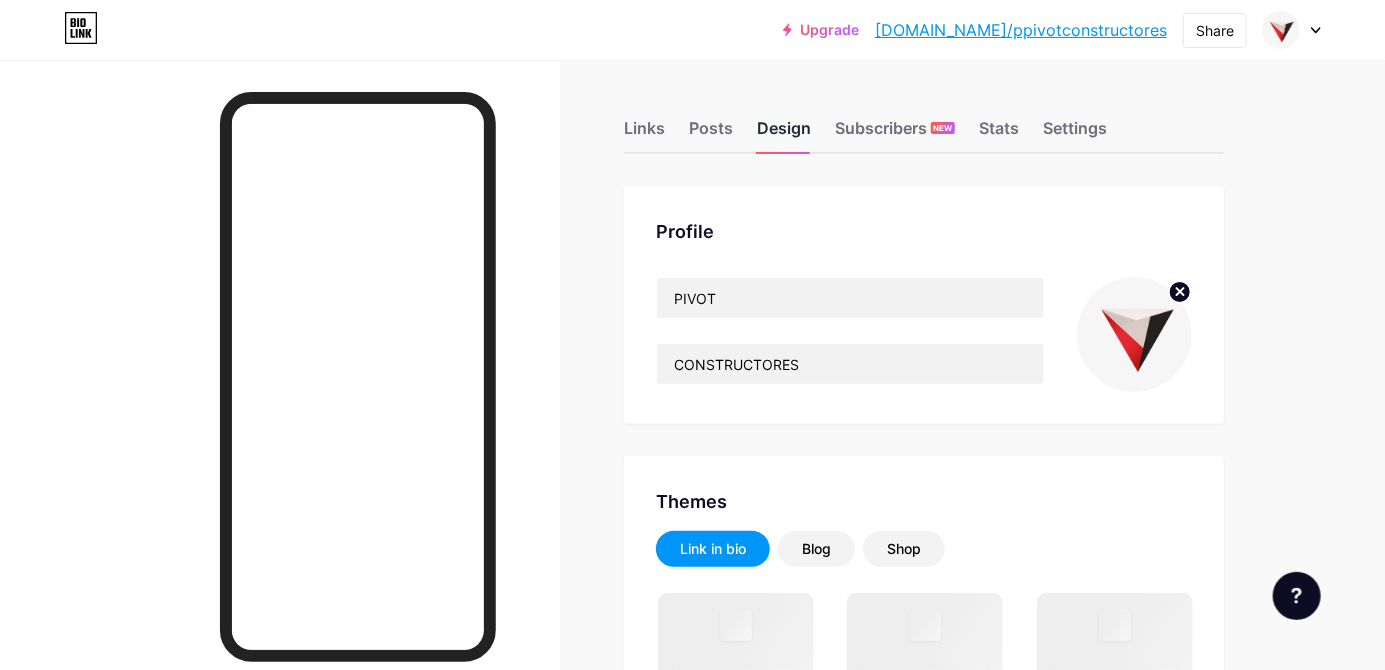 click on "Shop" at bounding box center (904, 549) 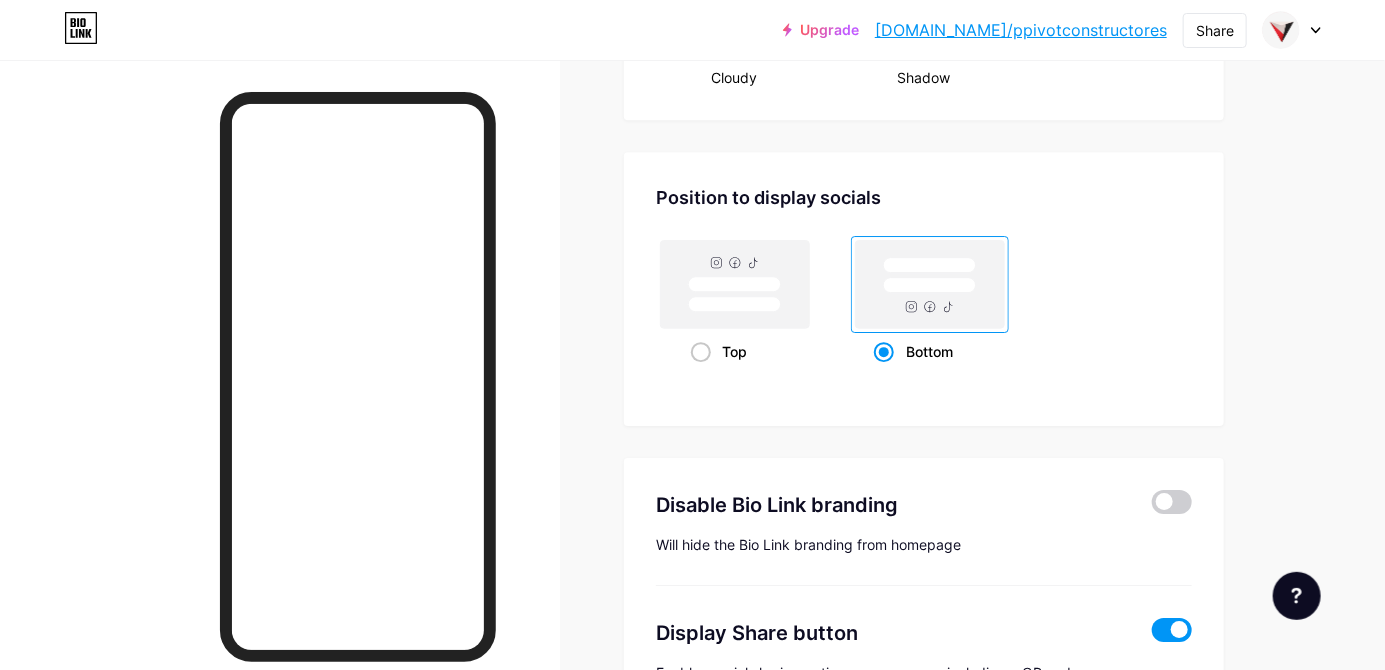 scroll, scrollTop: 2628, scrollLeft: 0, axis: vertical 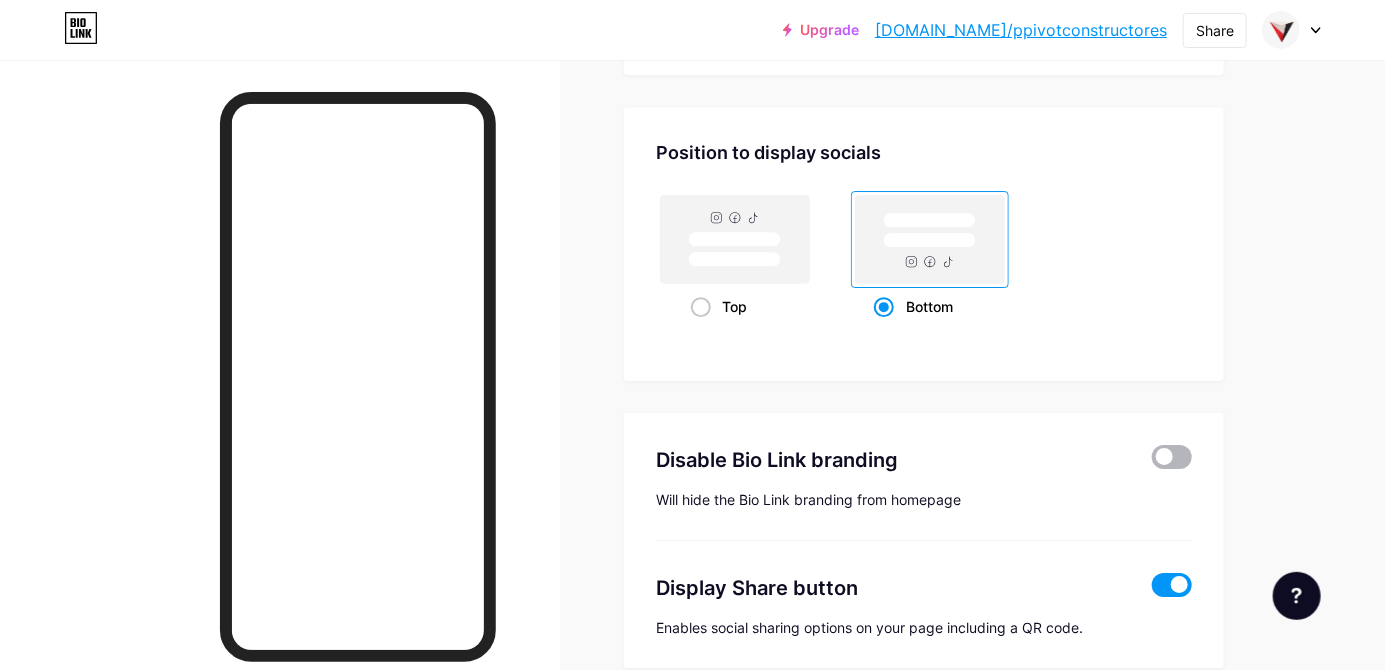 click at bounding box center (1172, 457) 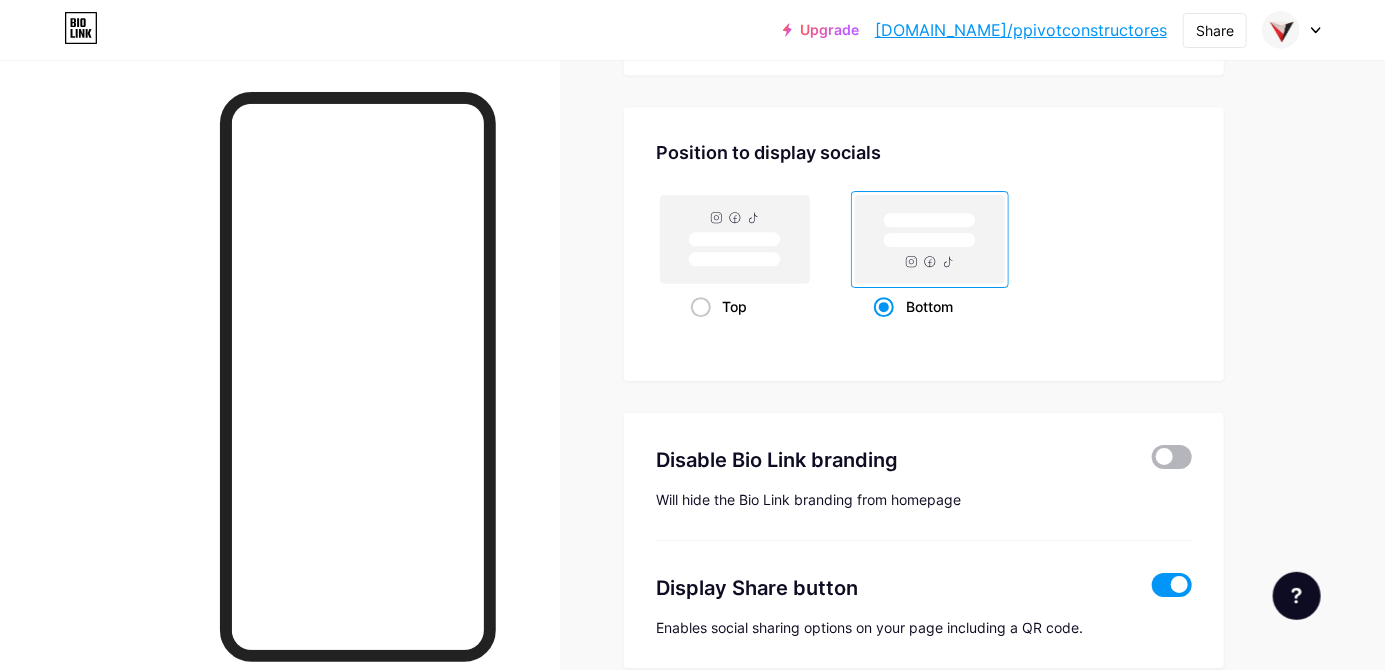 click at bounding box center (1152, 462) 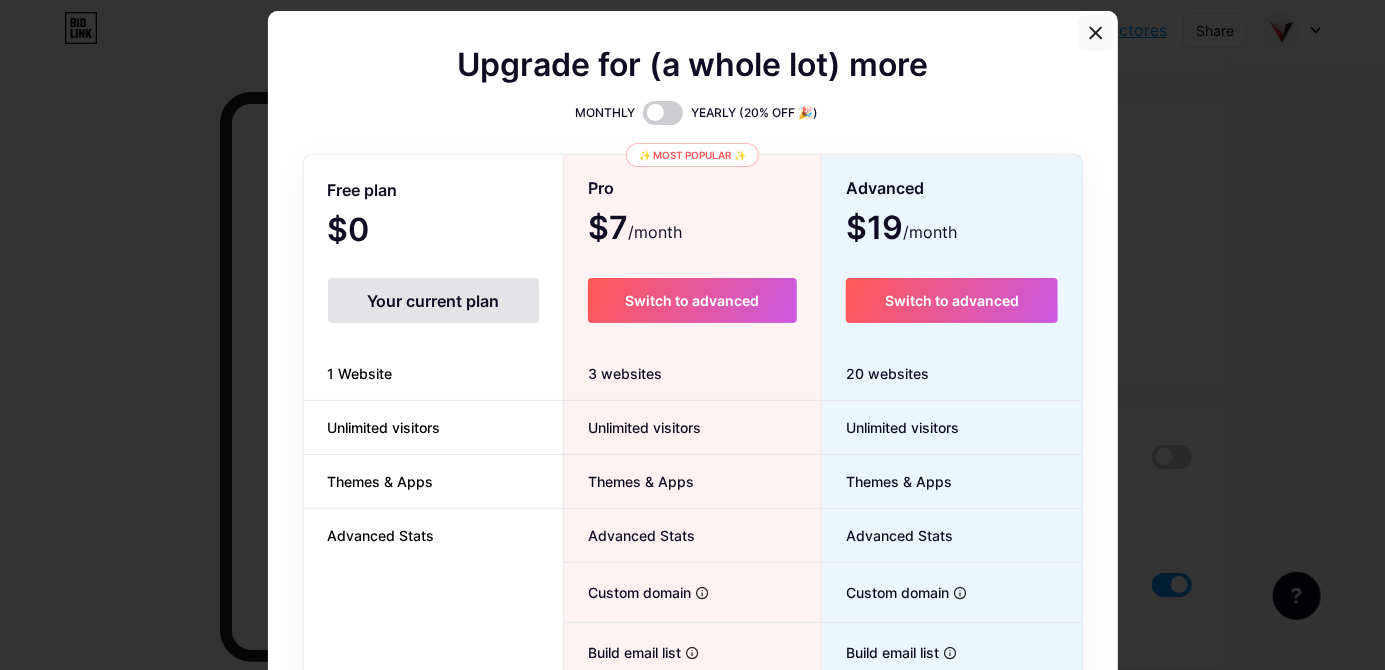 click at bounding box center [1096, 33] 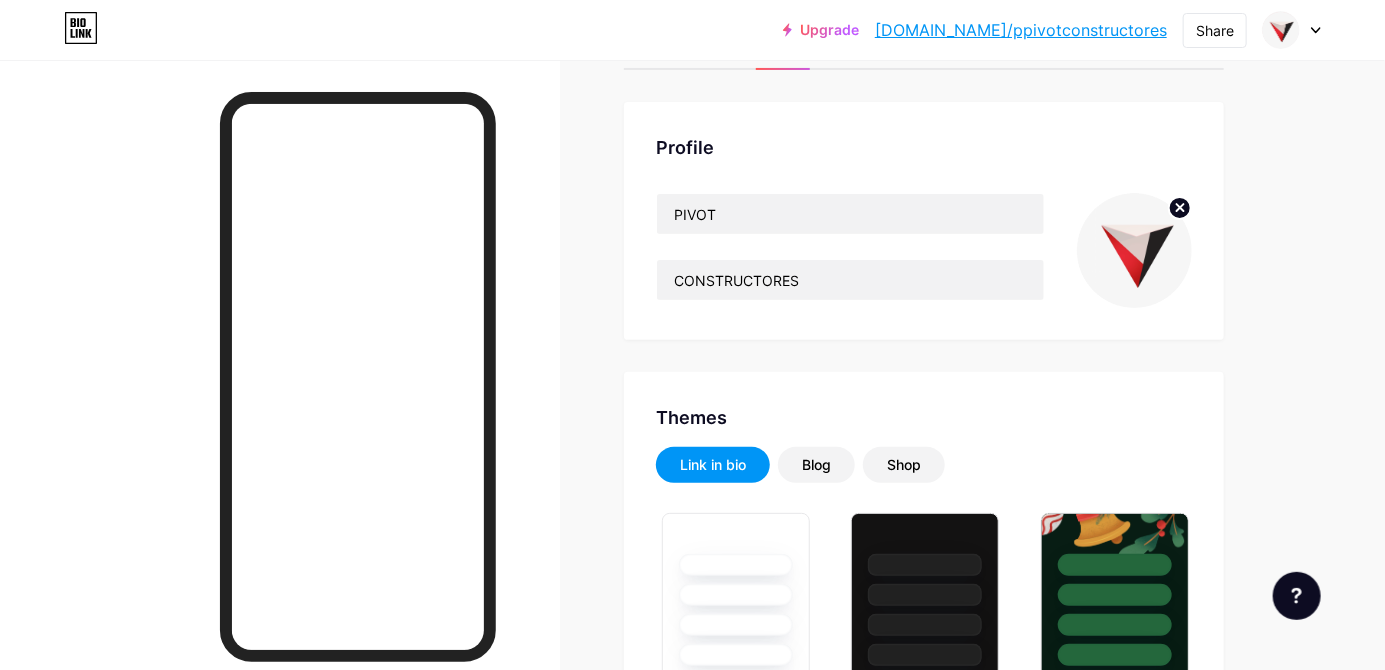 scroll, scrollTop: 0, scrollLeft: 0, axis: both 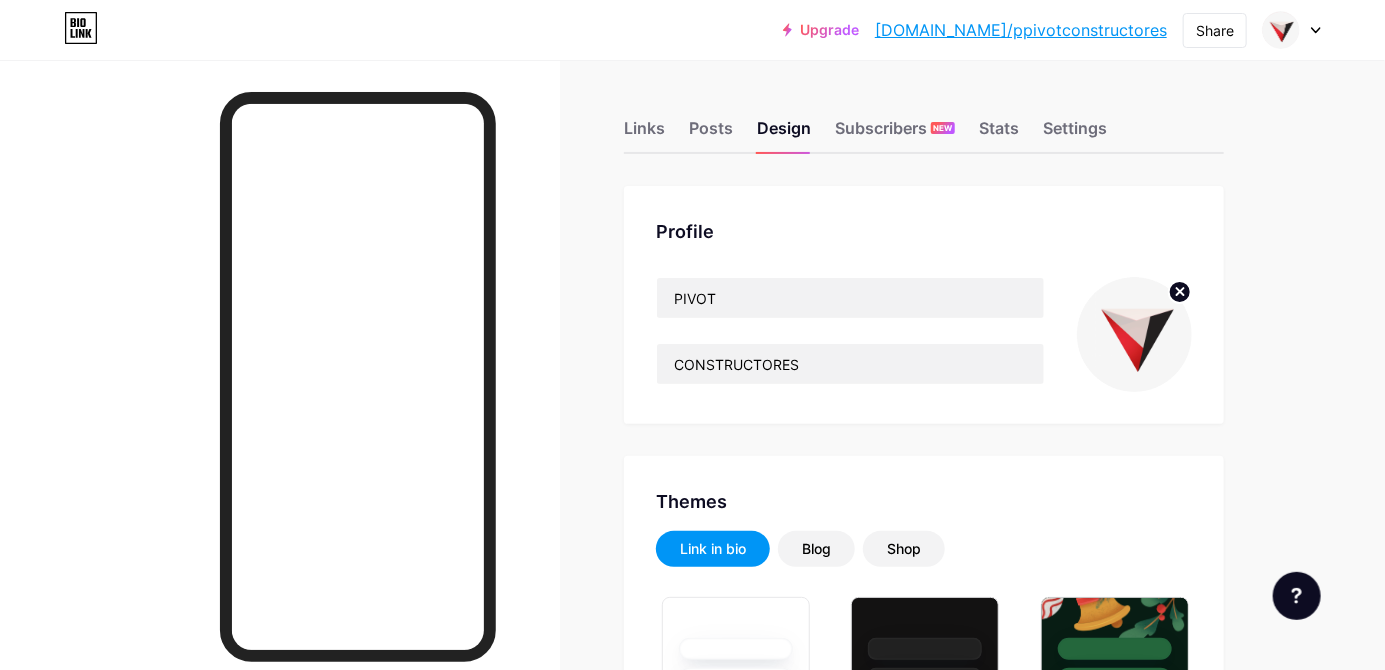click 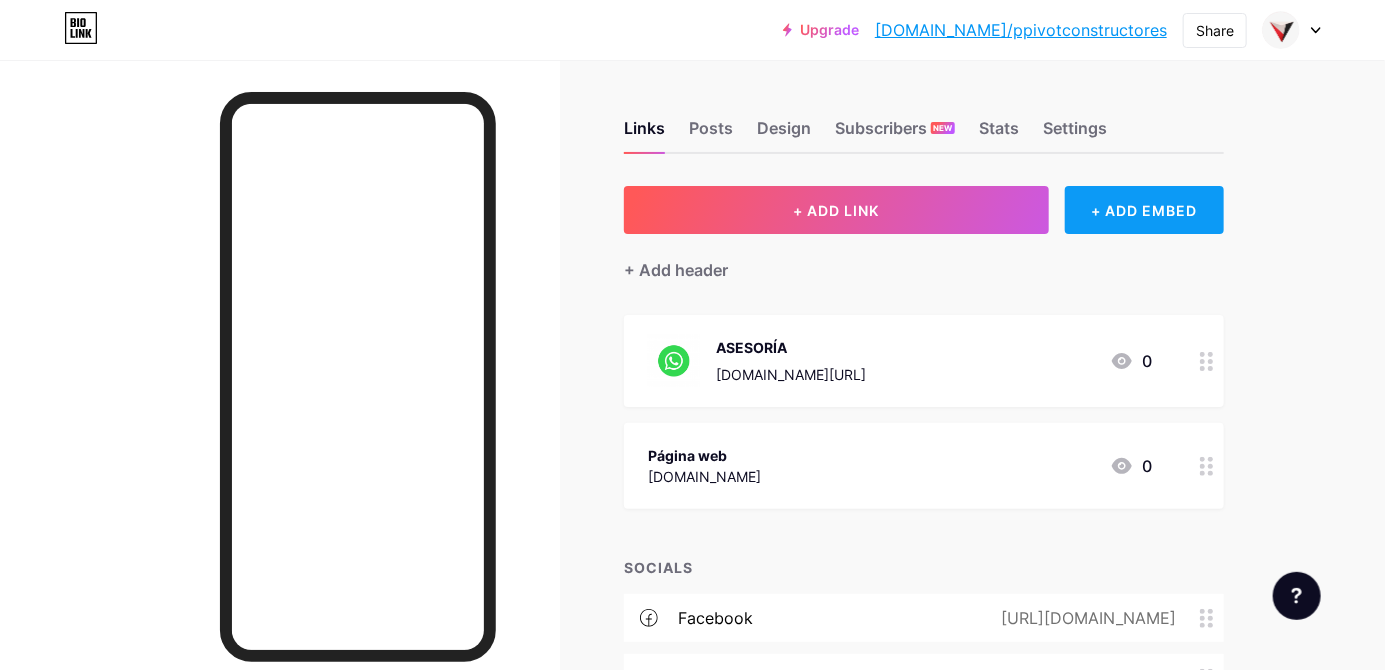 click on "+ ADD EMBED" at bounding box center [1144, 210] 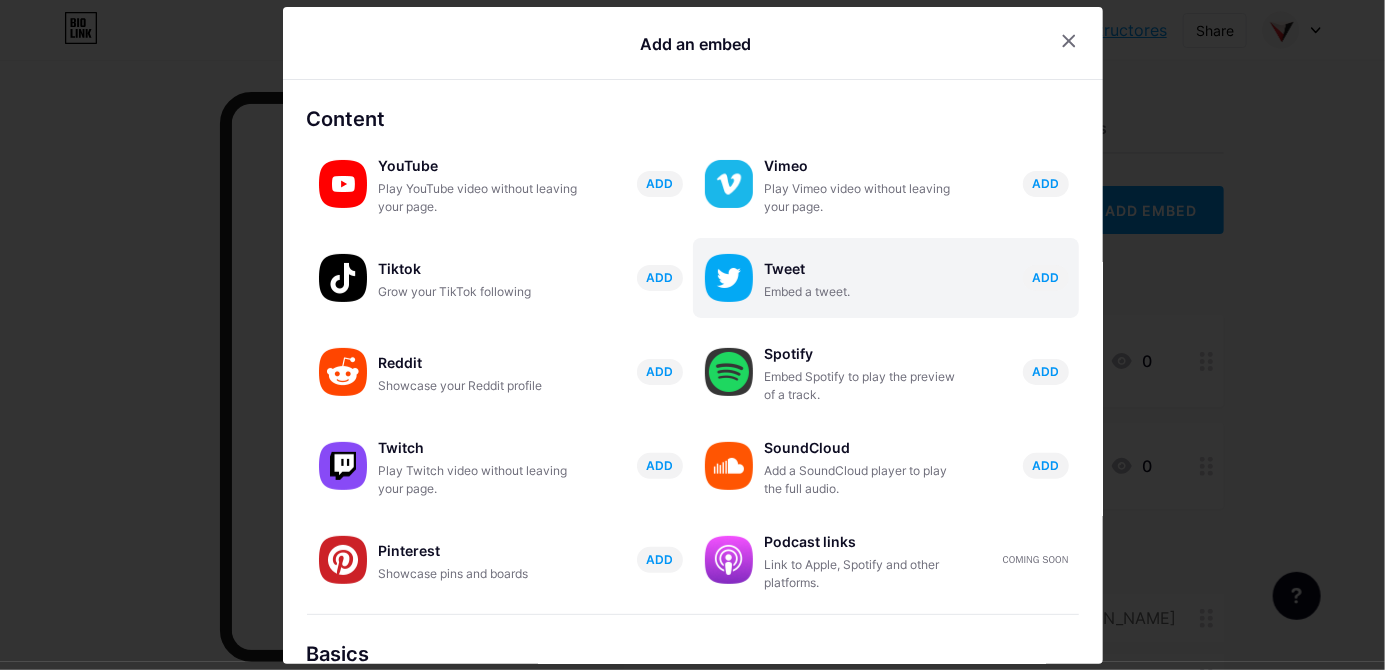 click on "Tweet" at bounding box center (865, 269) 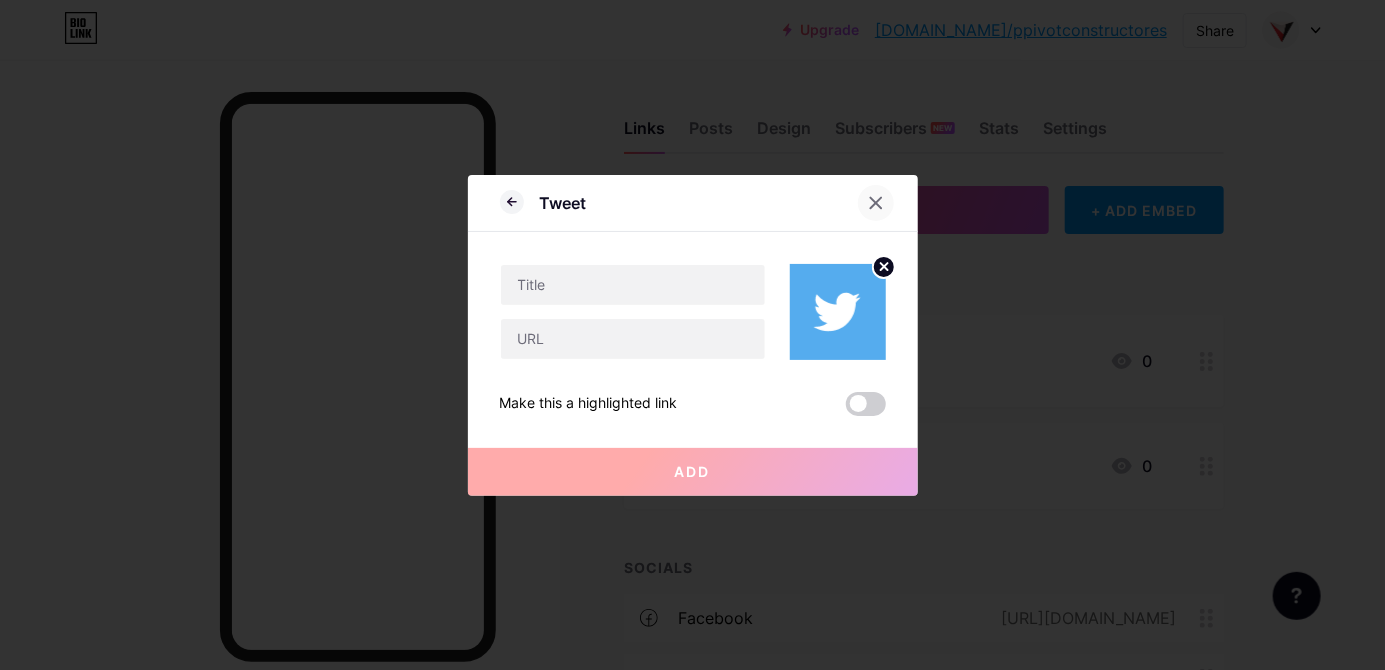 click at bounding box center [876, 203] 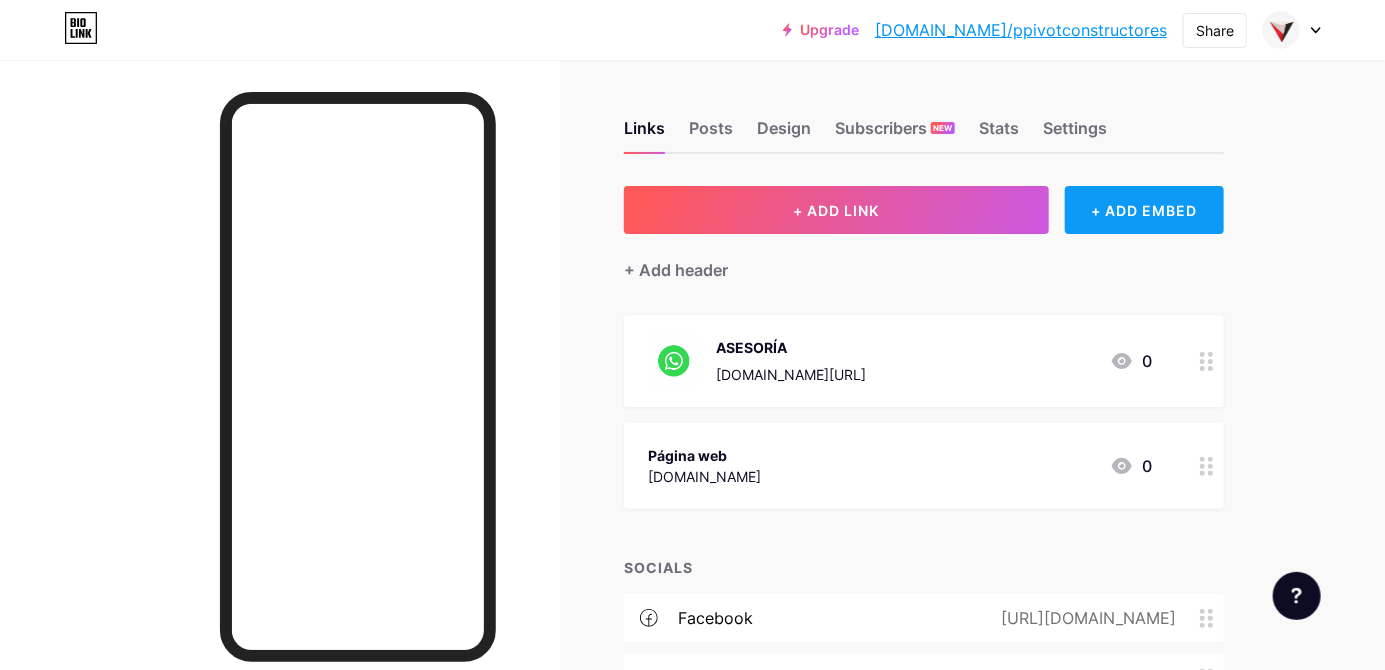 click on "+ ADD EMBED" at bounding box center (1144, 210) 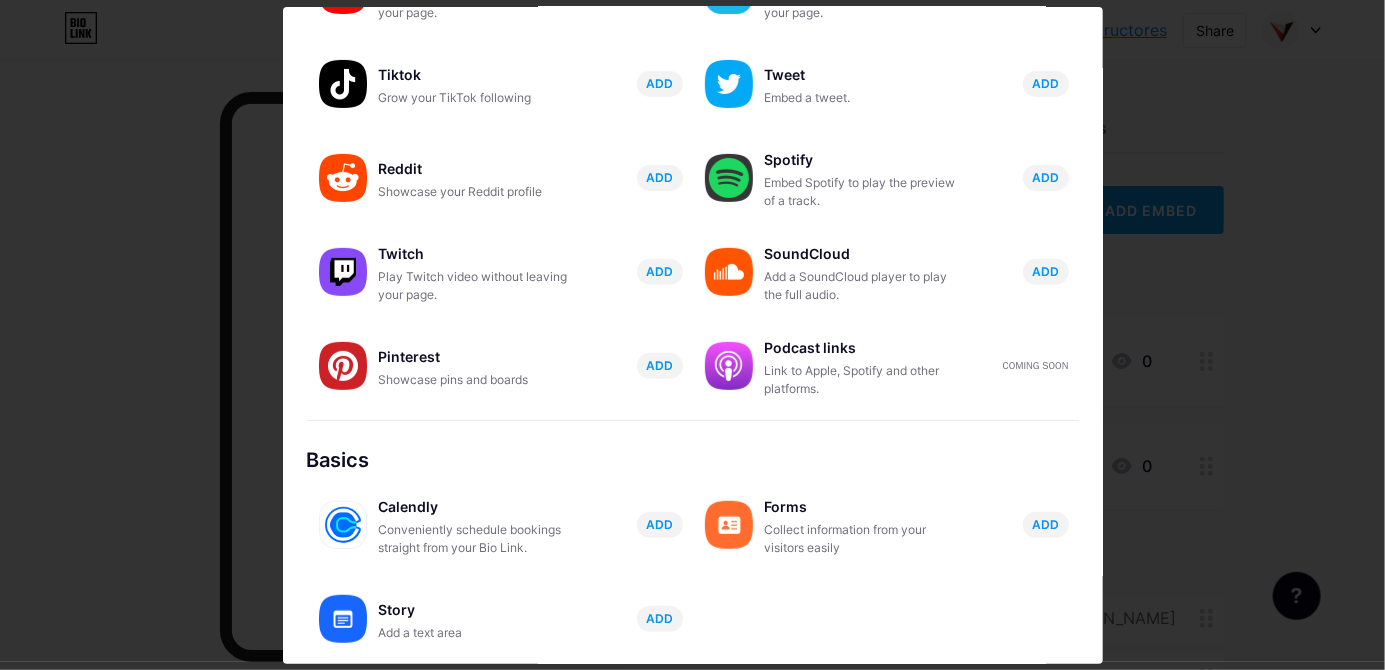 scroll, scrollTop: 0, scrollLeft: 0, axis: both 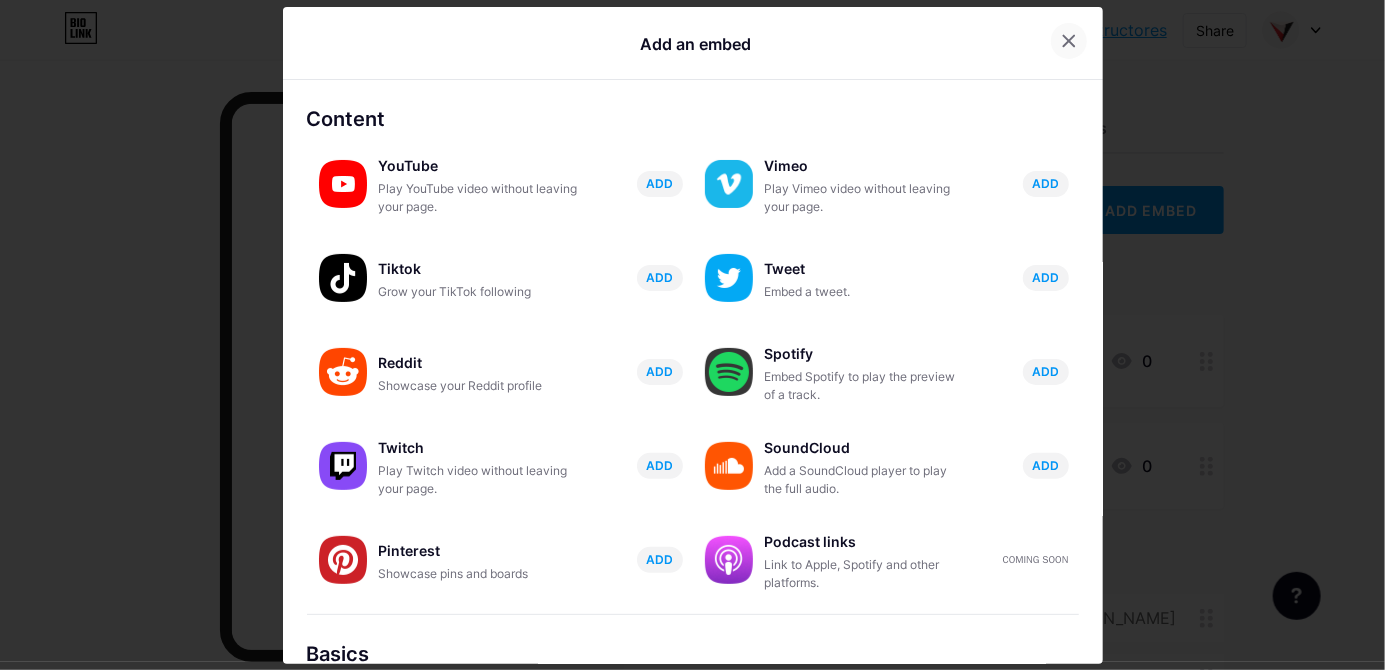 click at bounding box center (1069, 41) 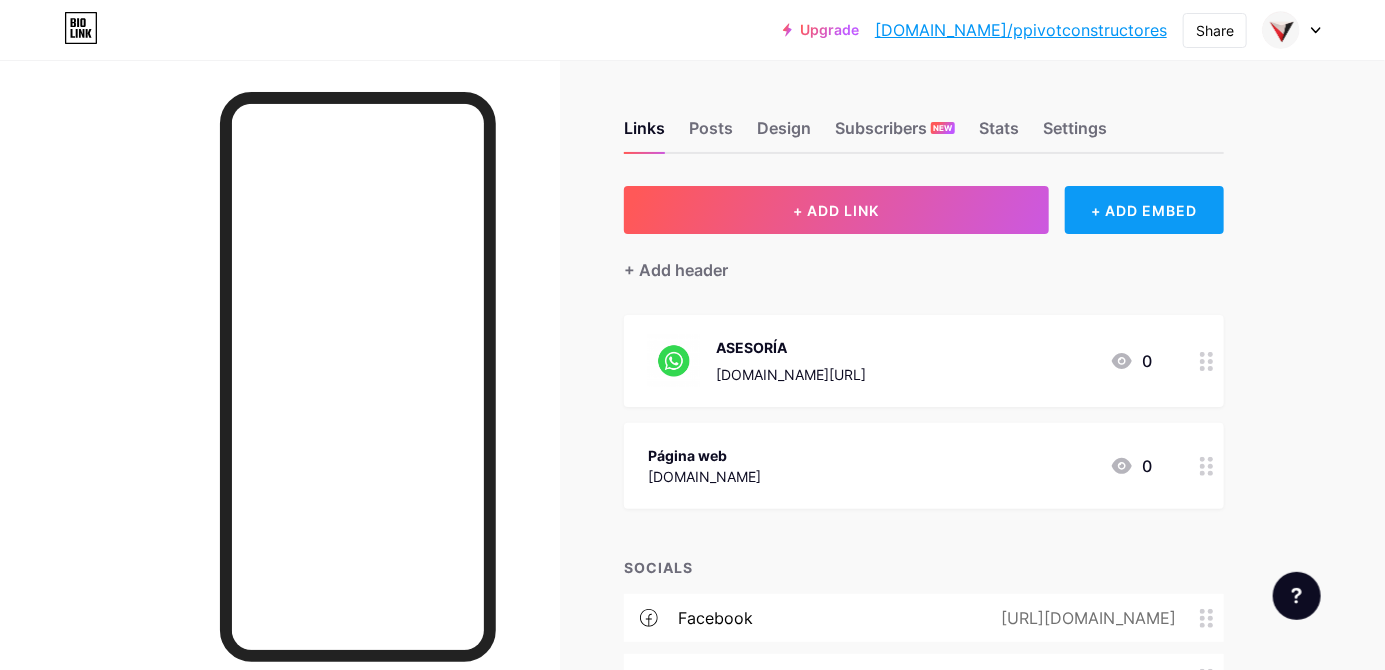 click on "+ ADD EMBED" at bounding box center (1144, 210) 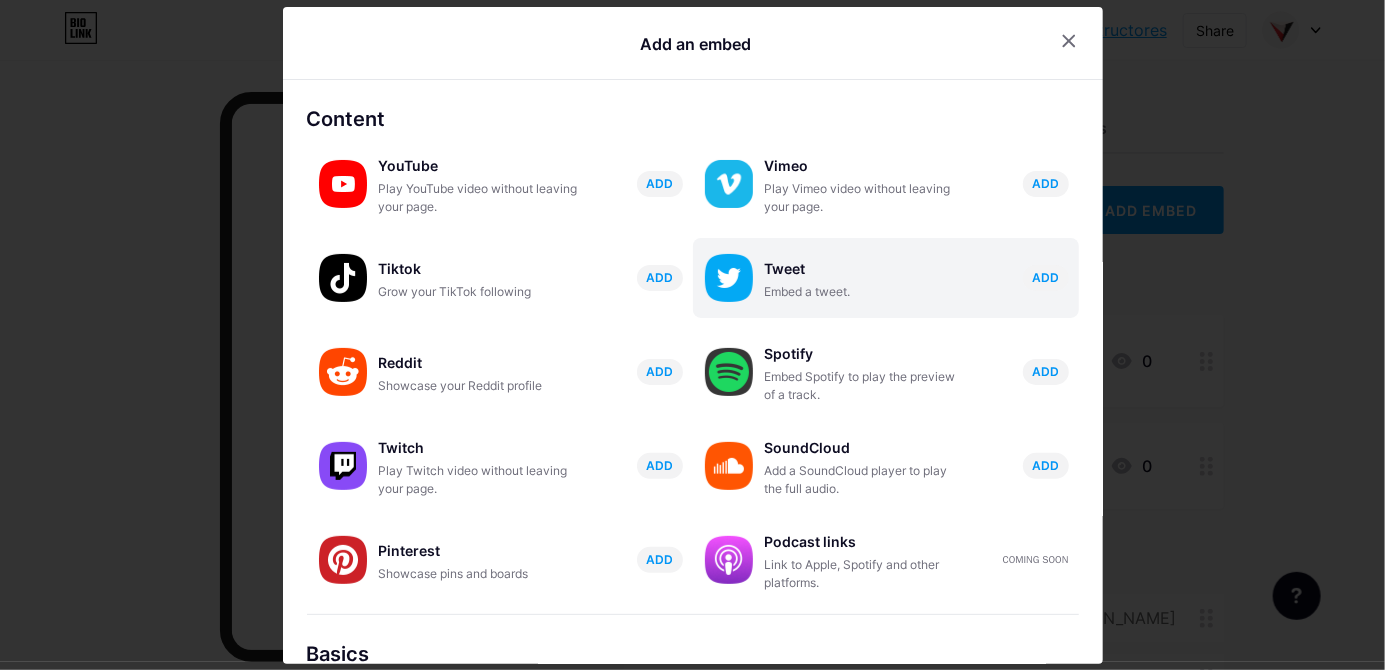 click on "Tweet" at bounding box center (865, 269) 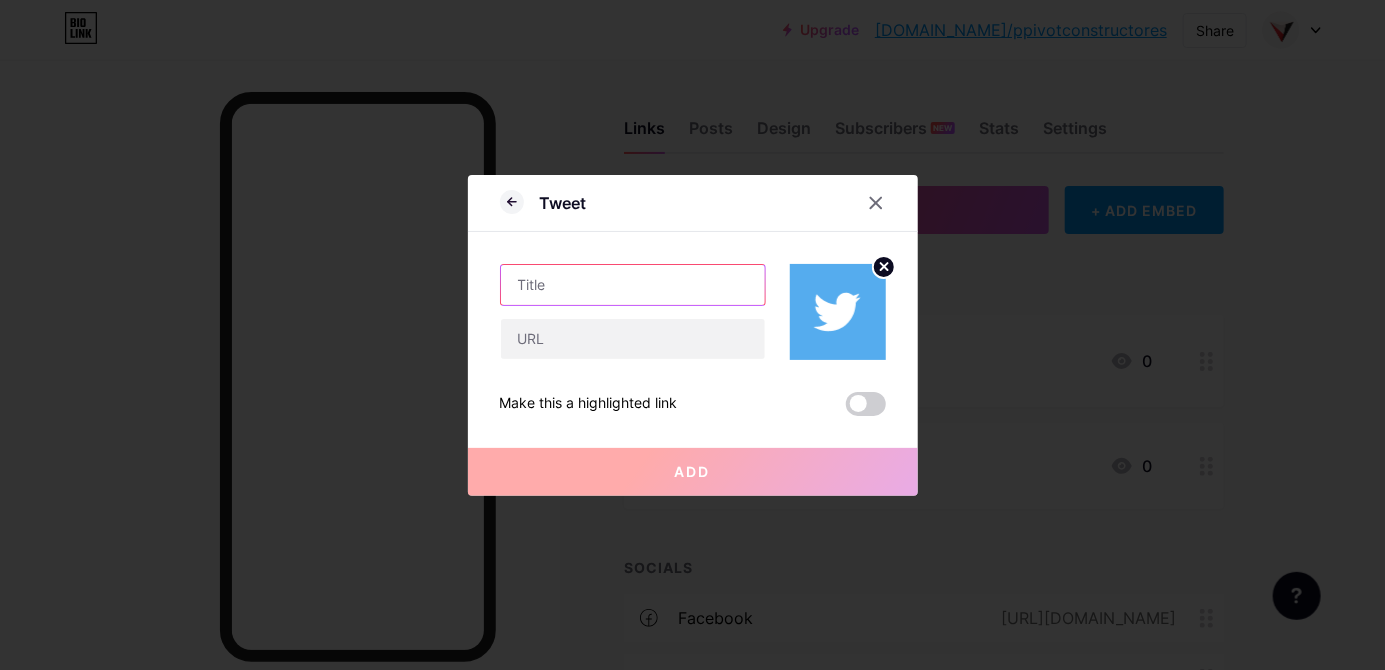 click at bounding box center [633, 285] 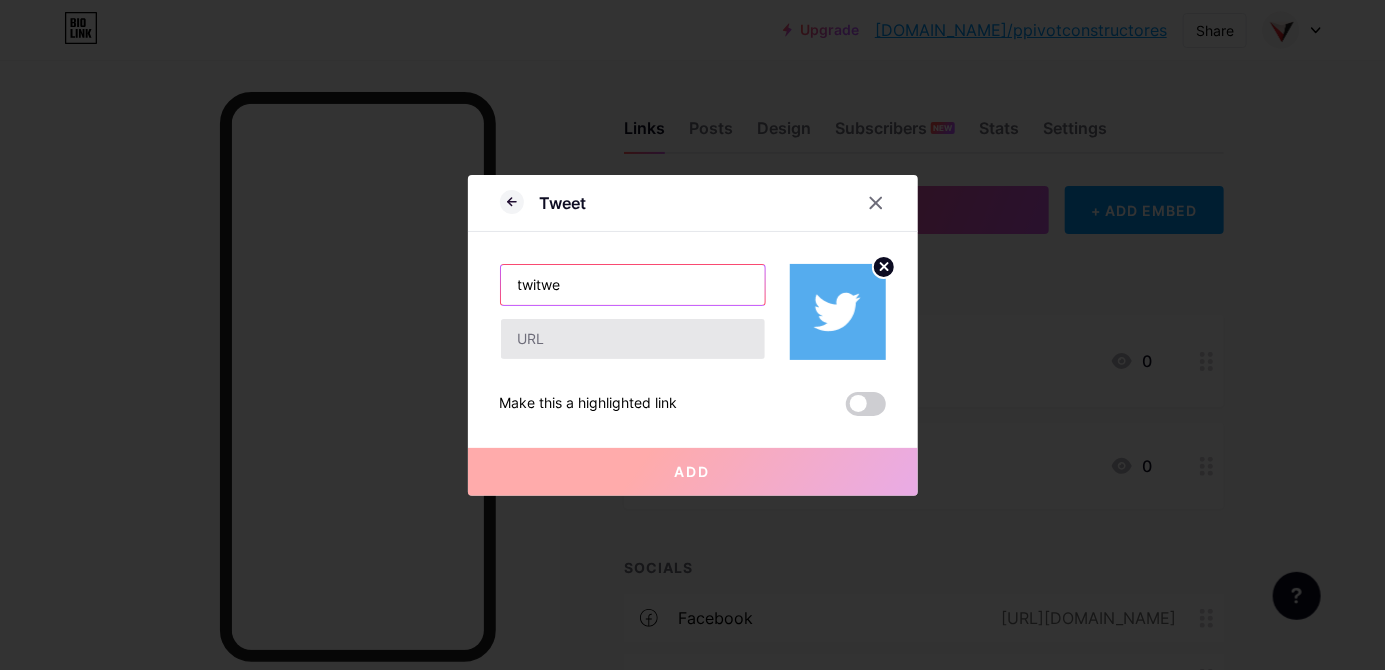 type on "twitwe" 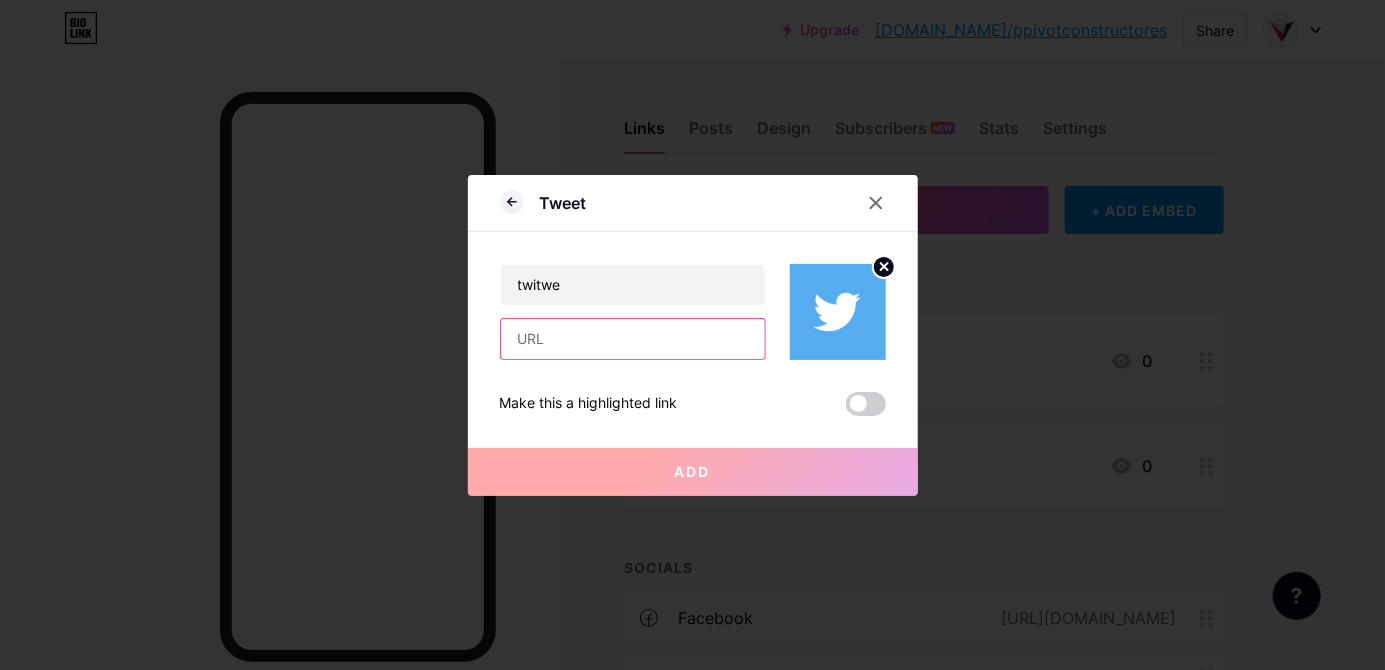 click at bounding box center [633, 339] 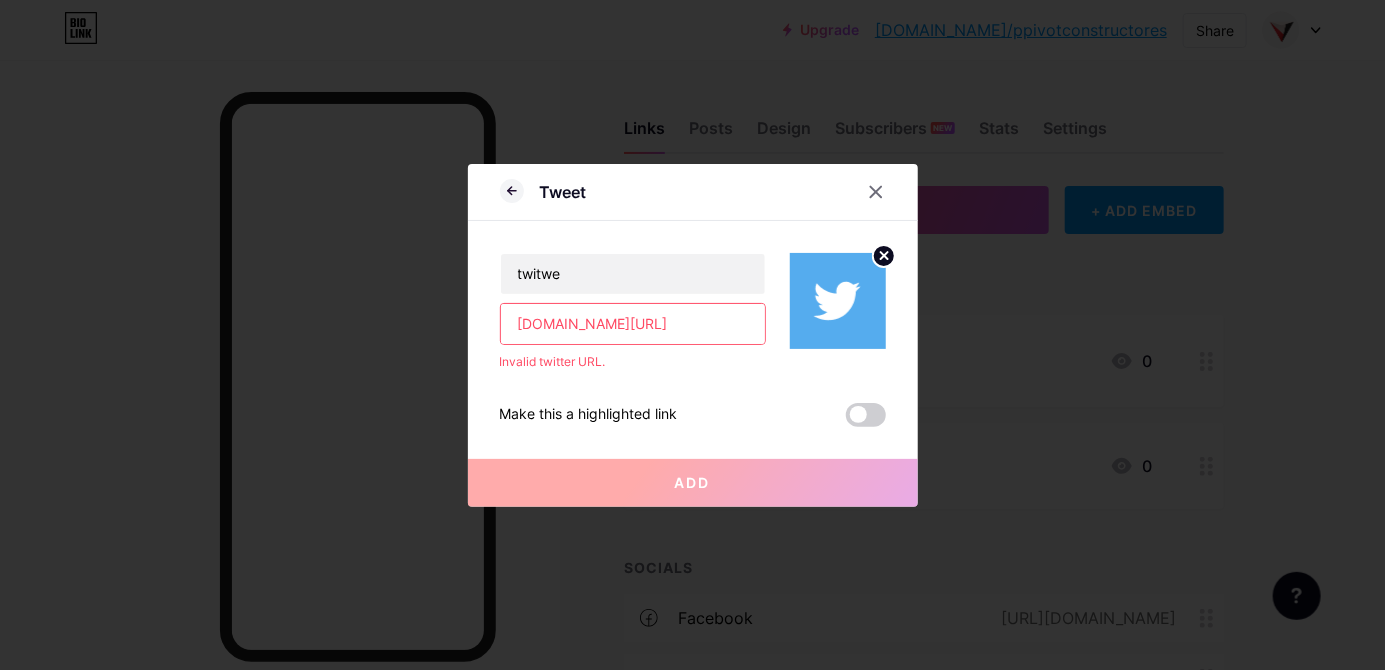 click on "Add" at bounding box center (693, 483) 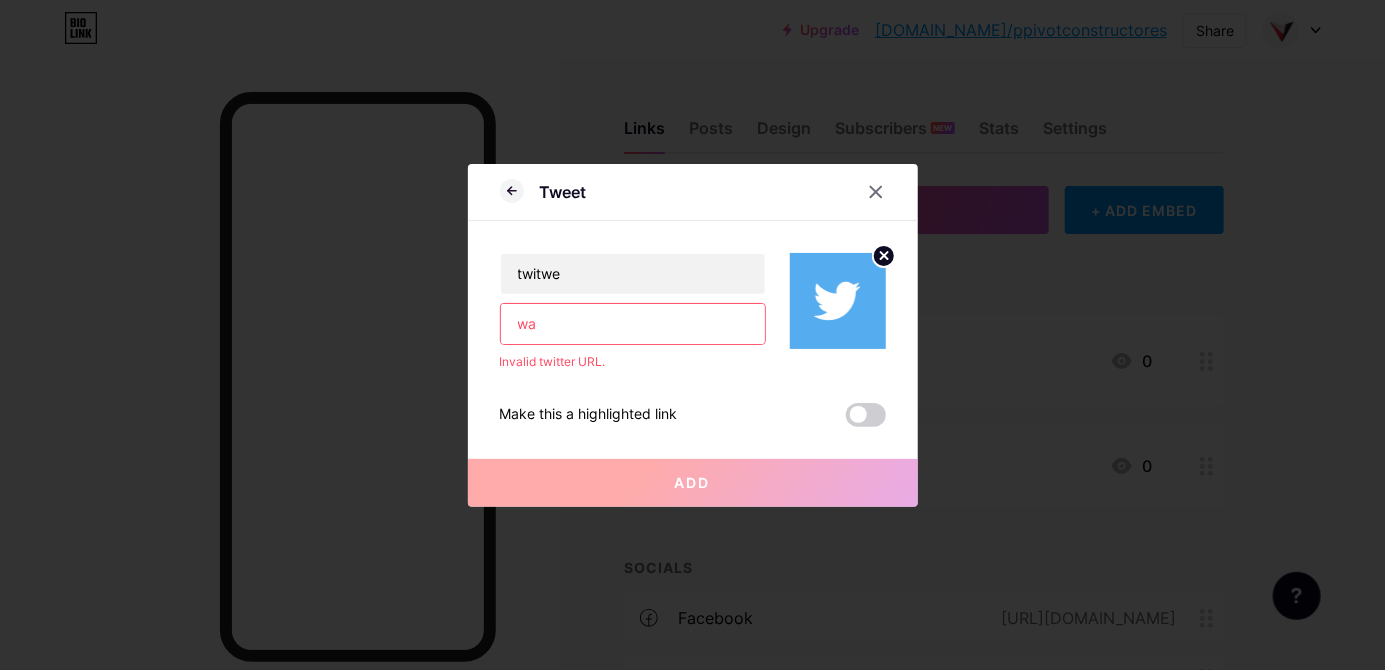 type on "w" 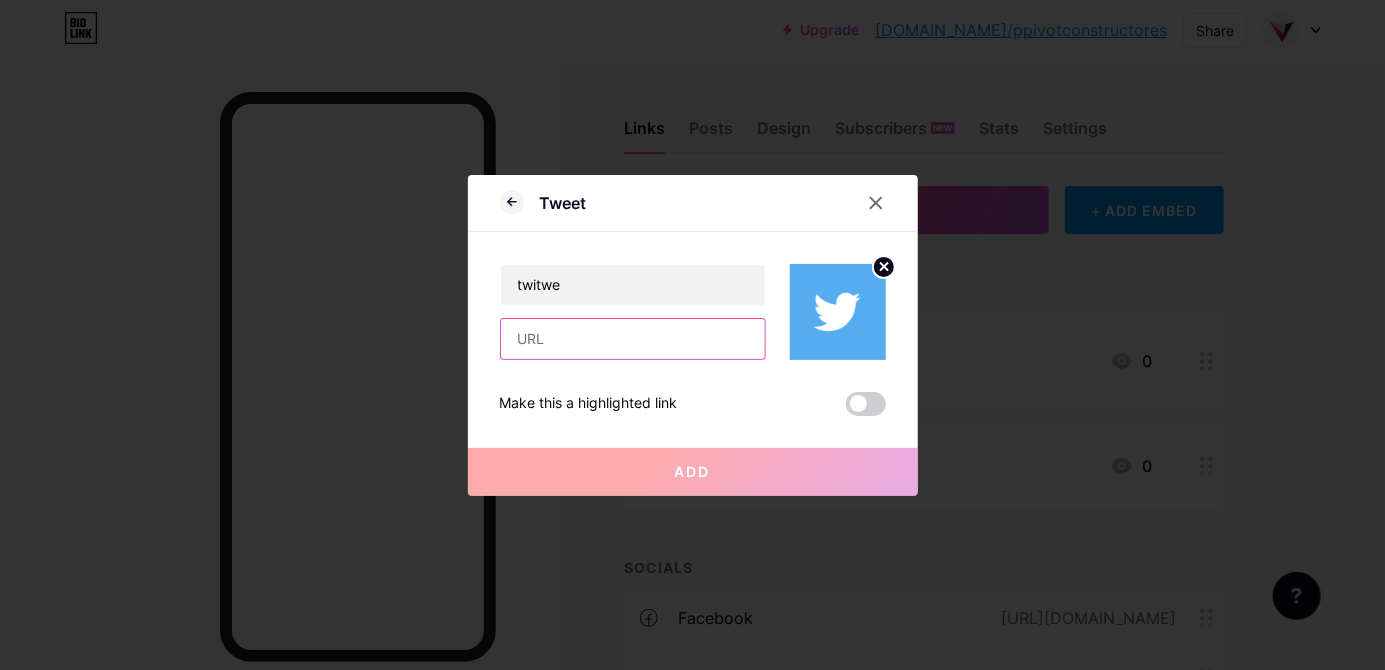 type 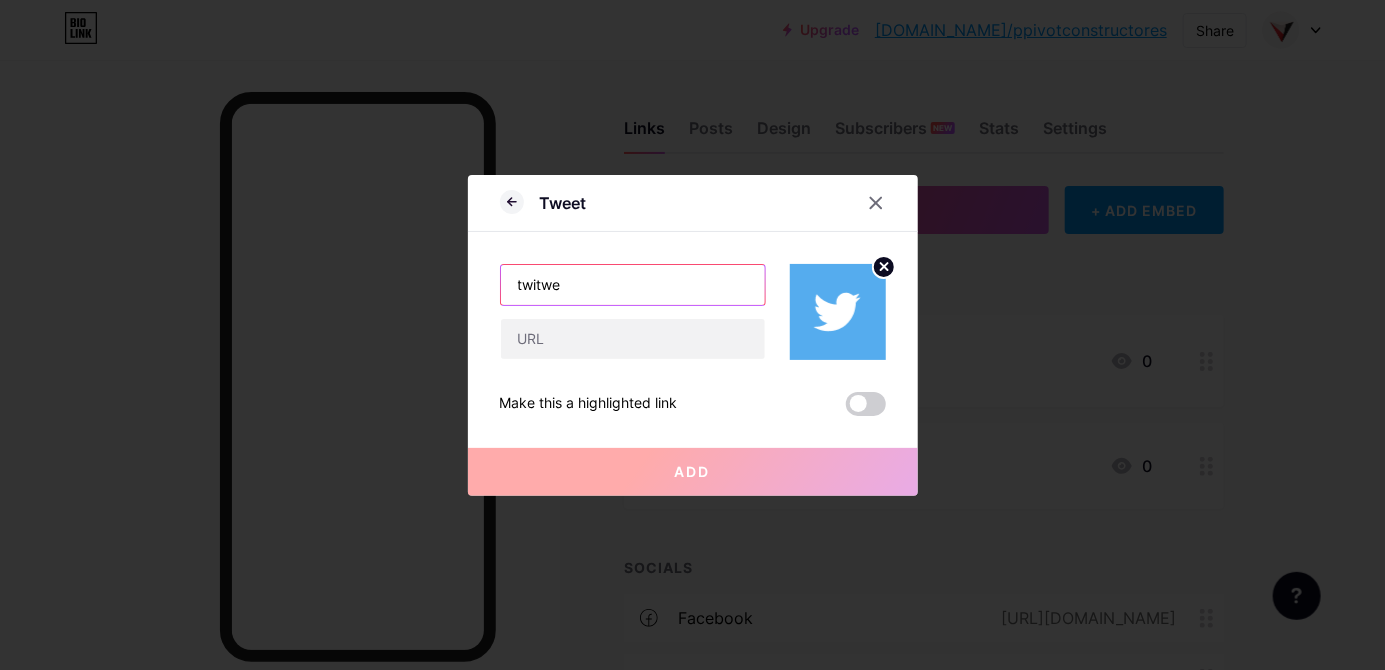 click on "twitwe" at bounding box center [633, 285] 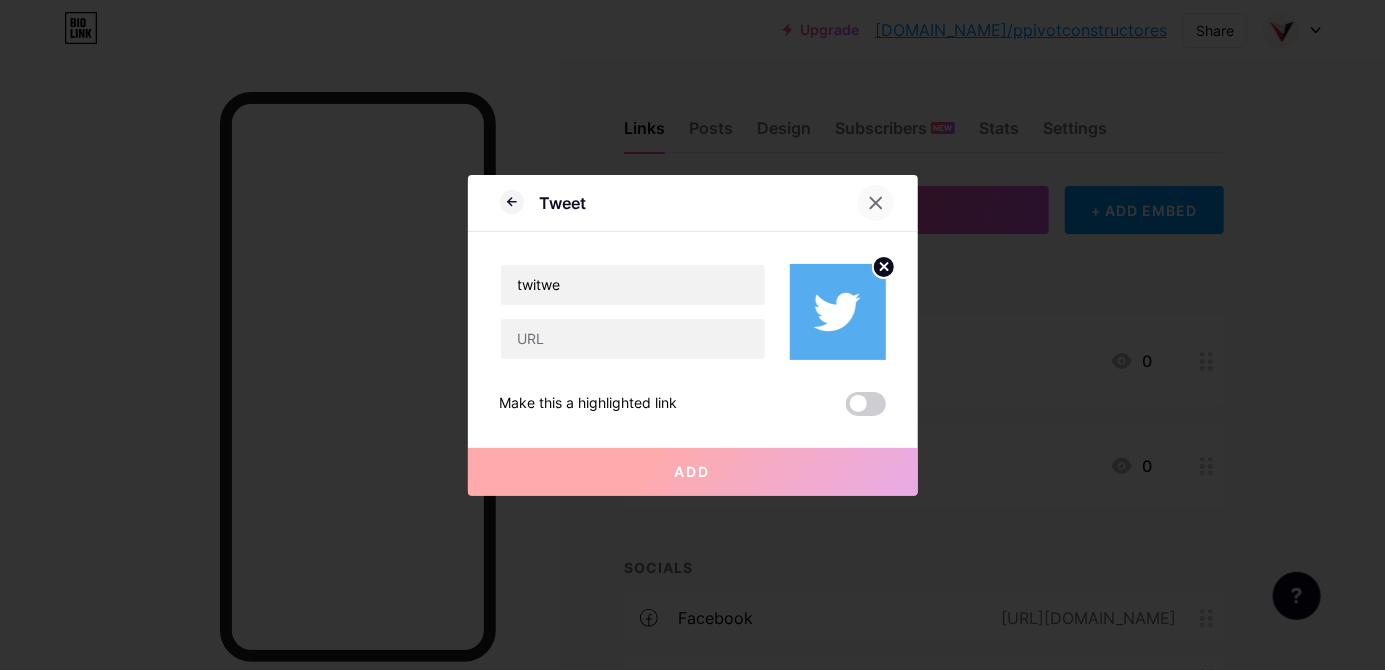 click at bounding box center (876, 203) 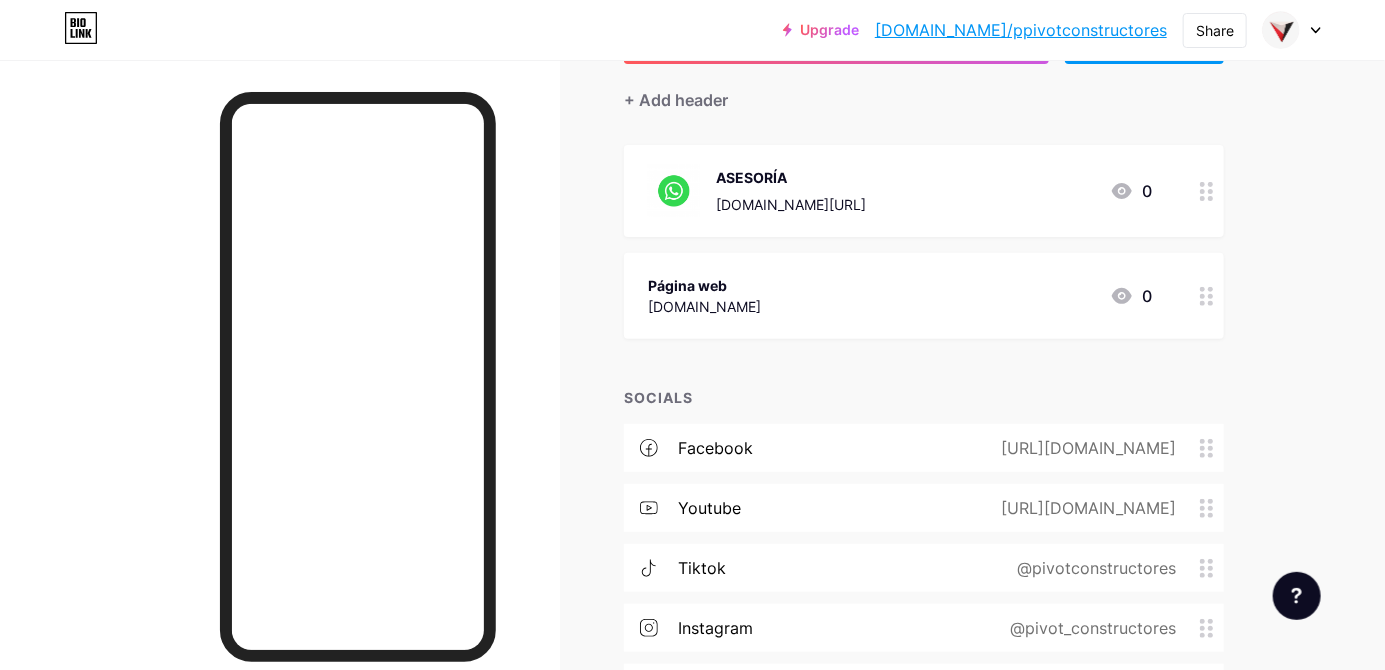 scroll, scrollTop: 274, scrollLeft: 0, axis: vertical 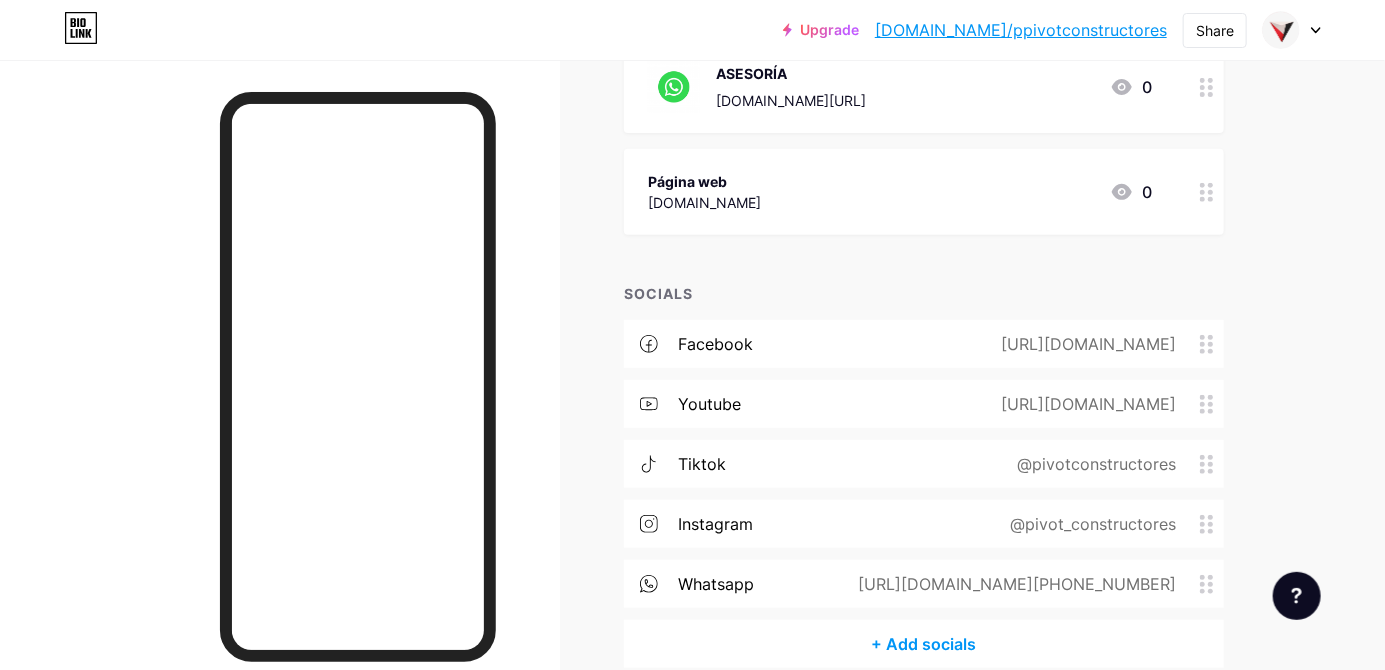 click on "+ Add socials" at bounding box center (924, 644) 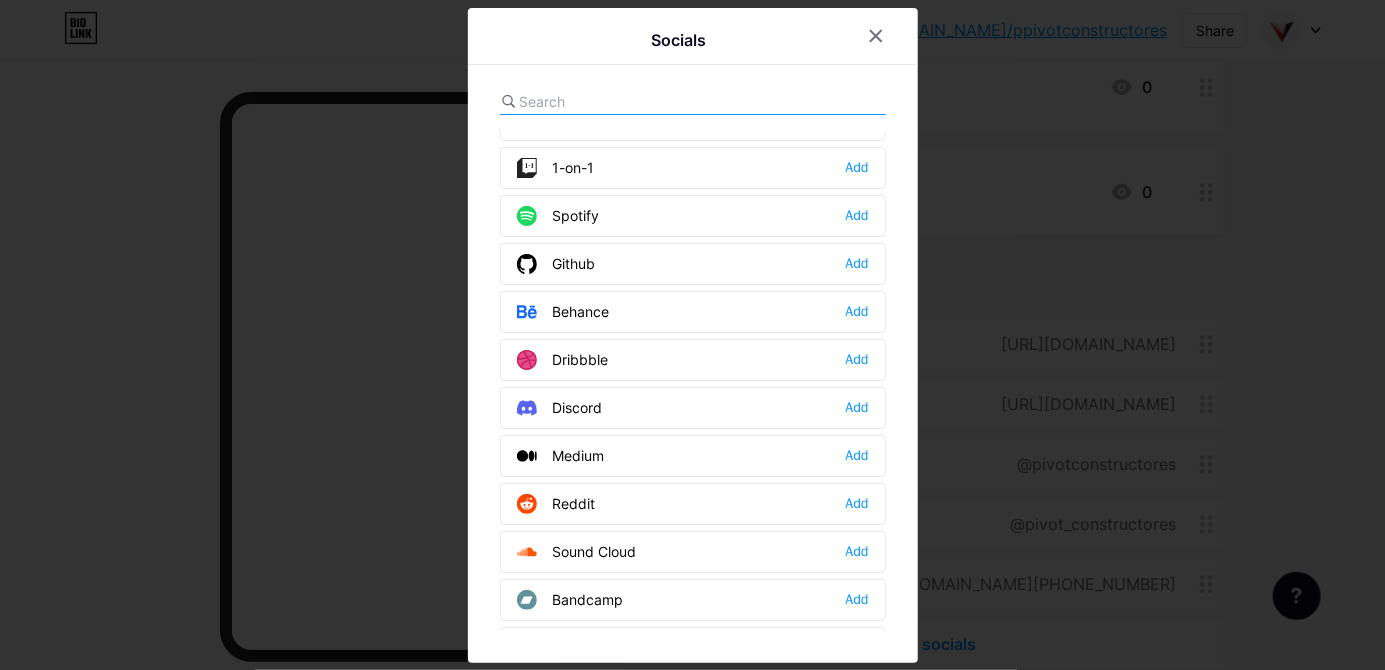 scroll, scrollTop: 0, scrollLeft: 0, axis: both 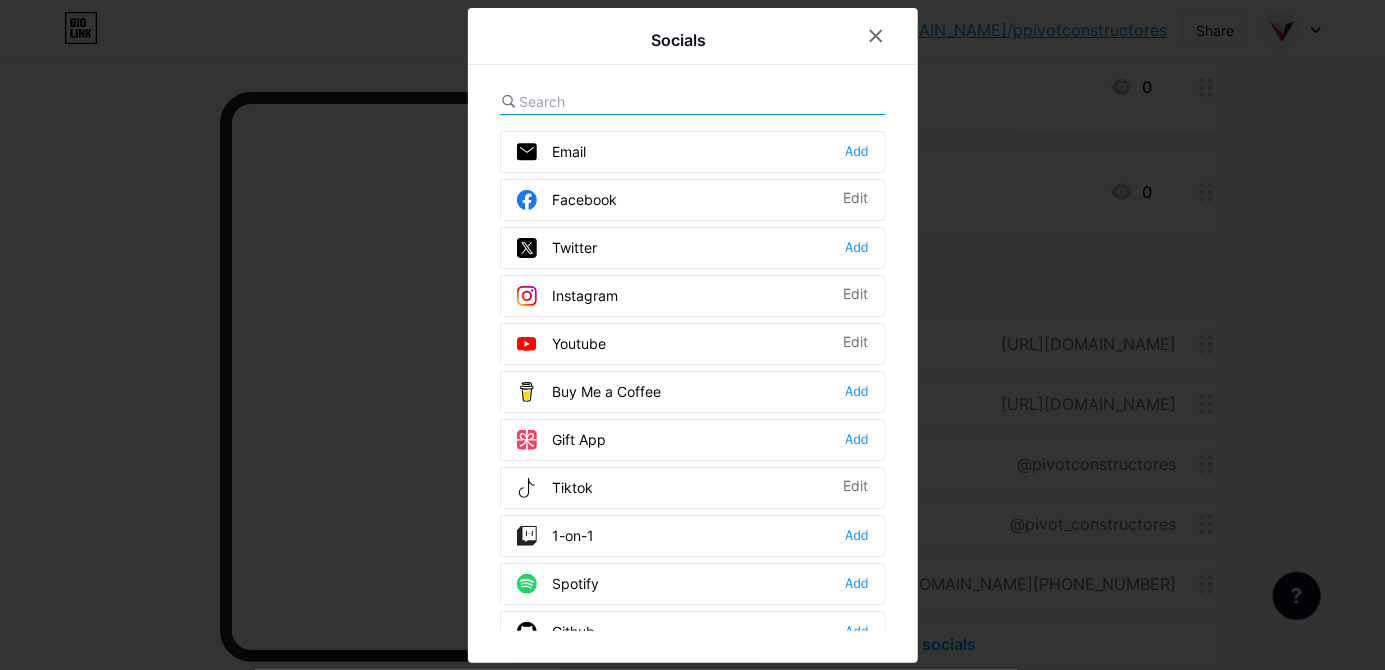 click on "Email
Add" at bounding box center (693, 152) 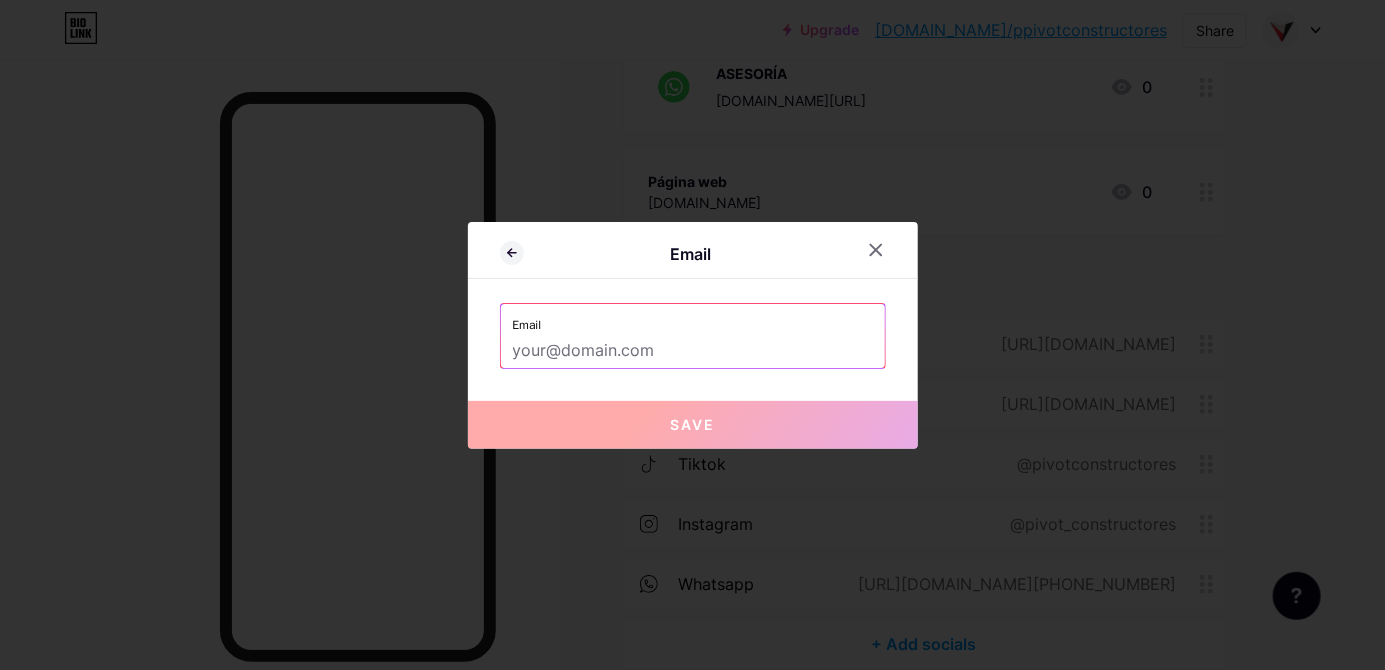 click at bounding box center (693, 351) 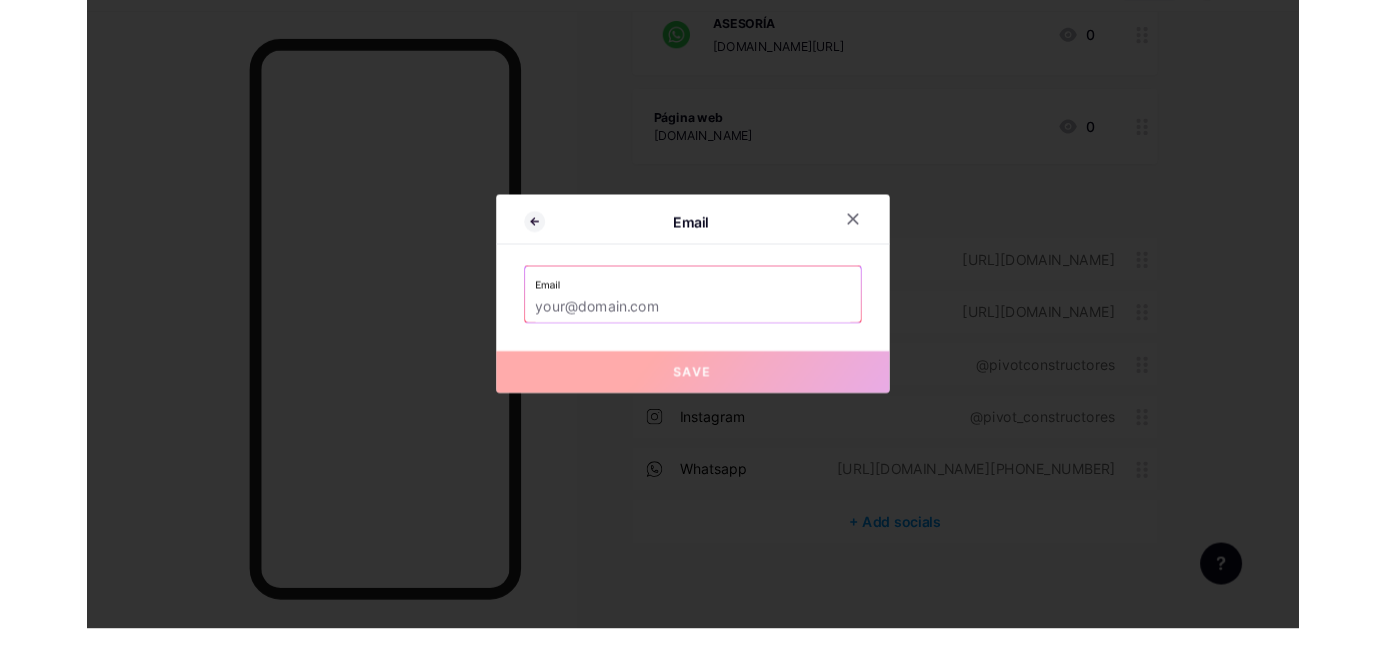 scroll, scrollTop: 274, scrollLeft: 0, axis: vertical 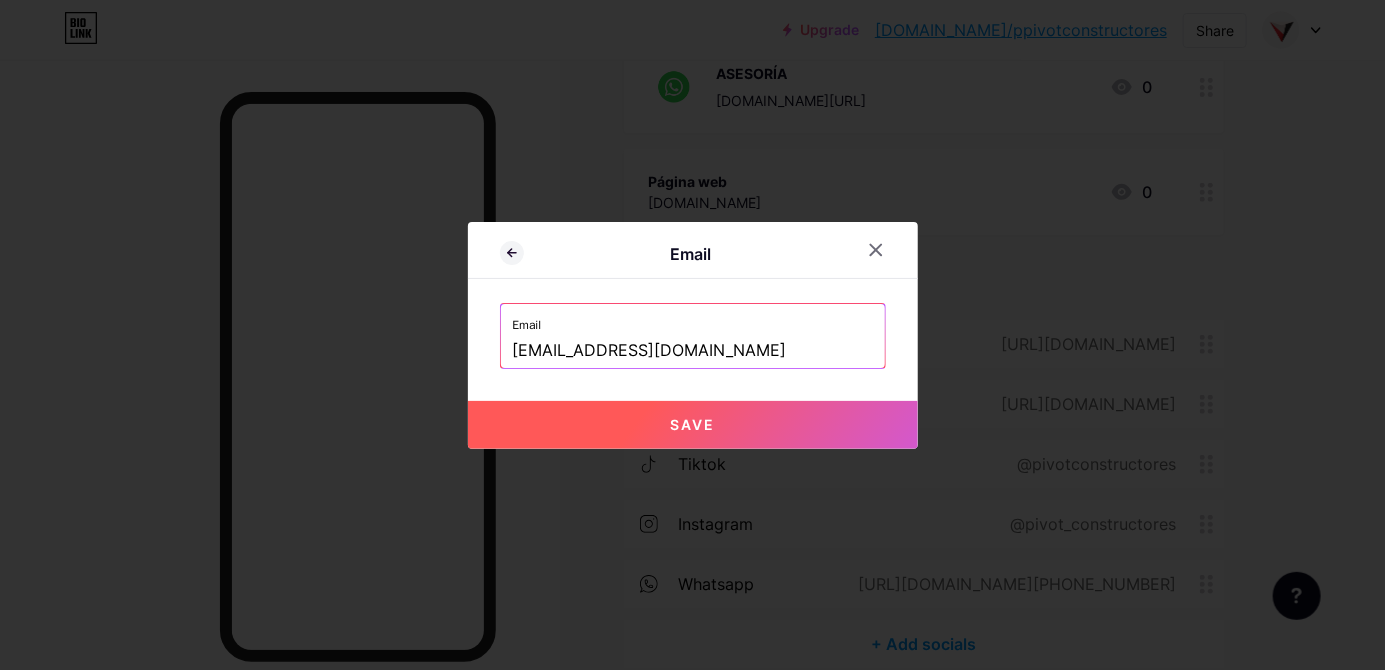 click on "Save" at bounding box center [693, 425] 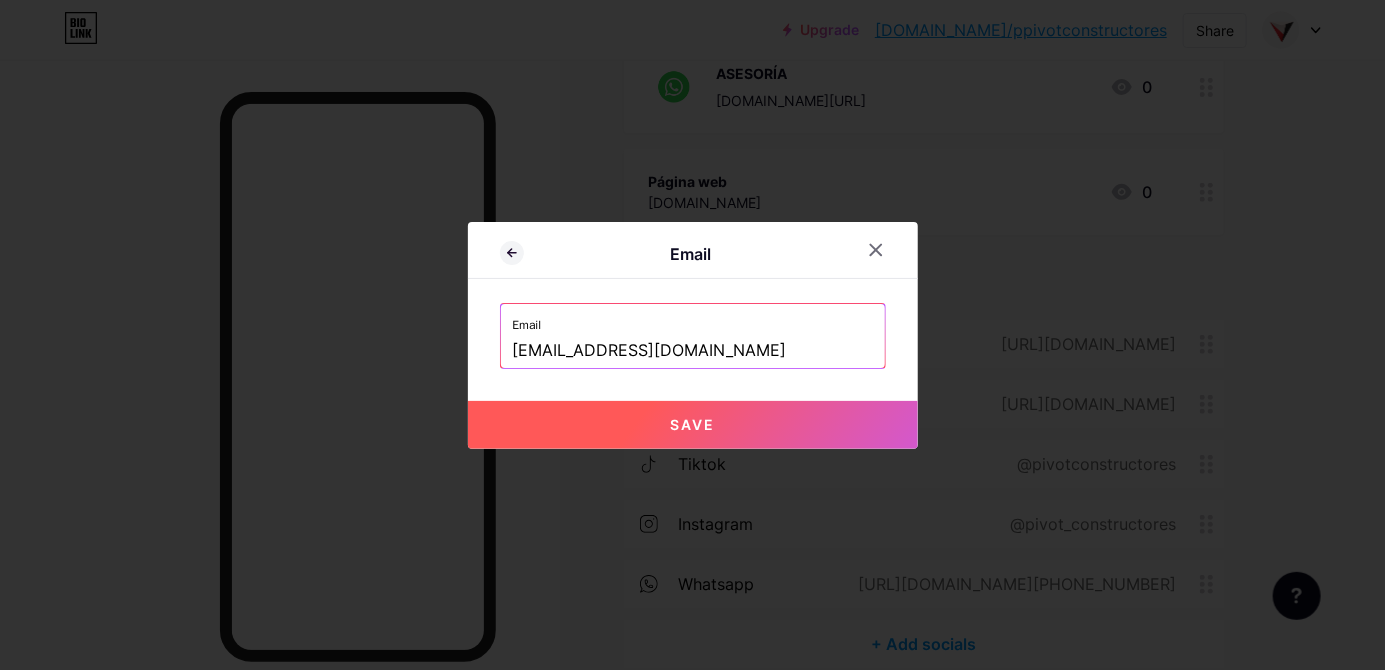 type on "mailto:pivotconstructores@gmail.com" 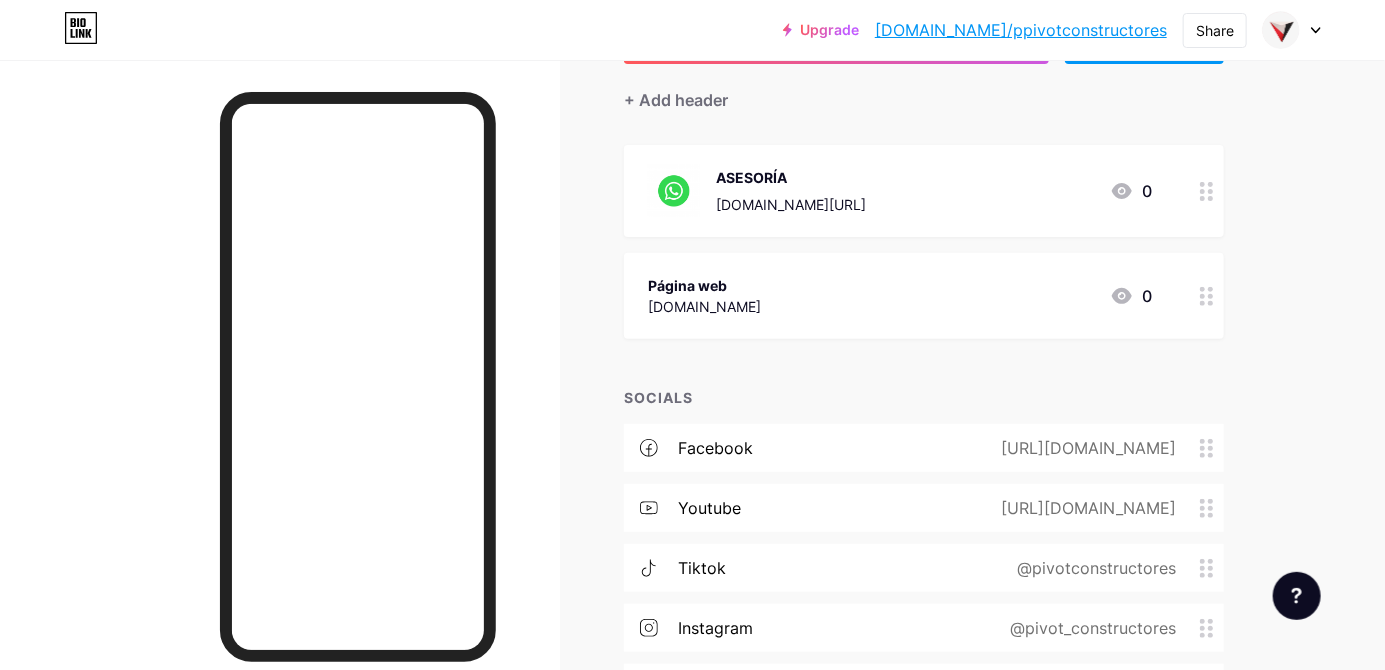 scroll, scrollTop: 0, scrollLeft: 0, axis: both 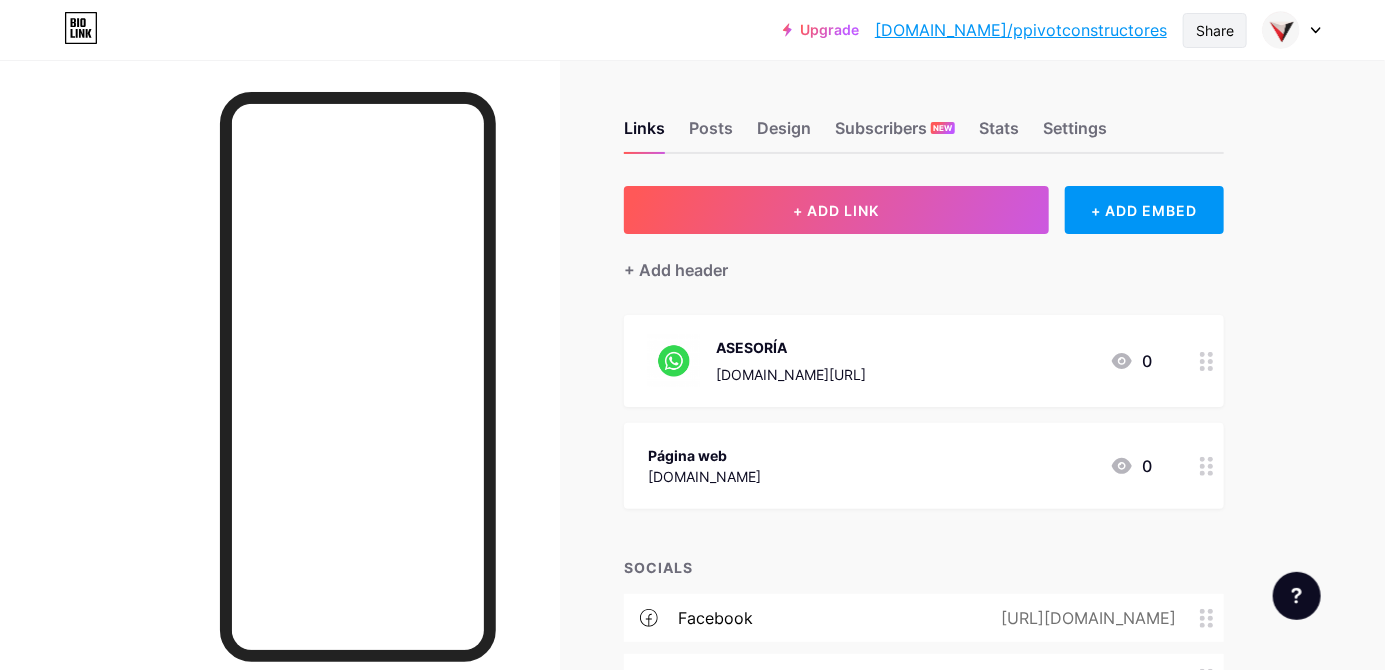 click on "Share" at bounding box center [1215, 30] 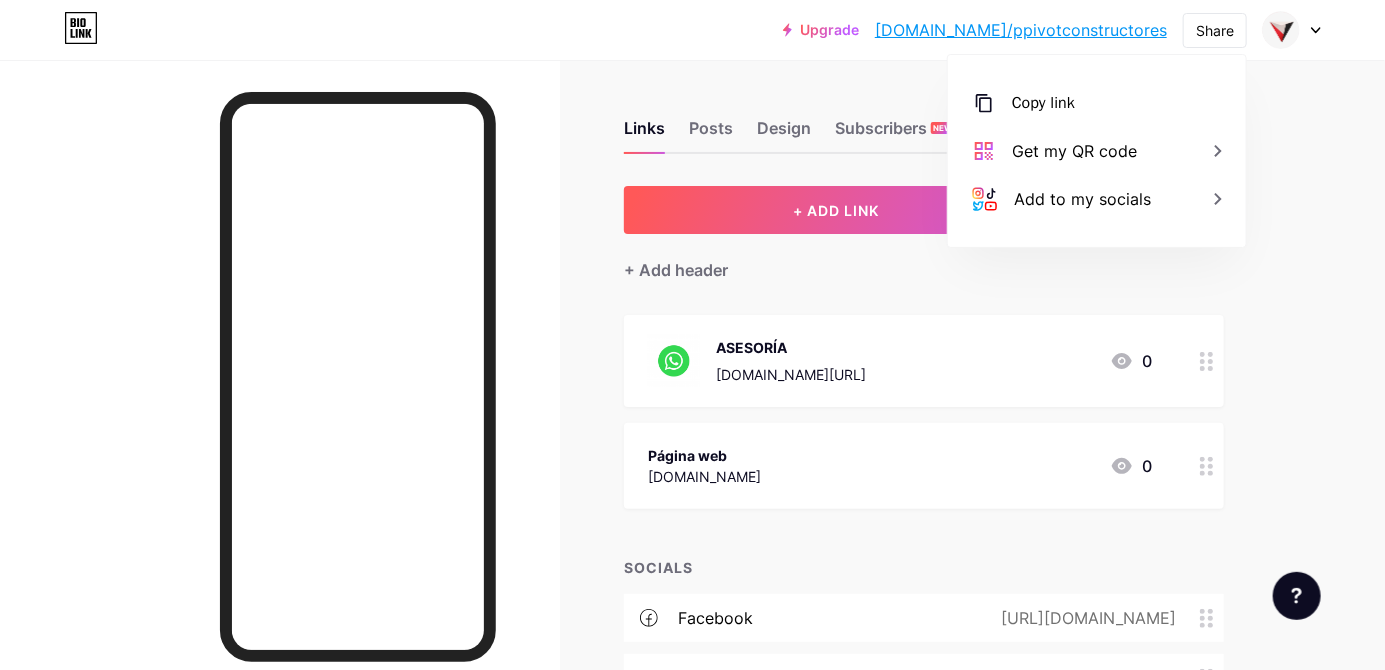 click on "Upgrade   bio.link/ppivot...   bio.link/ppivotconstructores   Share
Copy link   https://bio.link/ppivotconstructores
Get my QR code
Add to my socials                   Switch accounts     PIVOT   bio.link/ppivotconstructores       + Add a new page        Account settings   Logout   Link Copied
Links
Posts
Design
Subscribers
NEW
Stats
Settings       + ADD LINK     + ADD EMBED
+ Add header
ASESORÍA
wa.me/593995508107
0
Página web
pivotconstructores.com
0
SOCIALS
facebook
https://facebook.com/pivotconstructores" at bounding box center [692, 551] 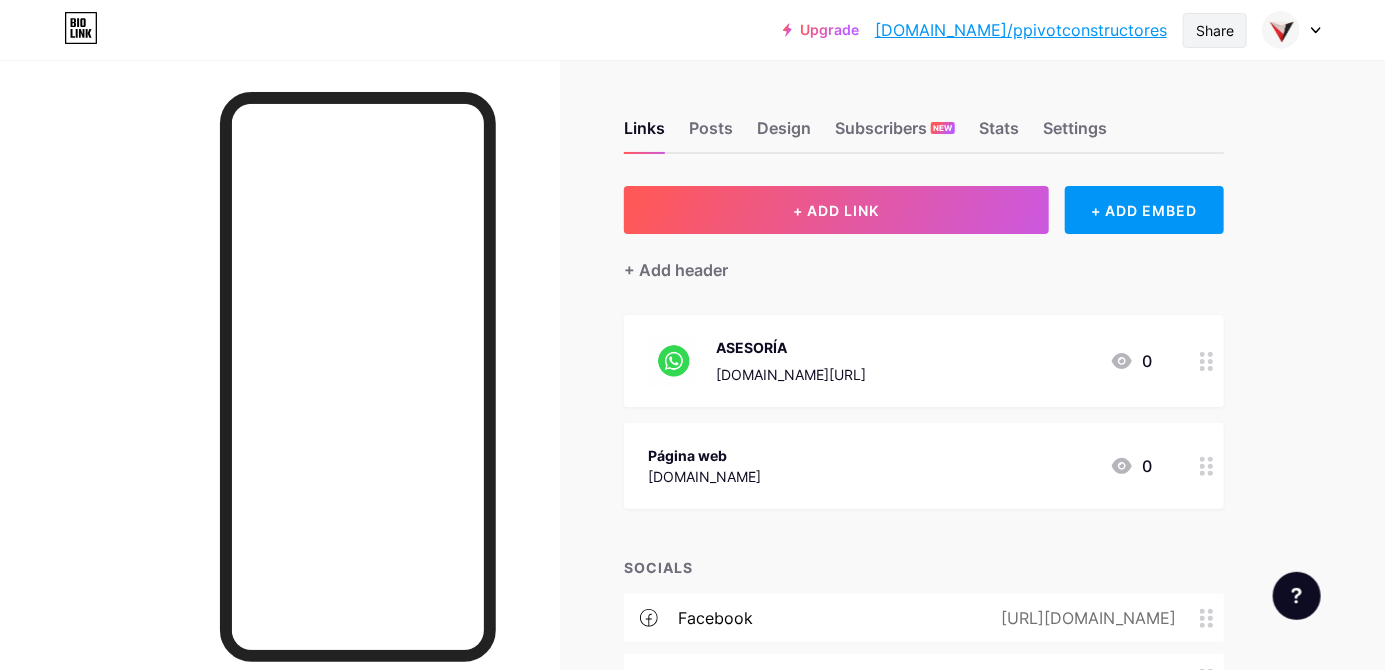 click on "Share" at bounding box center [1215, 30] 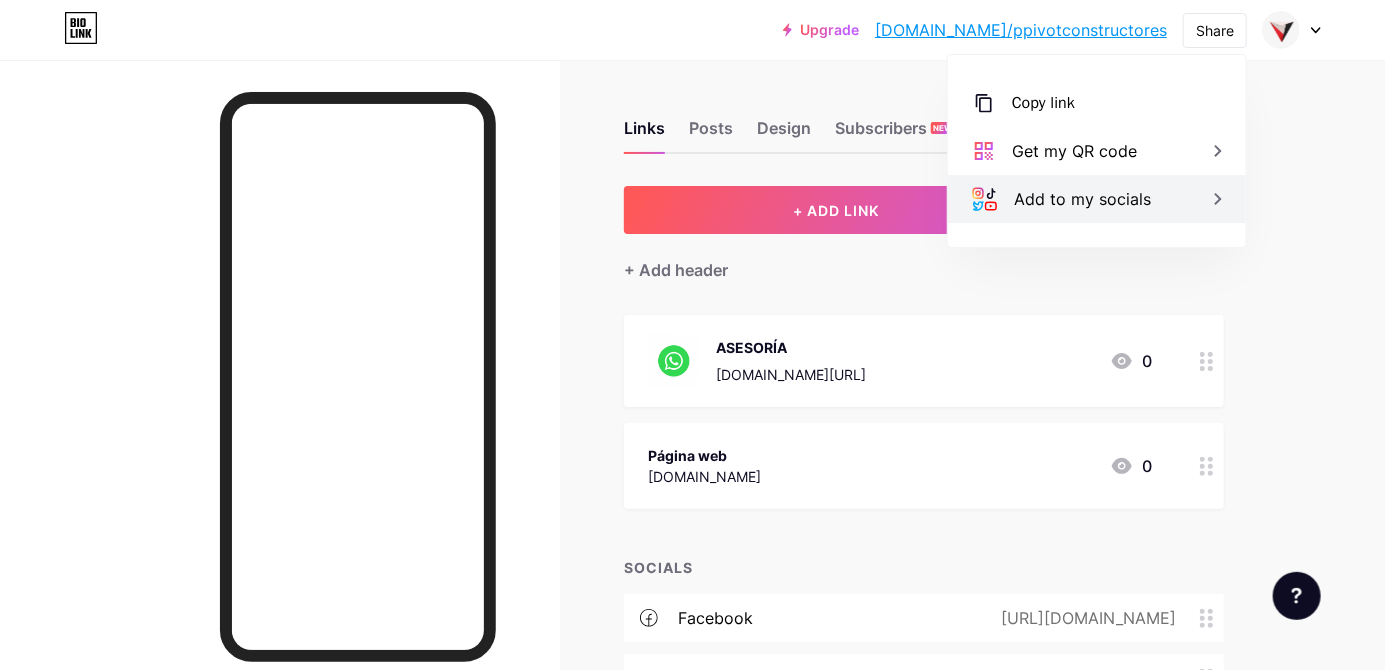 click on "Add to my socials" at bounding box center [1097, 199] 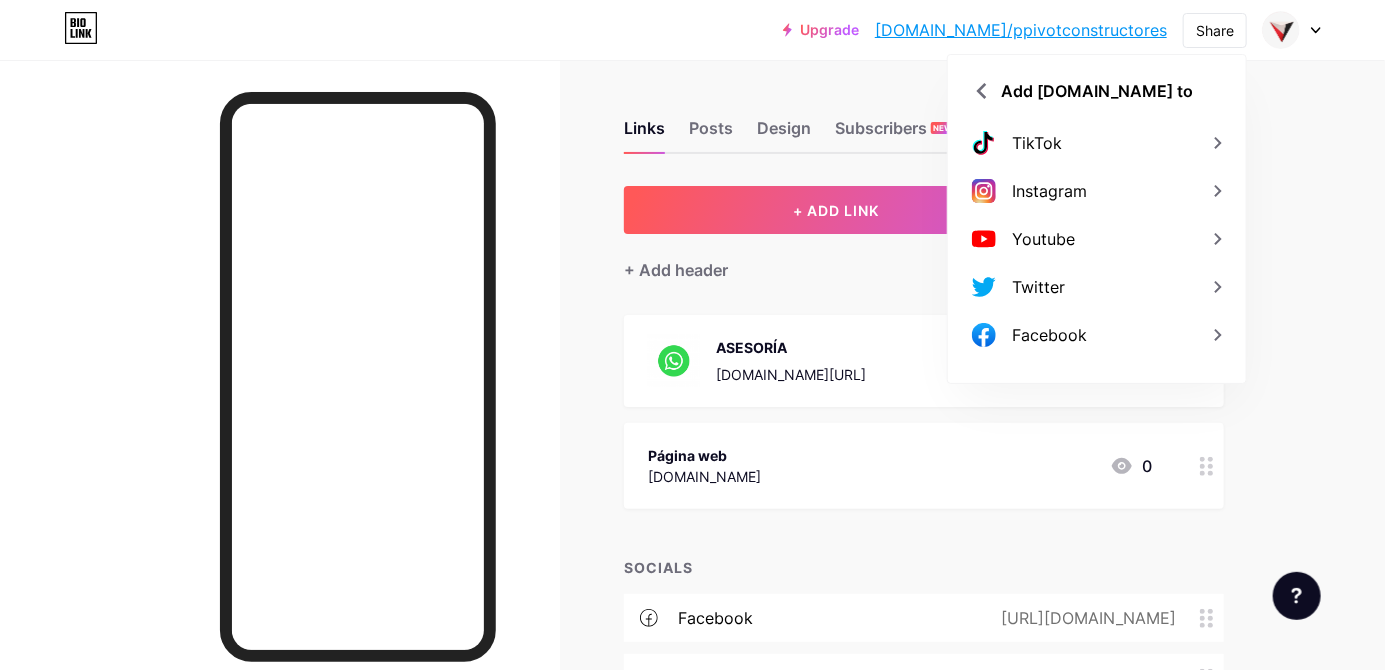 scroll, scrollTop: 22, scrollLeft: 0, axis: vertical 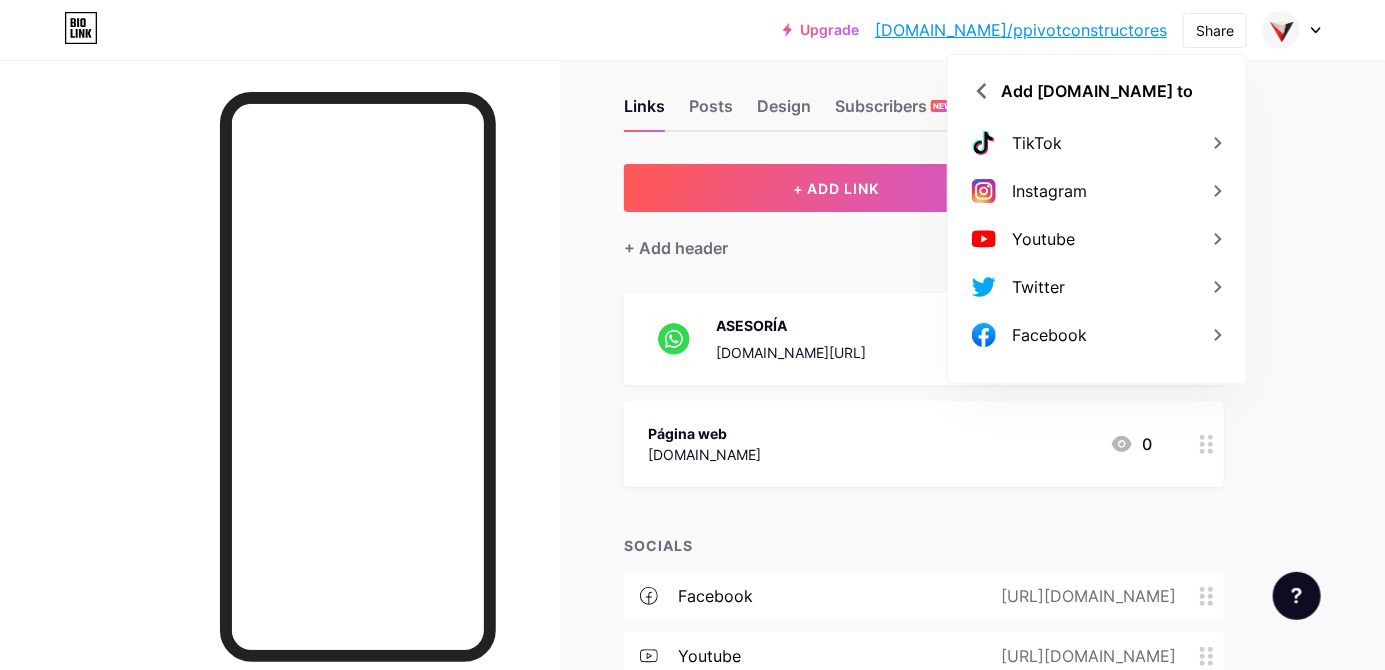 click on "Twitter" at bounding box center (1097, 287) 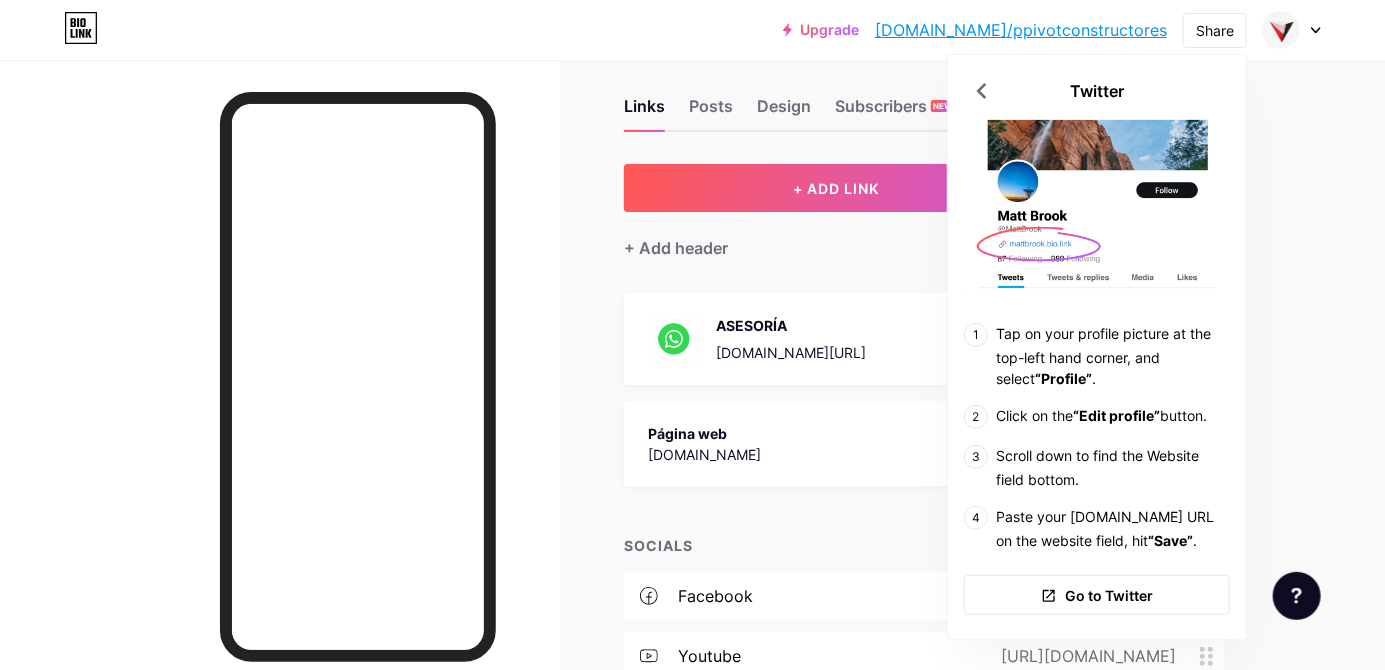 scroll, scrollTop: 0, scrollLeft: 0, axis: both 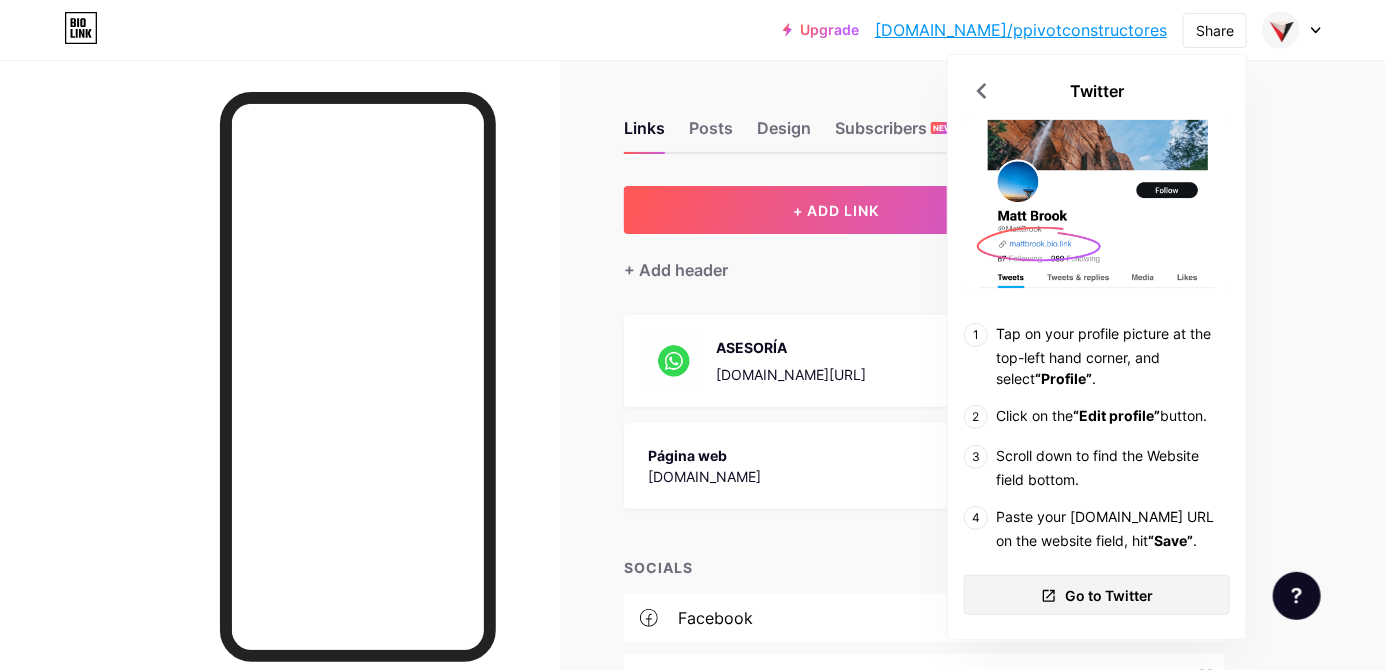 click on "Go to Twitter" at bounding box center [1109, 595] 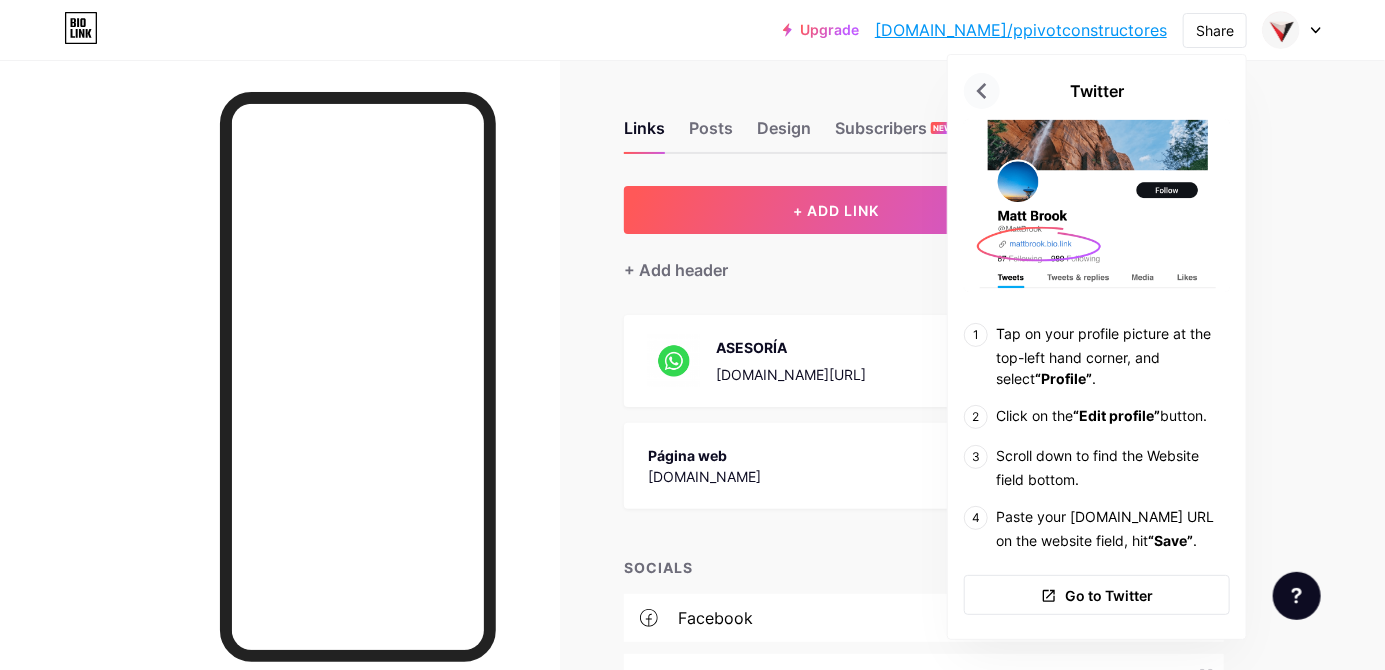 click 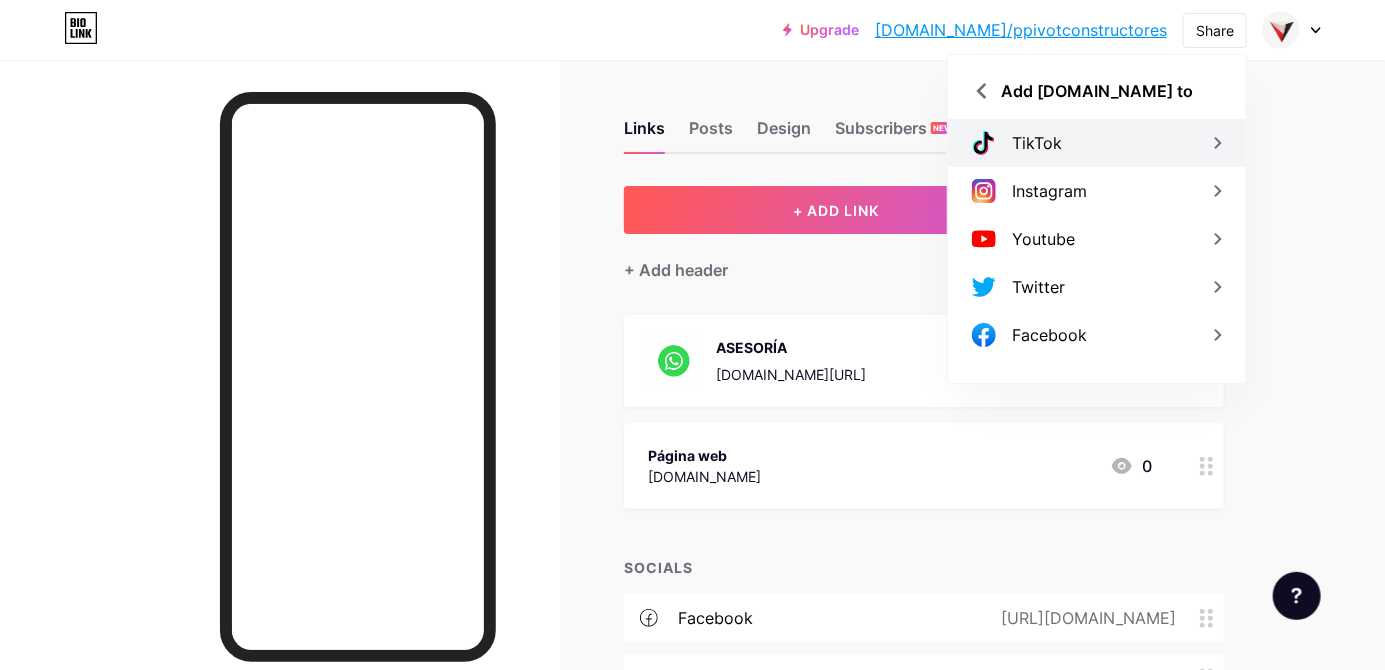 click on "TikTok" at bounding box center (1097, 143) 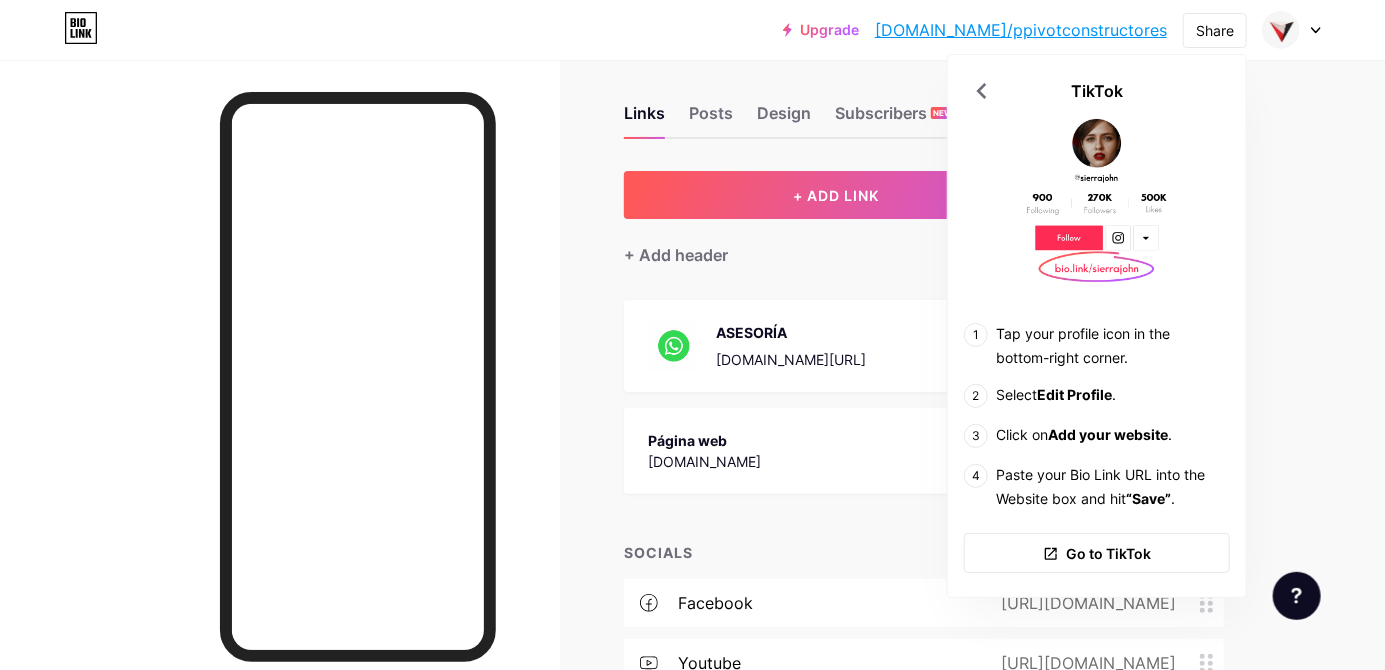scroll, scrollTop: 0, scrollLeft: 0, axis: both 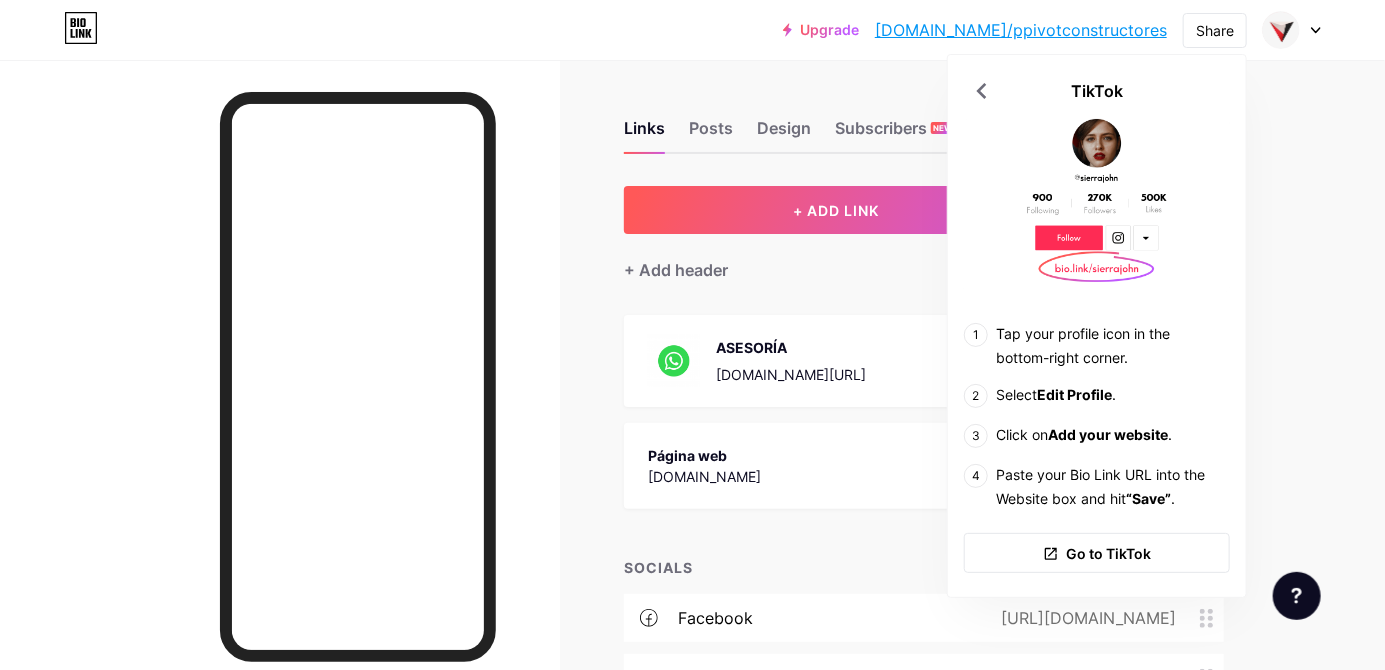 click on "Share" at bounding box center (1215, 30) 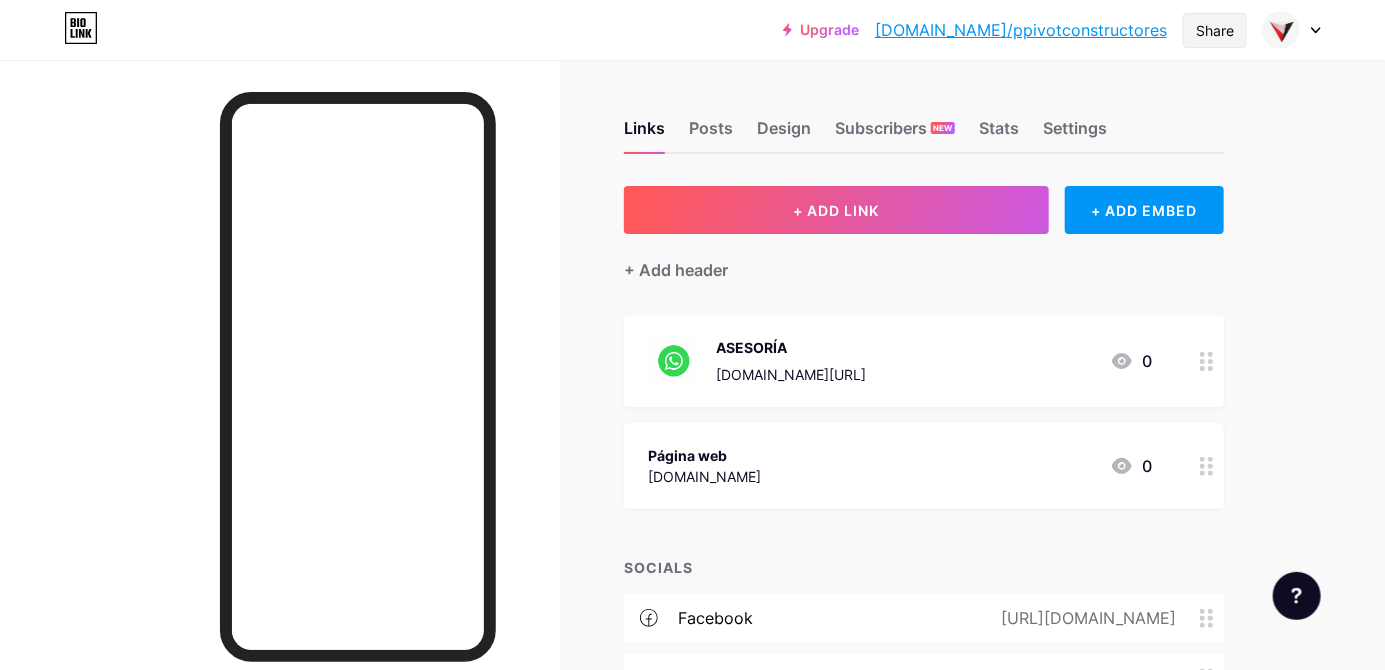 click at bounding box center [1281, 30] 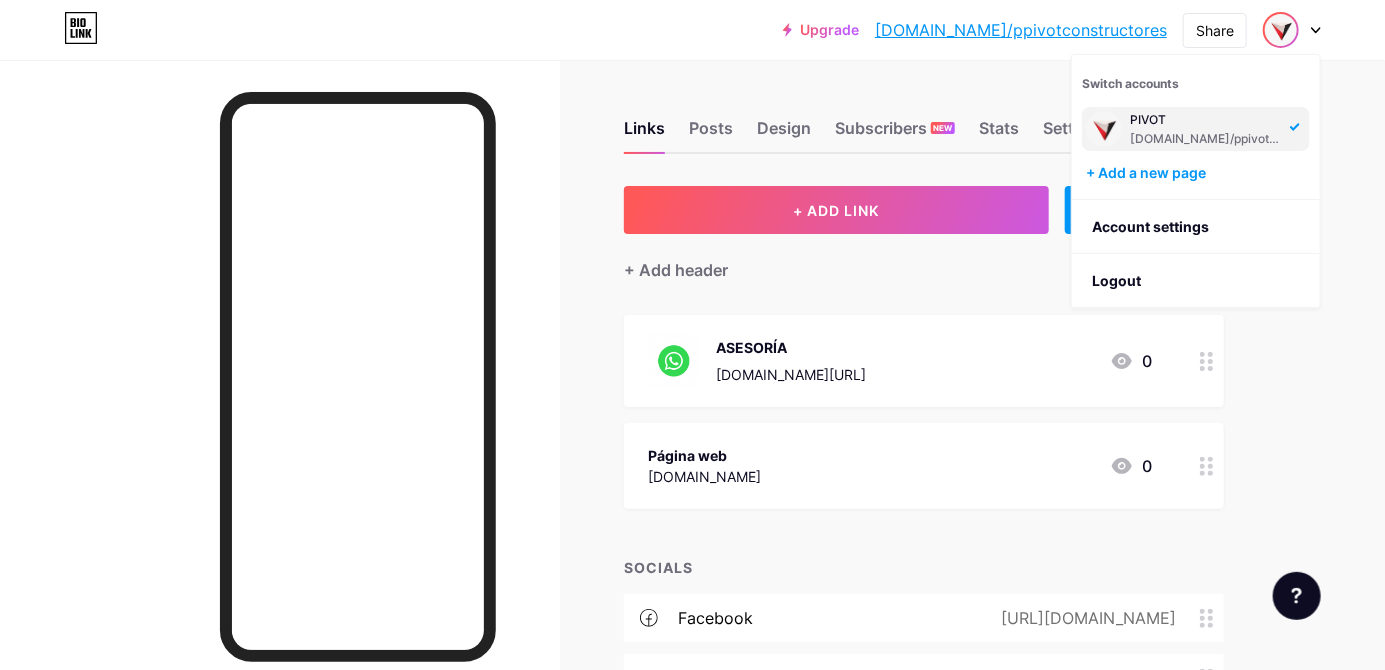 click on "Links
Posts
Design
Subscribers
NEW
Stats
Settings       + ADD LINK     + ADD EMBED
+ Add header
ASESORÍA
wa.me/593995508107
0
Página web
pivotconstructores.com
0
SOCIALS
facebook
https://facebook.com/pivotconstructores
youtube
https://www.youtube.com/@pivotconstructores
tiktok
@pivotconstructores
instagram
@pivot_constructores
whatsapp
https://wa.me/+593995508107
email
mailto:pivotconstructores@gmail.com               + Add socials                       Feature requests" at bounding box center [654, 581] 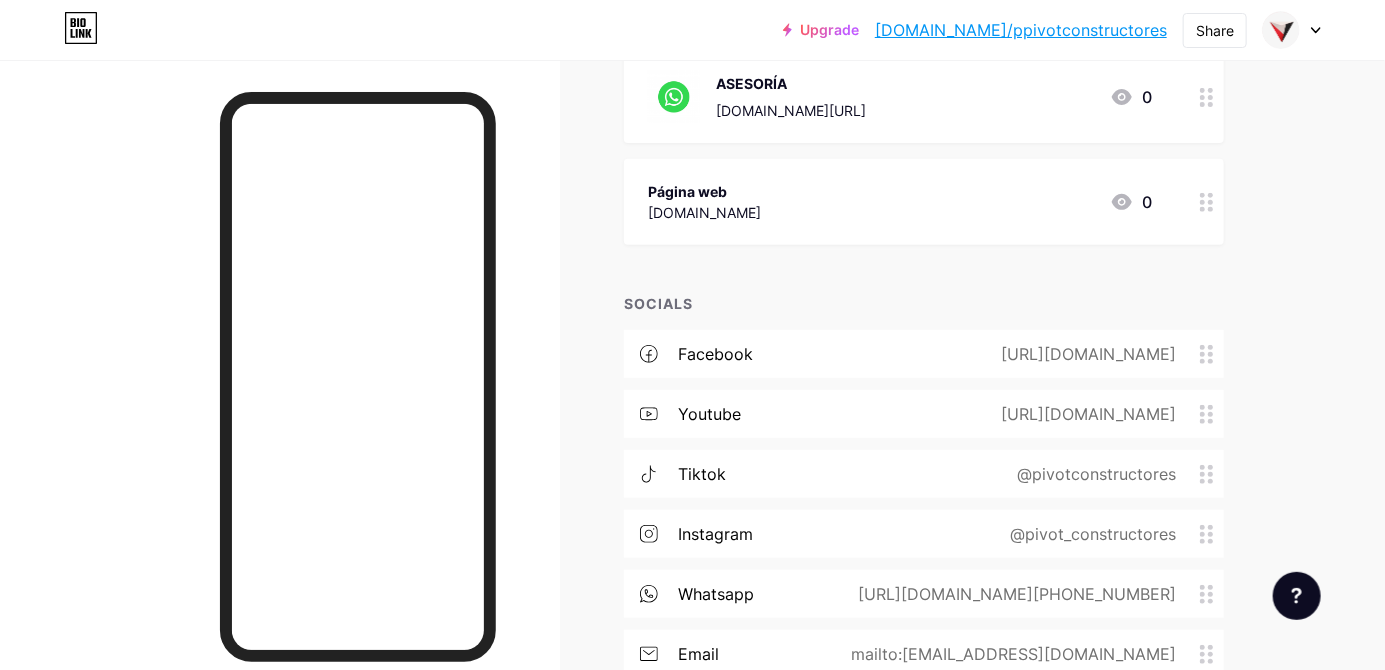scroll, scrollTop: 334, scrollLeft: 0, axis: vertical 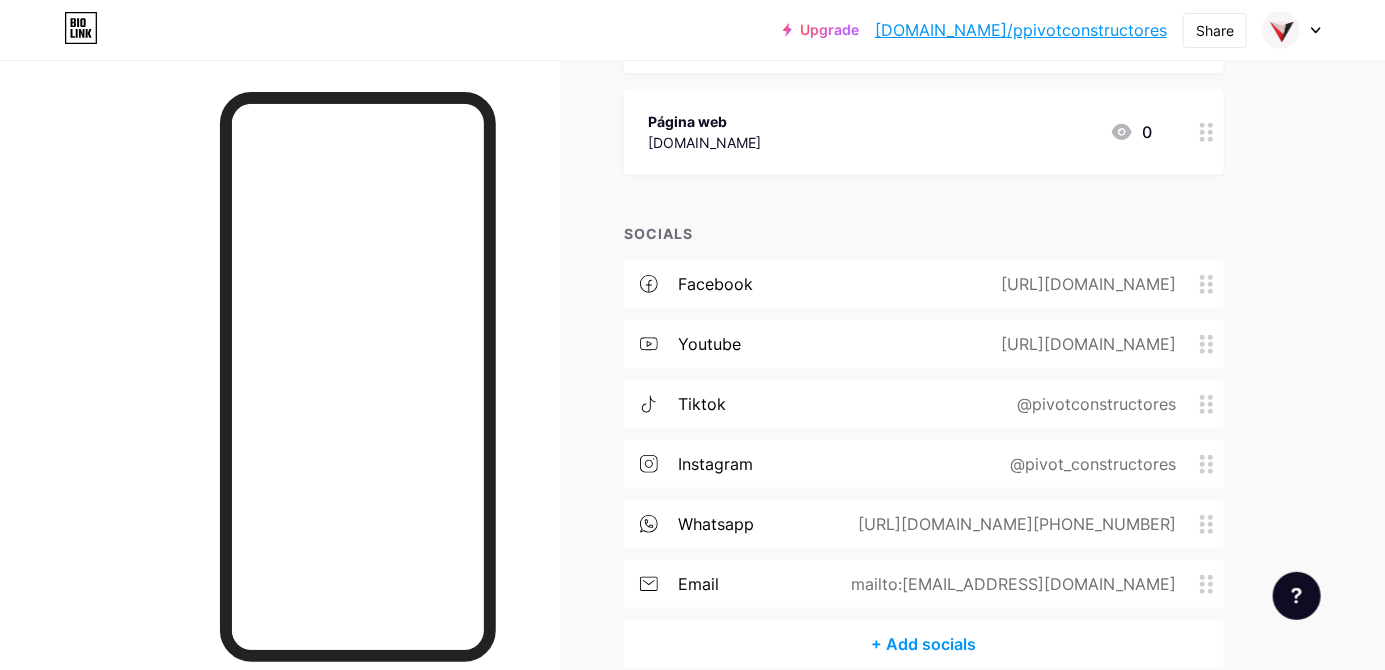 click on "+ Add socials" at bounding box center [924, 644] 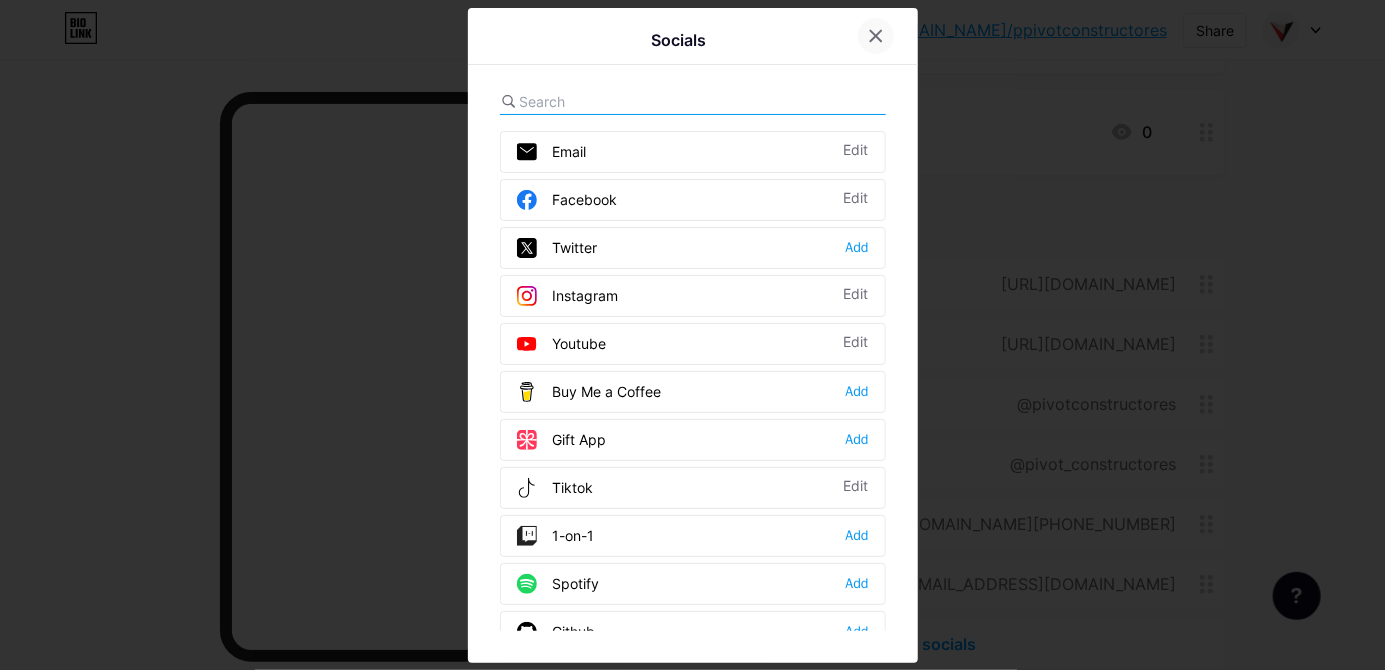 click at bounding box center (876, 36) 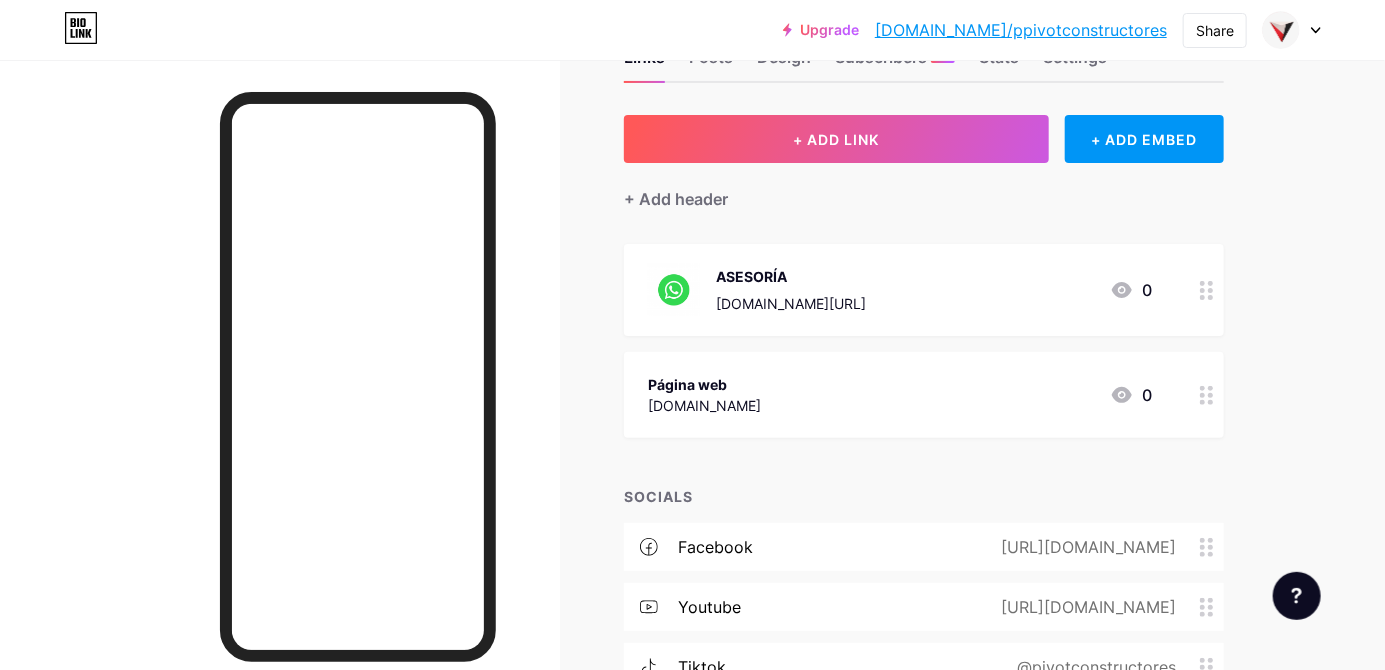 scroll, scrollTop: 0, scrollLeft: 0, axis: both 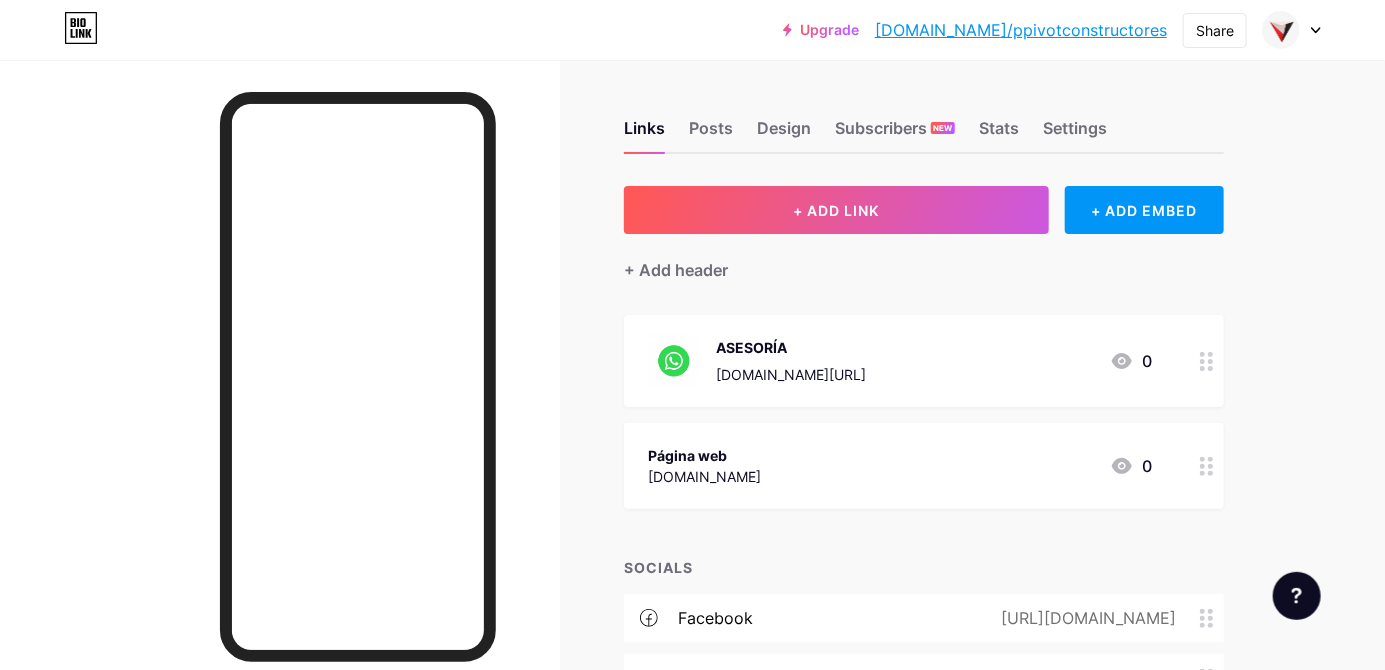 click on "bio.link/ppivotconstructores" at bounding box center [1021, 30] 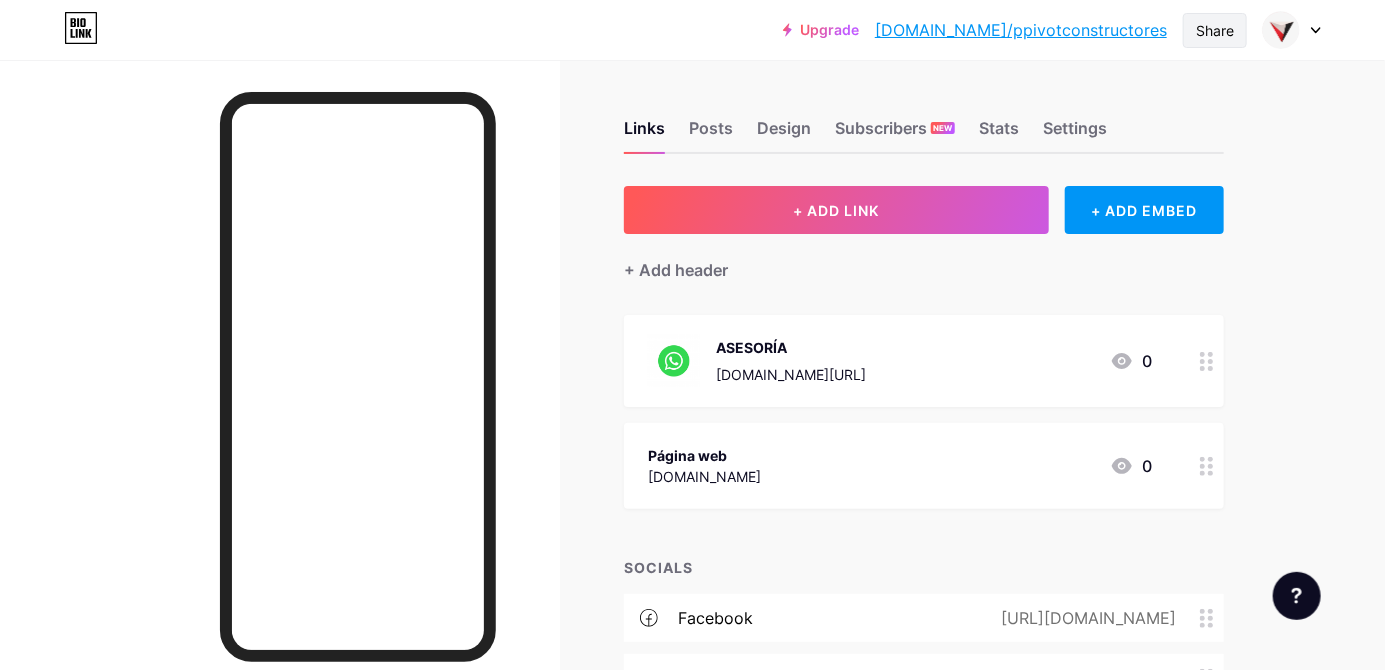 click on "Share" at bounding box center [1215, 30] 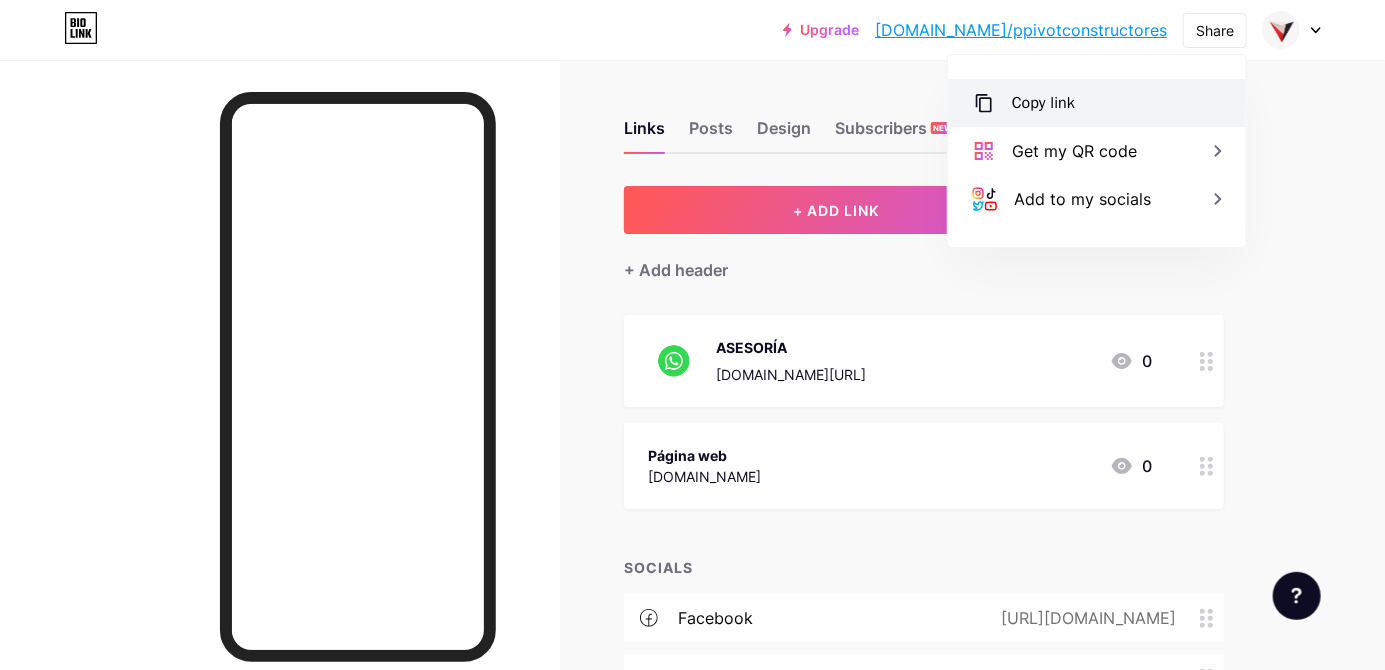 click on "Copy link" at bounding box center (1097, 103) 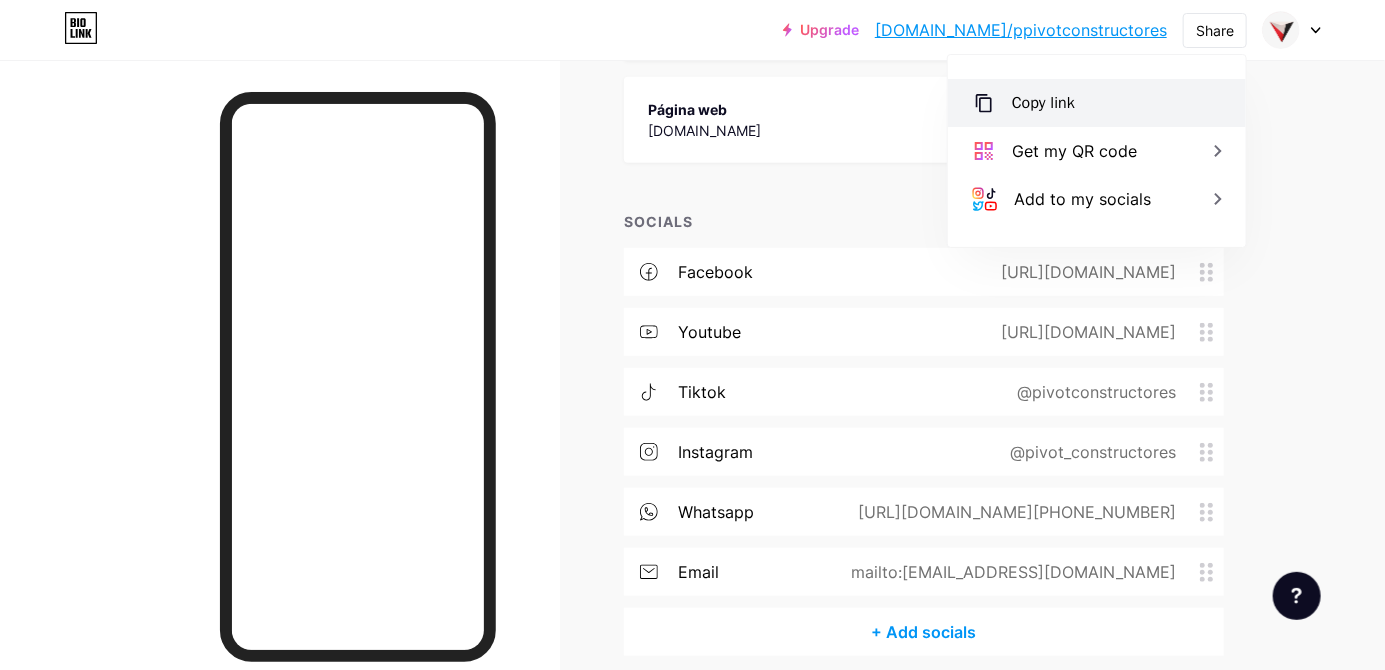 scroll, scrollTop: 0, scrollLeft: 0, axis: both 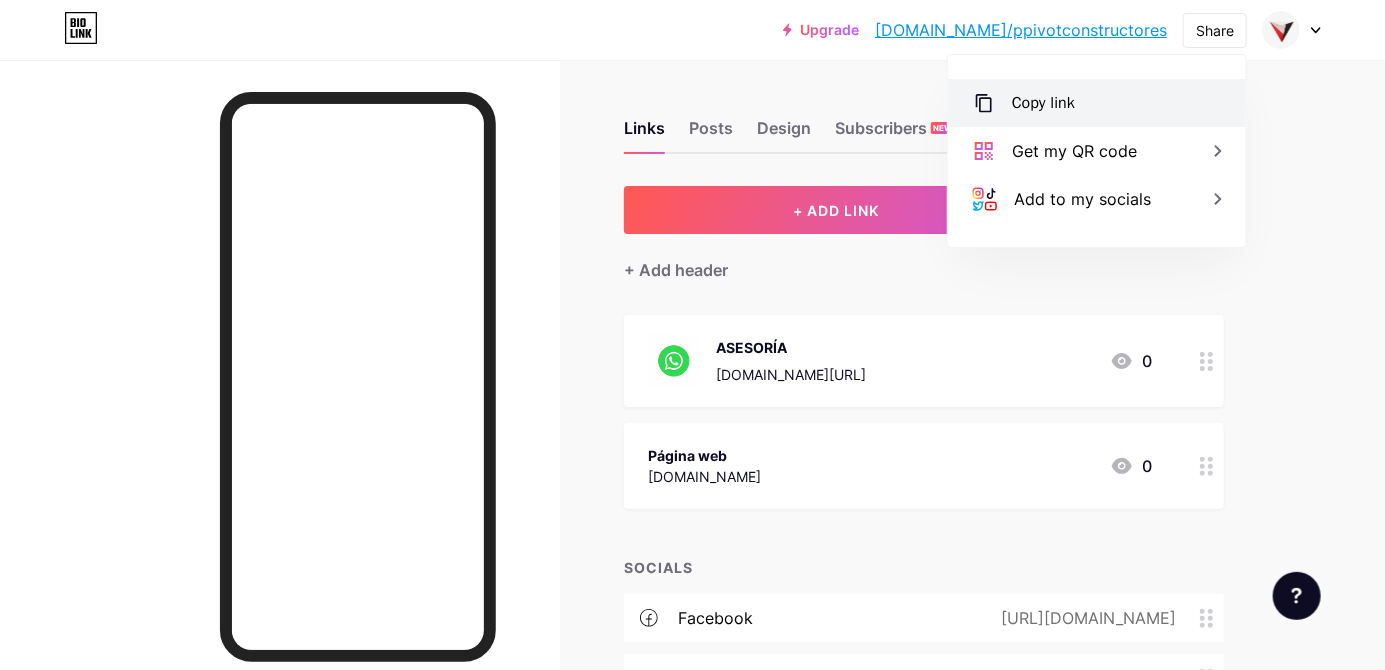 click on "Design" at bounding box center (784, 134) 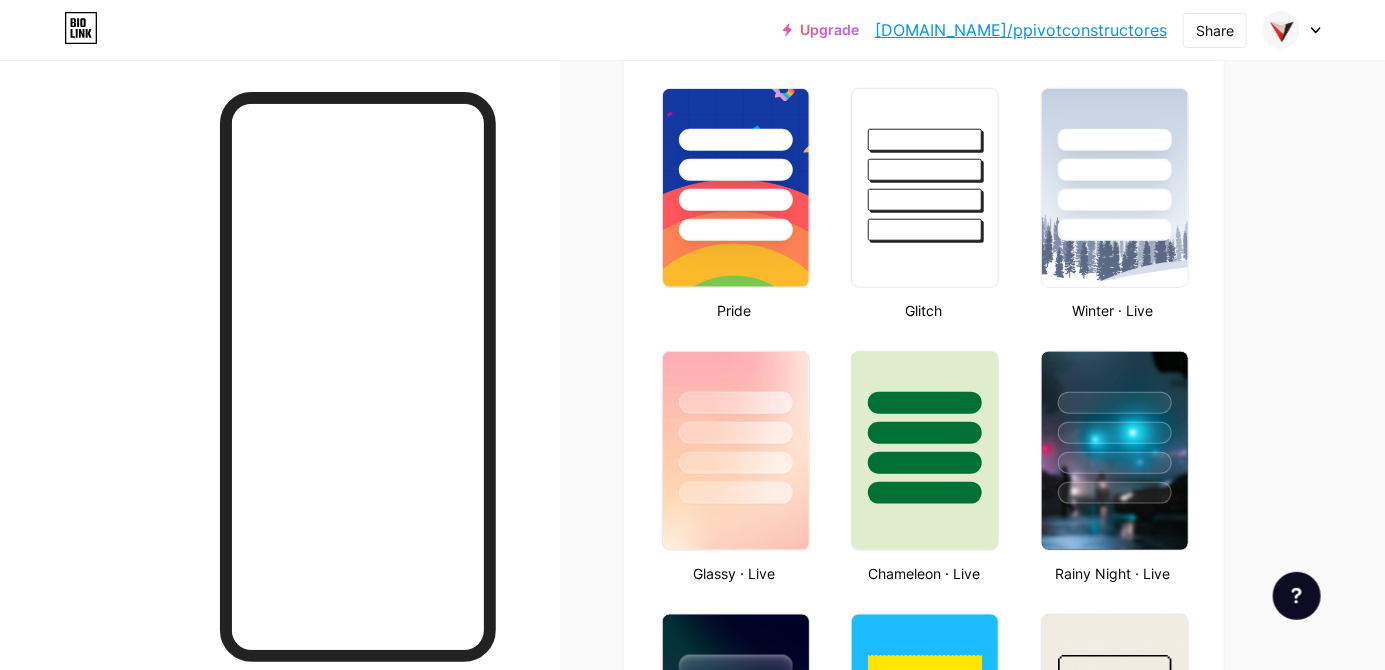 scroll, scrollTop: 0, scrollLeft: 0, axis: both 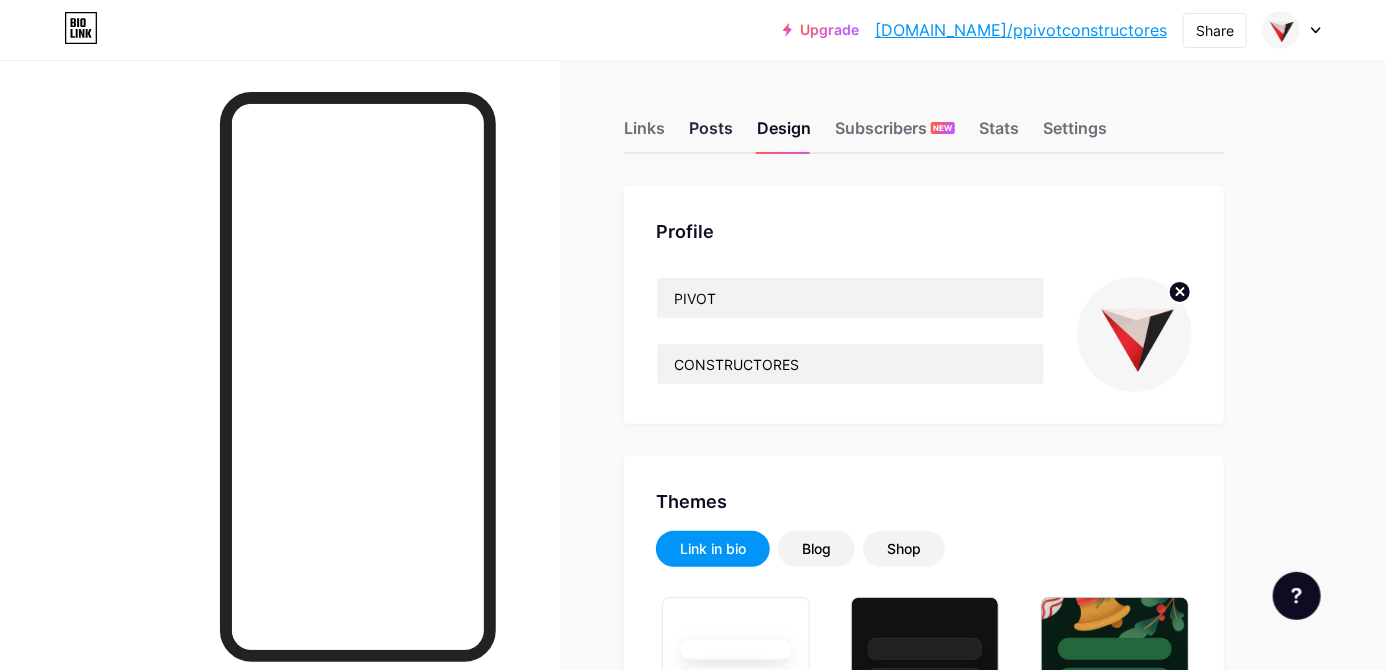 click on "Posts" at bounding box center [711, 134] 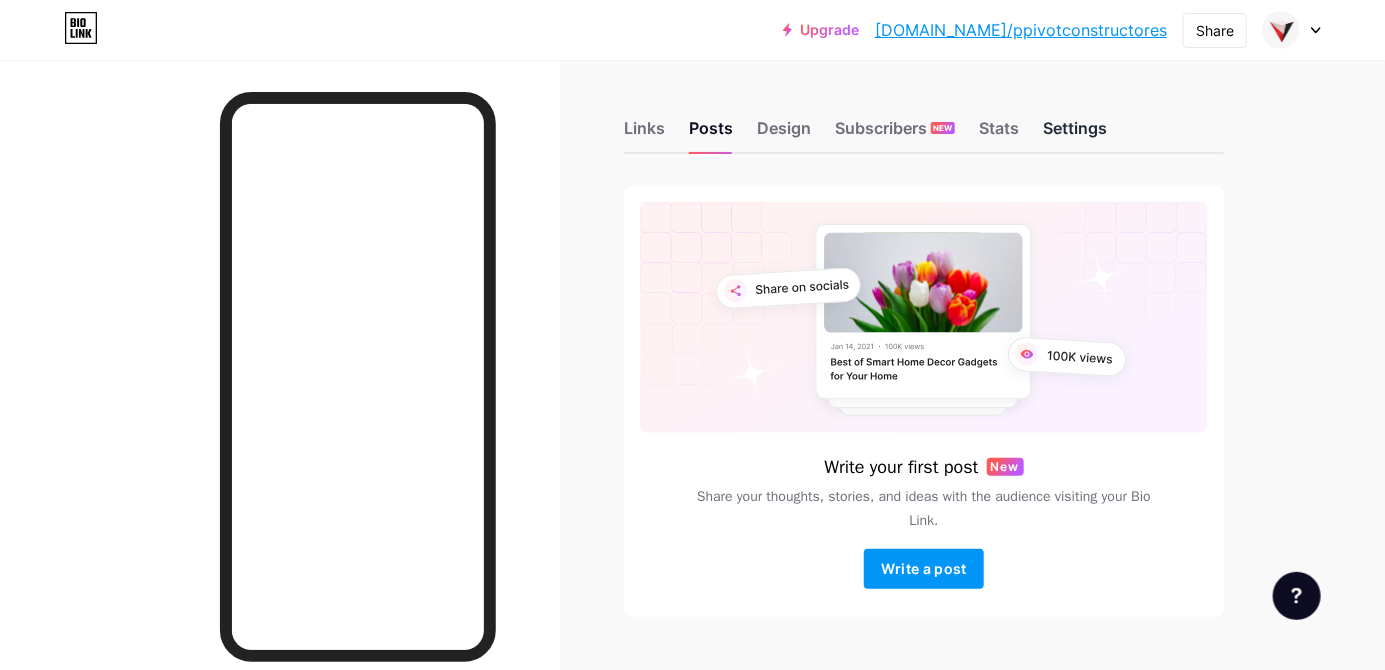 click on "Settings" at bounding box center (1075, 134) 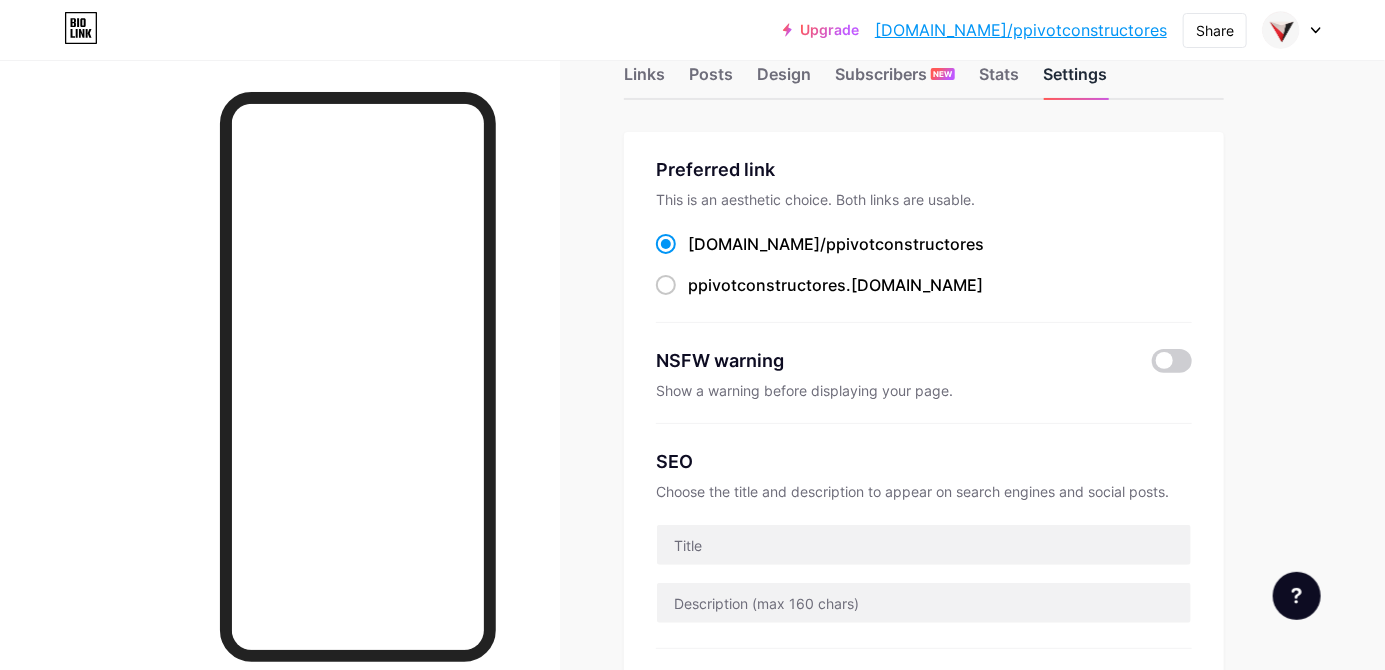 scroll, scrollTop: 63, scrollLeft: 0, axis: vertical 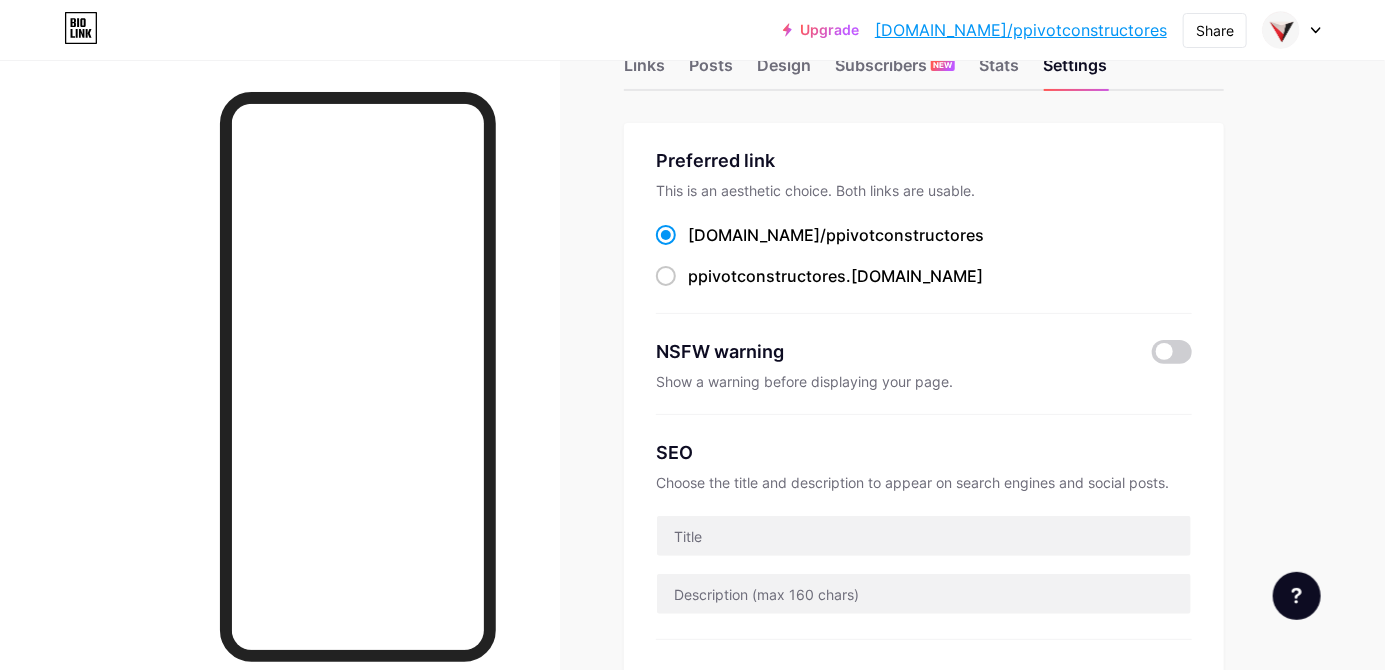 click at bounding box center [666, 235] 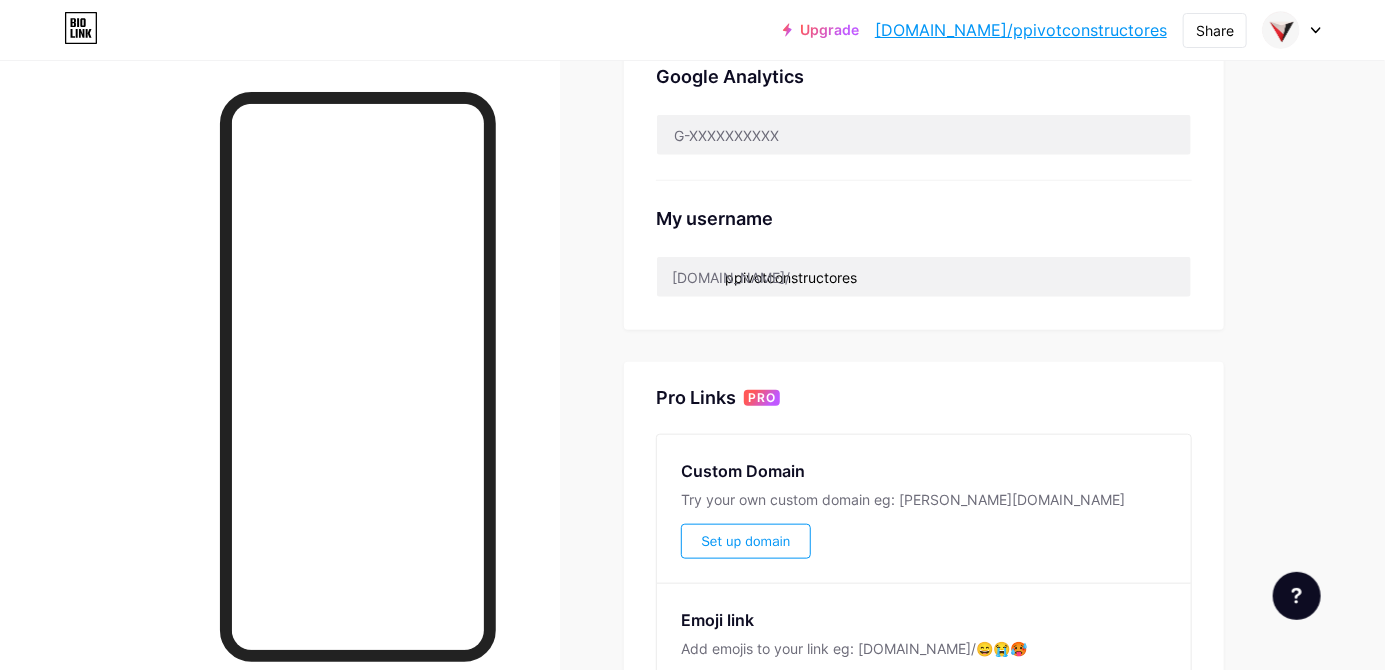 scroll, scrollTop: 661, scrollLeft: 0, axis: vertical 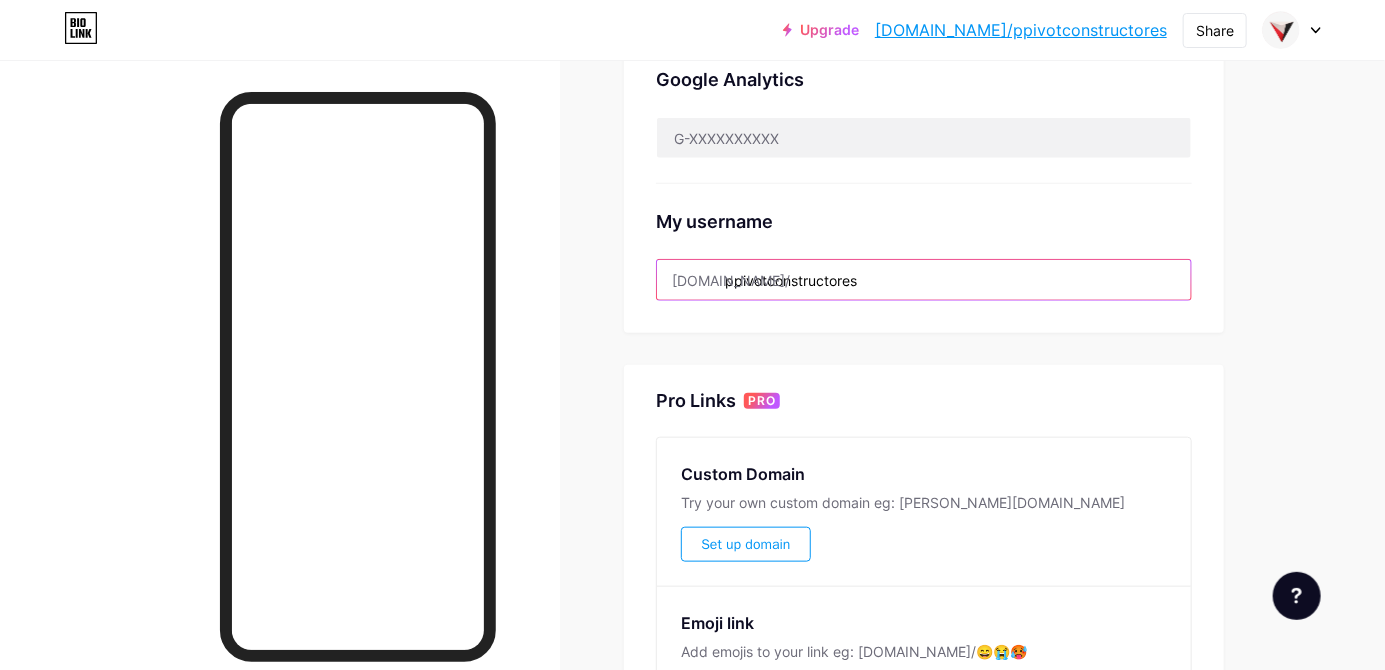 click on "ppivotconstructores" at bounding box center (924, 280) 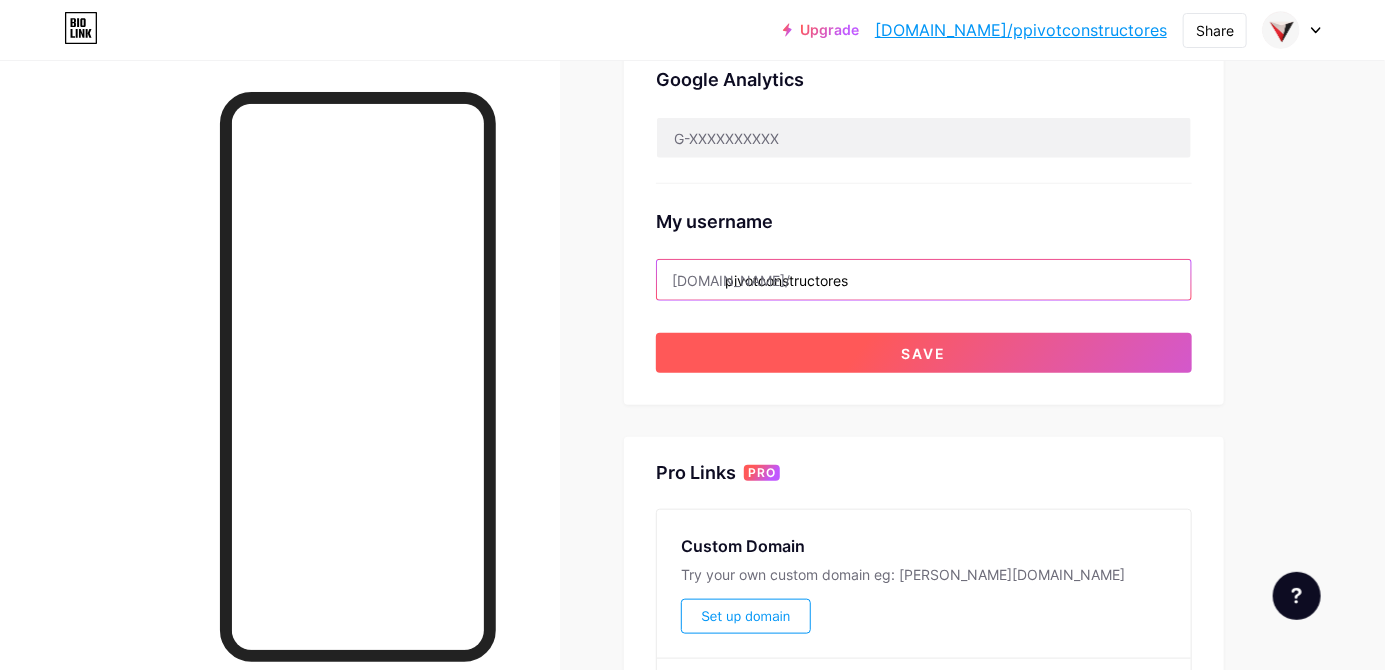 type on "pivotconstructores" 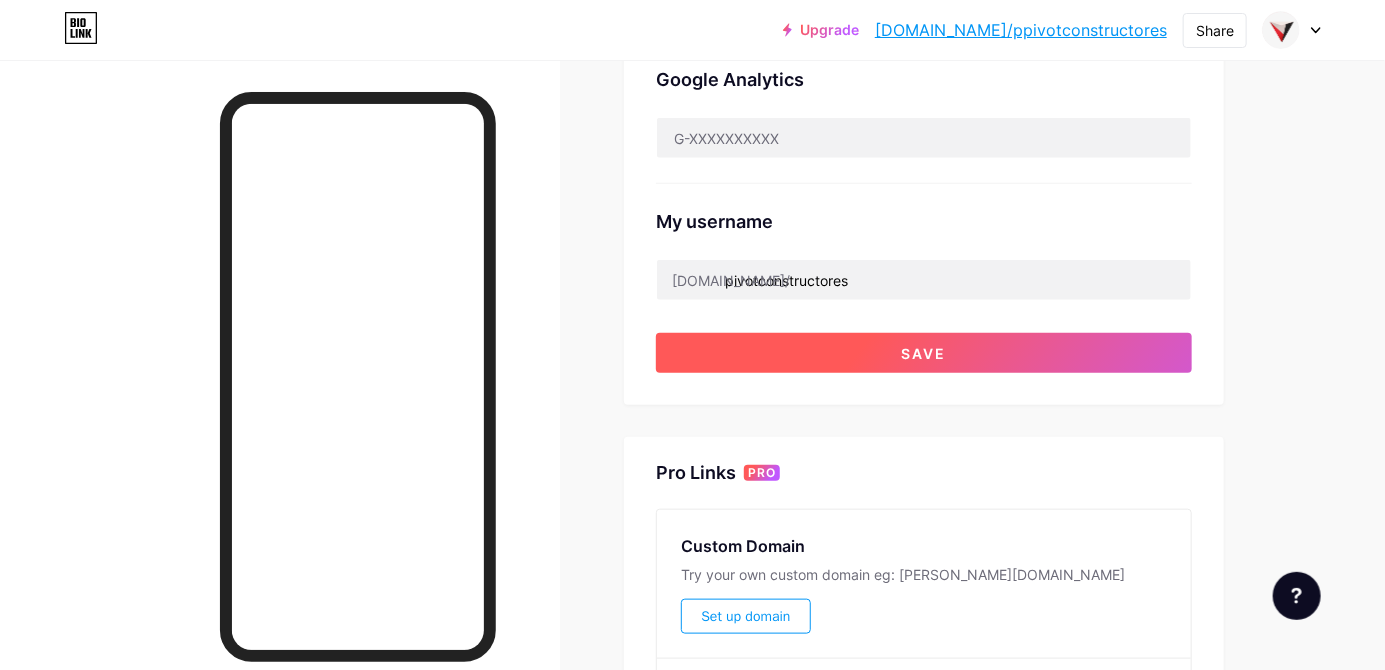 click on "Save" at bounding box center [924, 353] 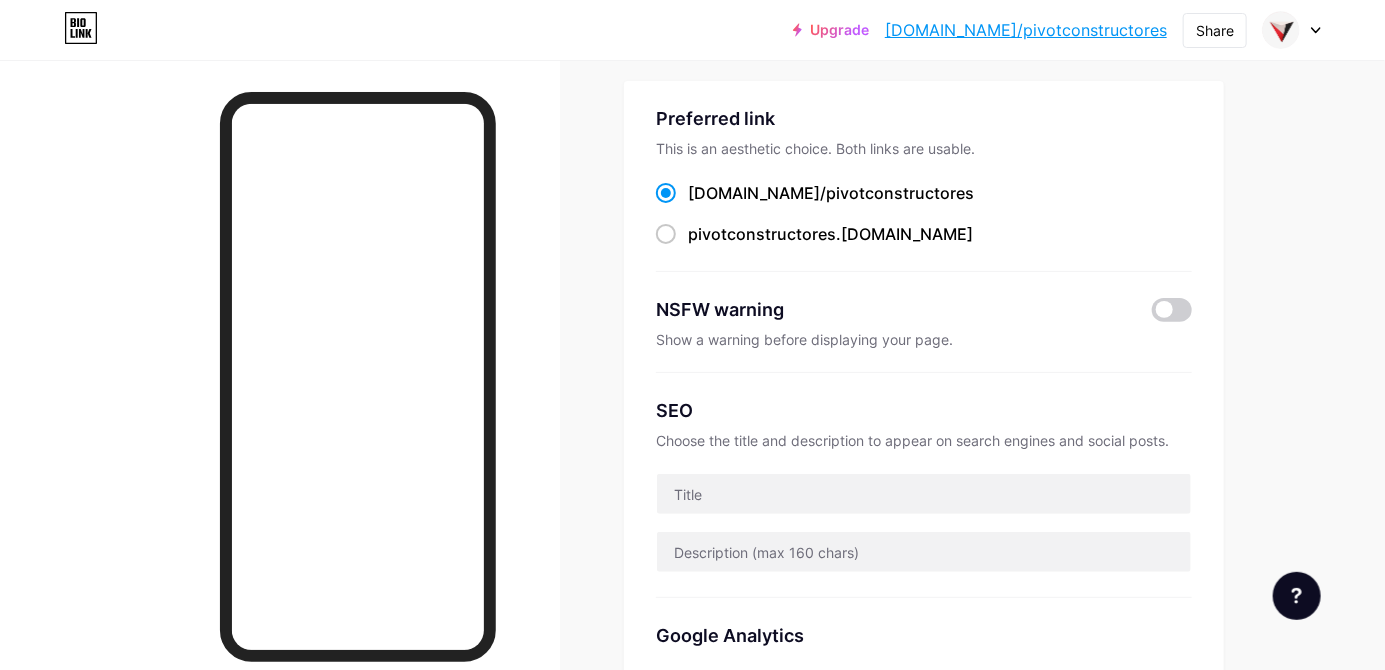 scroll, scrollTop: 0, scrollLeft: 0, axis: both 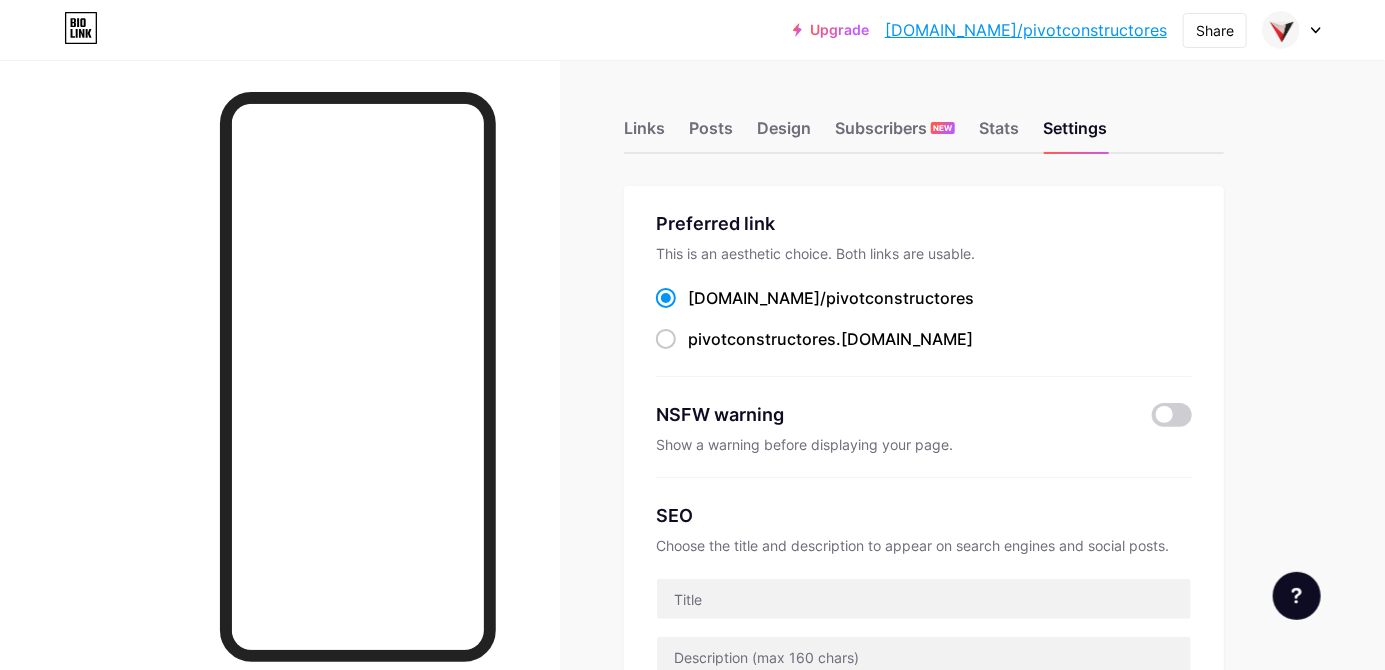 click on "Share" at bounding box center [1215, 30] 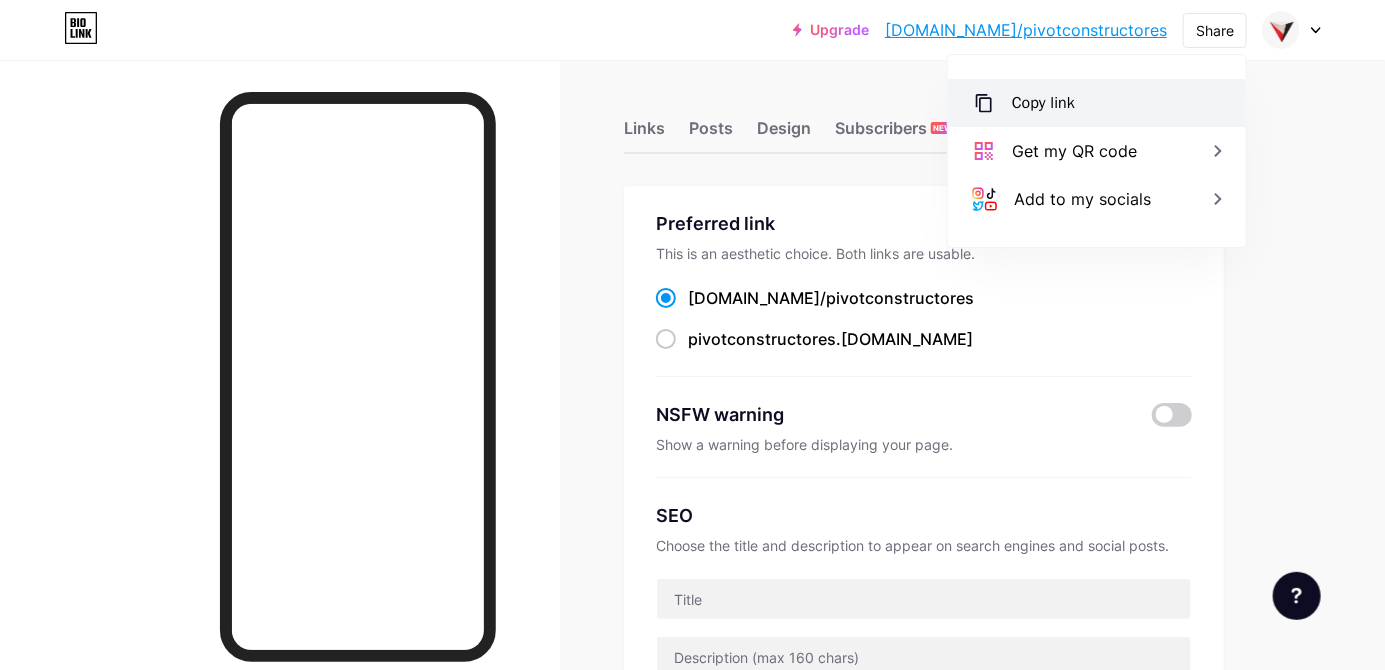 click on "Copy link" at bounding box center [1097, 103] 